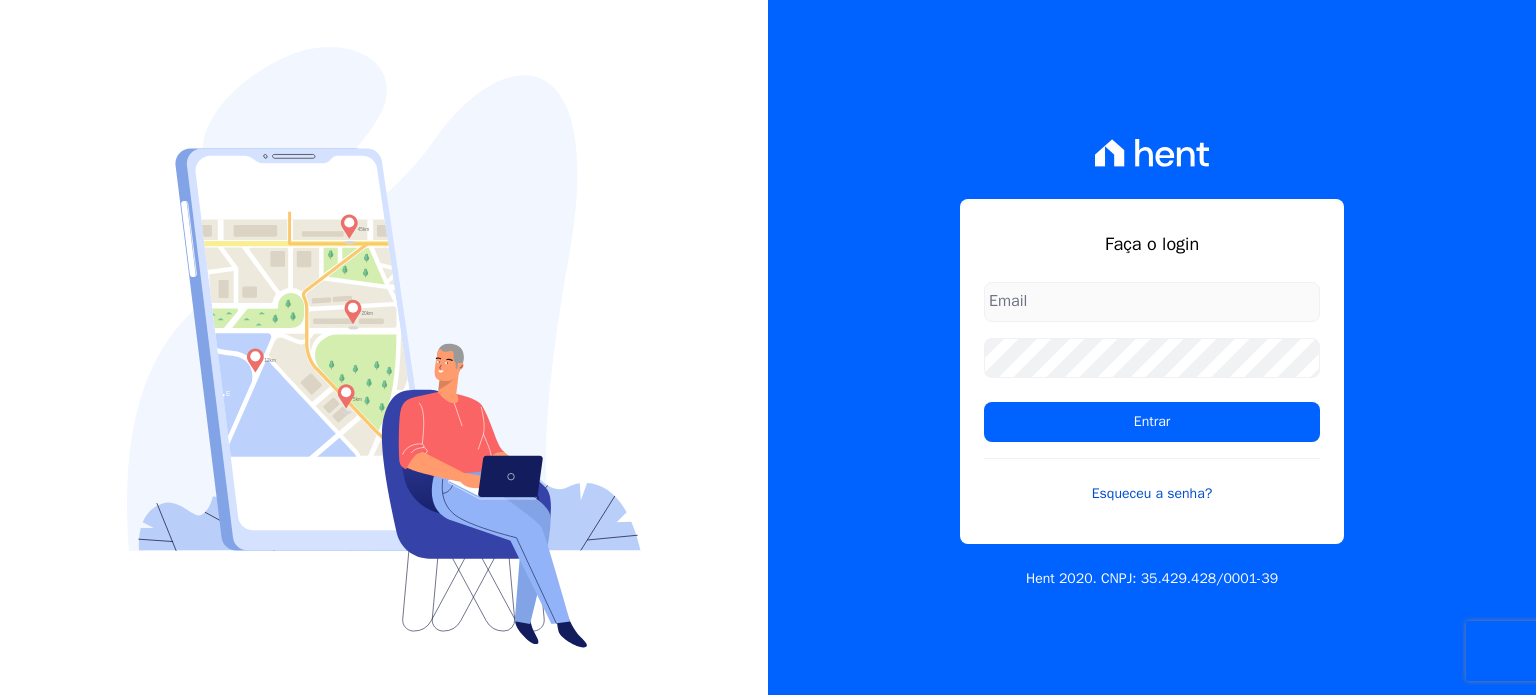 scroll, scrollTop: 0, scrollLeft: 0, axis: both 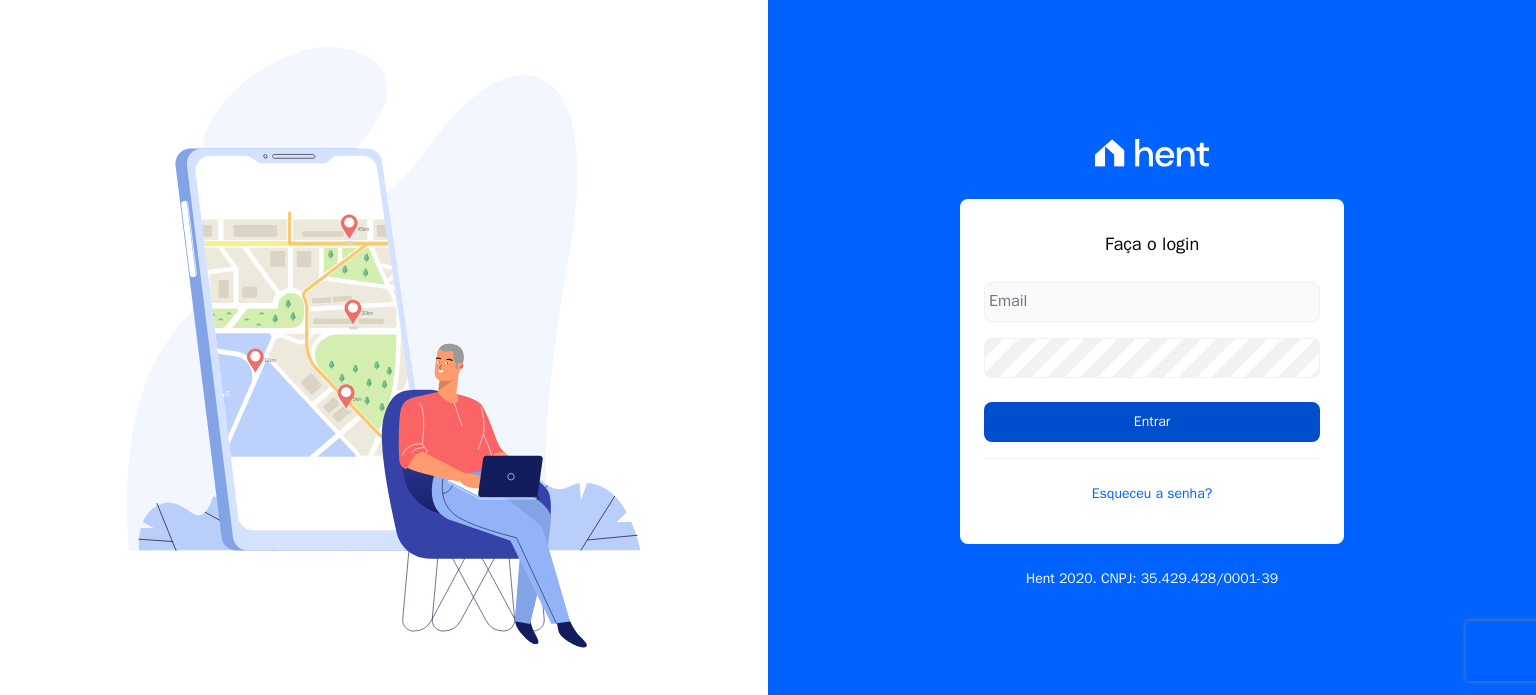 type on "[PERSON_NAME][EMAIL_ADDRESS][DOMAIN_NAME]" 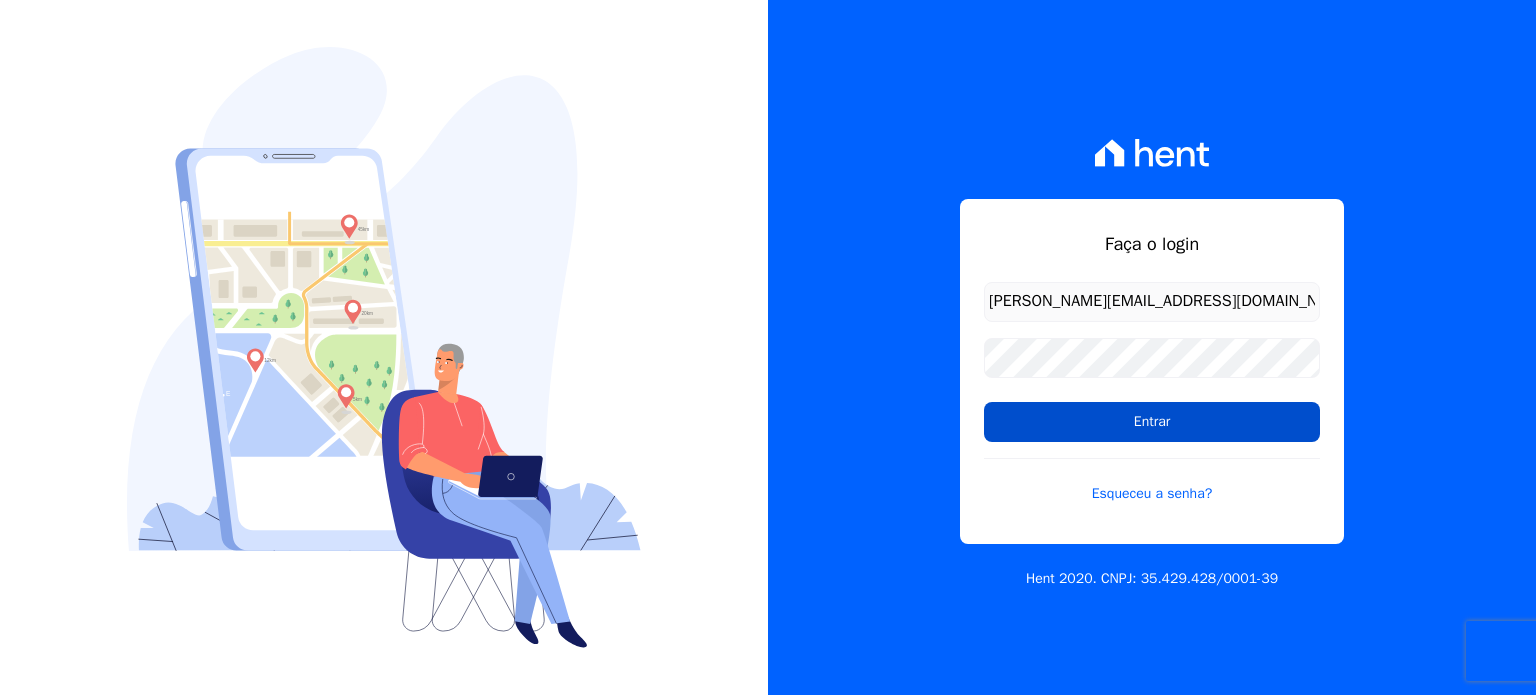 click on "Entrar" at bounding box center [1152, 422] 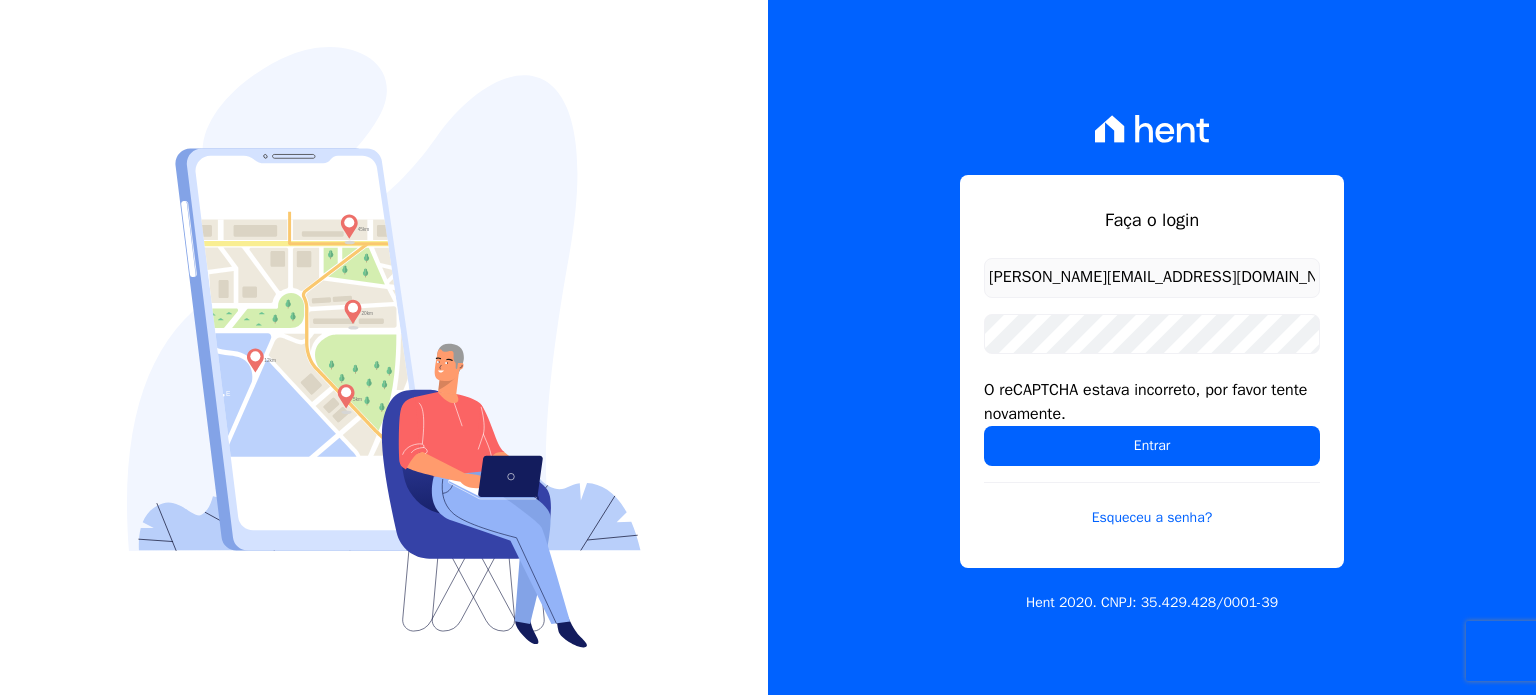 scroll, scrollTop: 0, scrollLeft: 0, axis: both 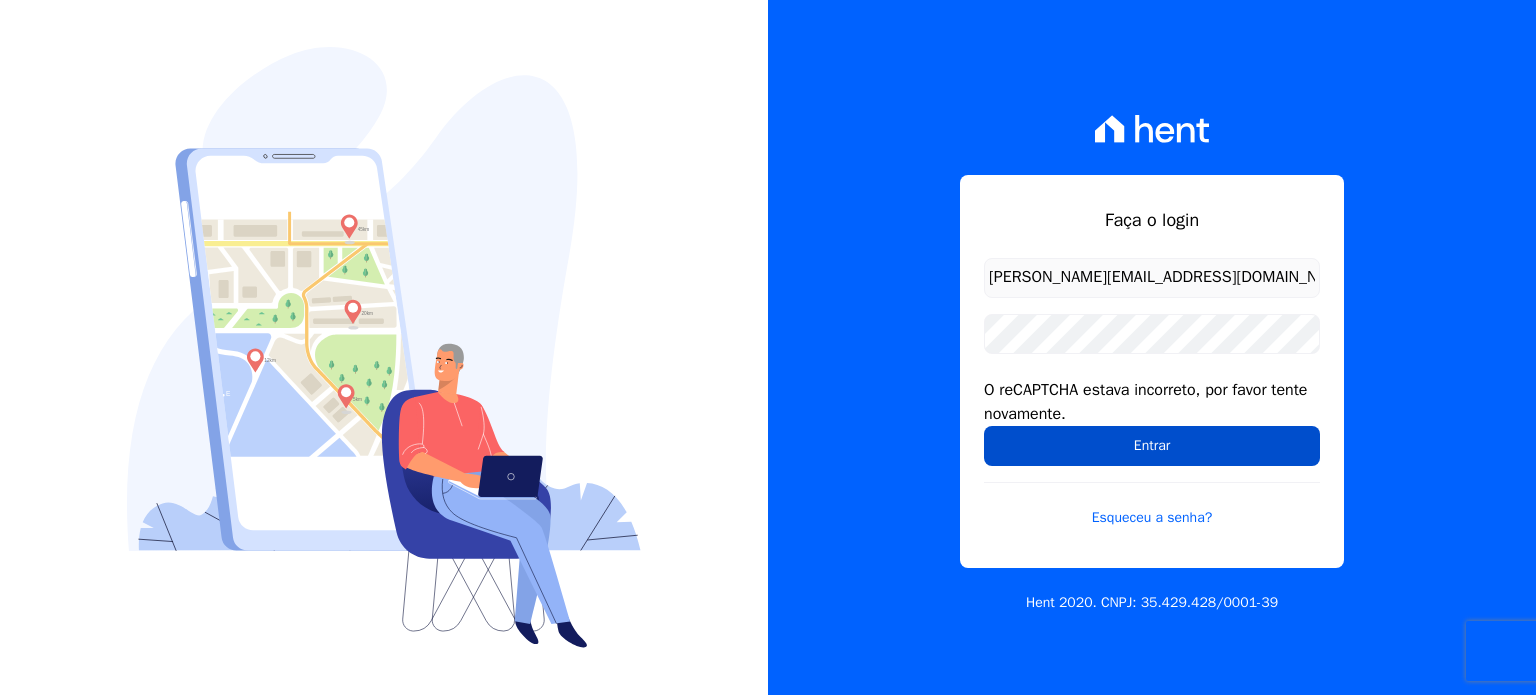 click on "Entrar" at bounding box center [1152, 446] 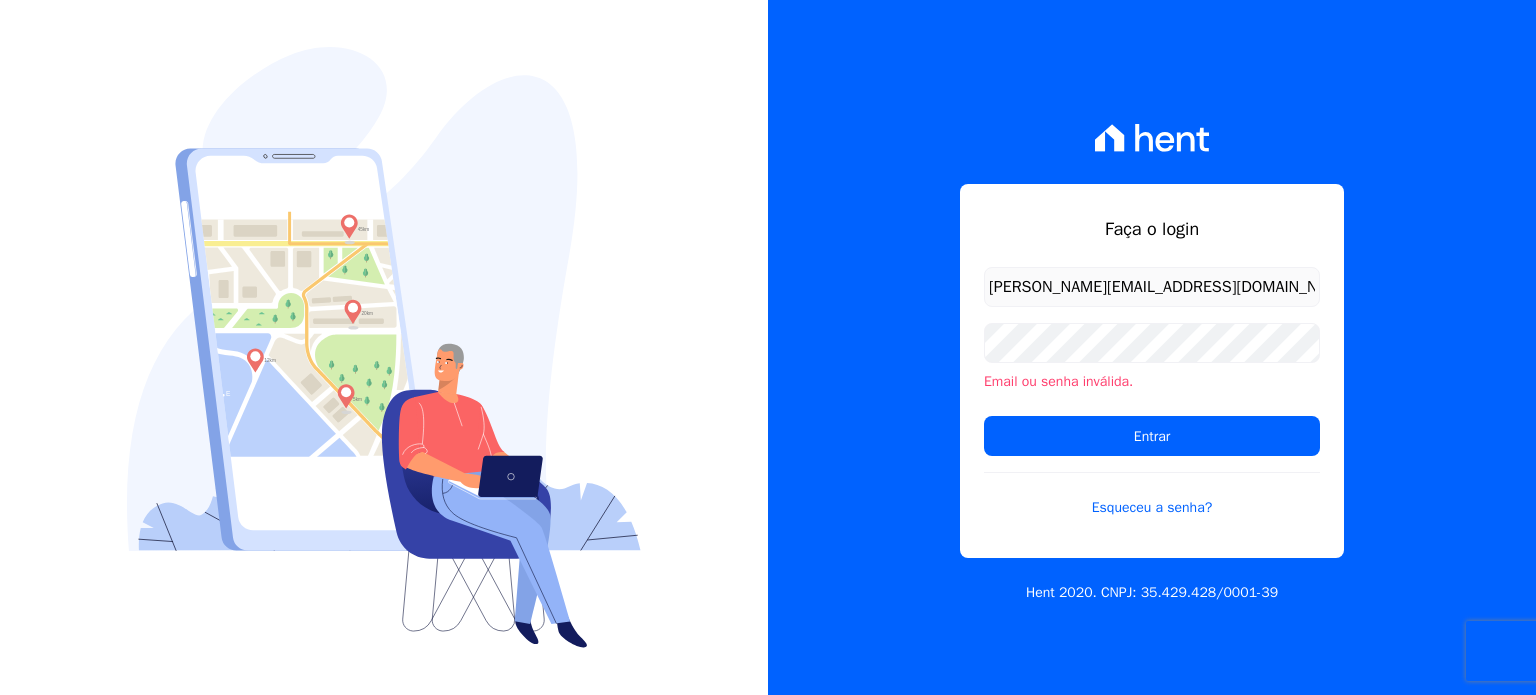 scroll, scrollTop: 0, scrollLeft: 0, axis: both 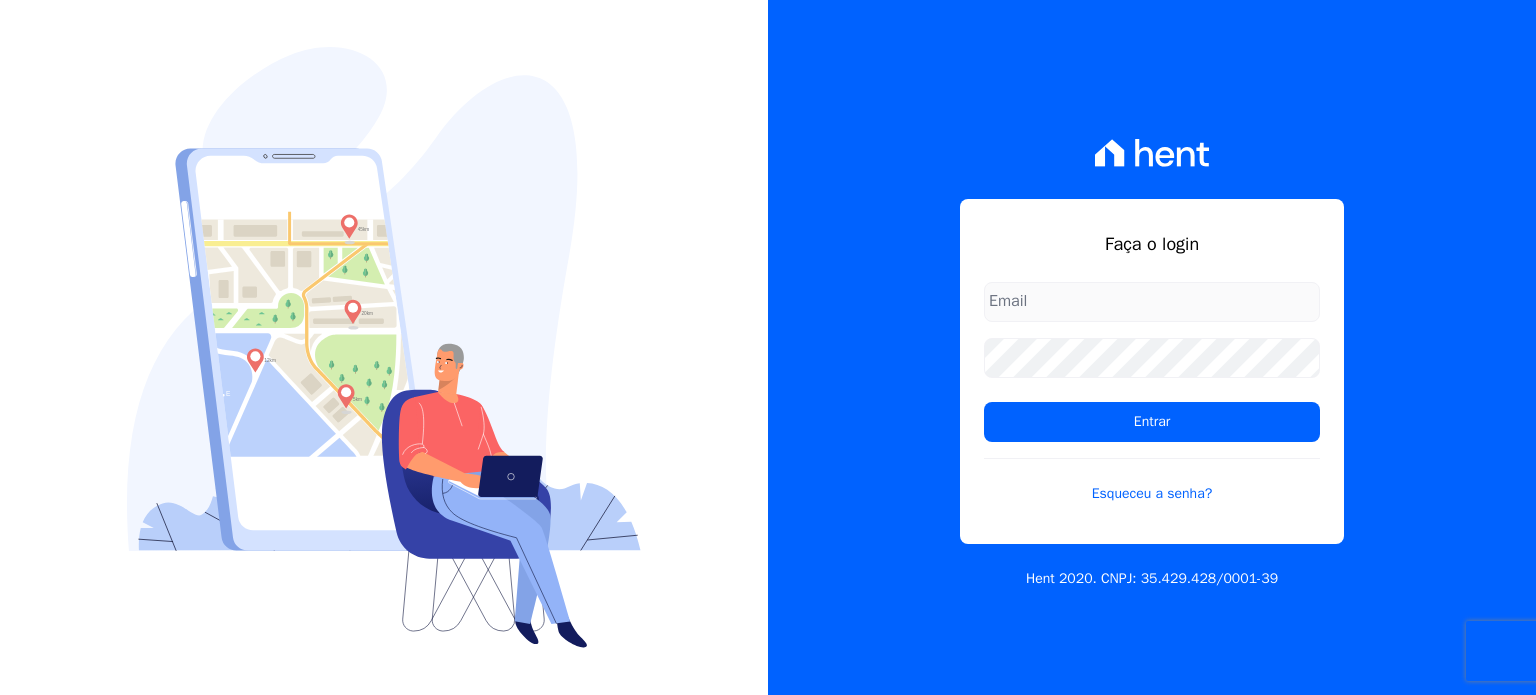 type on "[PERSON_NAME][EMAIL_ADDRESS][DOMAIN_NAME]" 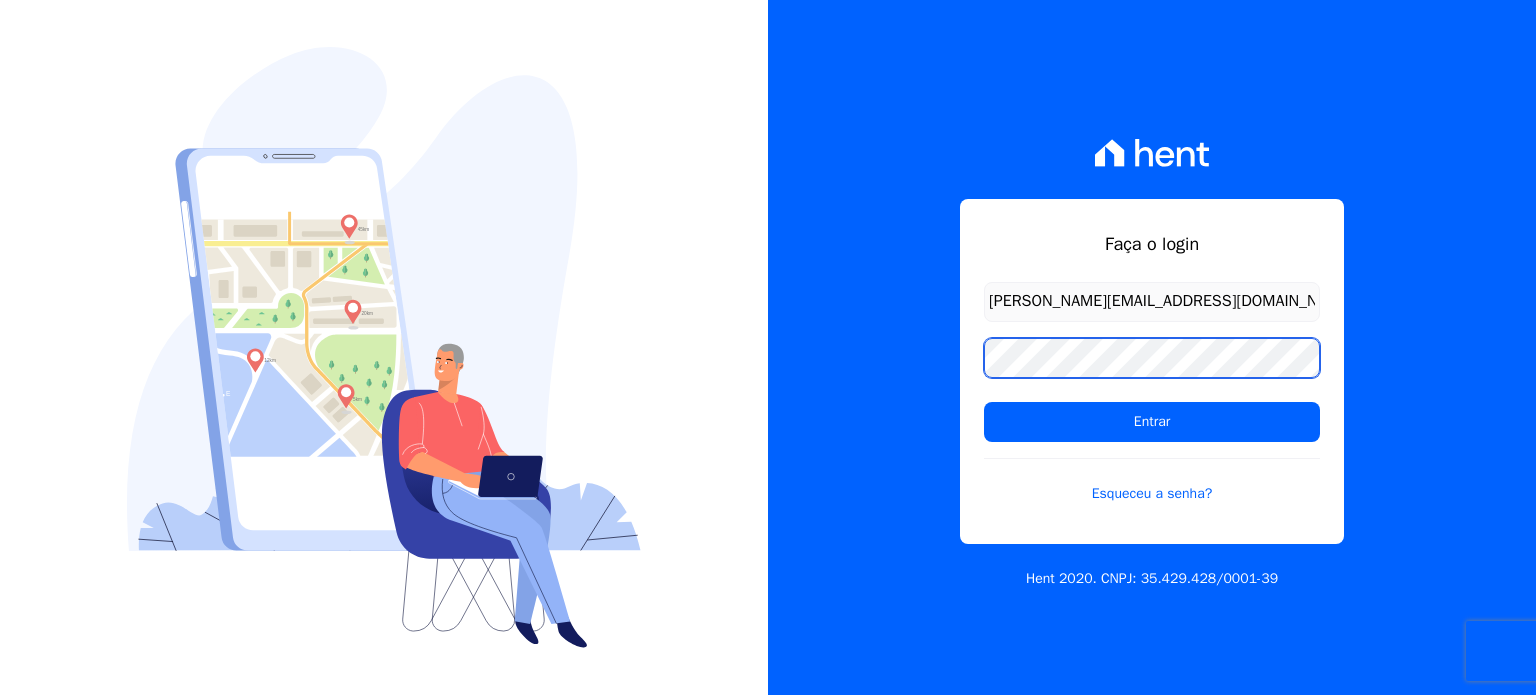 click on "Faça o login
patricia@graalengenharia.com.br
Entrar
Esqueceu a senha?
Hent 2020. CNPJ: 35.429.428/0001-39" at bounding box center [768, 347] 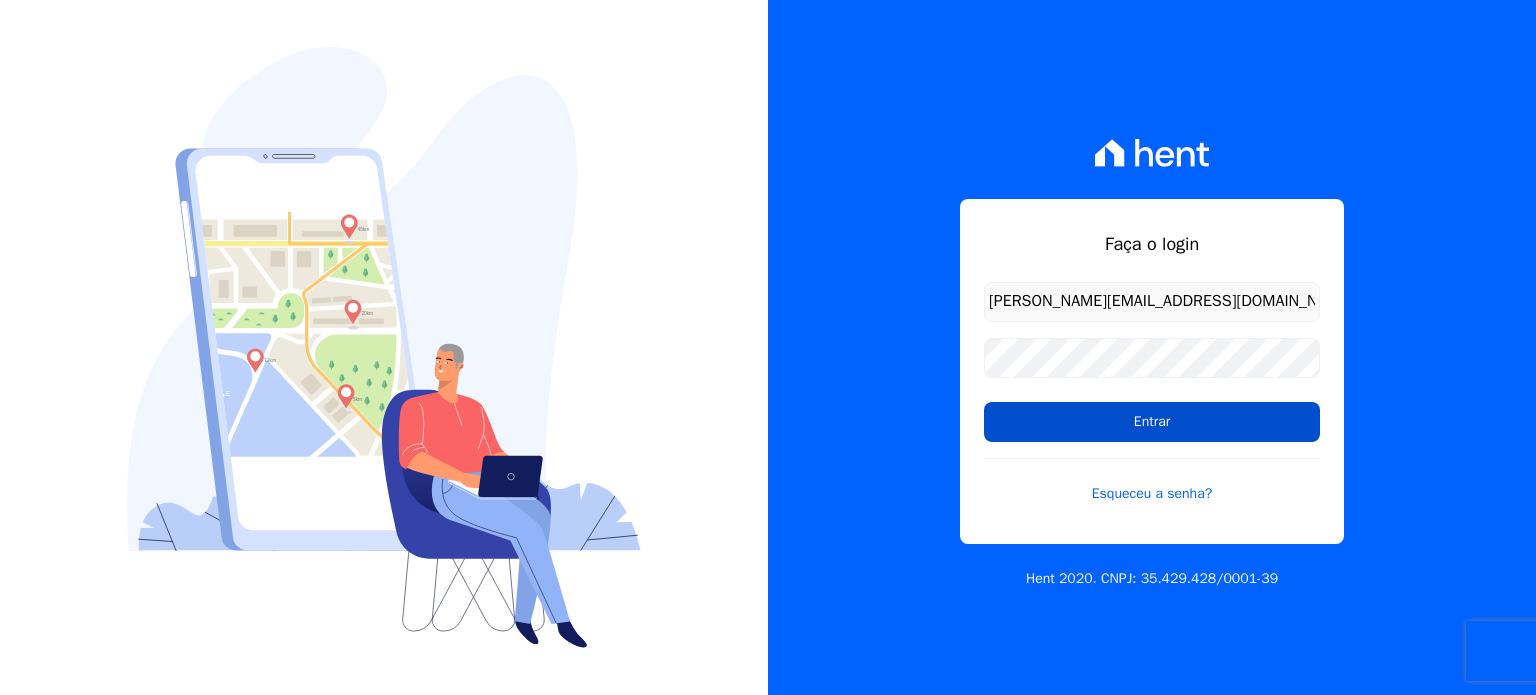 click on "Entrar" at bounding box center (1152, 422) 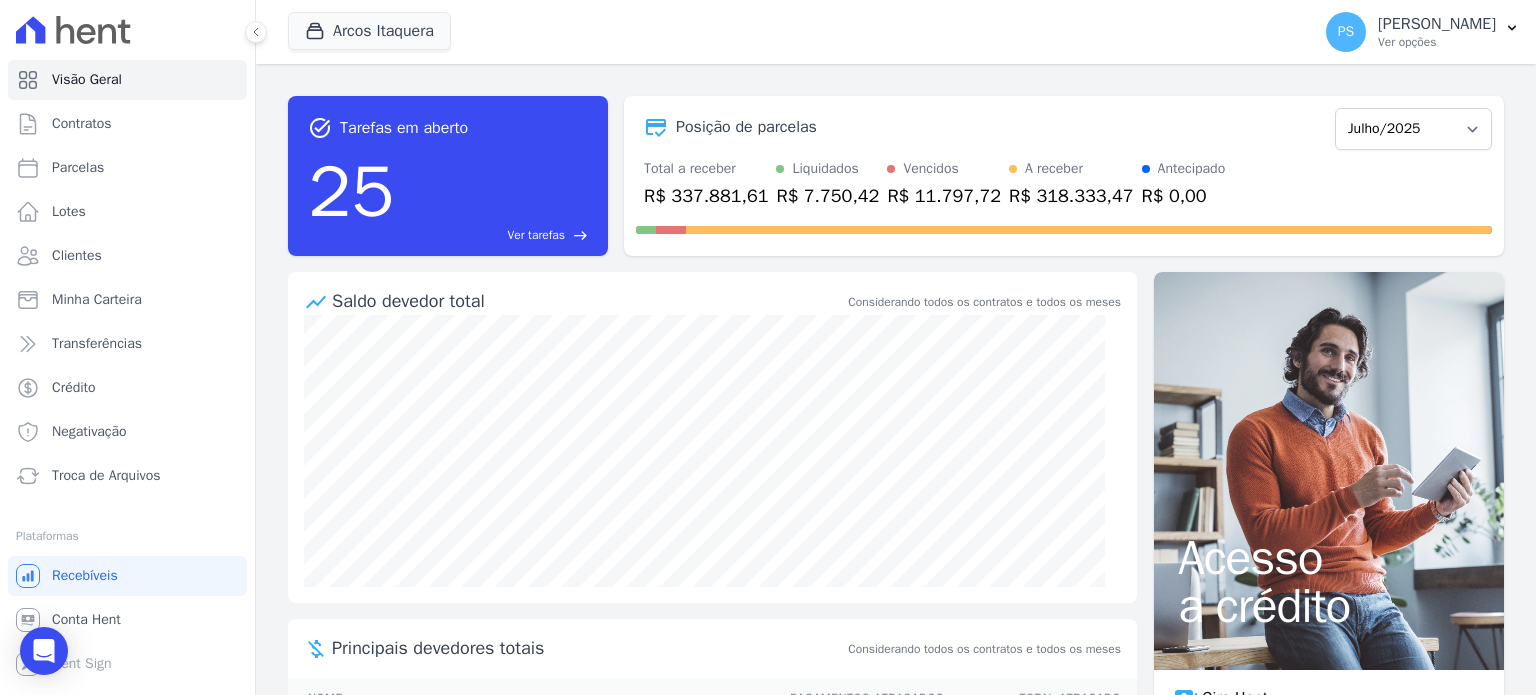 scroll, scrollTop: 0, scrollLeft: 0, axis: both 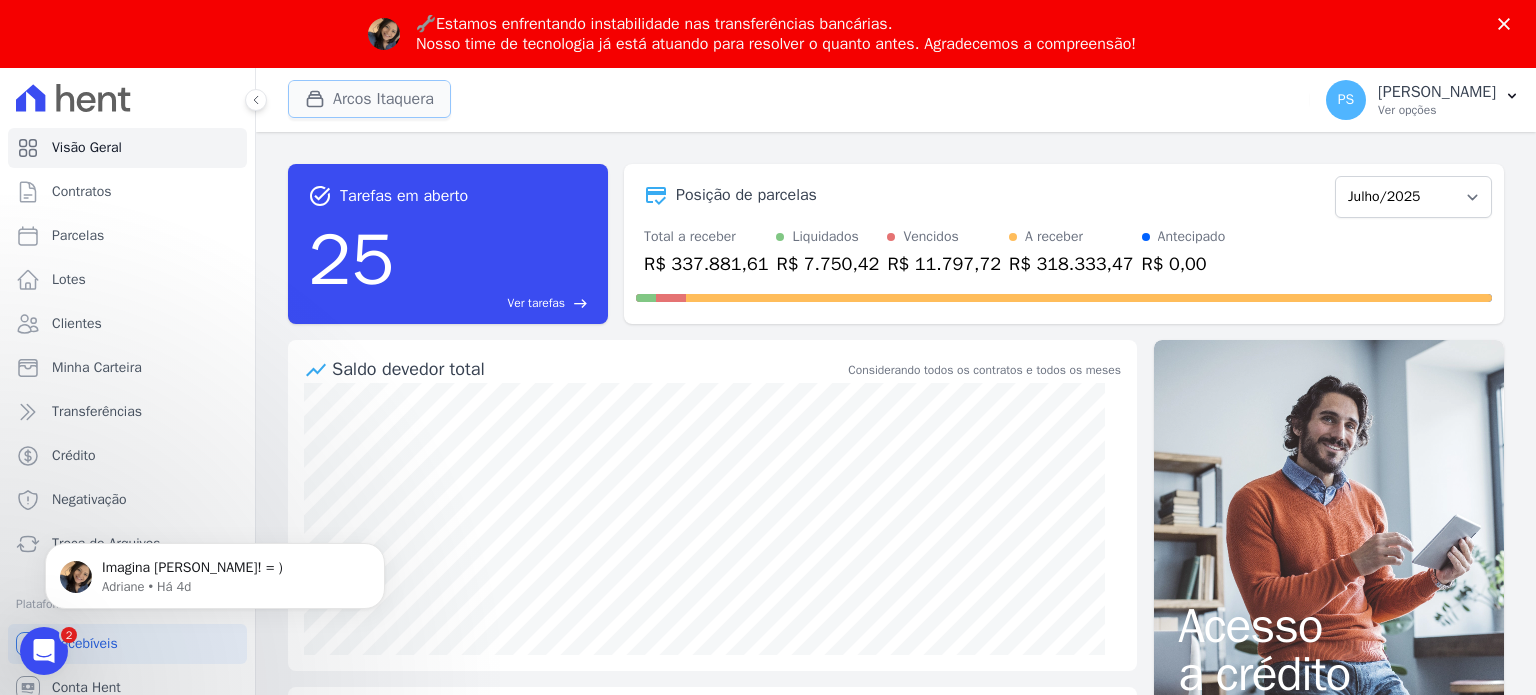 click on "Arcos Itaquera" at bounding box center (369, 99) 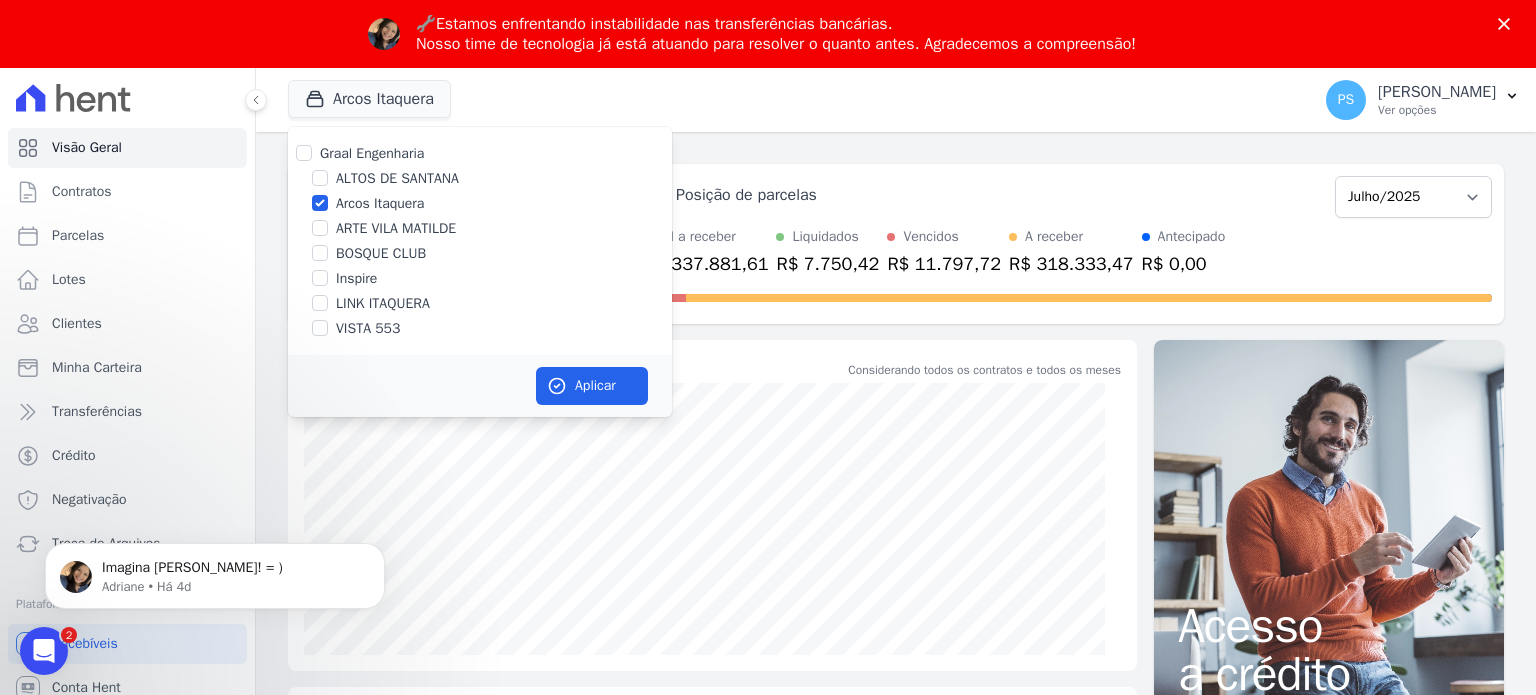 click on "Arcos Itaquera" at bounding box center [380, 203] 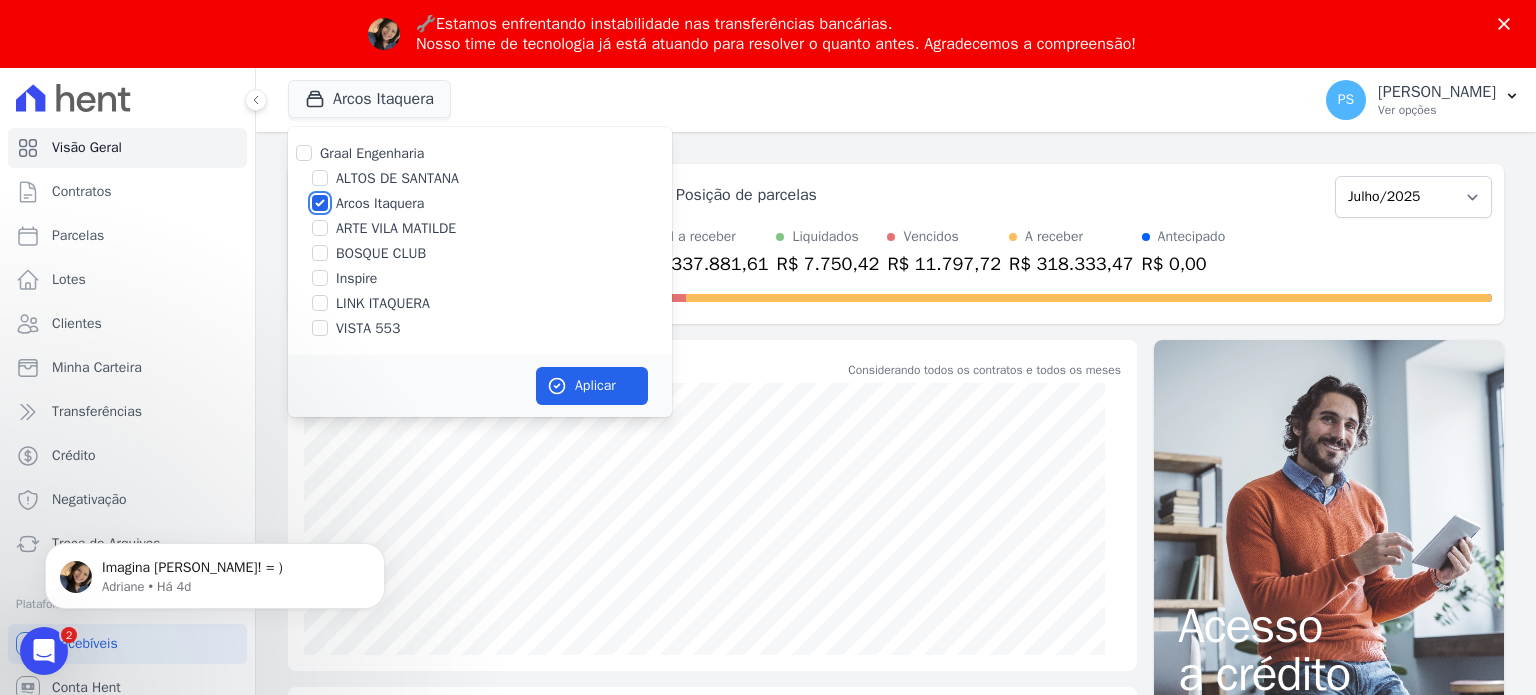checkbox on "false" 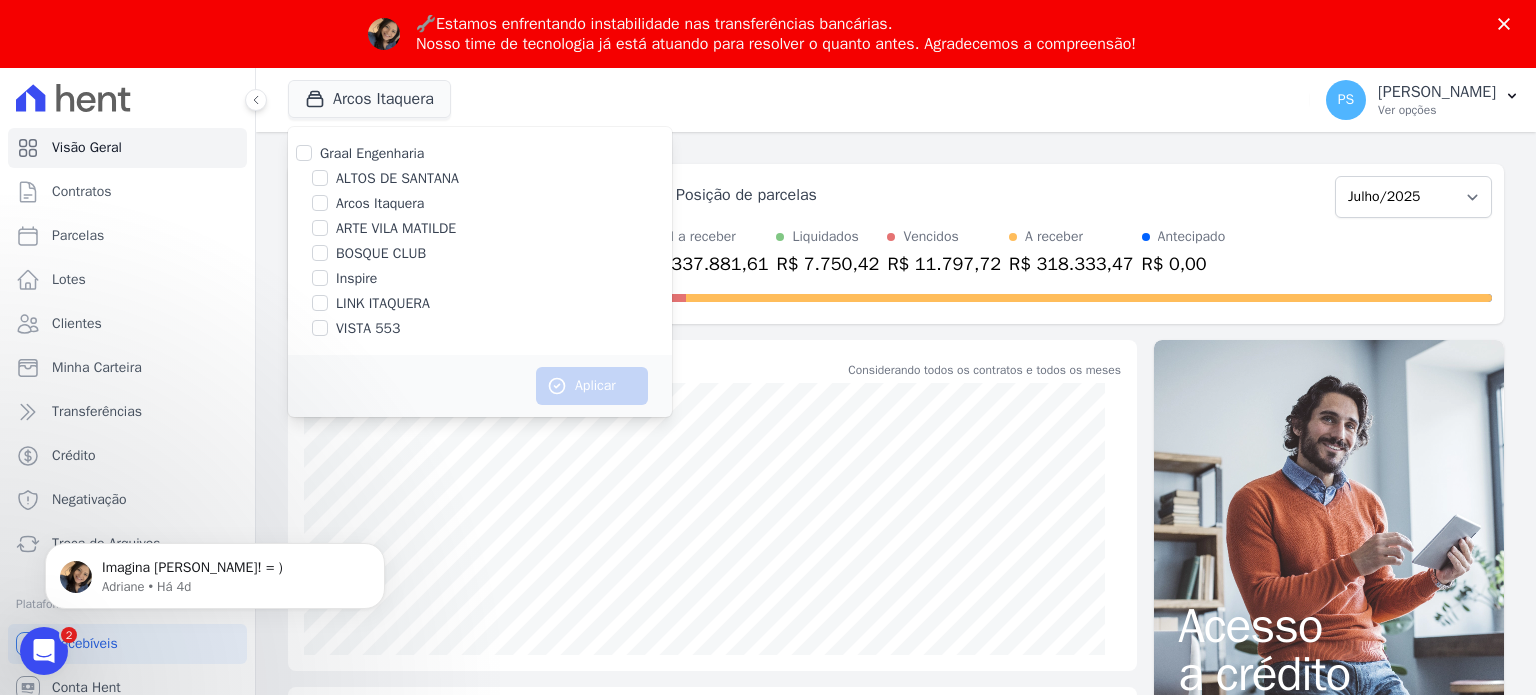 click on "LINK ITAQUERA" at bounding box center [383, 303] 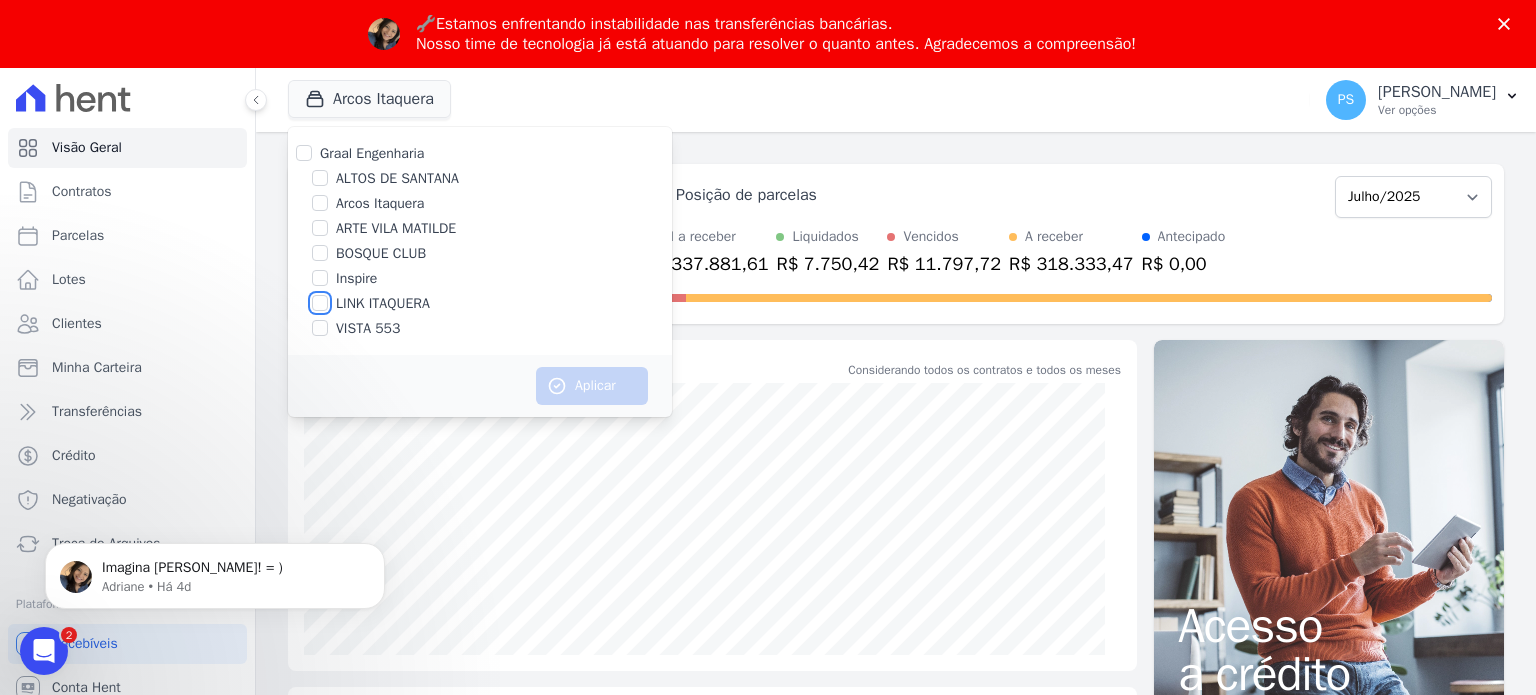 checkbox on "true" 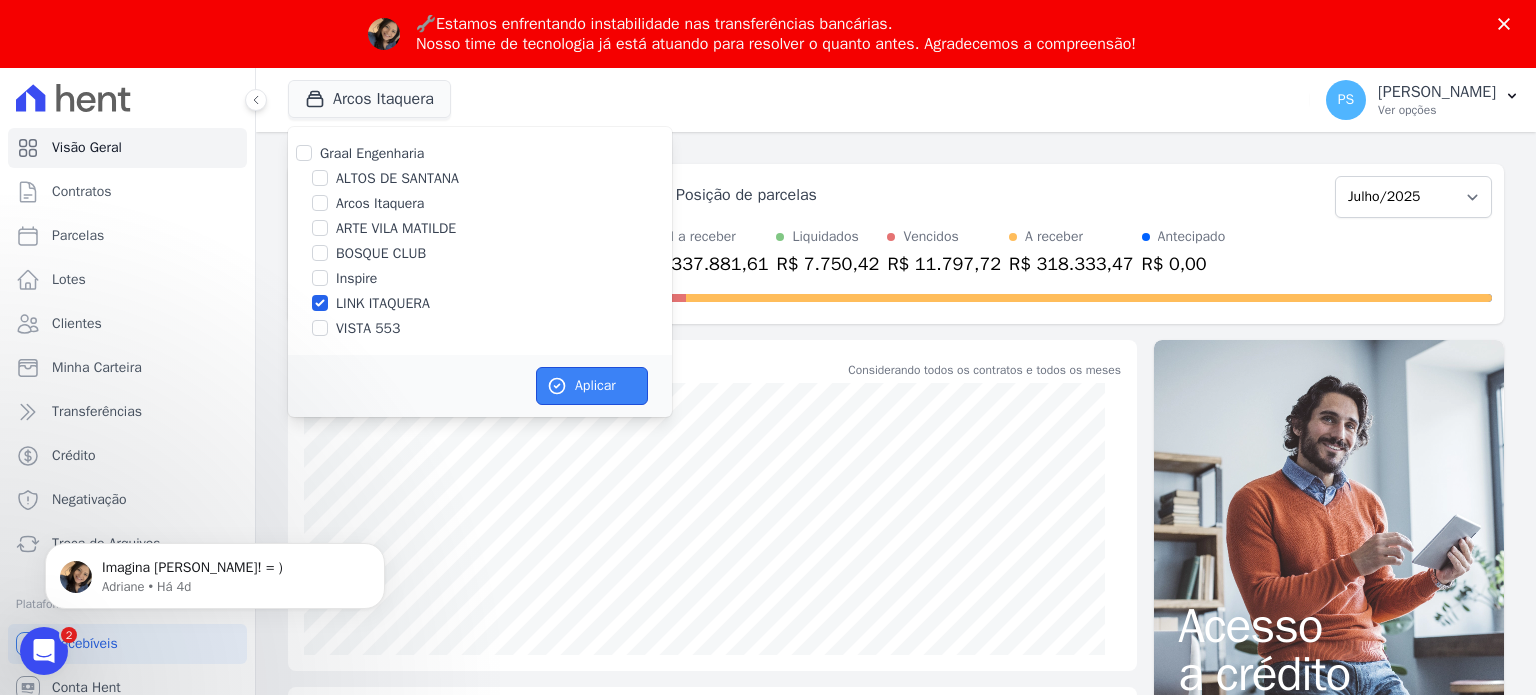 click on "Aplicar" at bounding box center [592, 386] 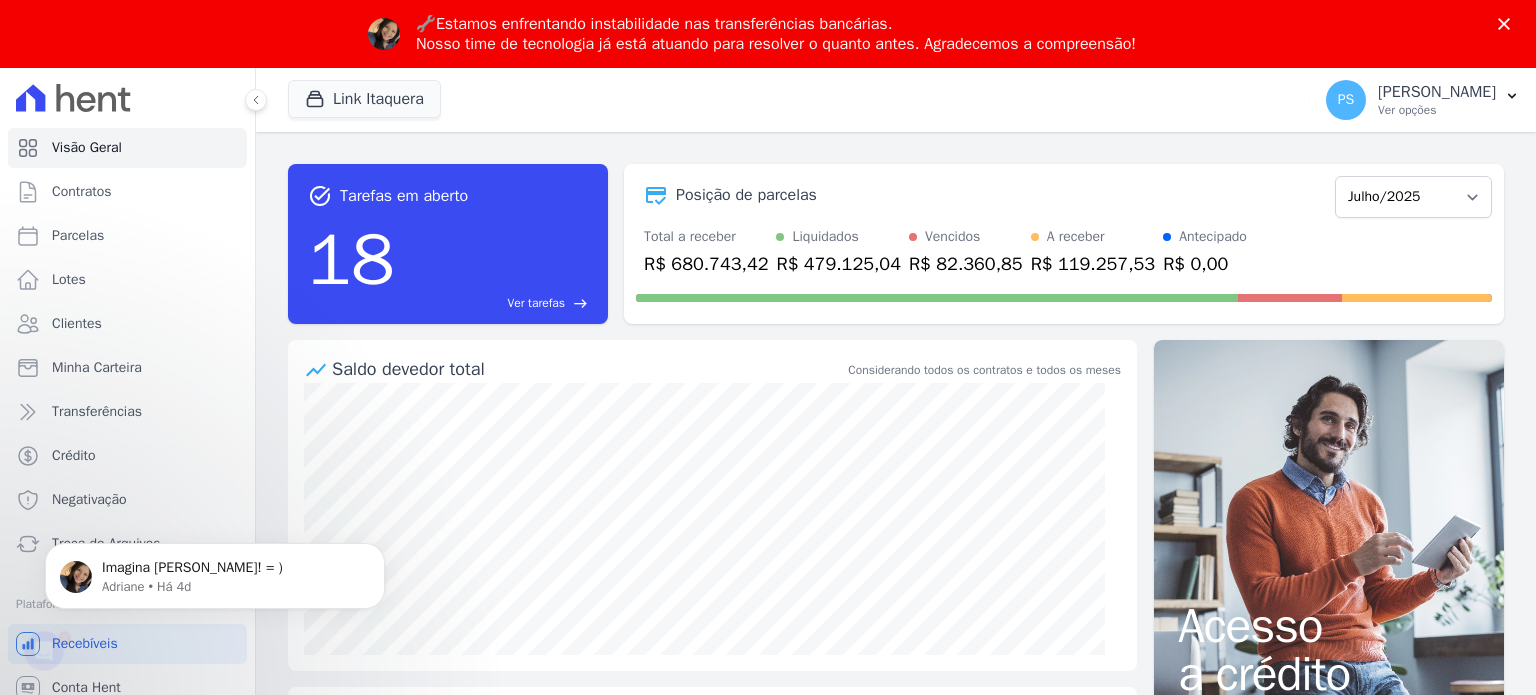 scroll, scrollTop: 0, scrollLeft: 0, axis: both 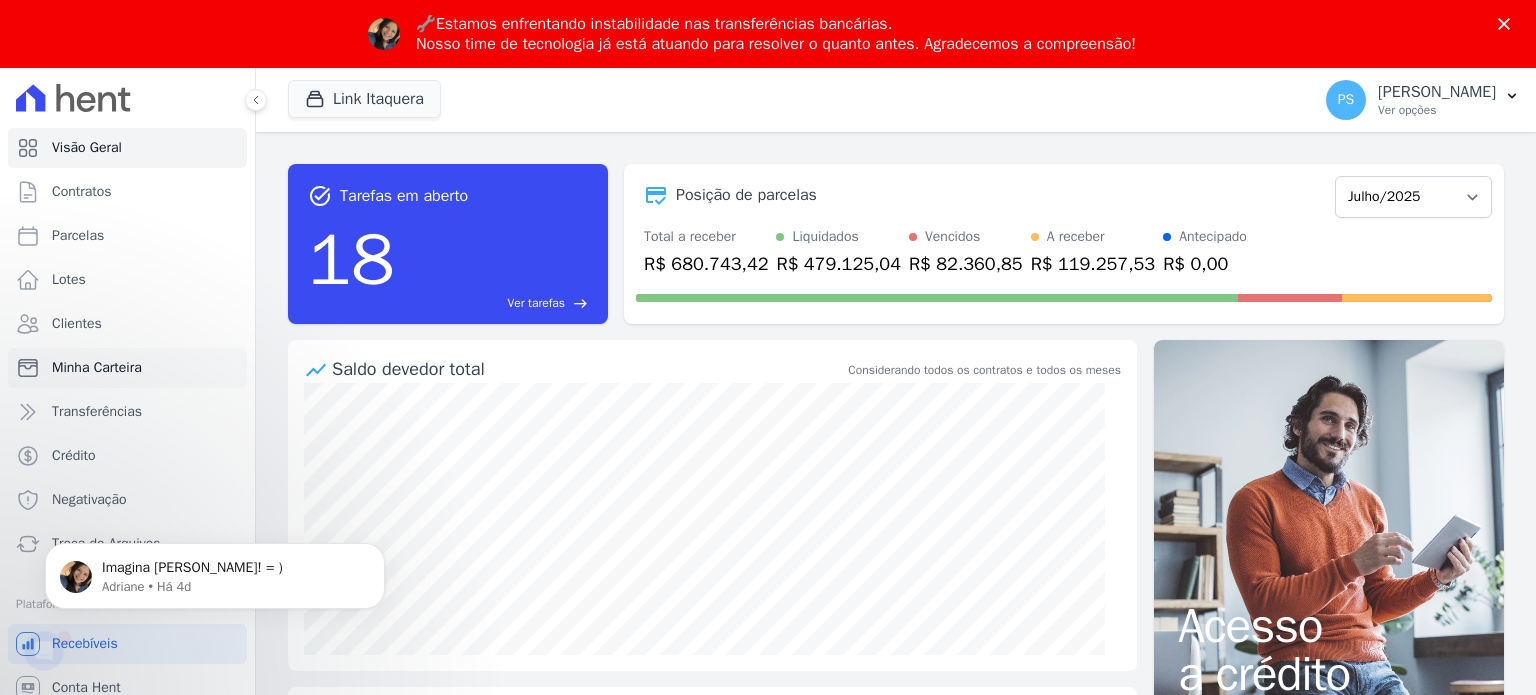 click on "Minha Carteira" at bounding box center (97, 368) 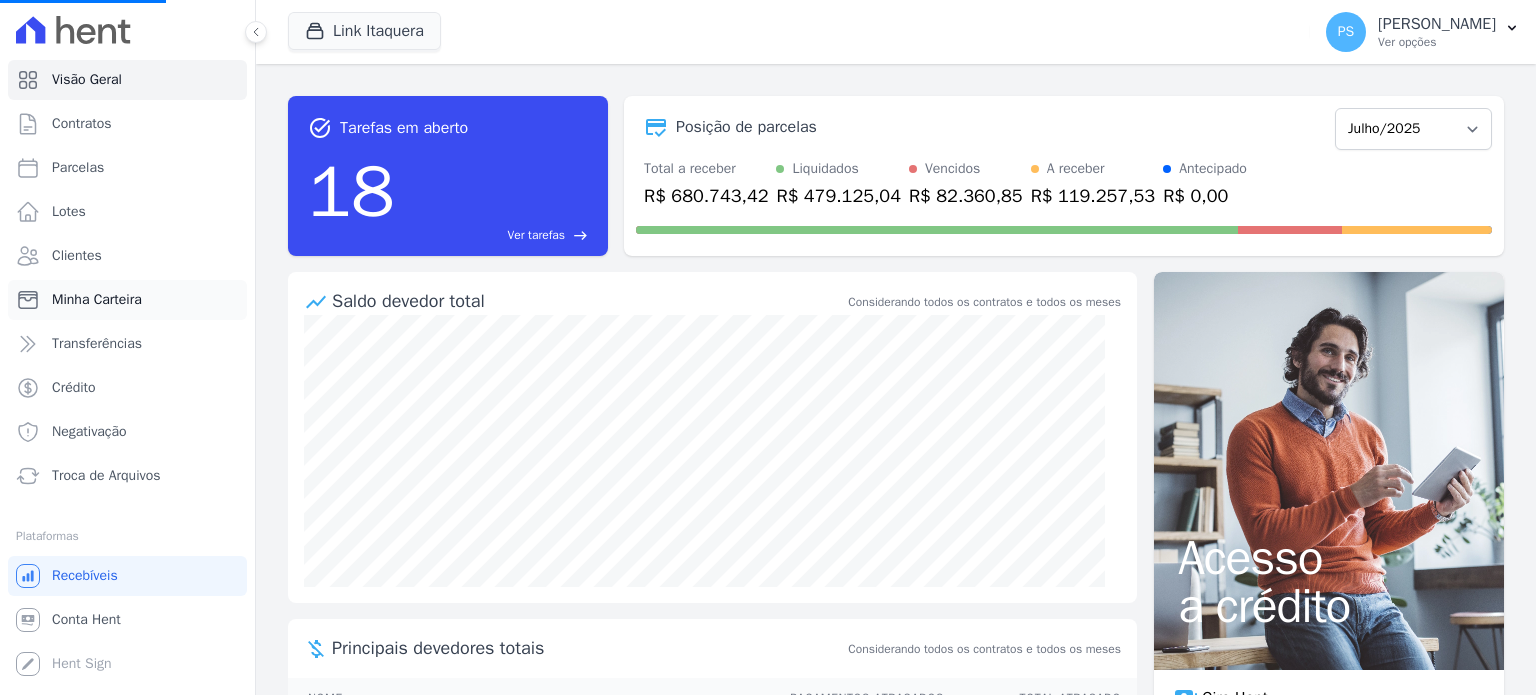 click on "Minha Carteira" at bounding box center (127, 300) 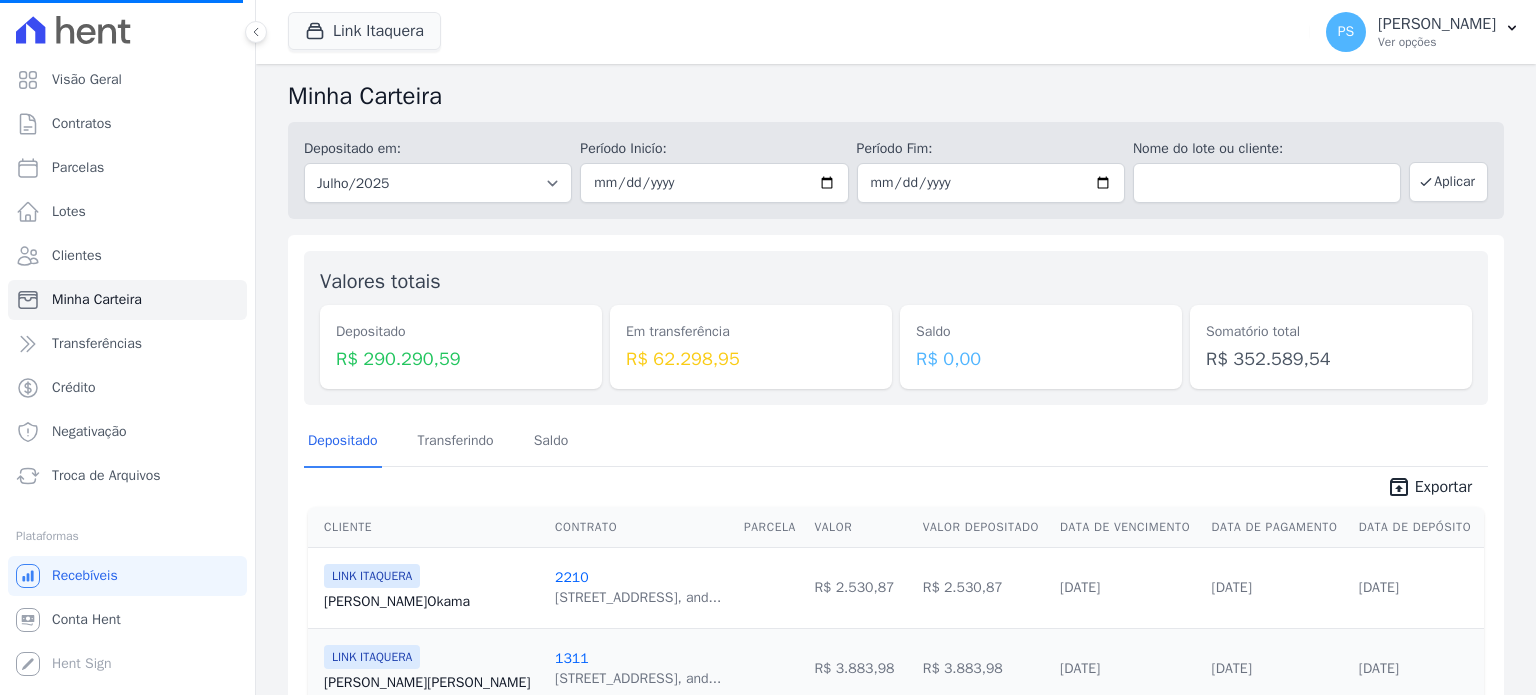 scroll, scrollTop: 0, scrollLeft: 0, axis: both 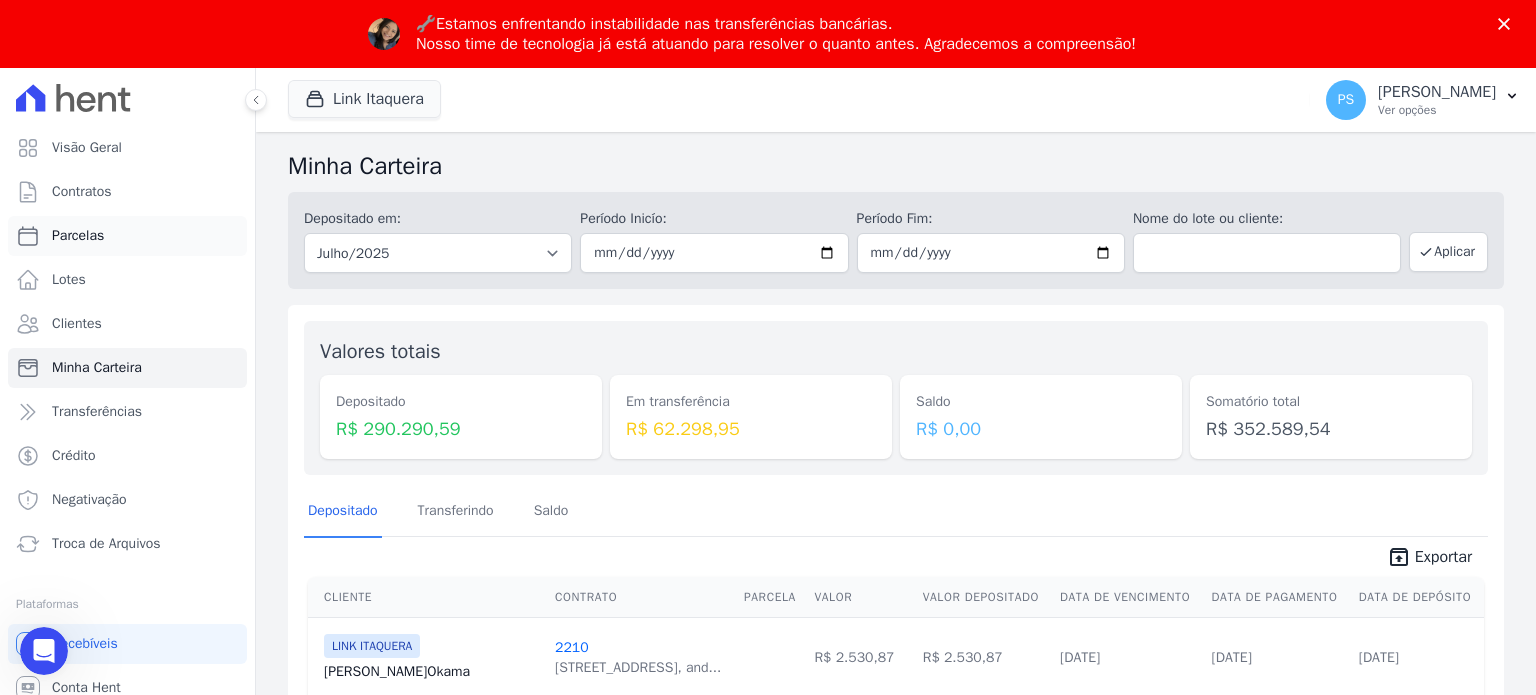 click on "Parcelas" at bounding box center [78, 236] 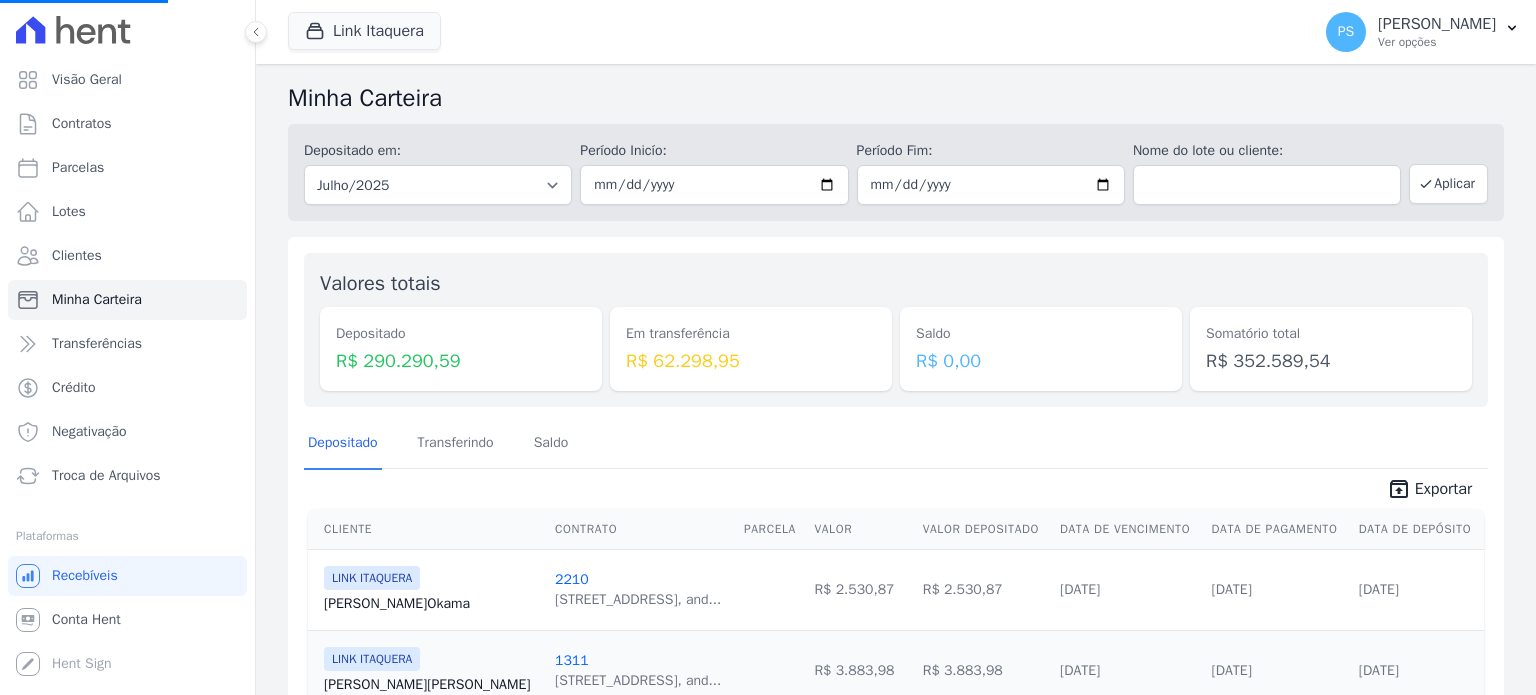 select 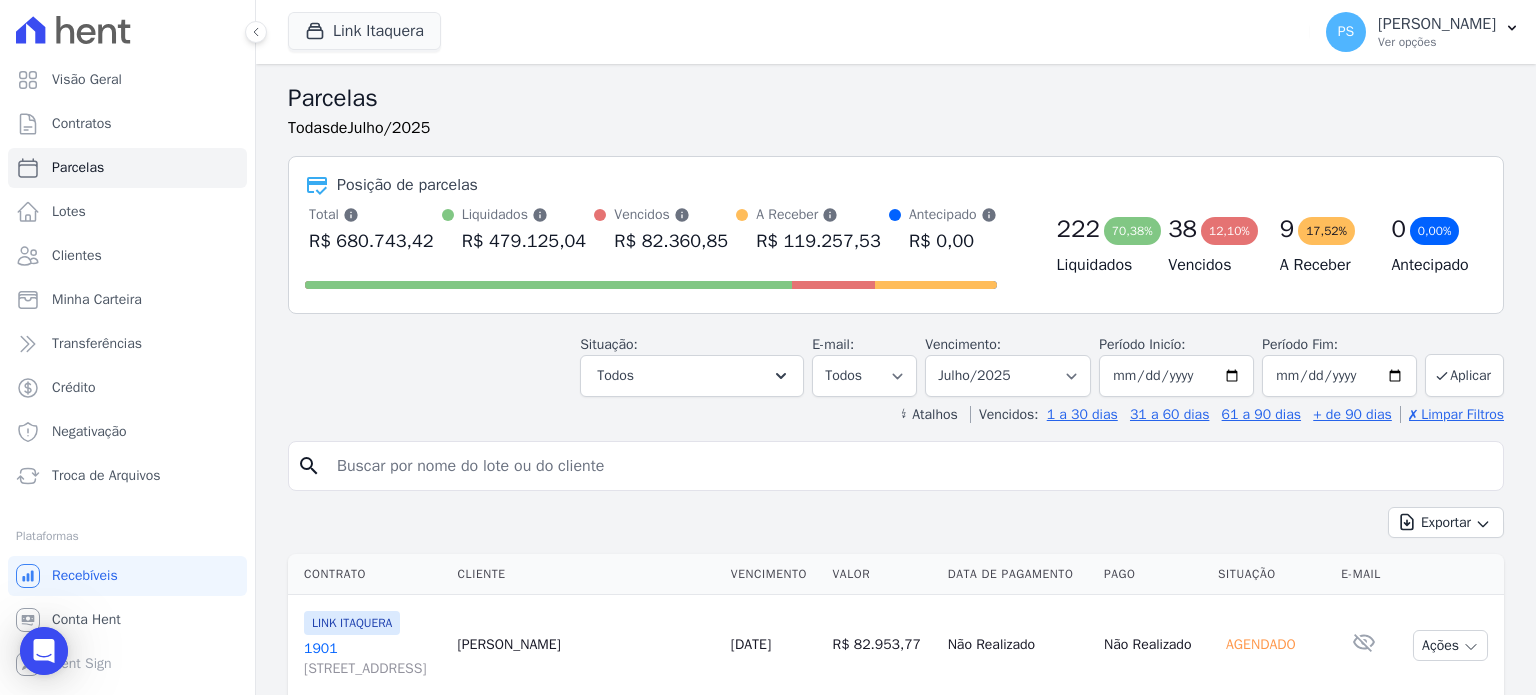 scroll, scrollTop: 0, scrollLeft: 0, axis: both 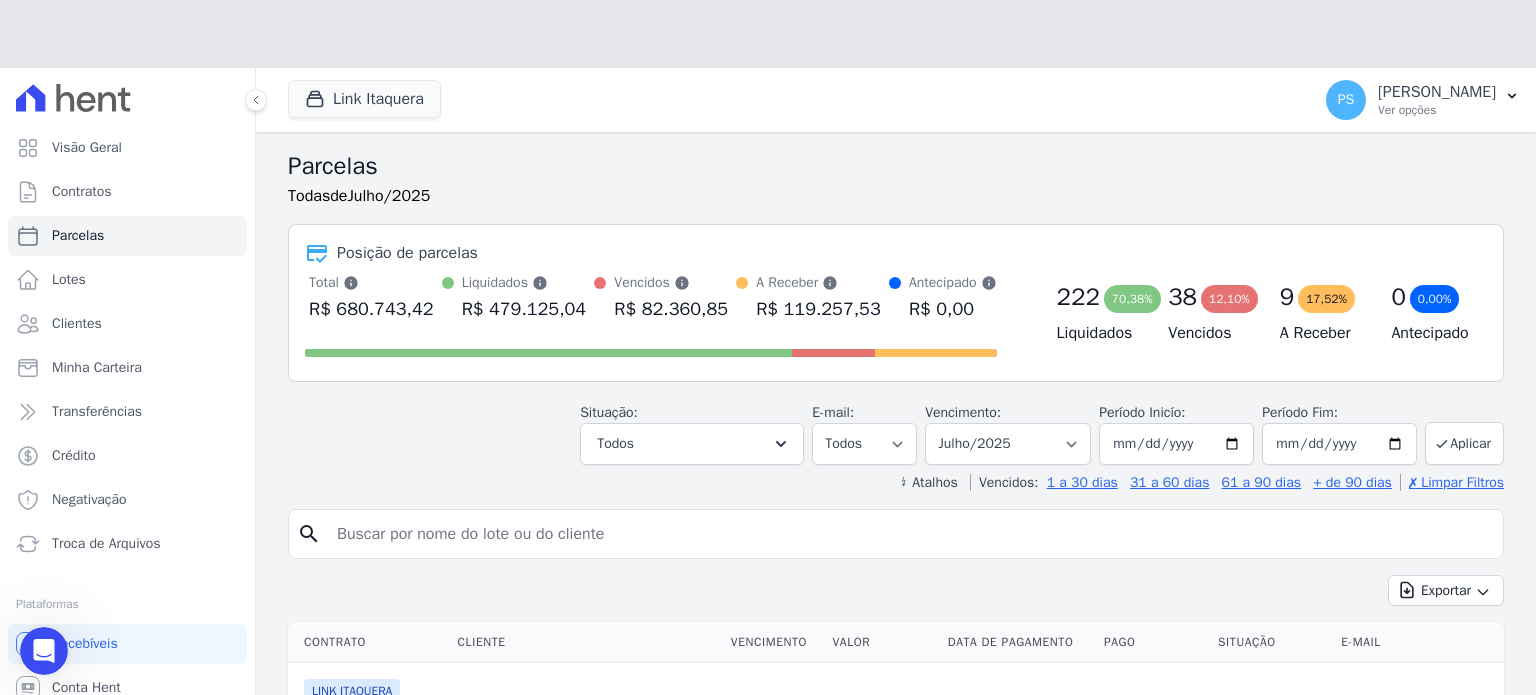 click on "Situação:
Agendado
Em Aberto
Pago
Processando
Cancelado
Vencido
Transferindo
Depositado
Pago por fora
Retido
Todos
Selecionar todos
Agendado
Em Aberto
Pago
Processando
Cancelado" at bounding box center [896, 429] 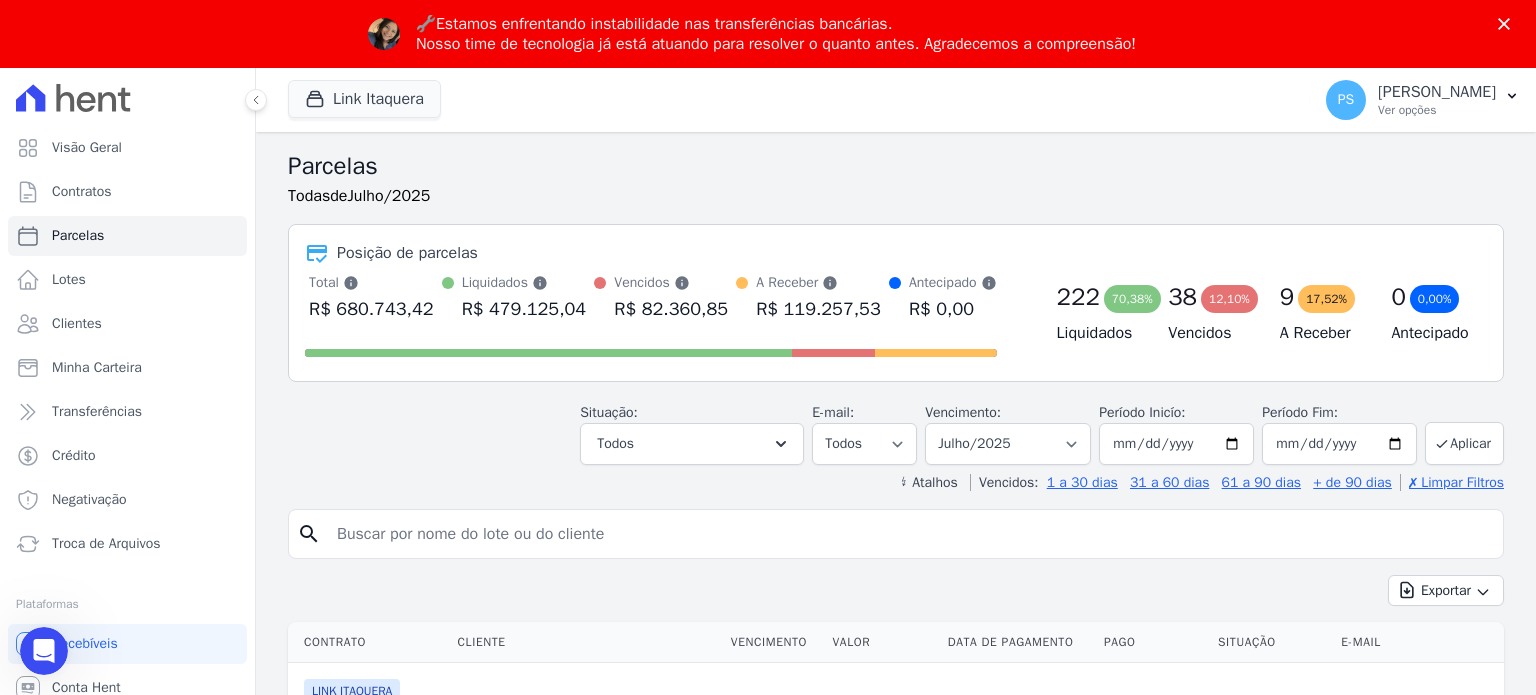 scroll, scrollTop: 0, scrollLeft: 0, axis: both 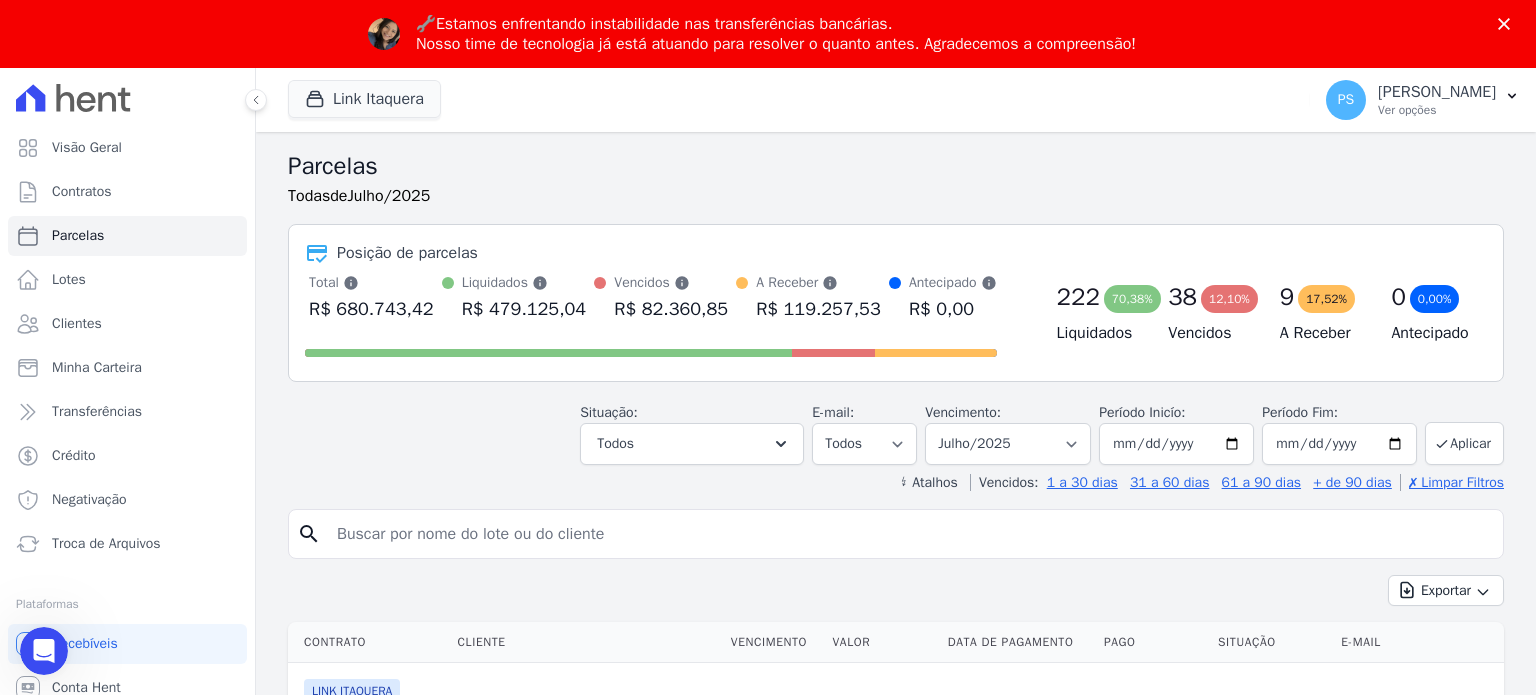click at bounding box center [910, 534] 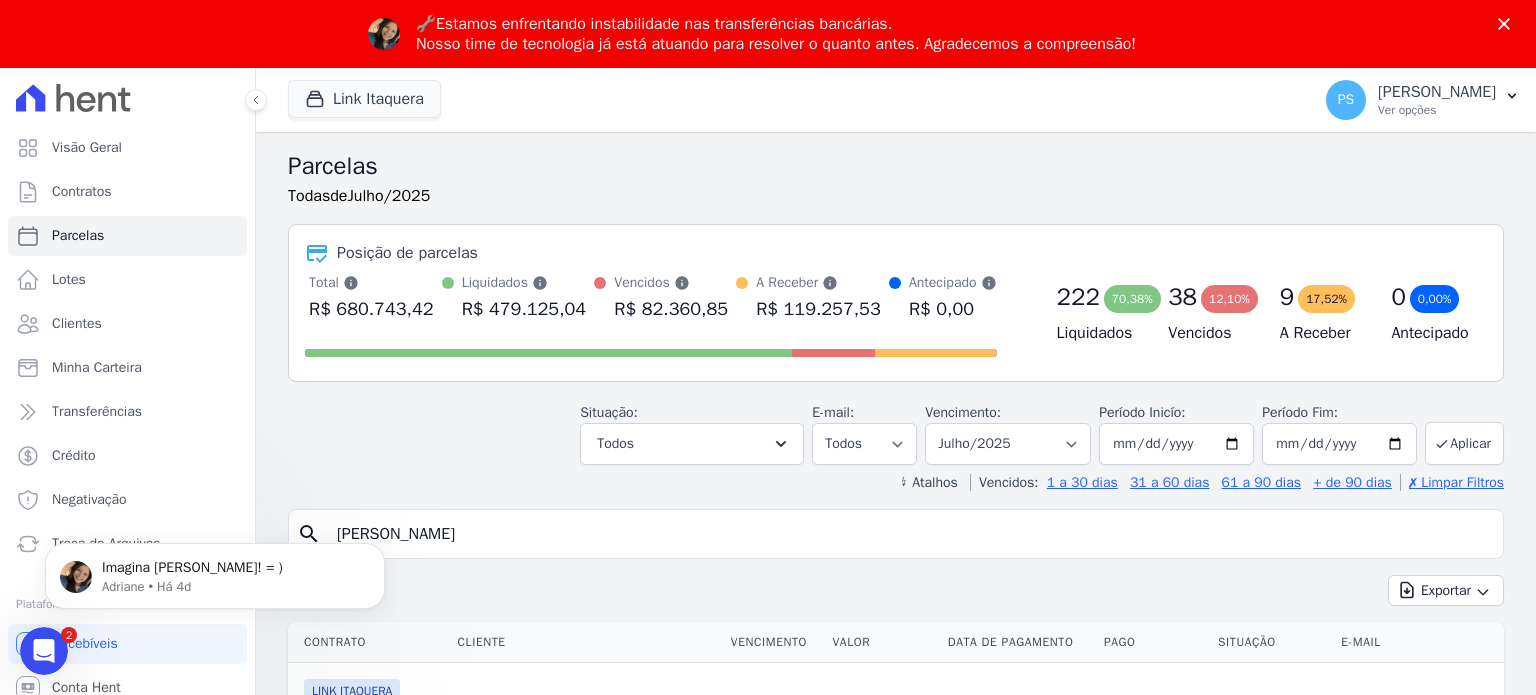 scroll, scrollTop: 0, scrollLeft: 0, axis: both 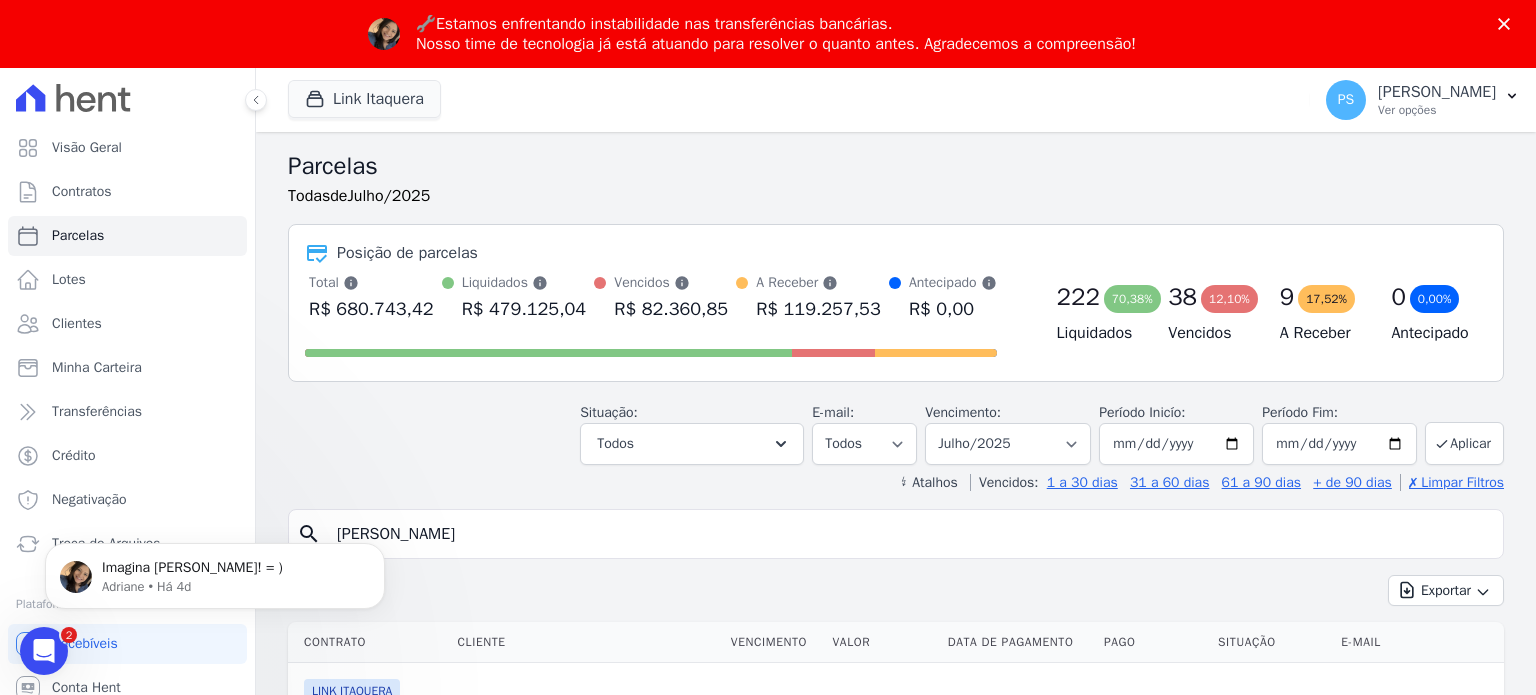 type on "Juliana Moreira Dos Reis" 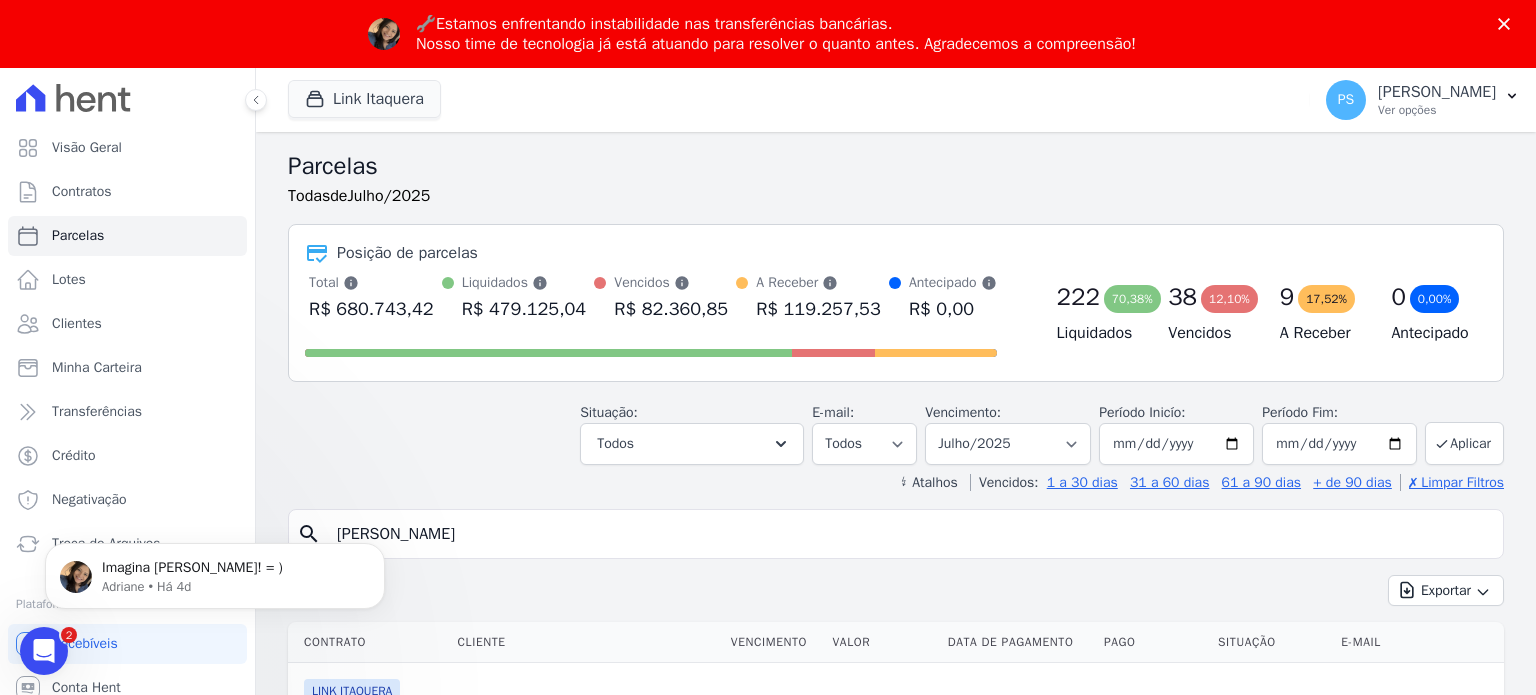 type 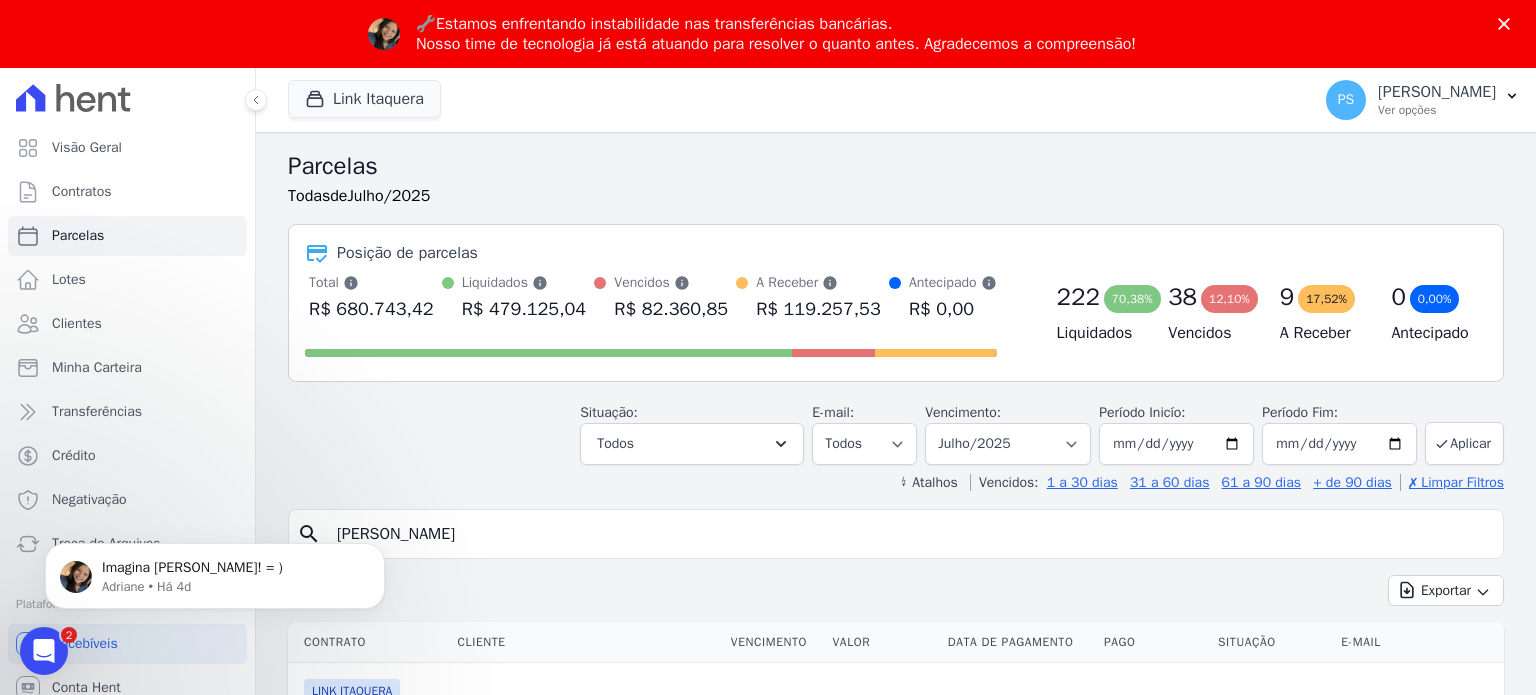 click on "Juliana Moreira Dos Reis" at bounding box center (910, 534) 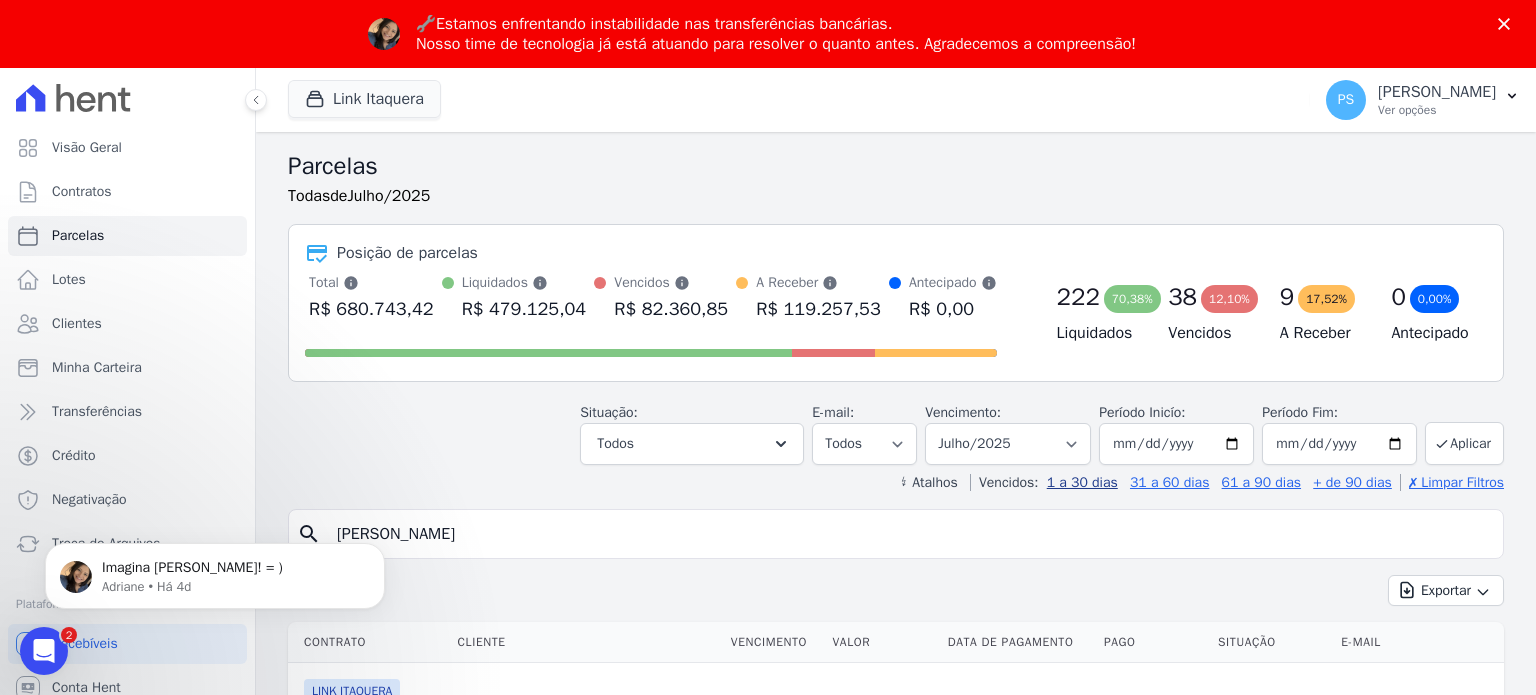 select 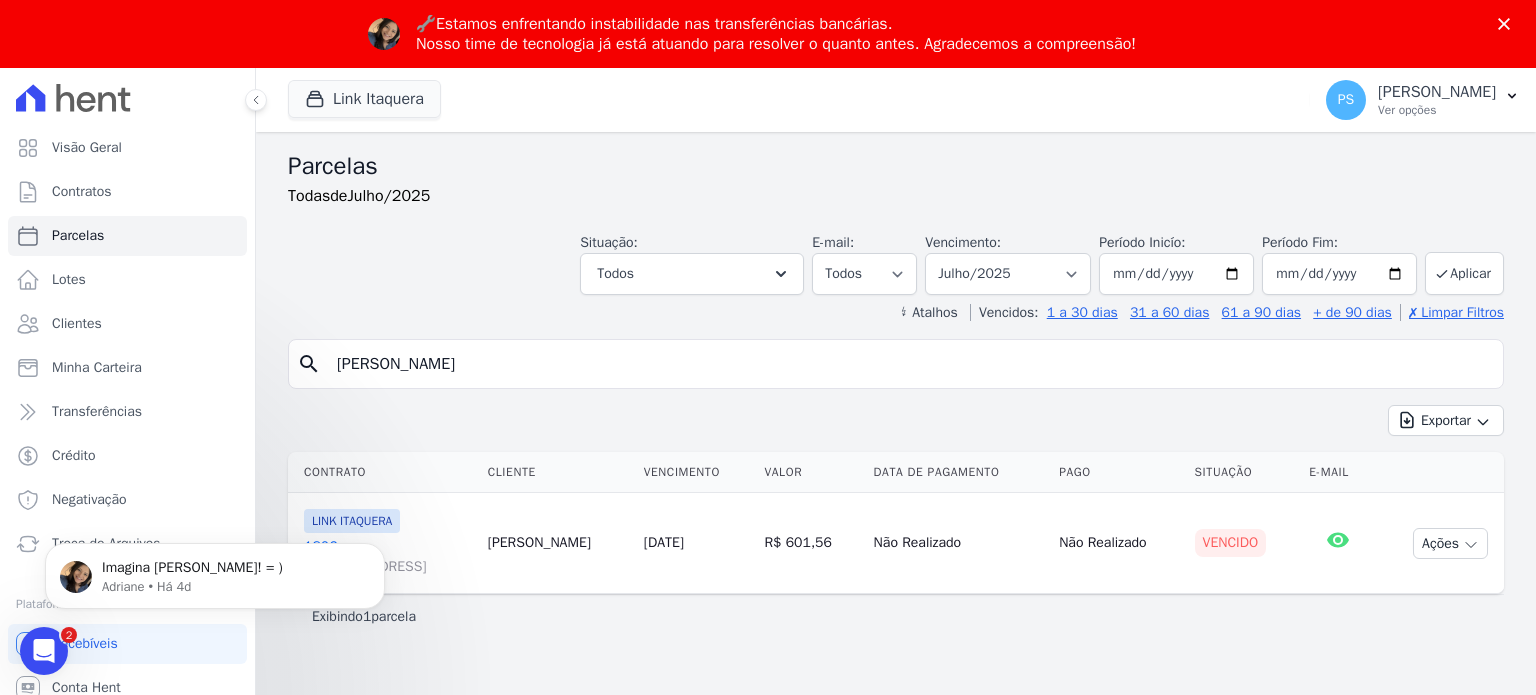 scroll, scrollTop: 0, scrollLeft: 0, axis: both 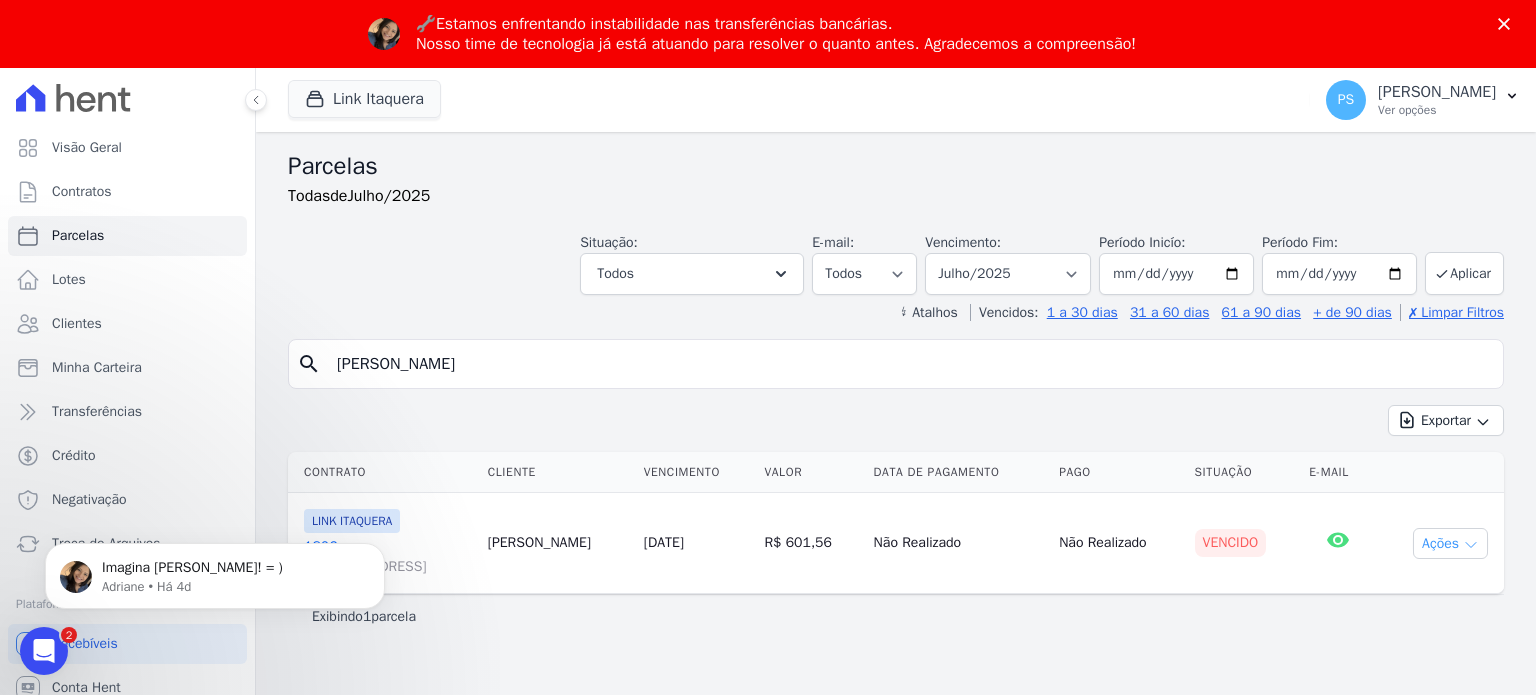 click 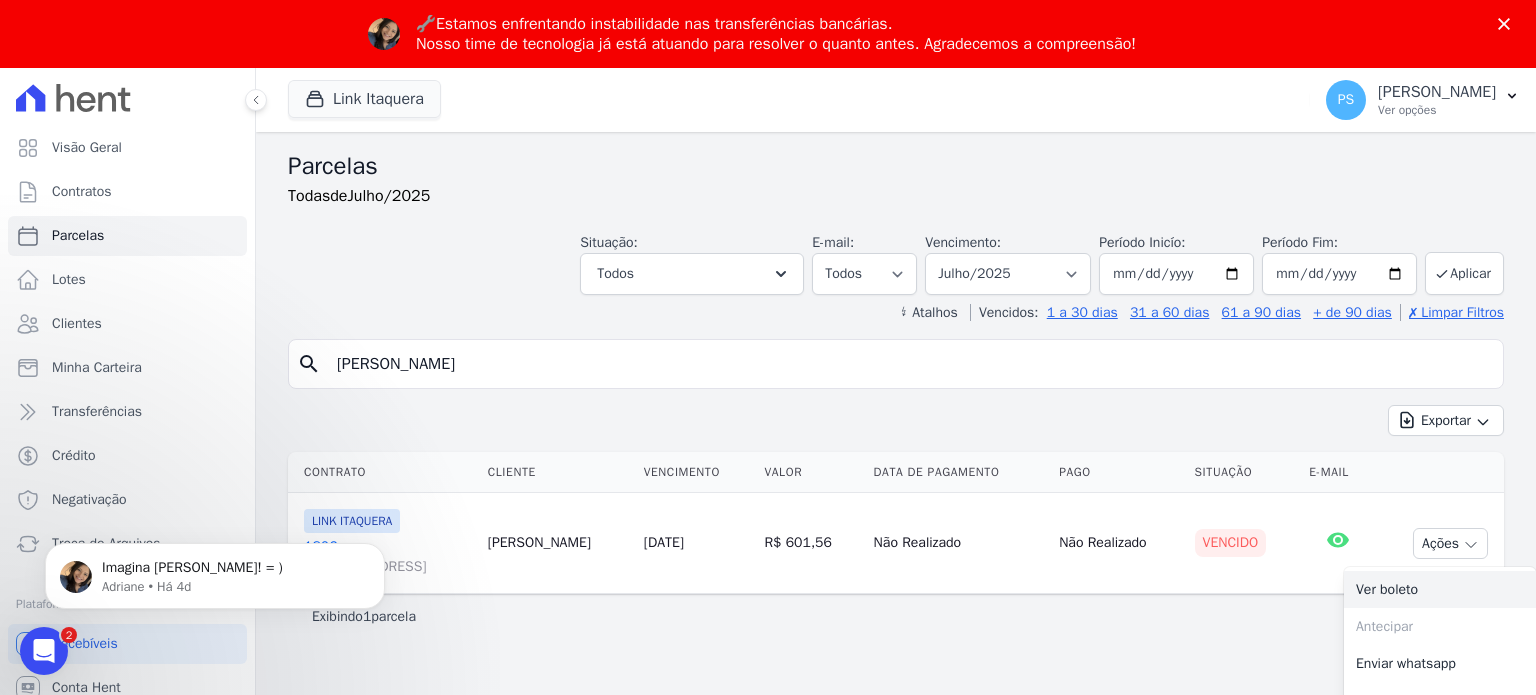 click on "Ver boleto" at bounding box center [1440, 589] 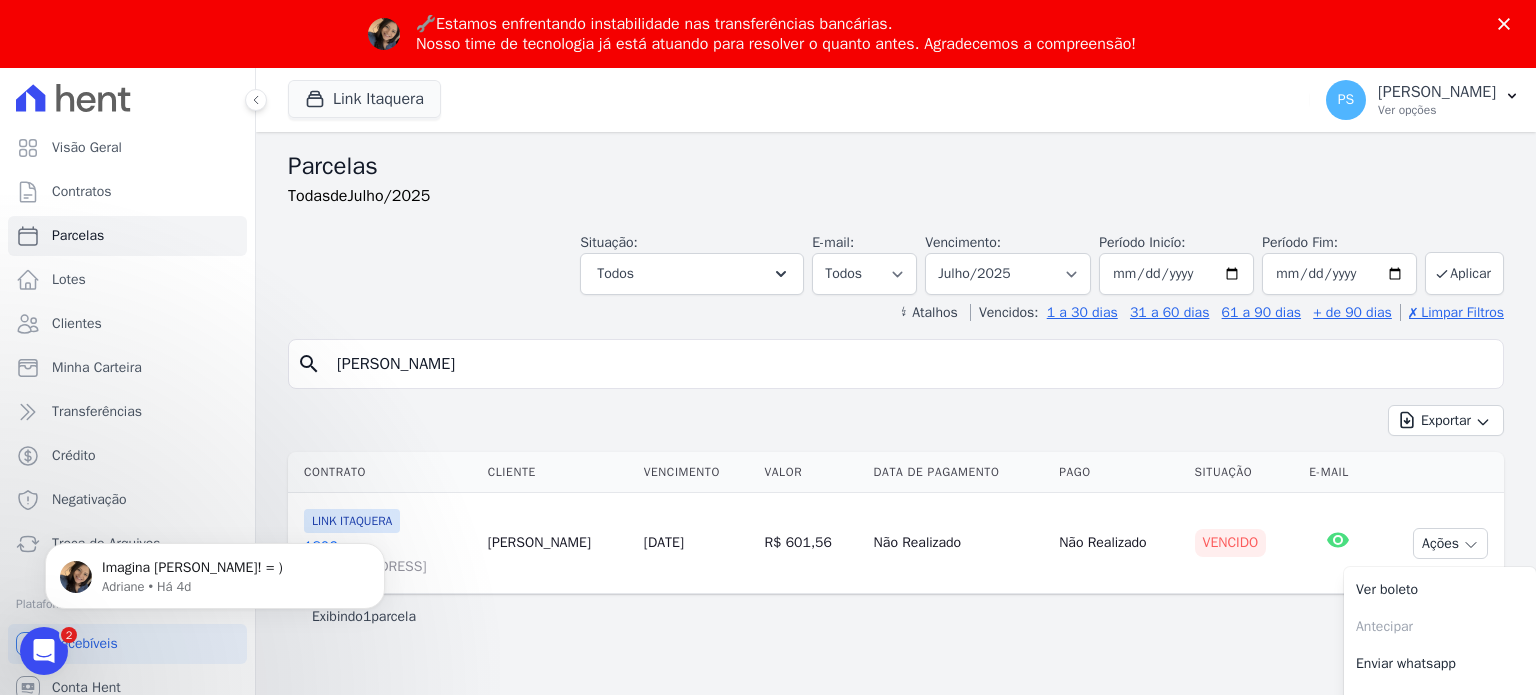 click on "Exportar
Exportar PDF
Exportar CSV" at bounding box center (896, 428) 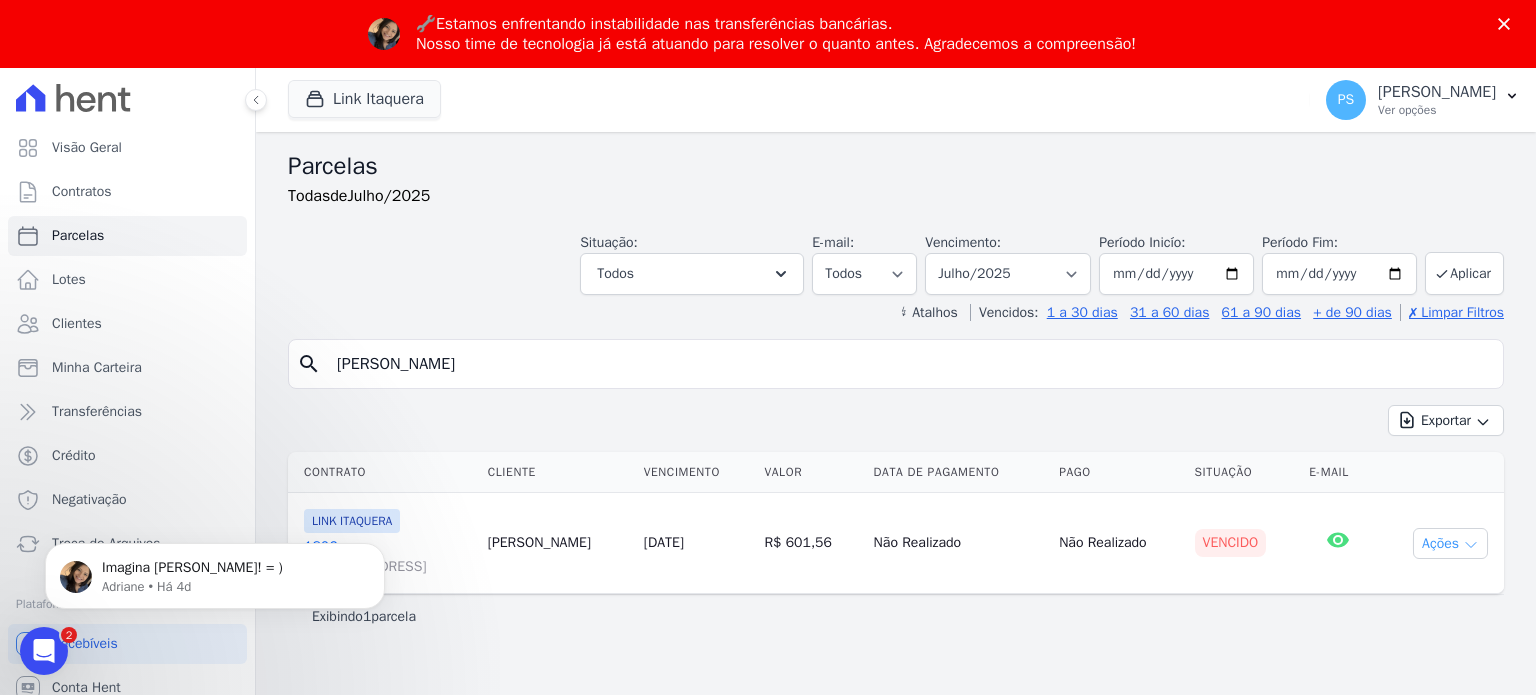 click on "Ações" at bounding box center (1450, 543) 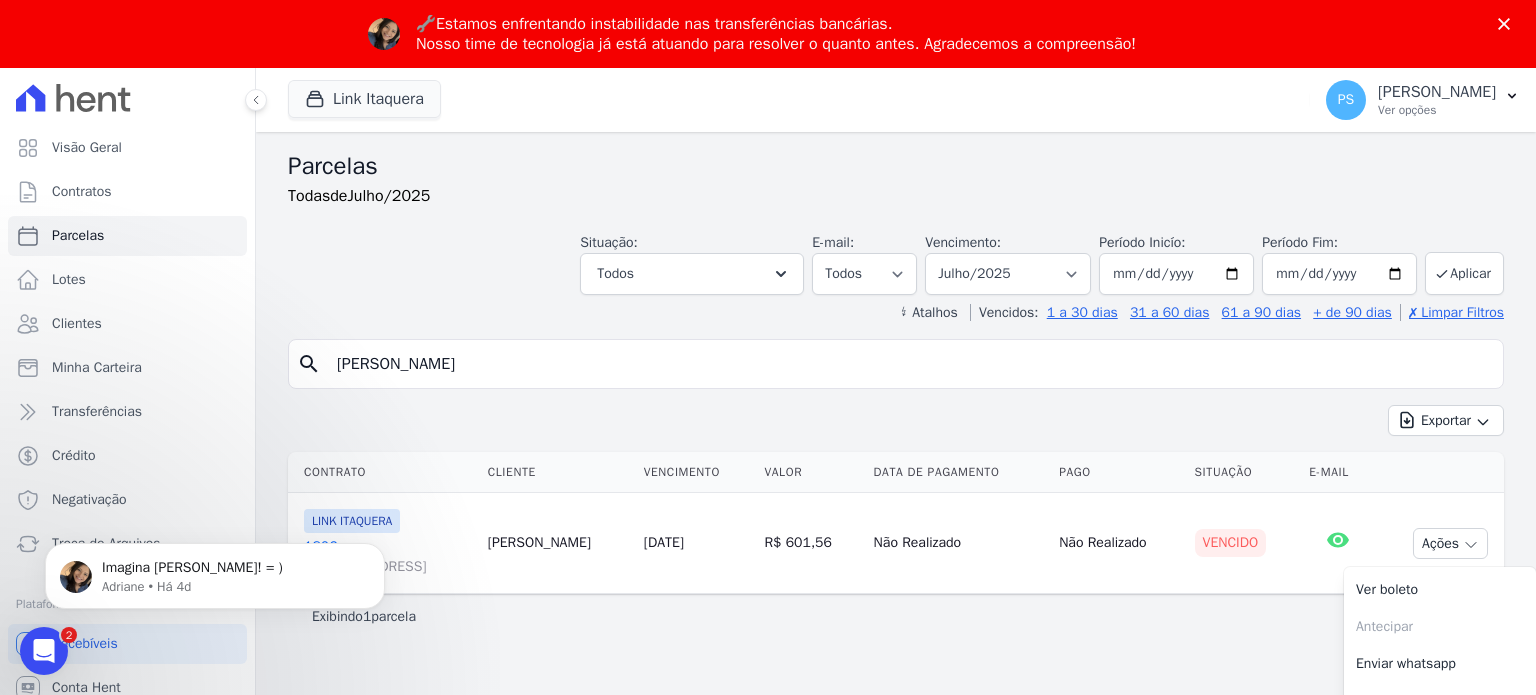 click on "Parcelas
Todas
de  Julho/2025
Situação:
Agendado
Em Aberto
Pago
Processando
Cancelado
Vencido
Transferindo
Depositado
Pago por fora
Retido
Todos
Selecionar todos
Agendado
Em Aberto
Pago
Processando" at bounding box center [896, 447] 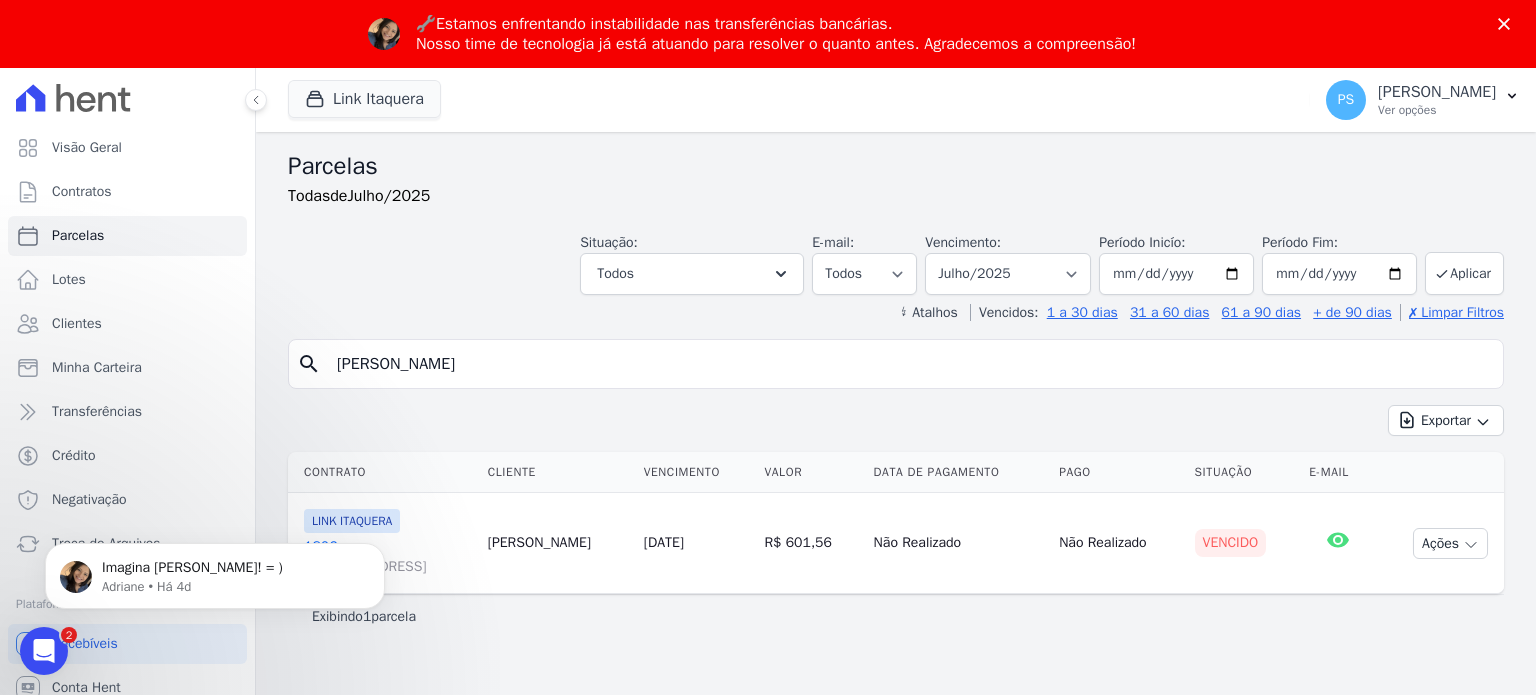 click 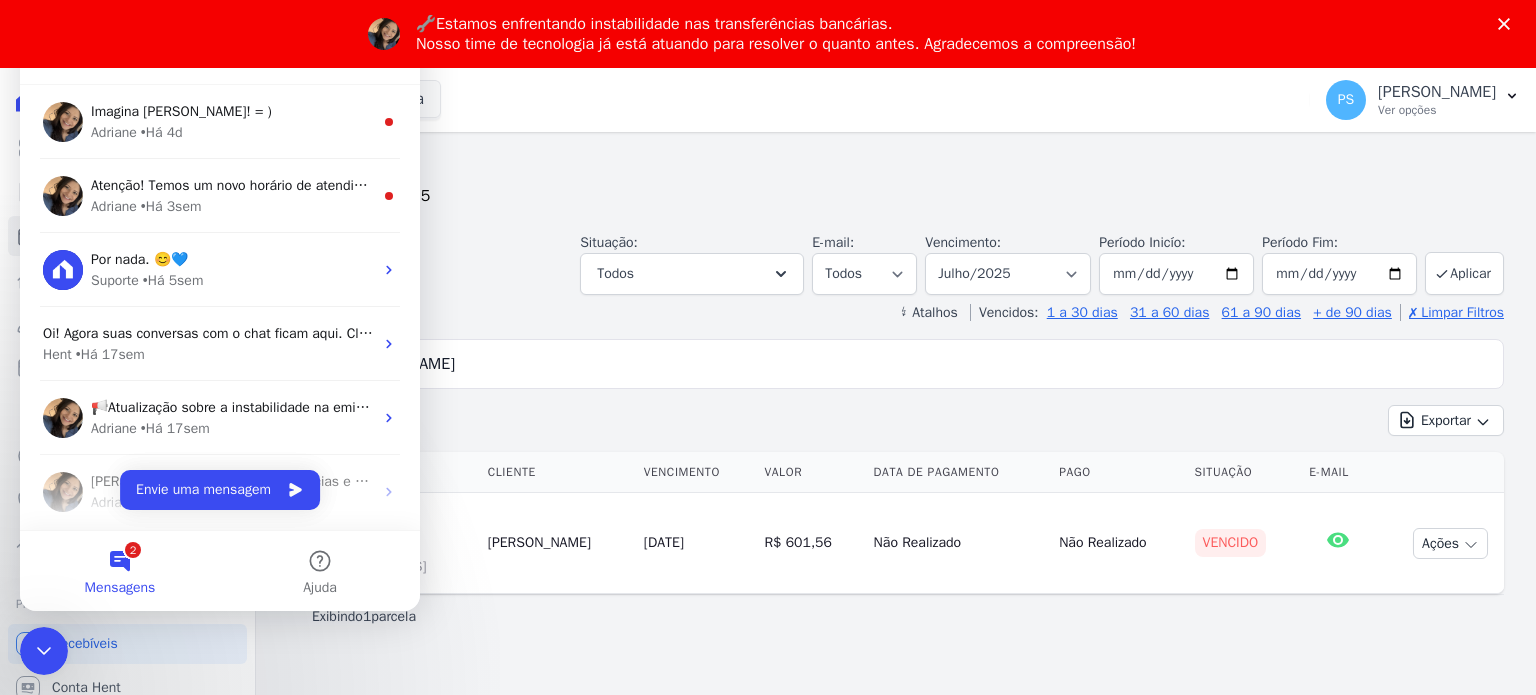 scroll, scrollTop: 0, scrollLeft: 0, axis: both 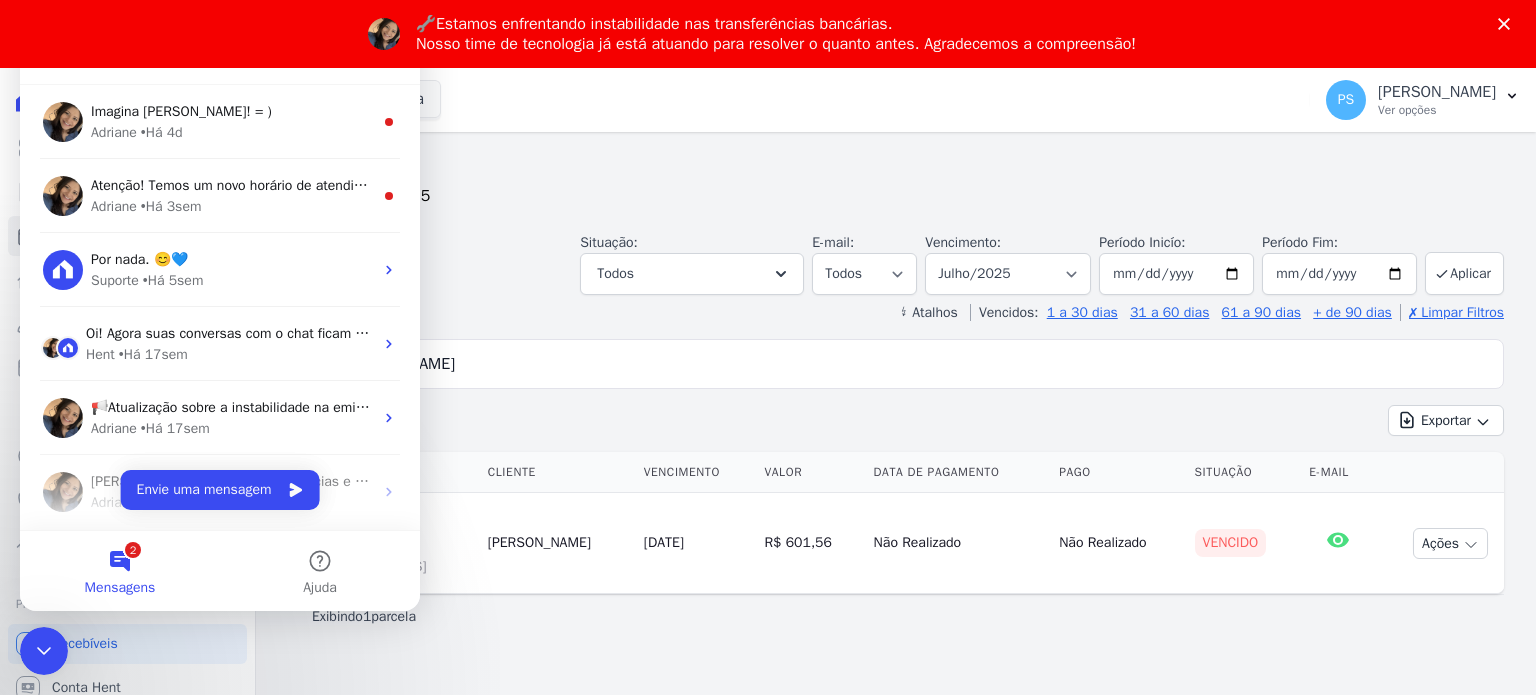 click at bounding box center [44, 651] 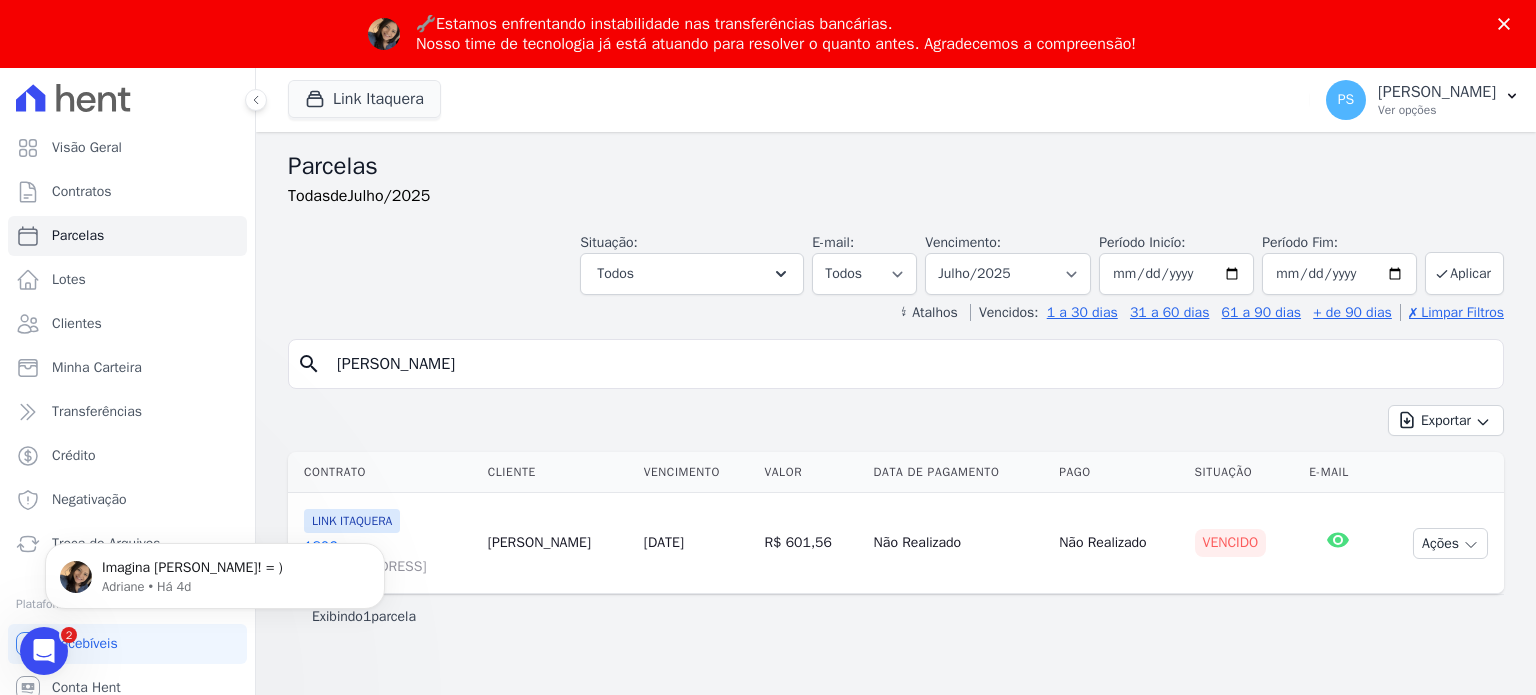 scroll, scrollTop: 0, scrollLeft: 0, axis: both 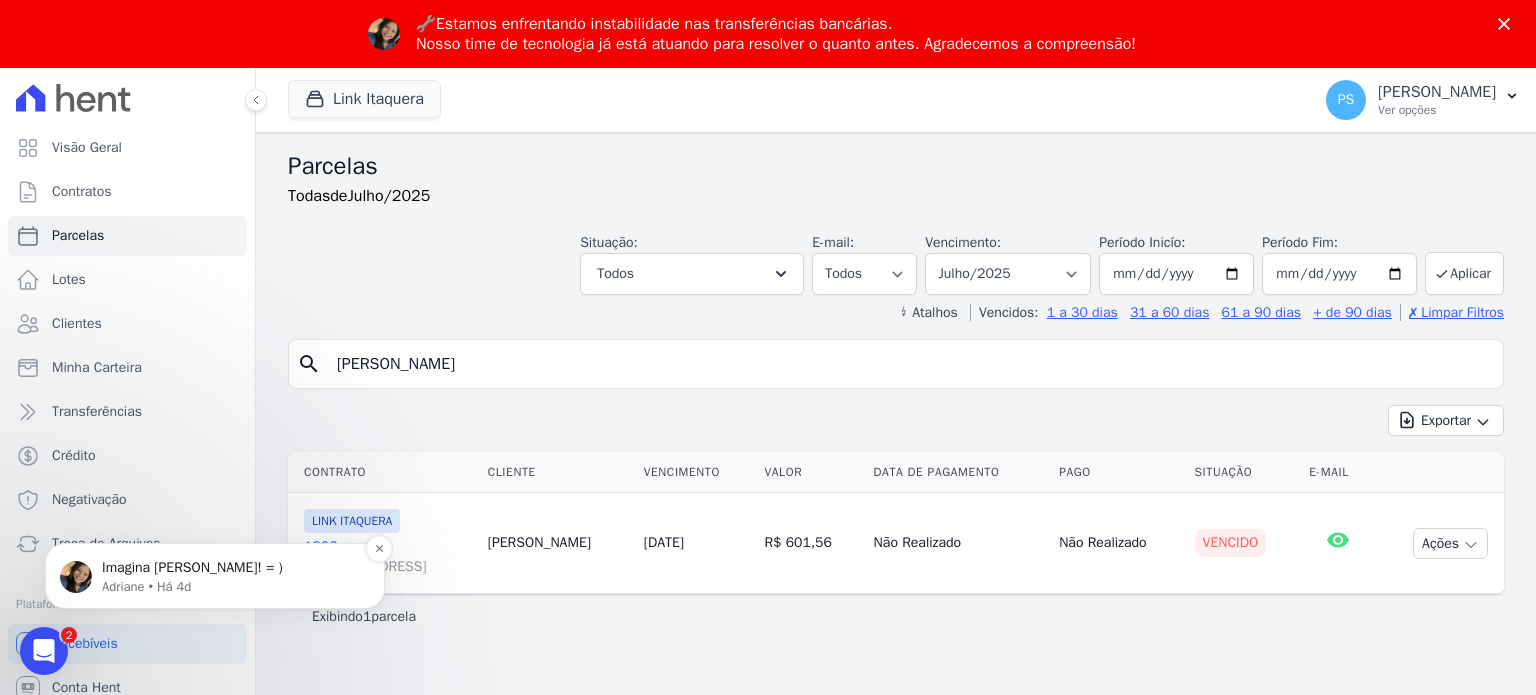 click on "Imagina [PERSON_NAME]! = )" at bounding box center [231, 568] 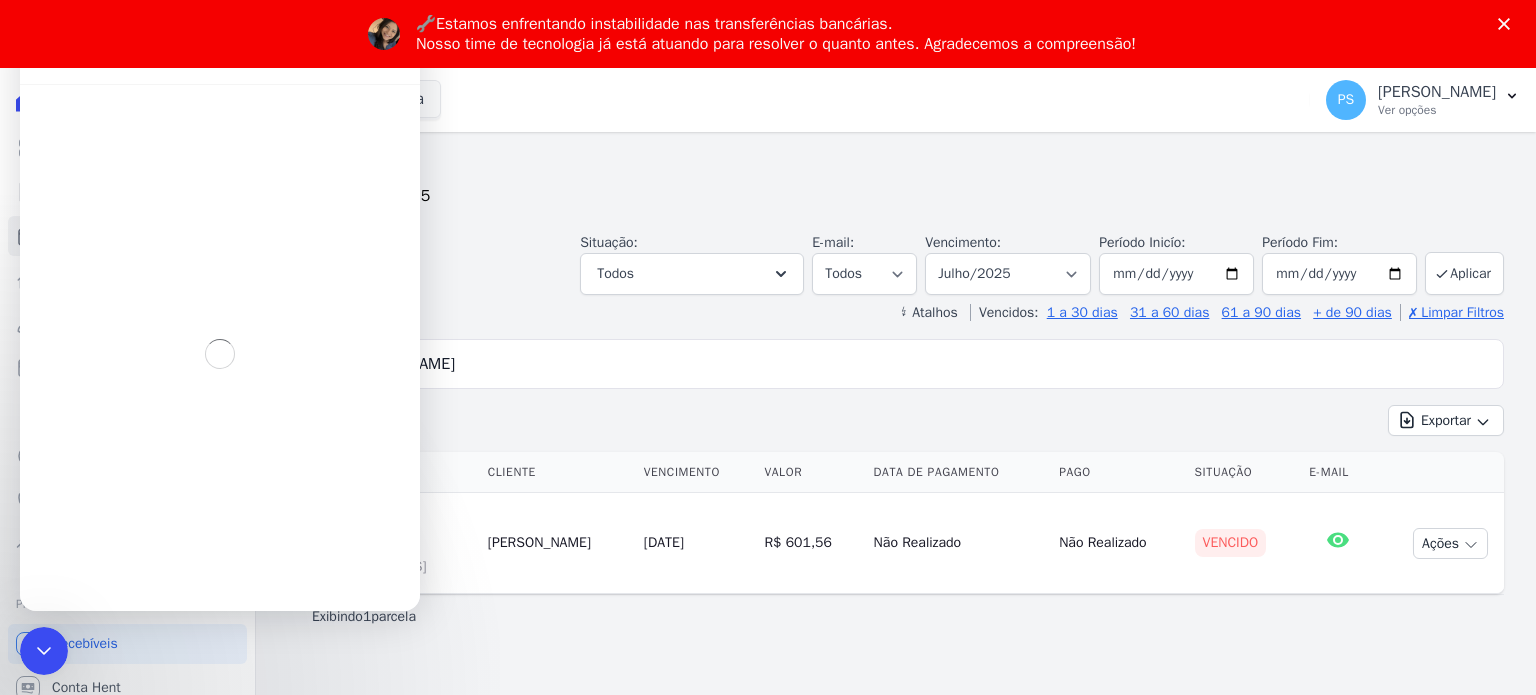 scroll, scrollTop: 2, scrollLeft: 0, axis: vertical 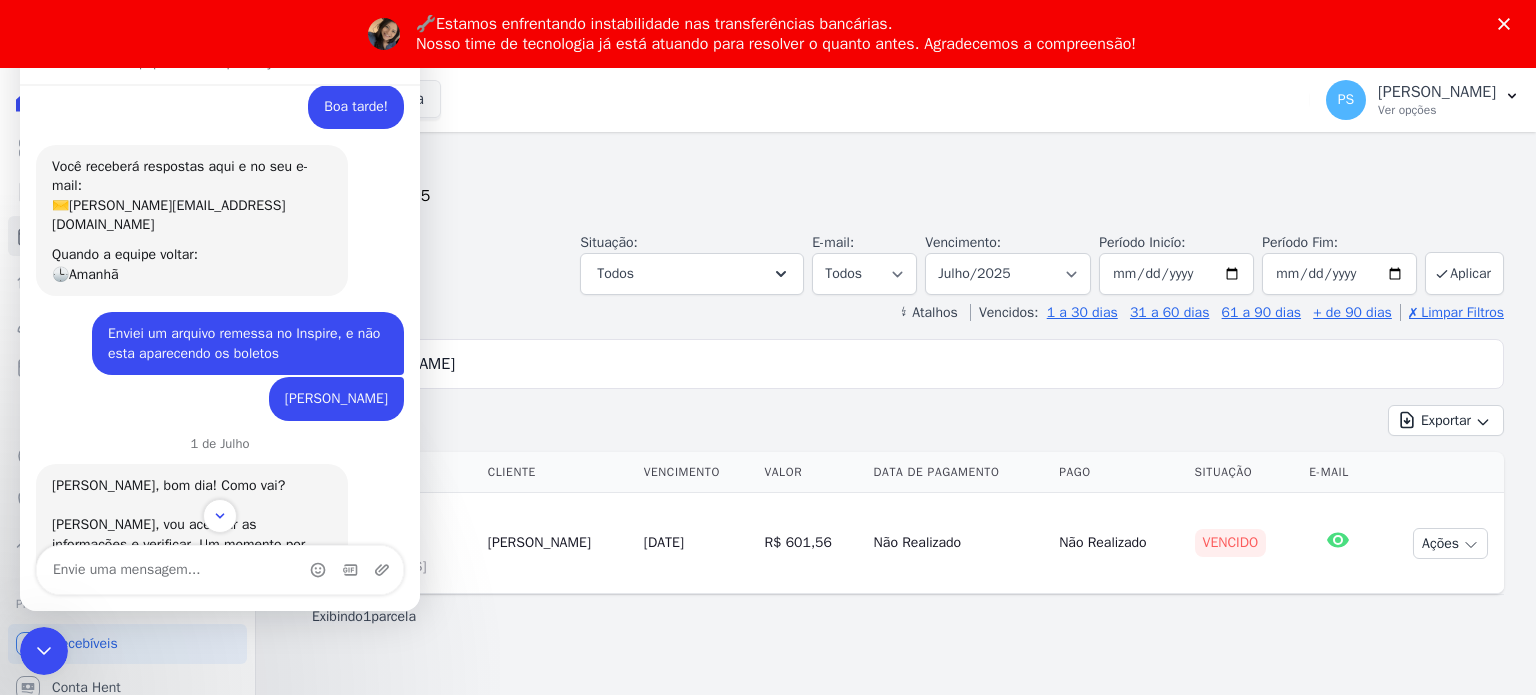click 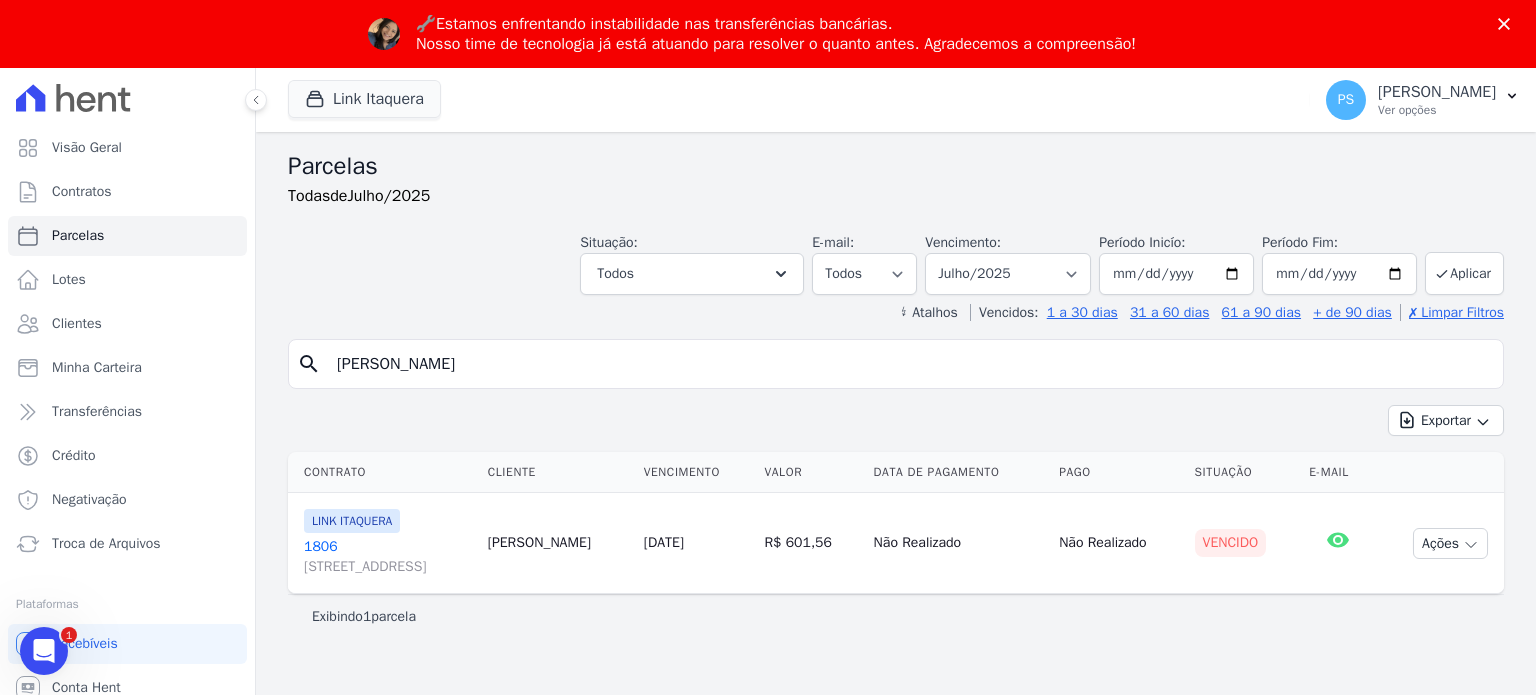 click on "Parcelas
Todas
de  Julho/2025
Situação:
Agendado
Em Aberto
Pago
Processando
Cancelado
Vencido
Transferindo
Depositado
Pago por fora
Retido
Todos
Selecionar todos
Agendado
Em Aberto
Pago
Processando" at bounding box center [896, 447] 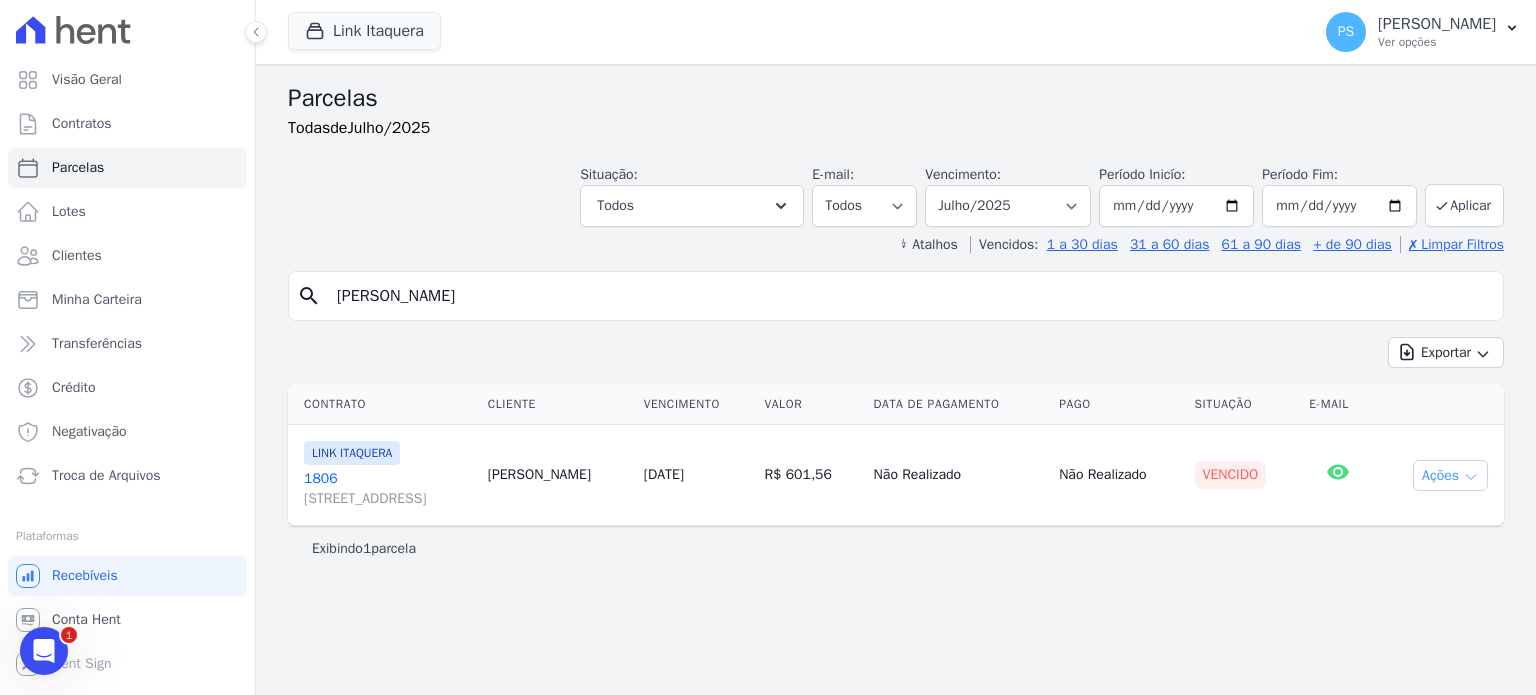click on "Ações" at bounding box center [1450, 475] 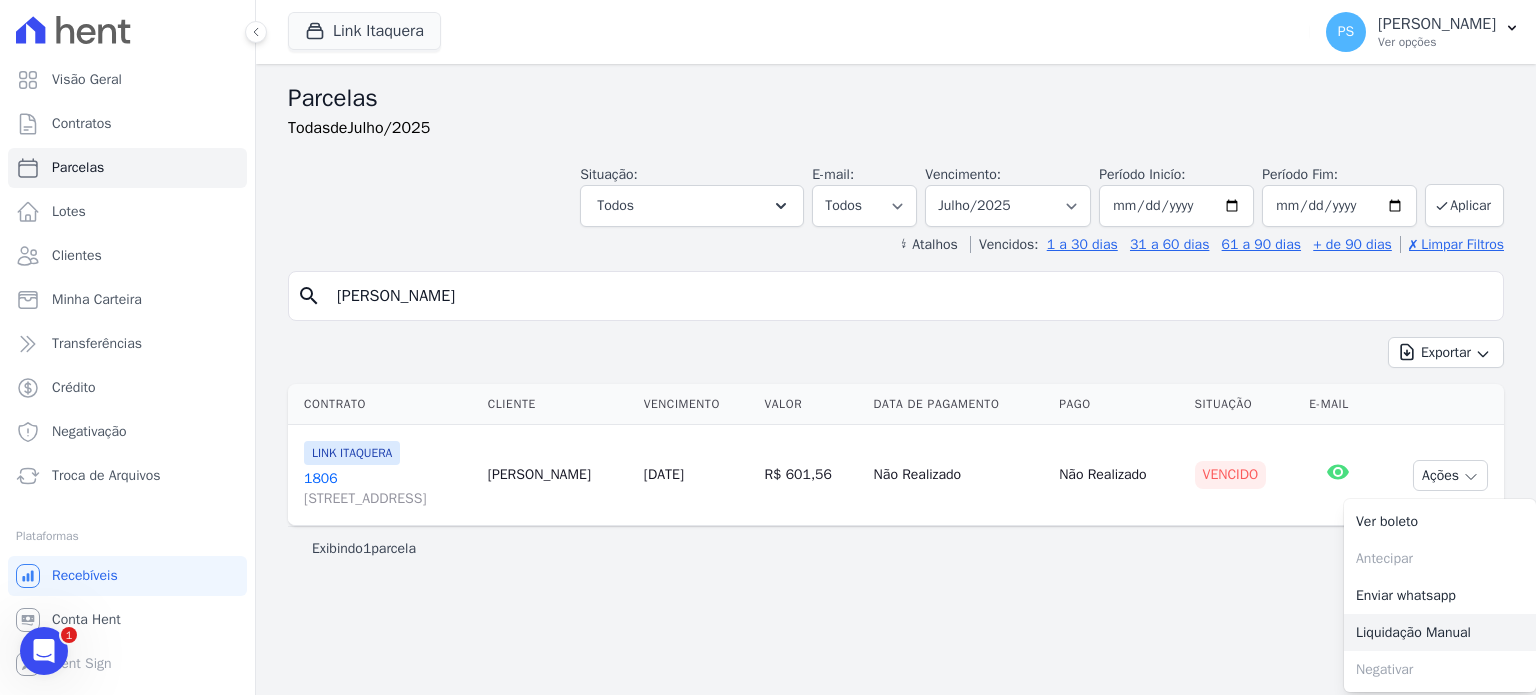 click on "Liquidação Manual" at bounding box center [1440, 632] 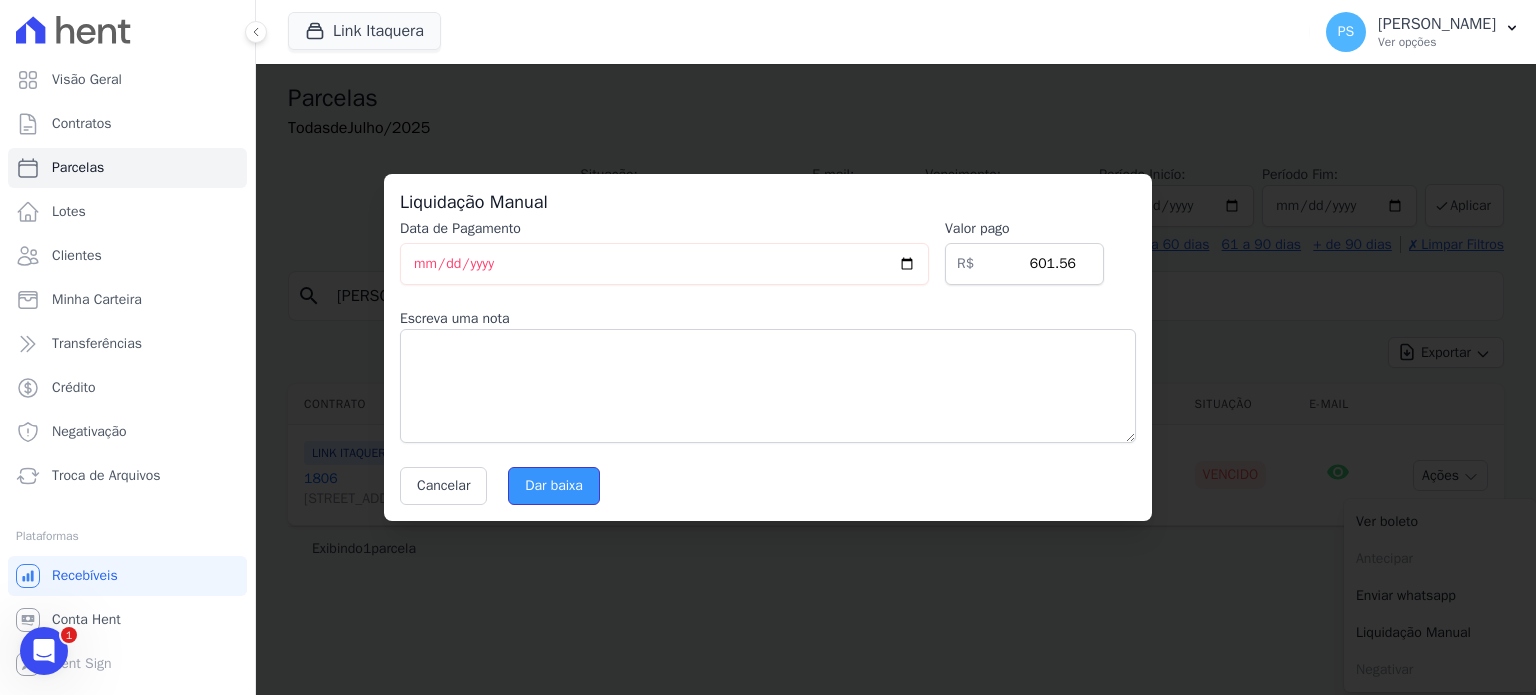 click on "Dar baixa" at bounding box center (554, 486) 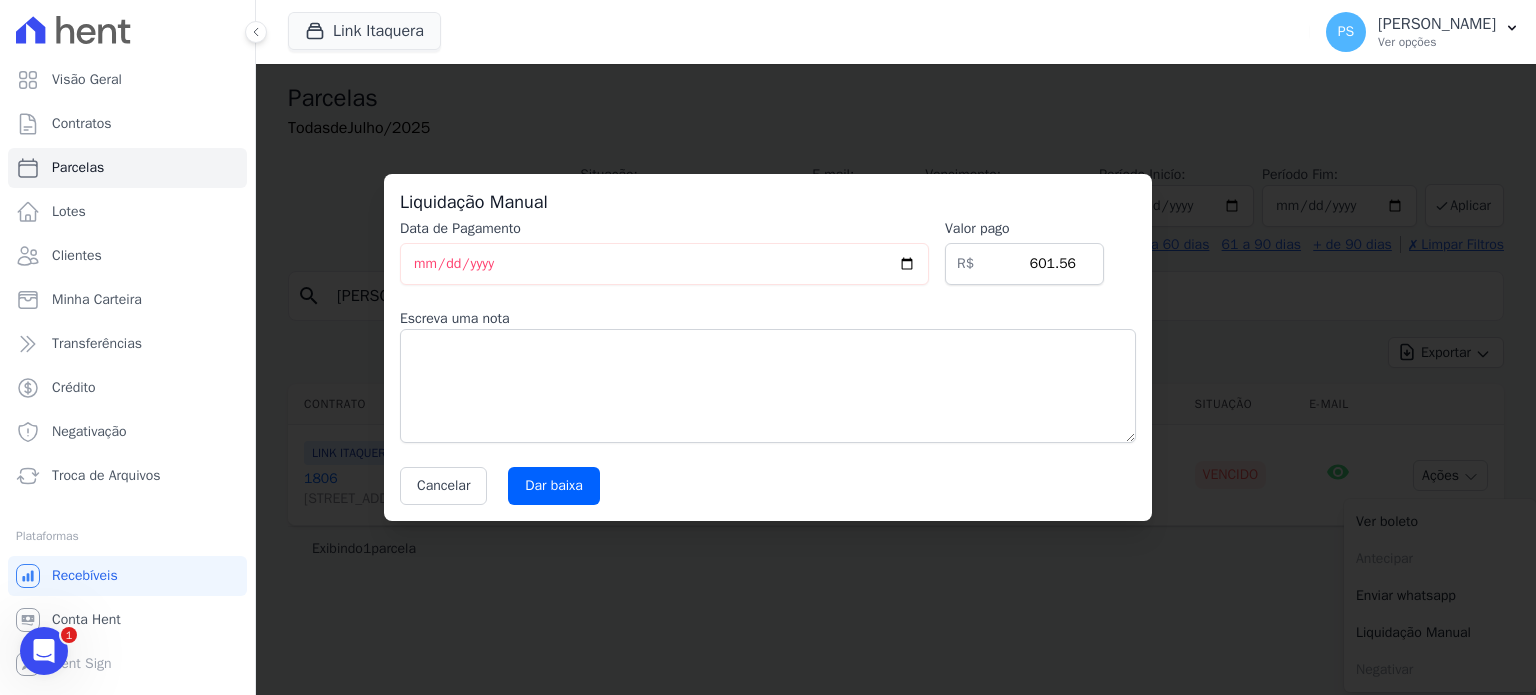 select 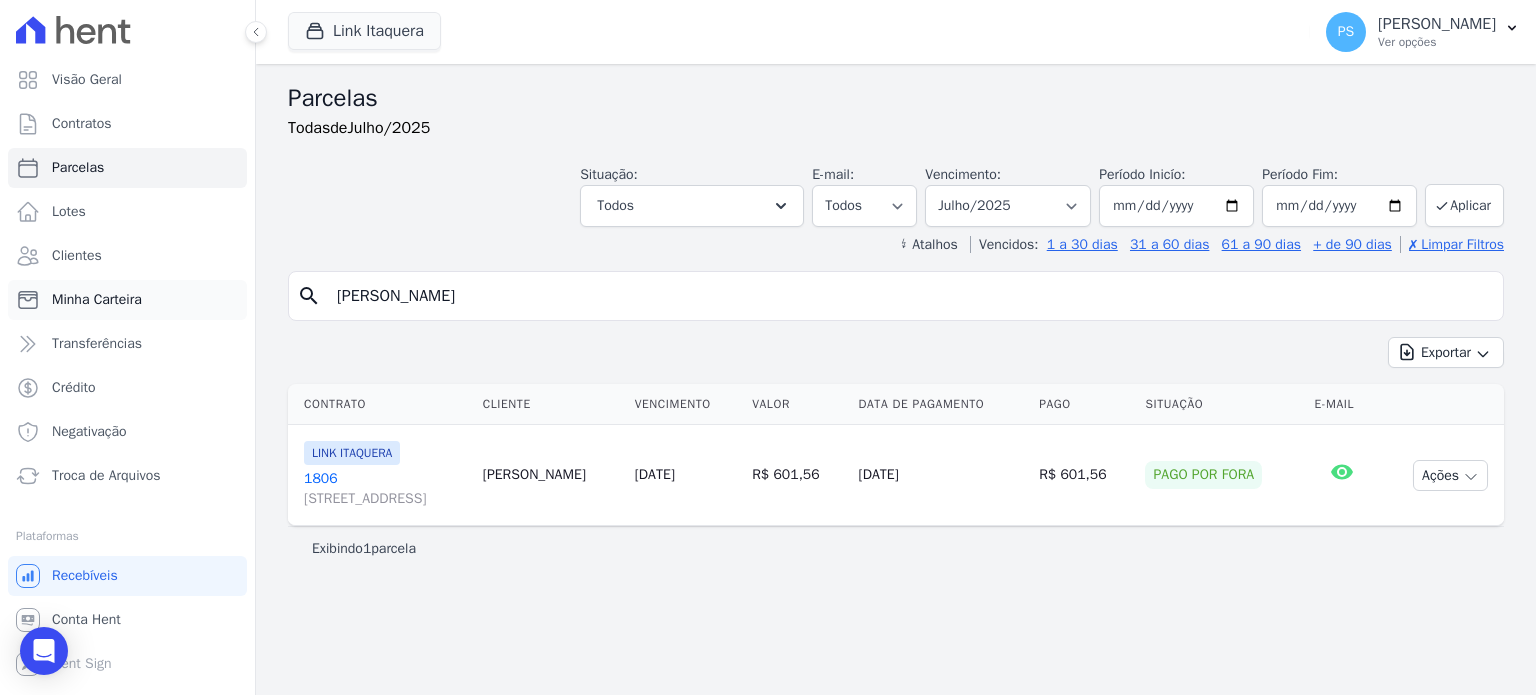 drag, startPoint x: 554, startPoint y: 296, endPoint x: 8, endPoint y: 283, distance: 546.1547 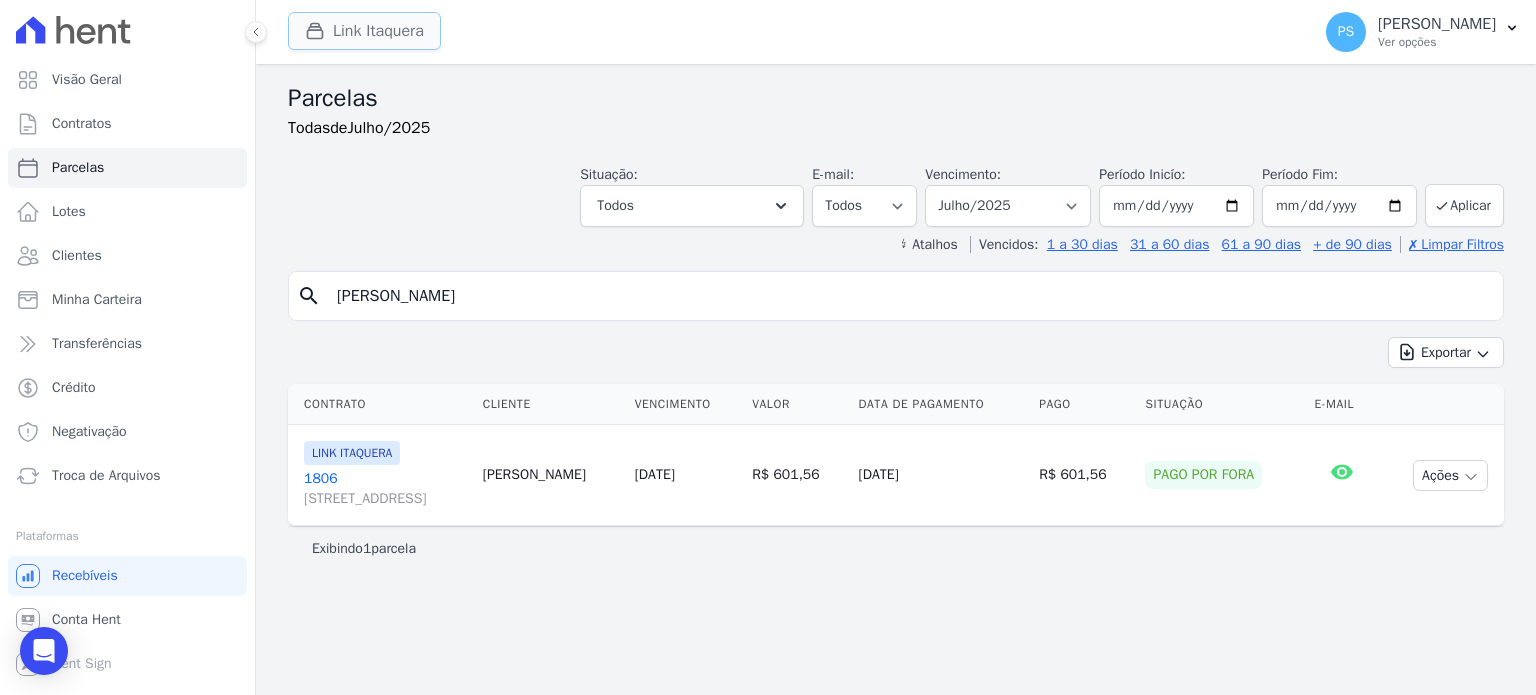 click on "Link Itaquera" at bounding box center (364, 31) 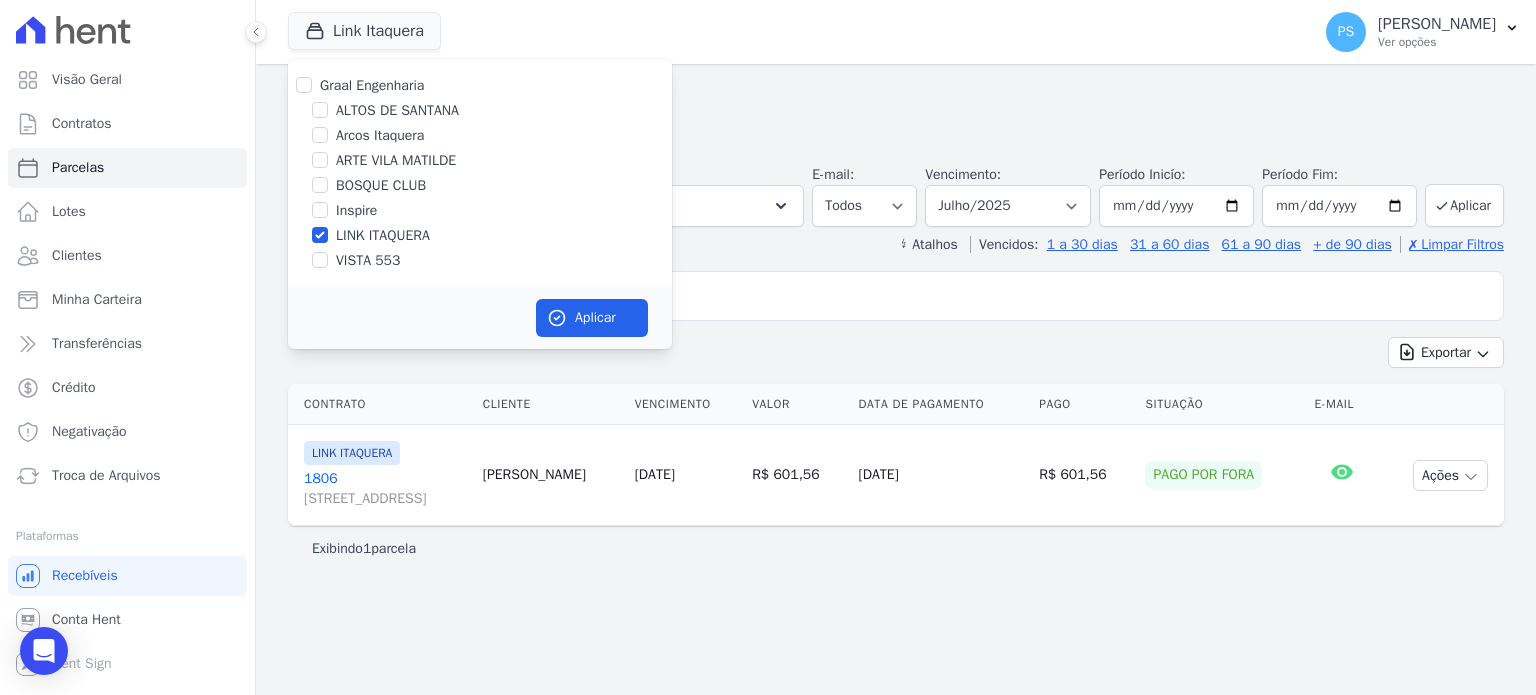 click on "LINK ITAQUERA" at bounding box center [383, 235] 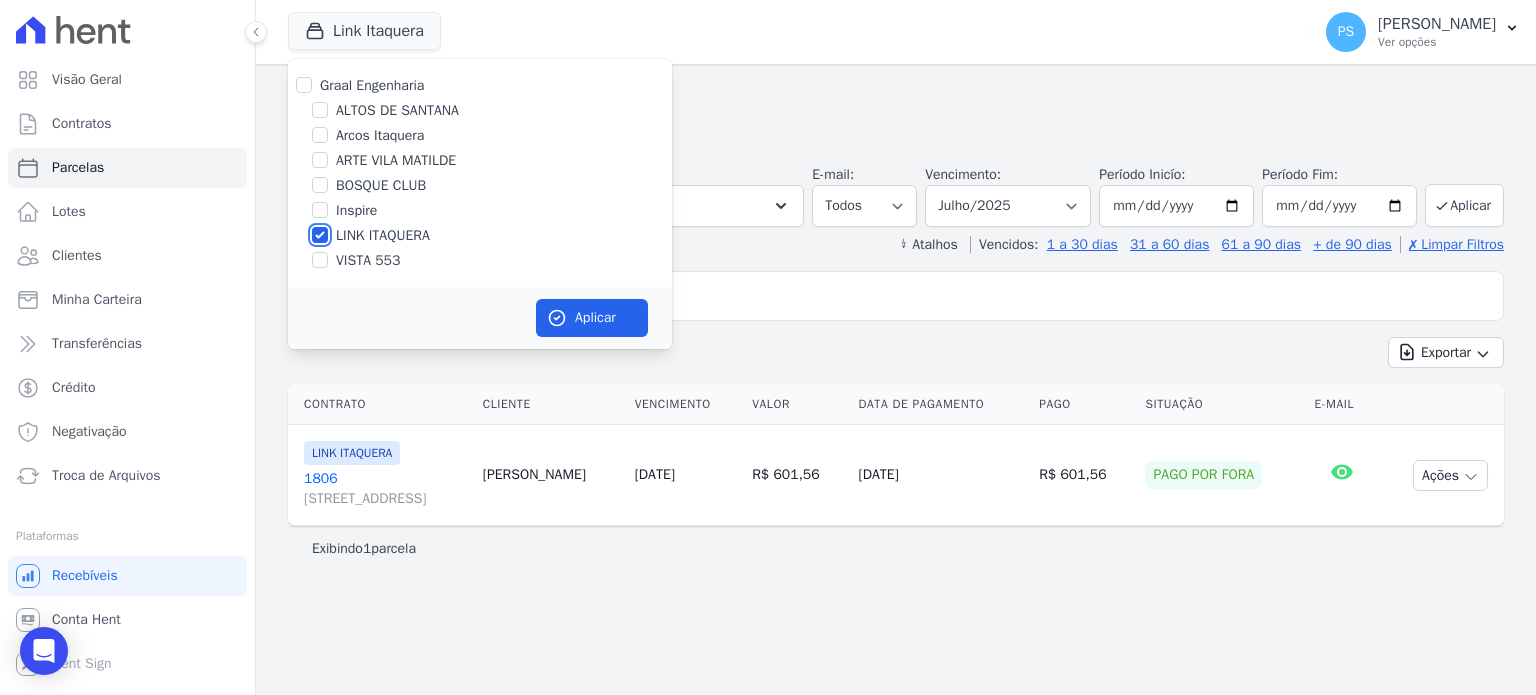 checkbox on "false" 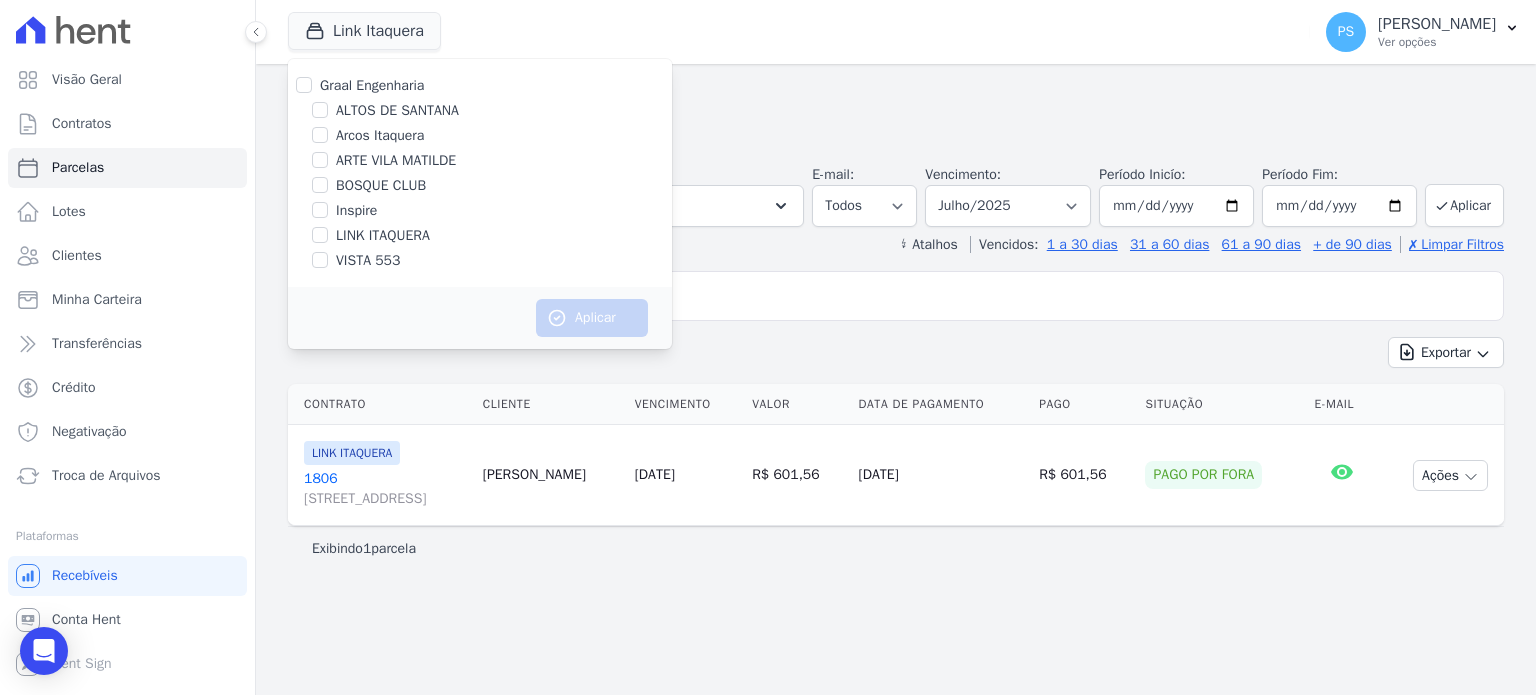 click on "BOSQUE CLUB" at bounding box center (381, 185) 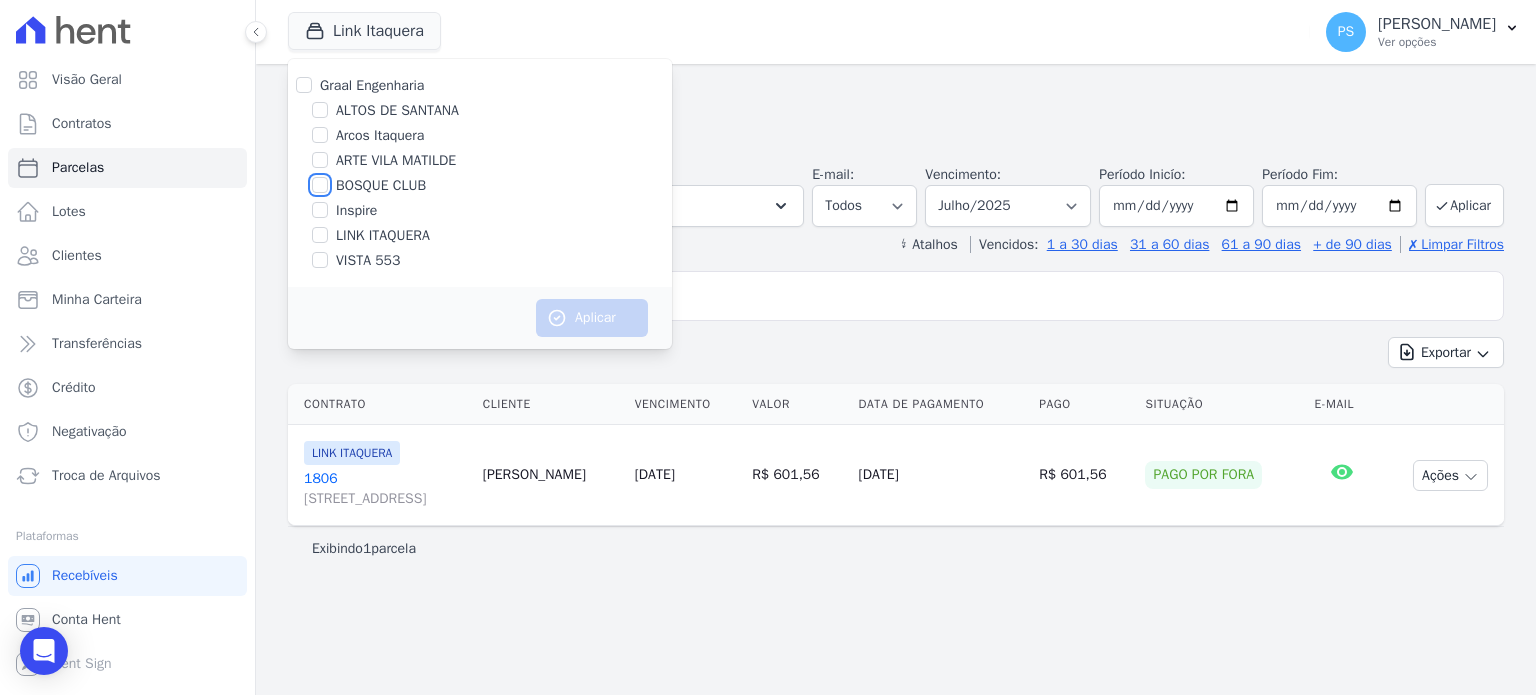 click on "BOSQUE CLUB" at bounding box center [320, 185] 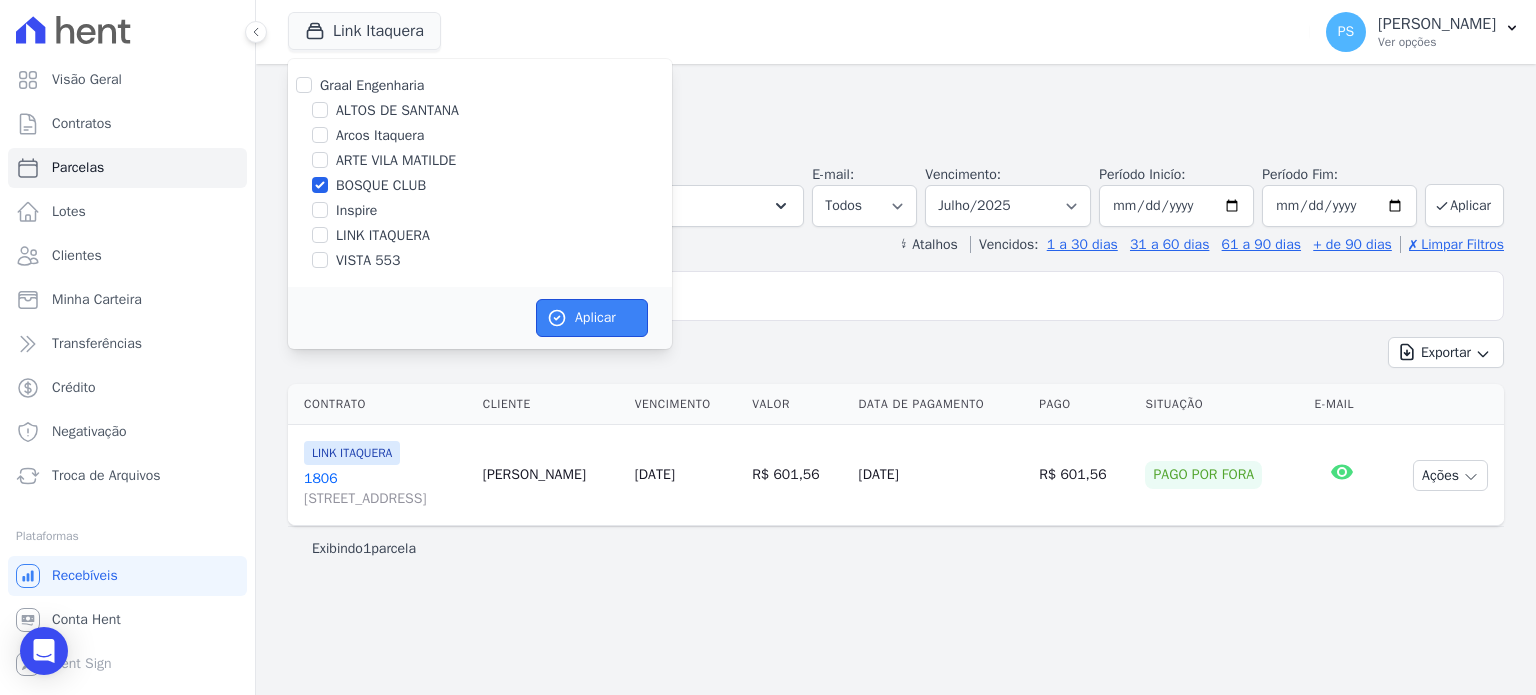 click on "Aplicar" at bounding box center [592, 318] 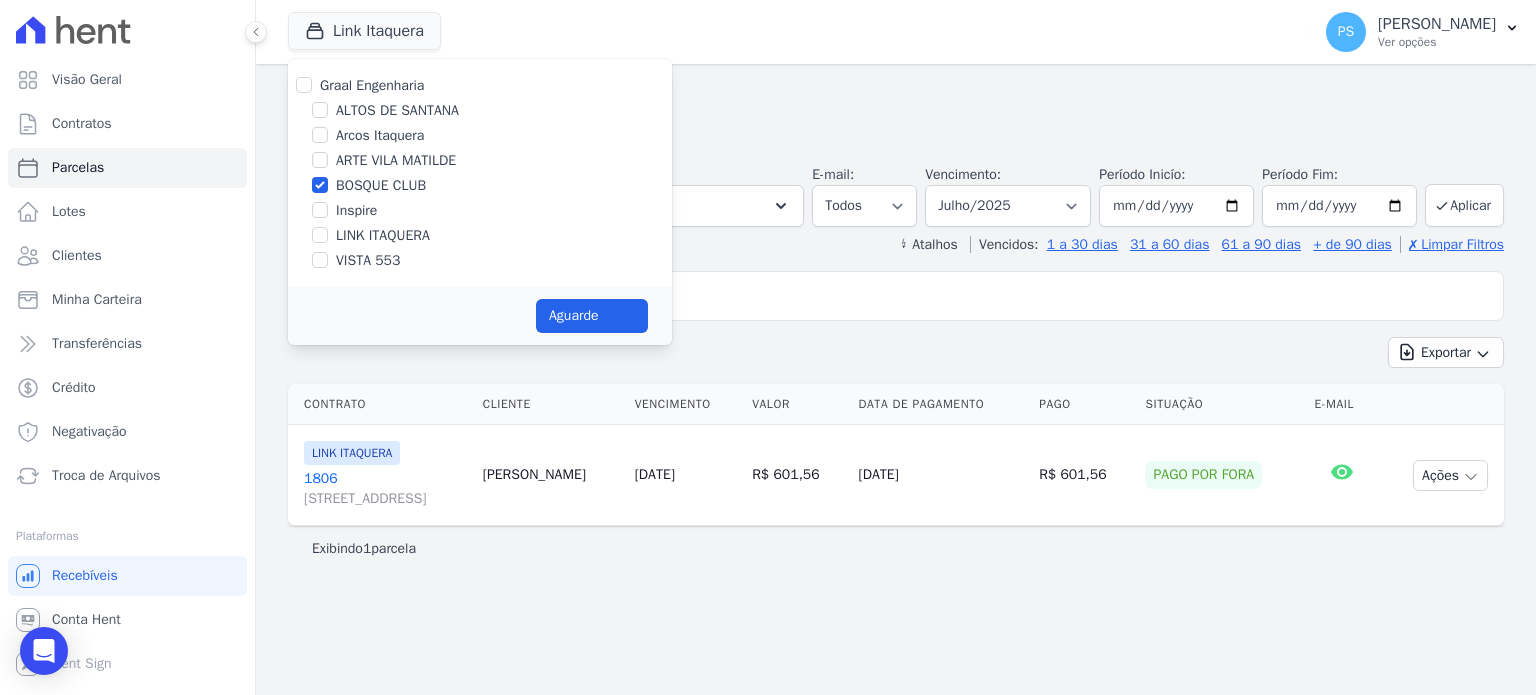 select 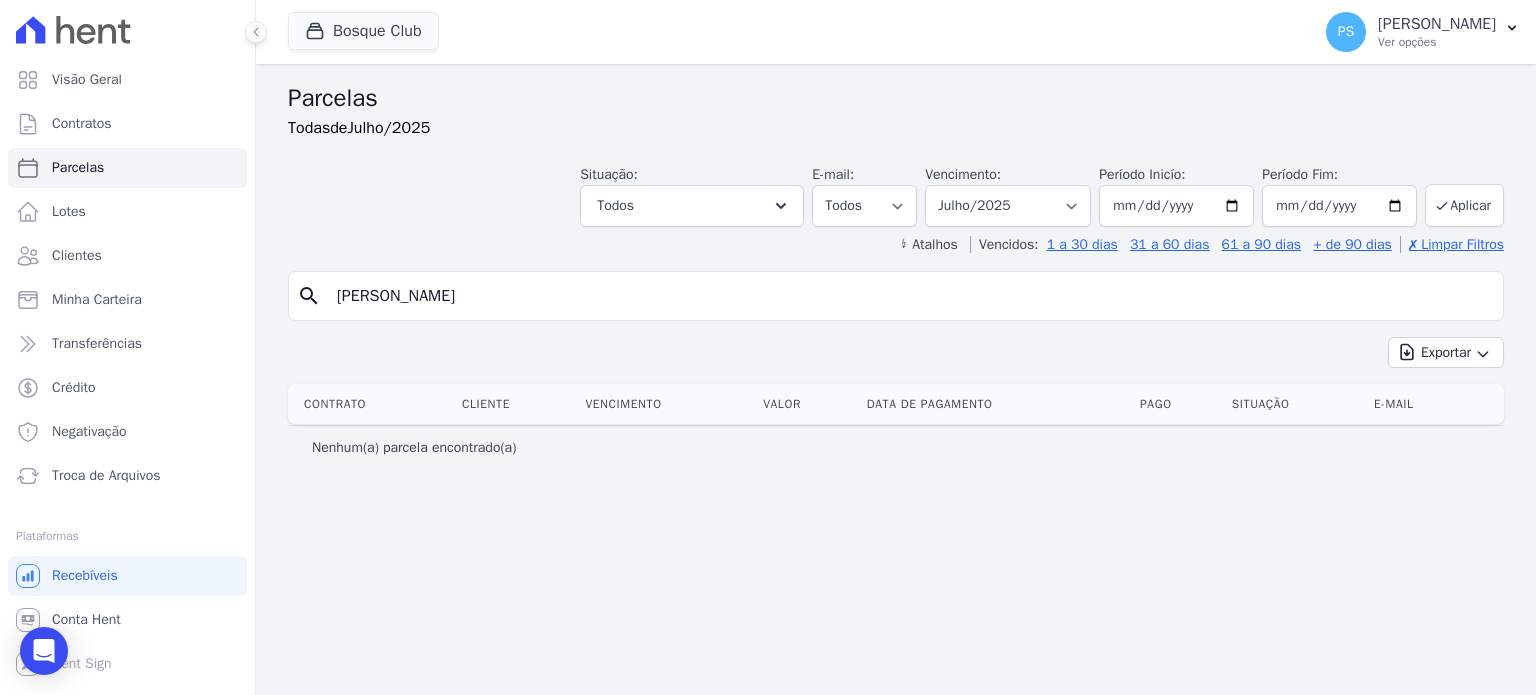 click on "Juliana Moreira Dos Reis" at bounding box center (910, 296) 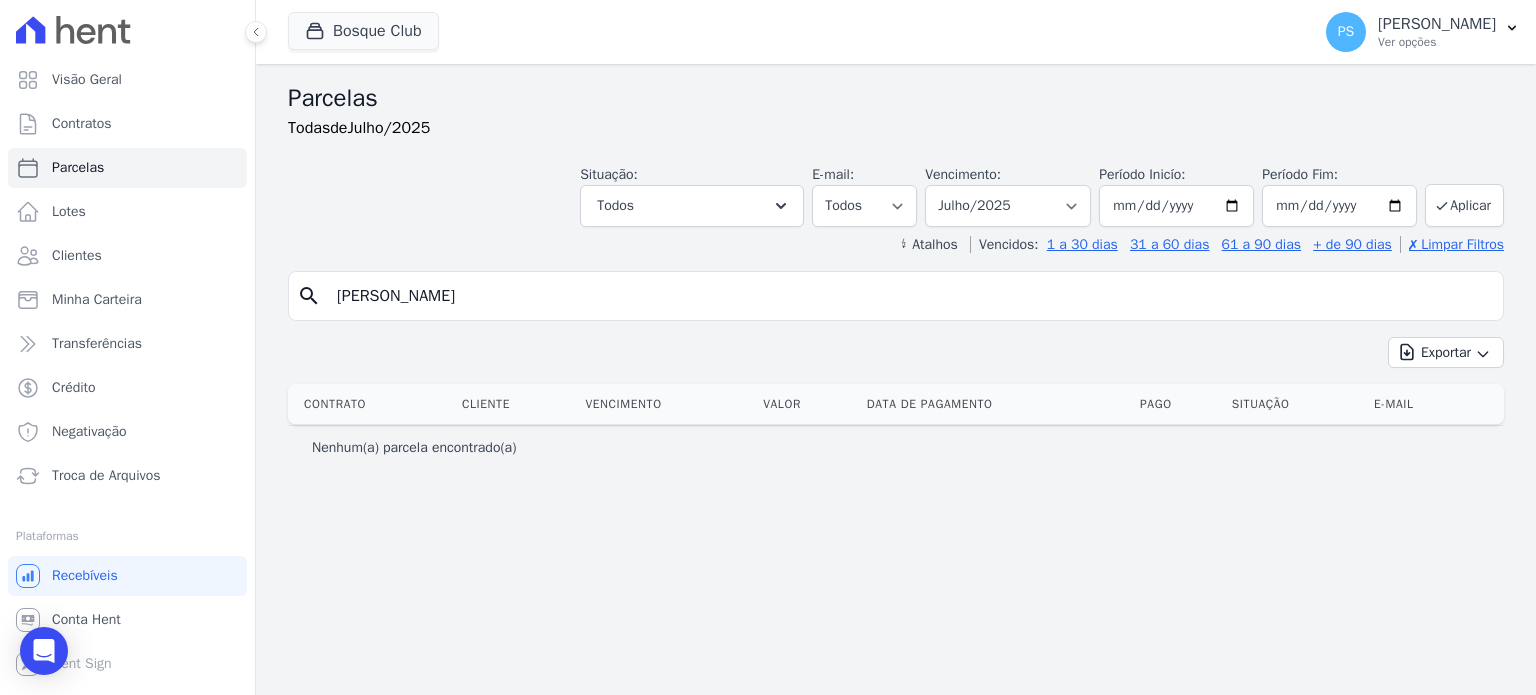 select 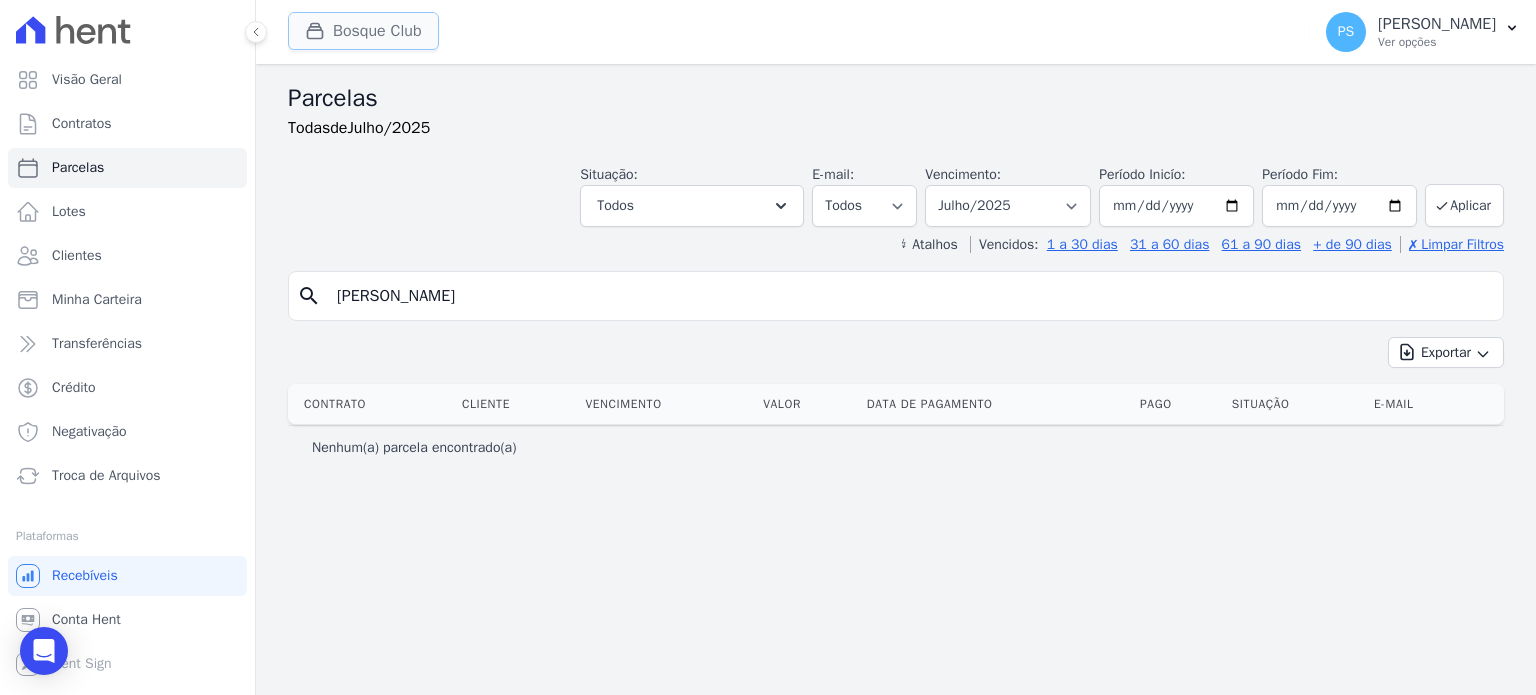 click on "Bosque Club" at bounding box center [363, 31] 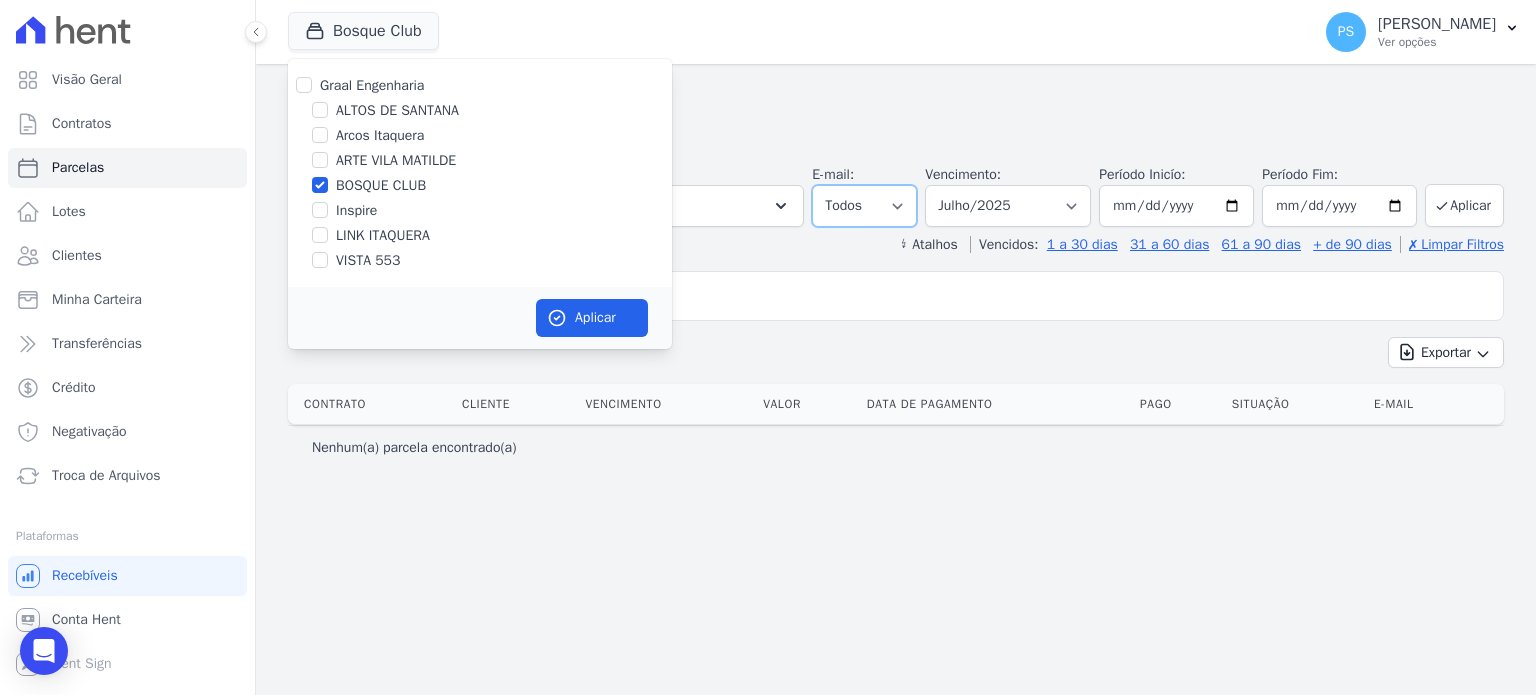 drag, startPoint x: 871, startPoint y: 192, endPoint x: 809, endPoint y: 173, distance: 64.84597 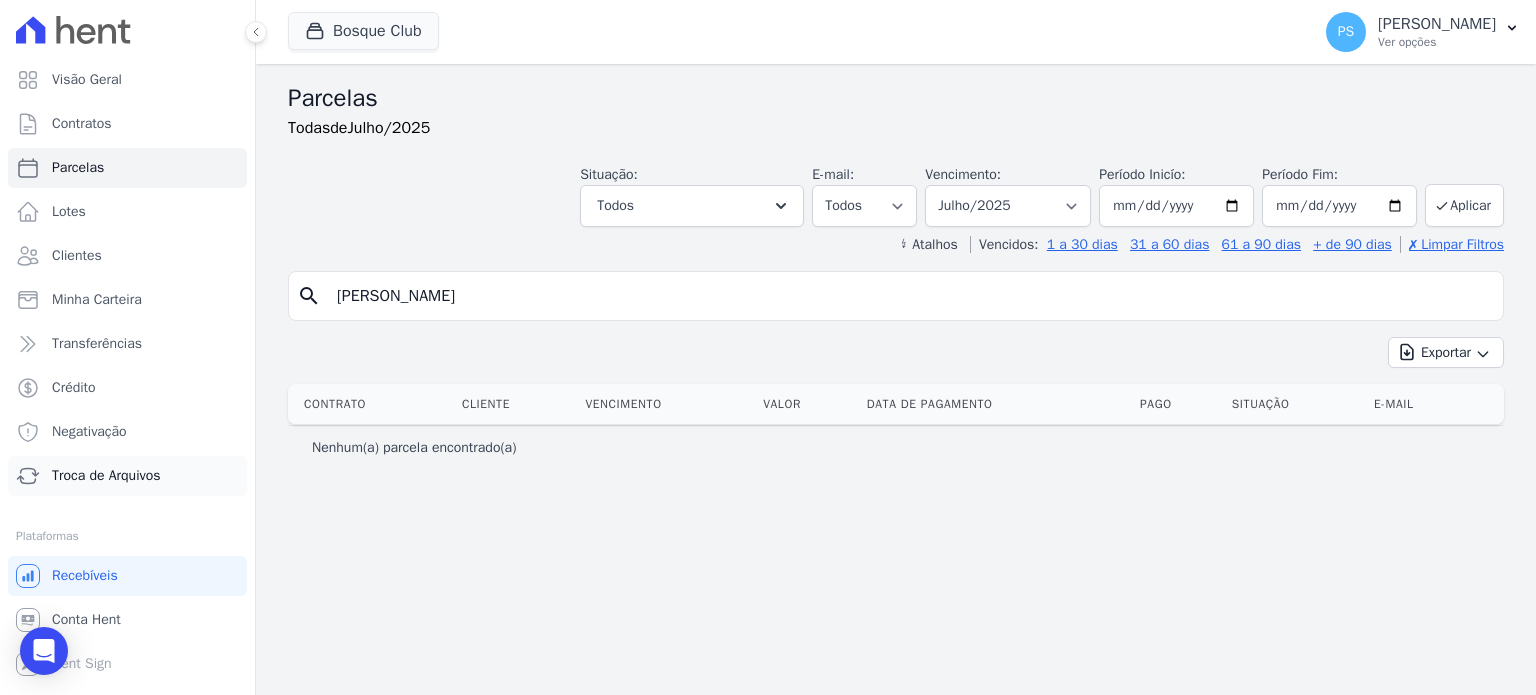 click on "Troca de Arquivos" at bounding box center (106, 476) 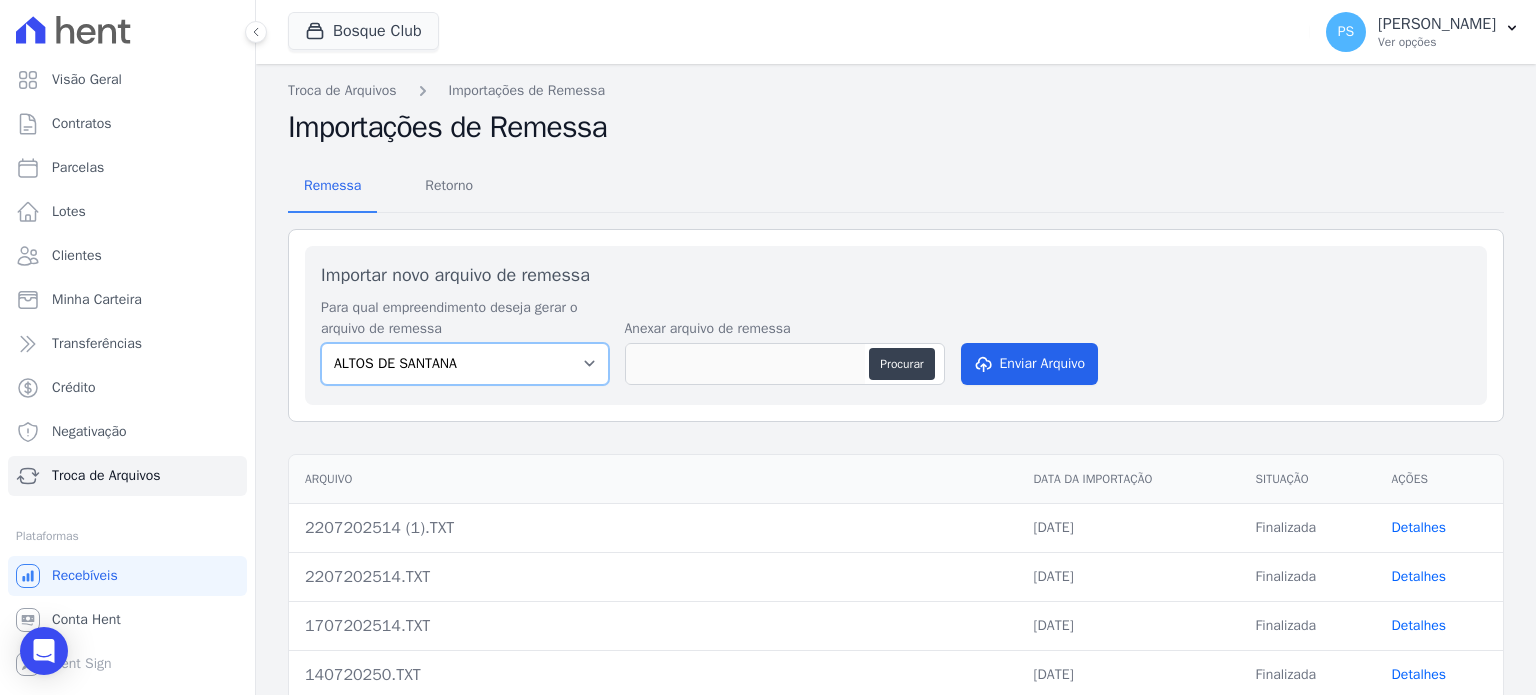 click on "ALTOS DE [PERSON_NAME] Itaquera
ARTE VILA [PERSON_NAME] CLUB
Inspire
LINK [GEOGRAPHIC_DATA] 553" at bounding box center [465, 364] 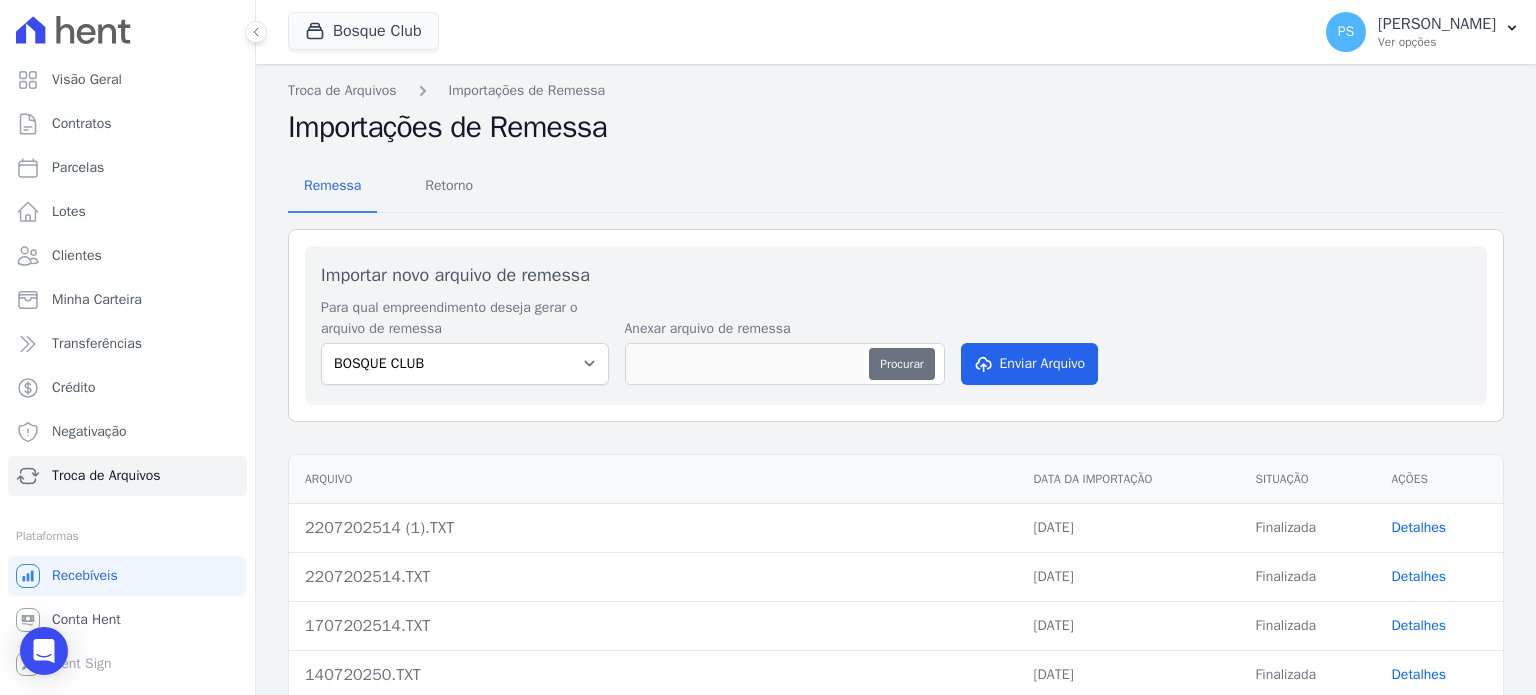 click on "Procurar" at bounding box center [901, 364] 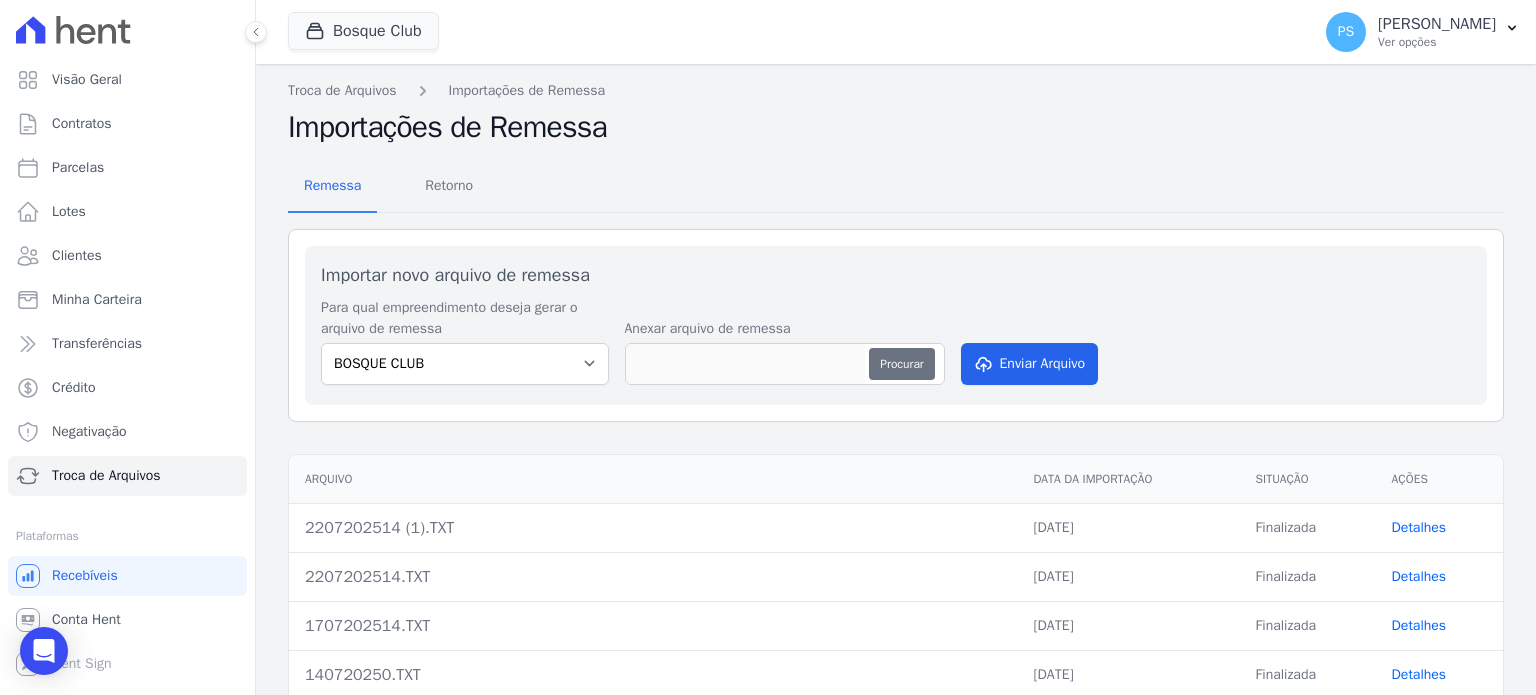 type on "2807202514 (1).TXT" 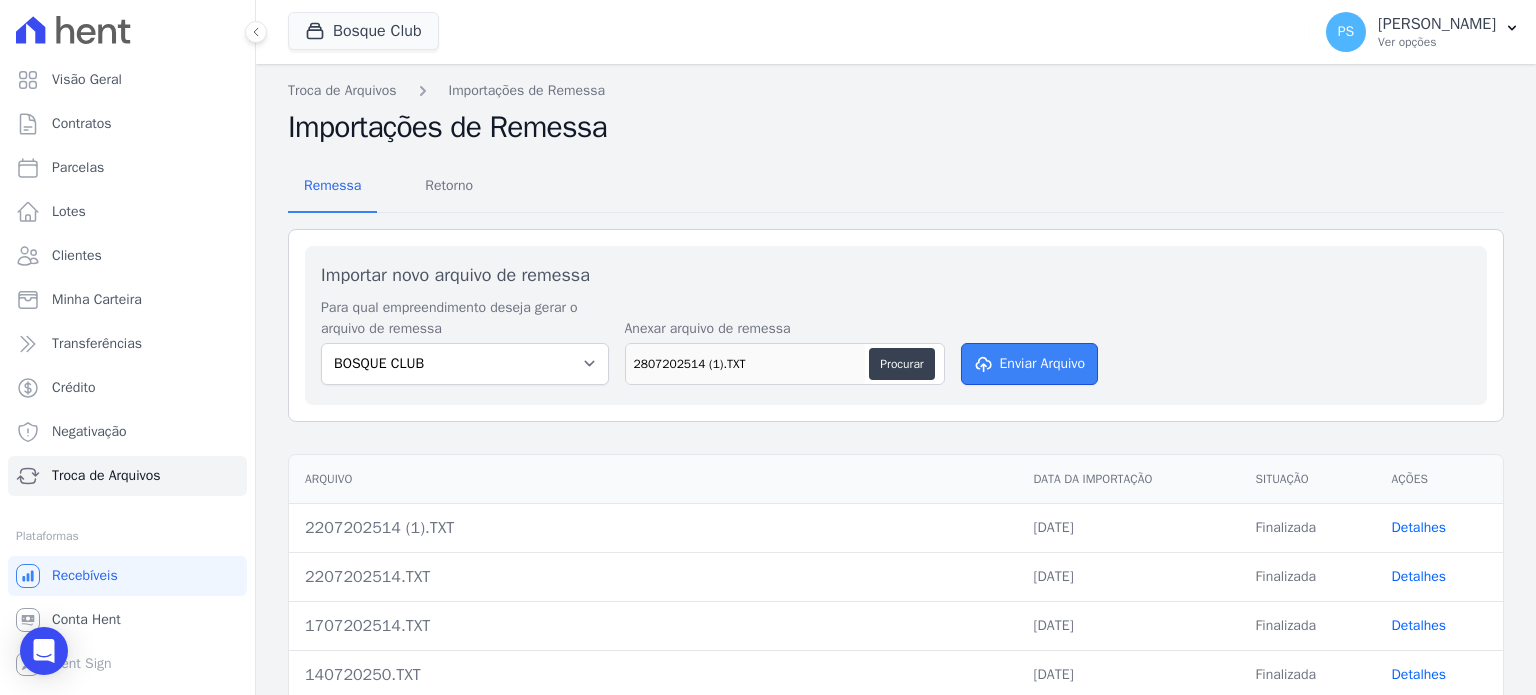 click on "Enviar Arquivo" at bounding box center [1030, 364] 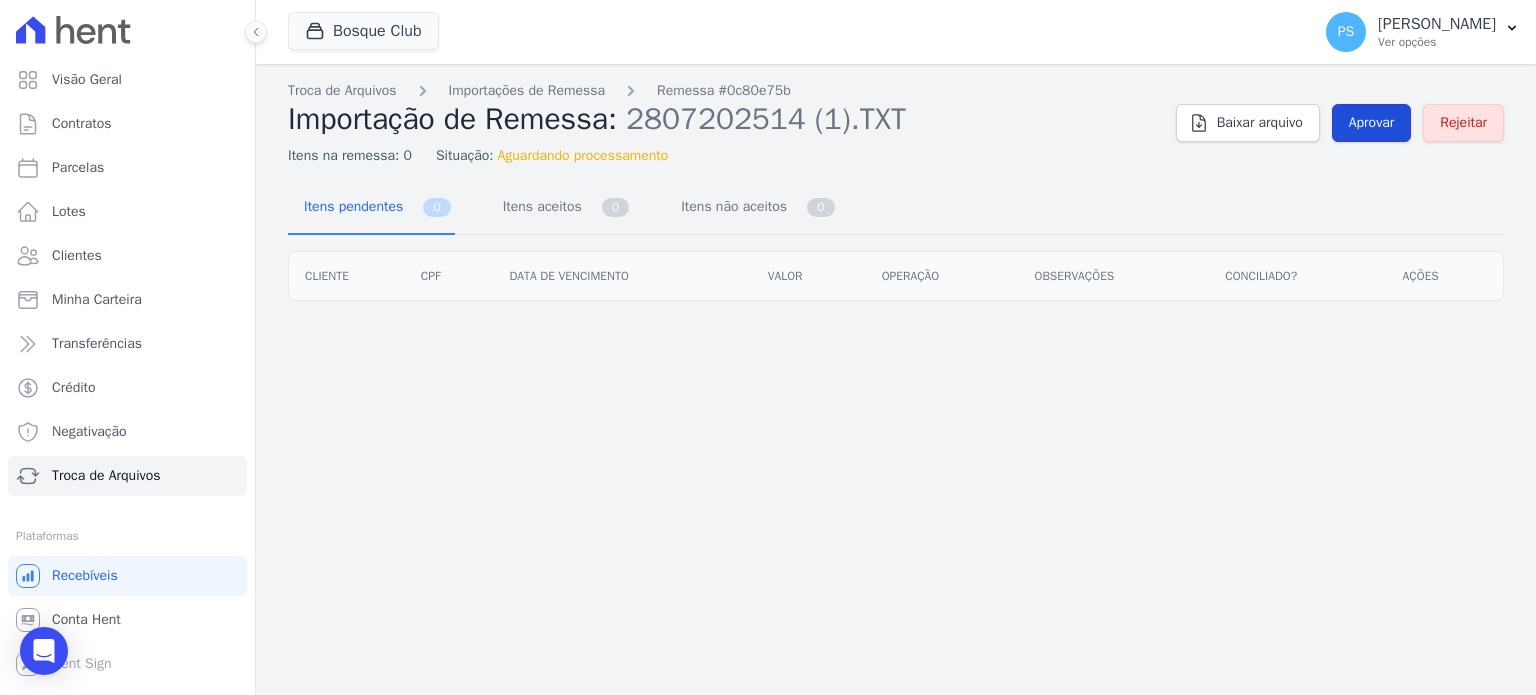click on "Aprovar" at bounding box center (1372, 123) 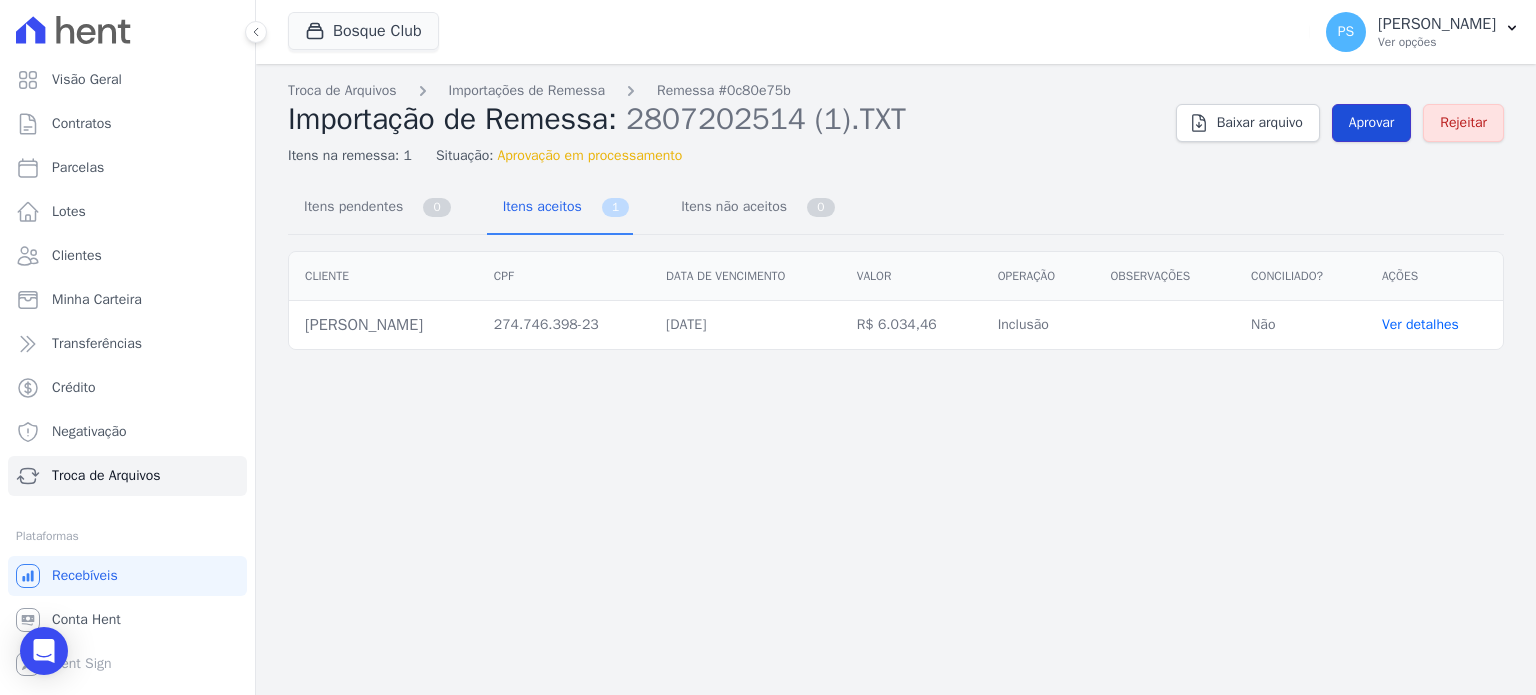 click on "Aprovar" at bounding box center [1372, 123] 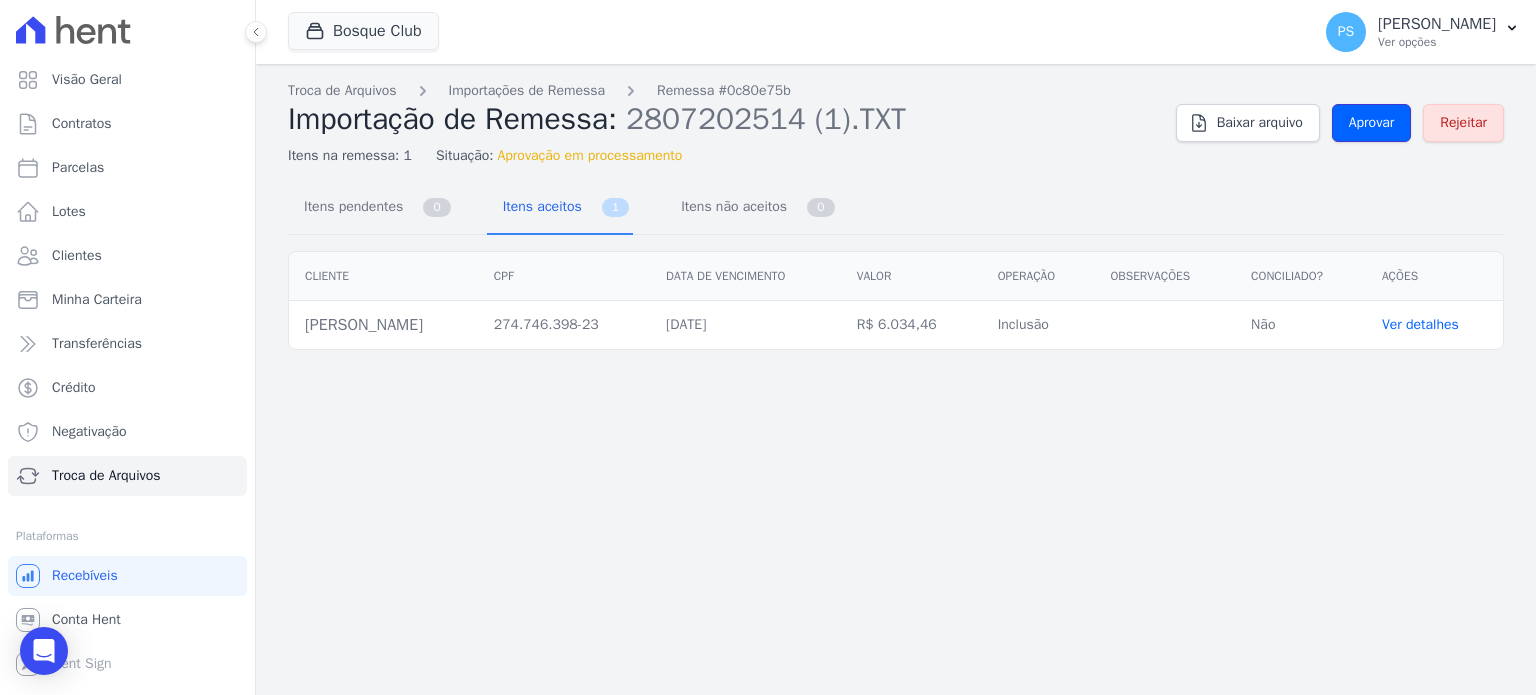 click on "Aprovar" at bounding box center [1372, 123] 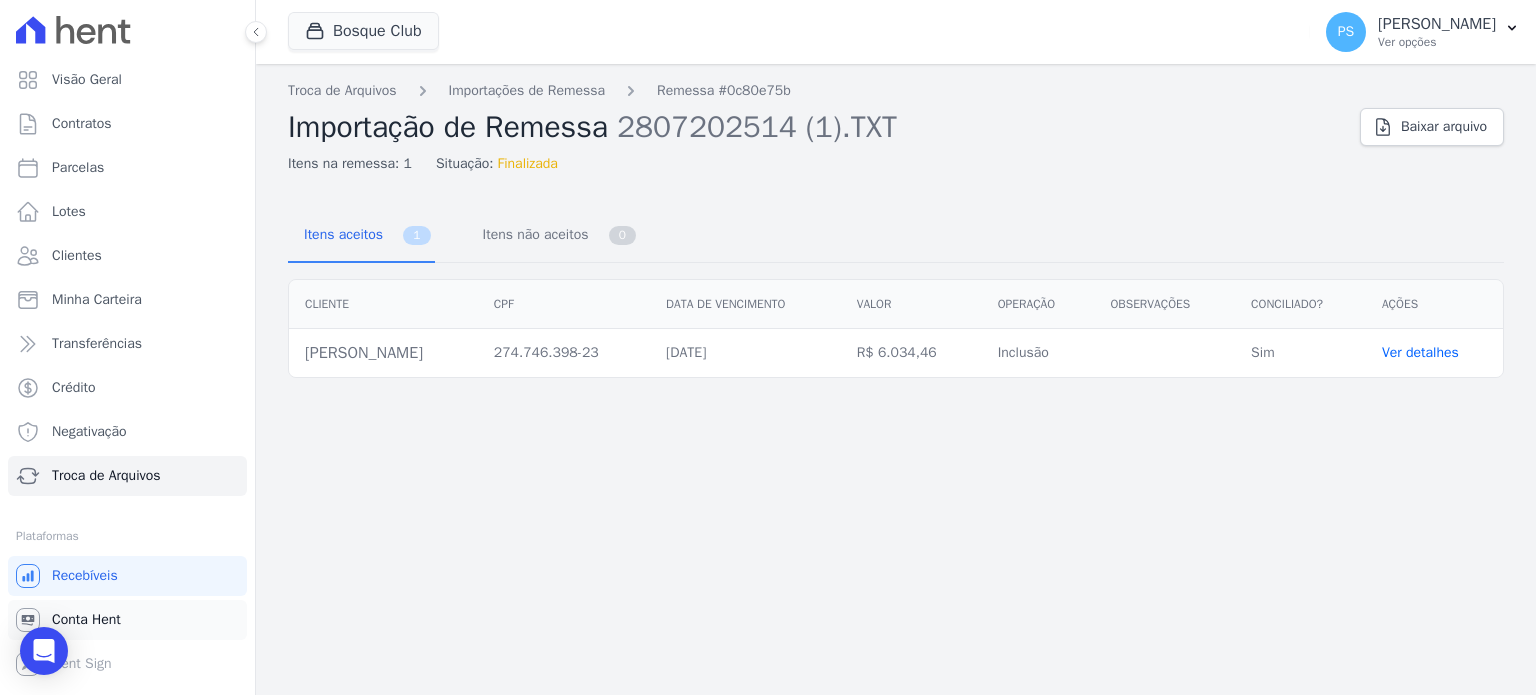 click on "Conta Hent" at bounding box center (86, 620) 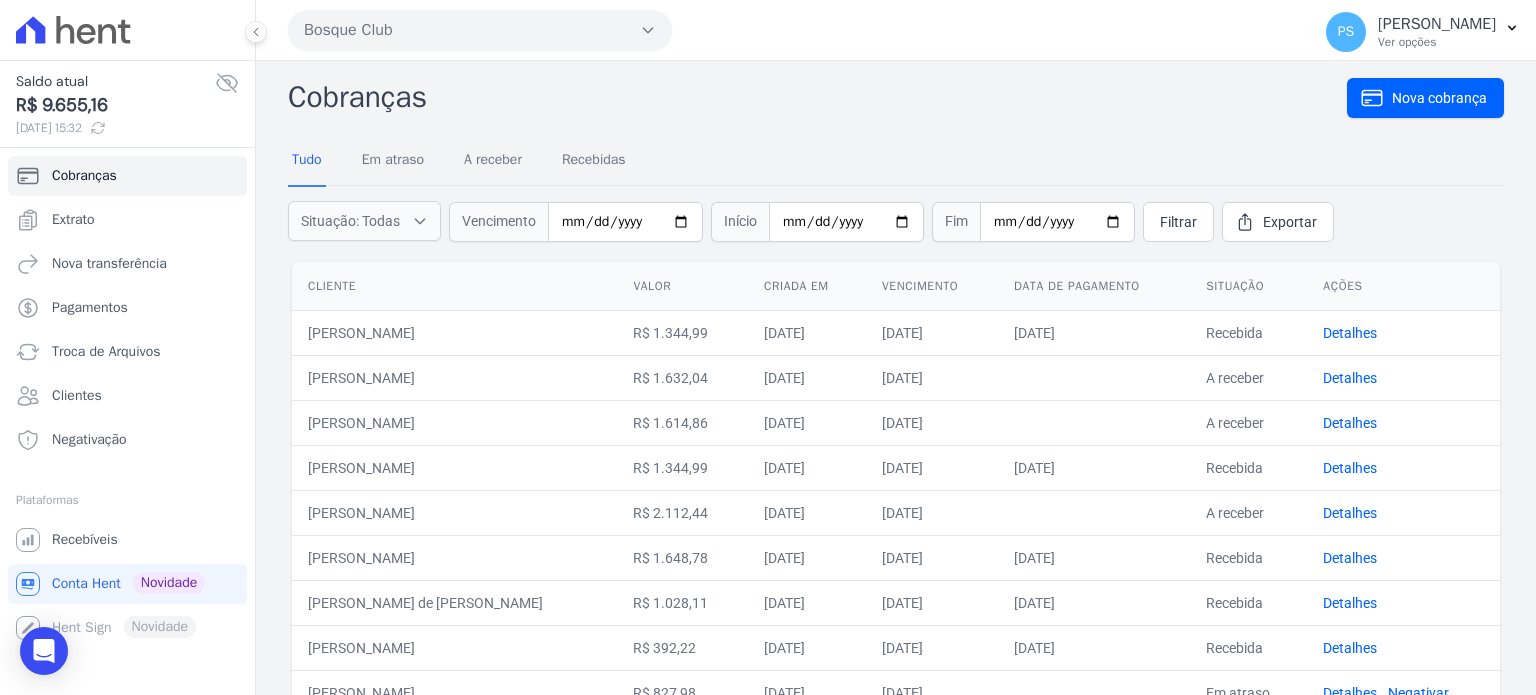 scroll, scrollTop: 0, scrollLeft: 0, axis: both 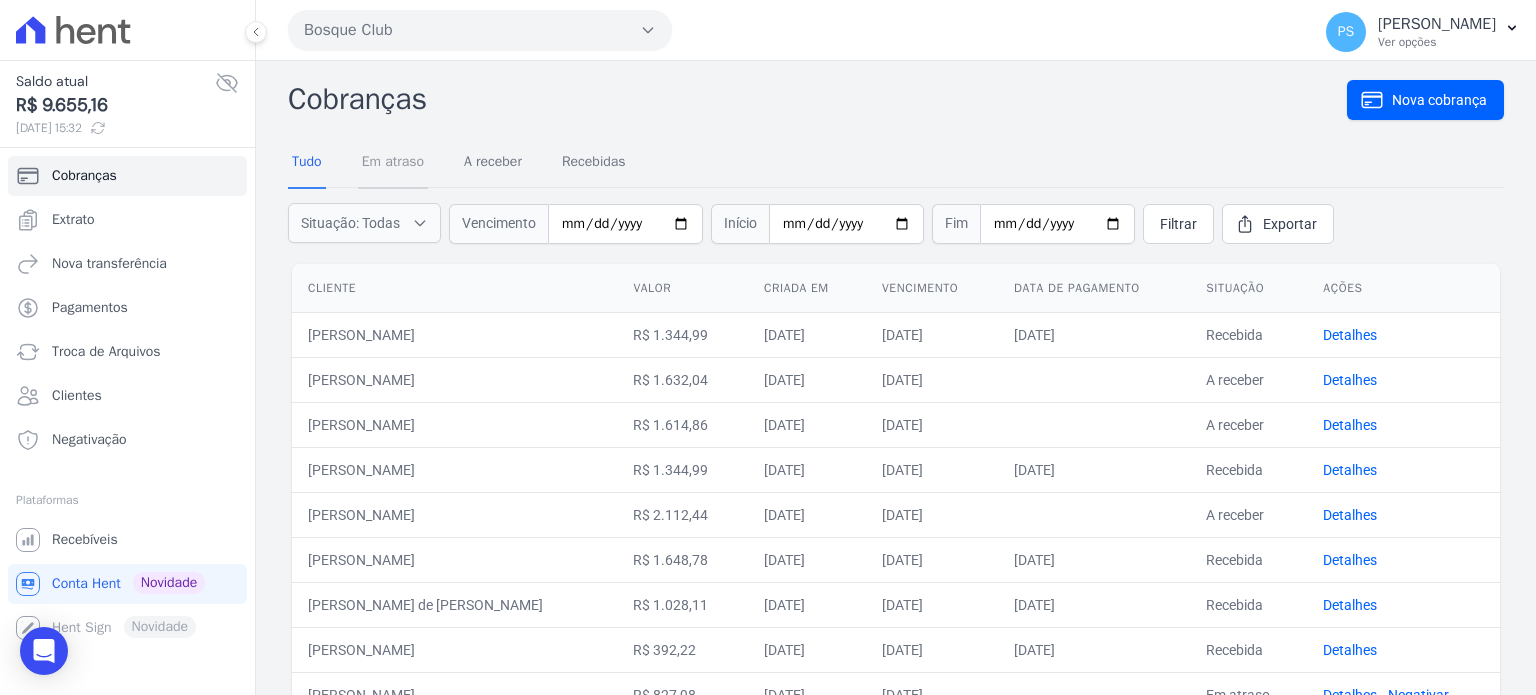 click on "Em atraso" at bounding box center [393, 163] 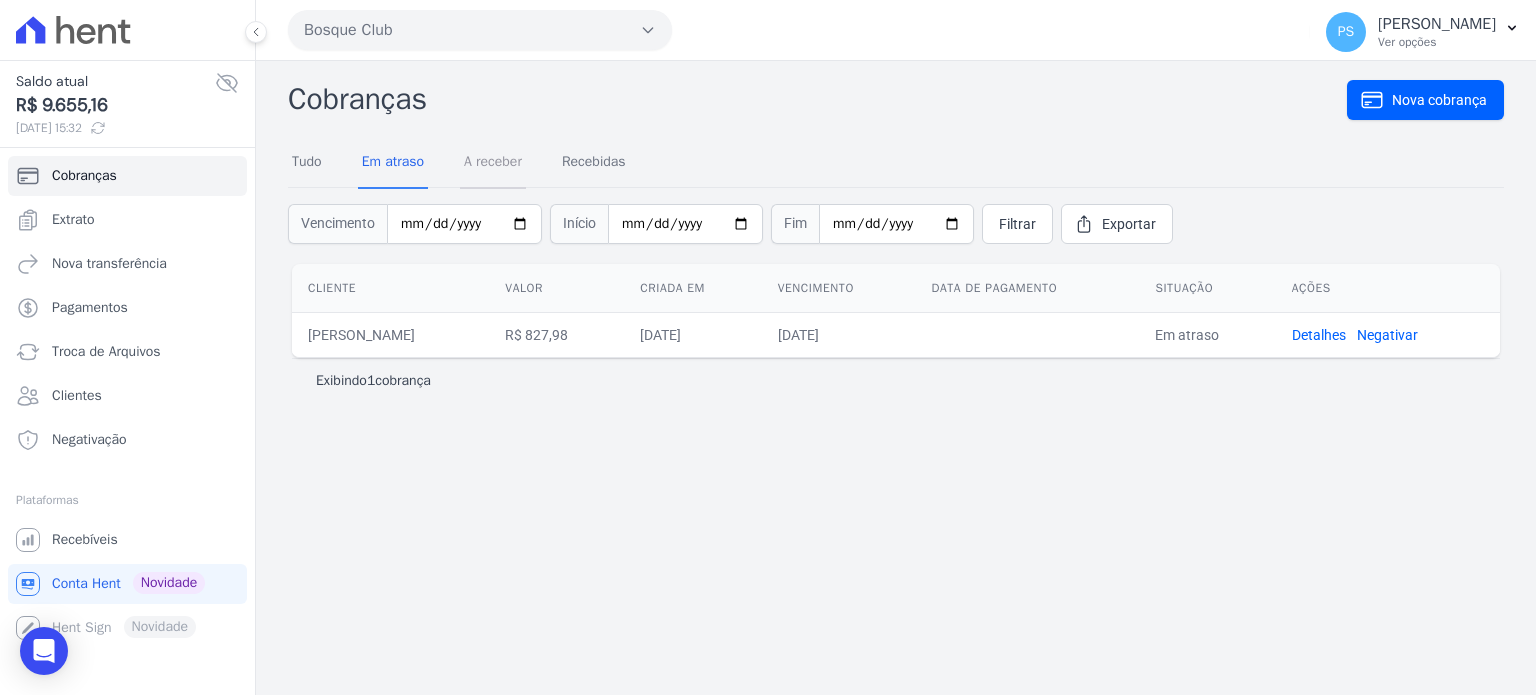 click on "A receber" at bounding box center [493, 163] 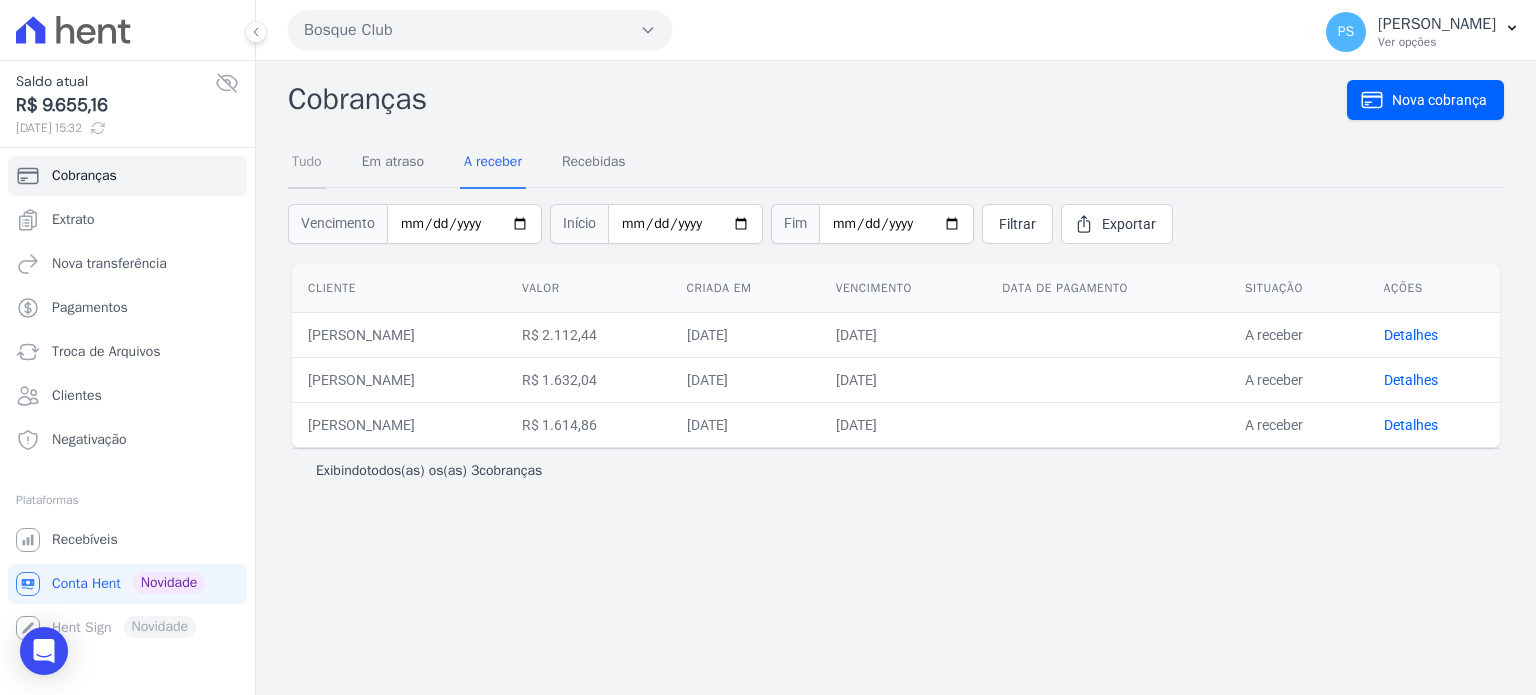 click on "Tudo" at bounding box center [307, 163] 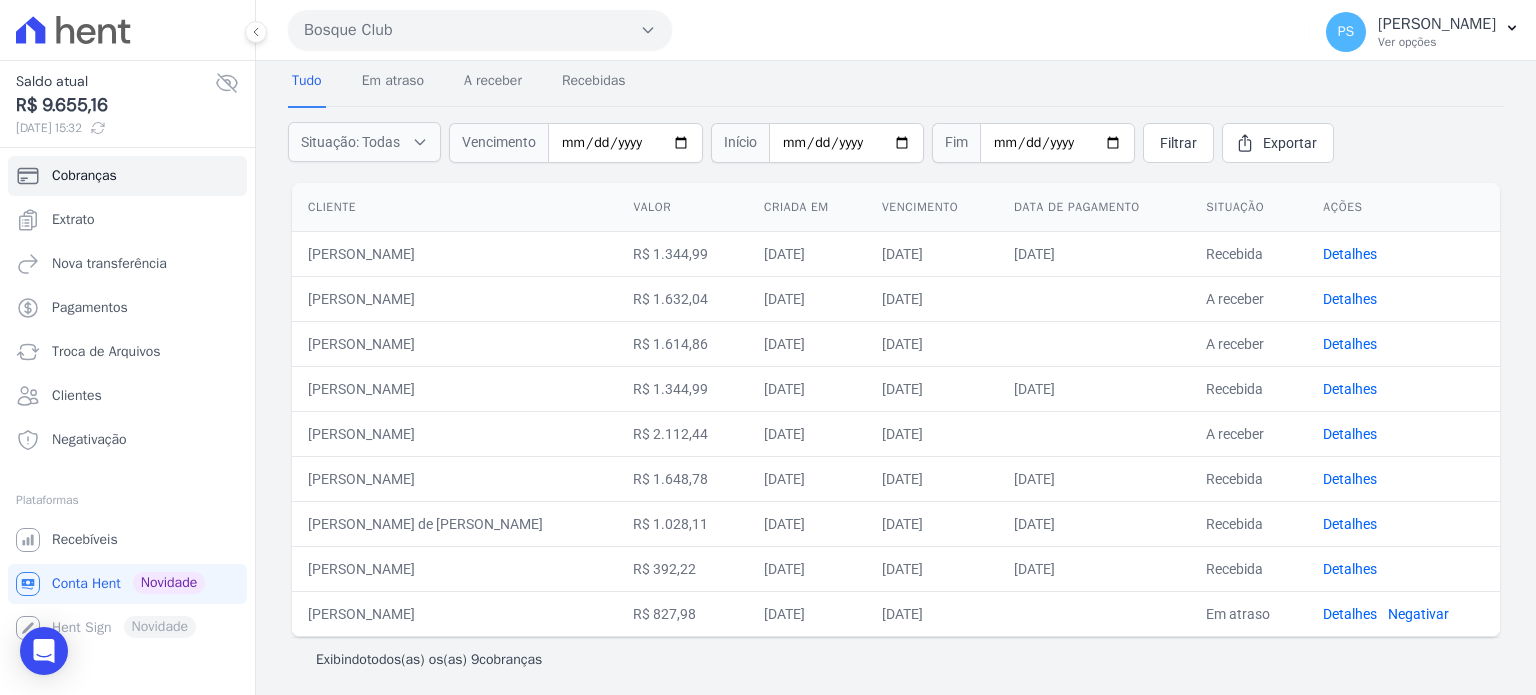 scroll, scrollTop: 84, scrollLeft: 0, axis: vertical 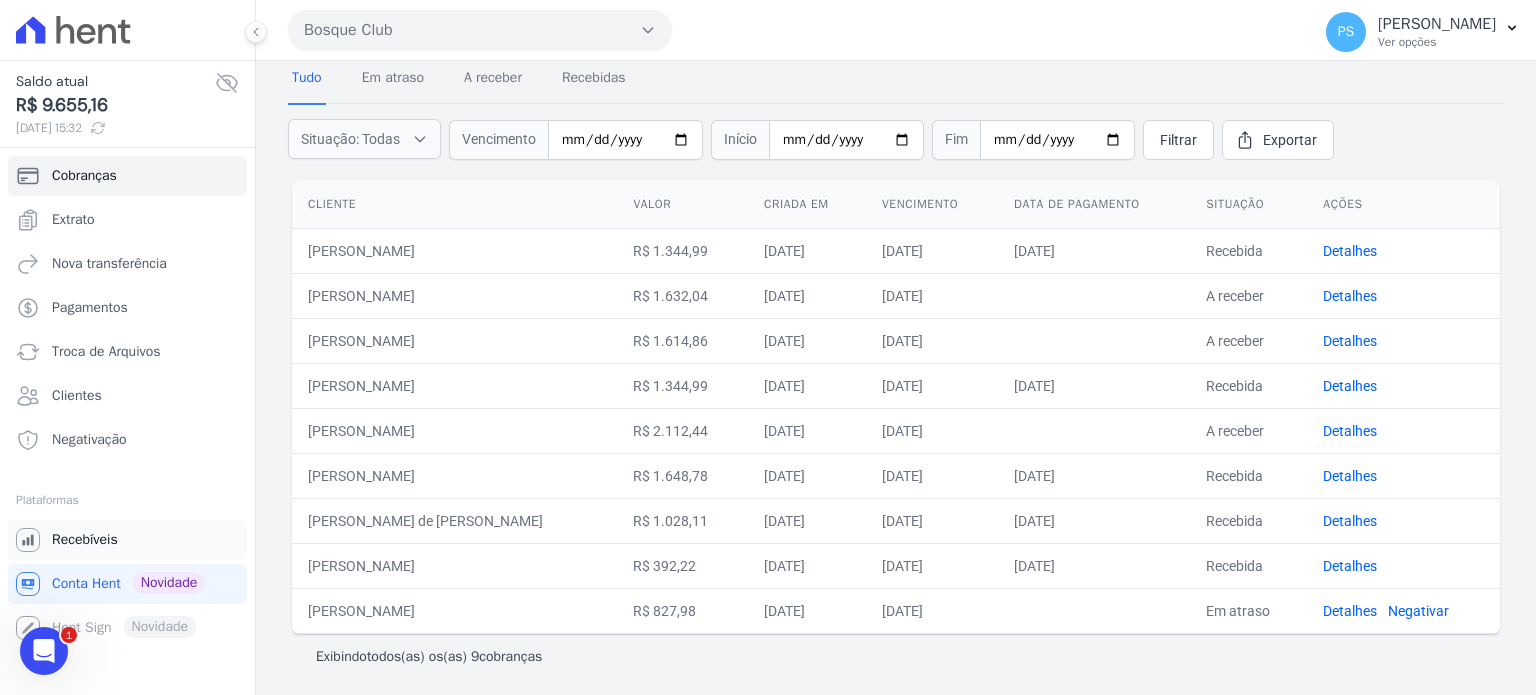 click on "Recebíveis" at bounding box center [85, 540] 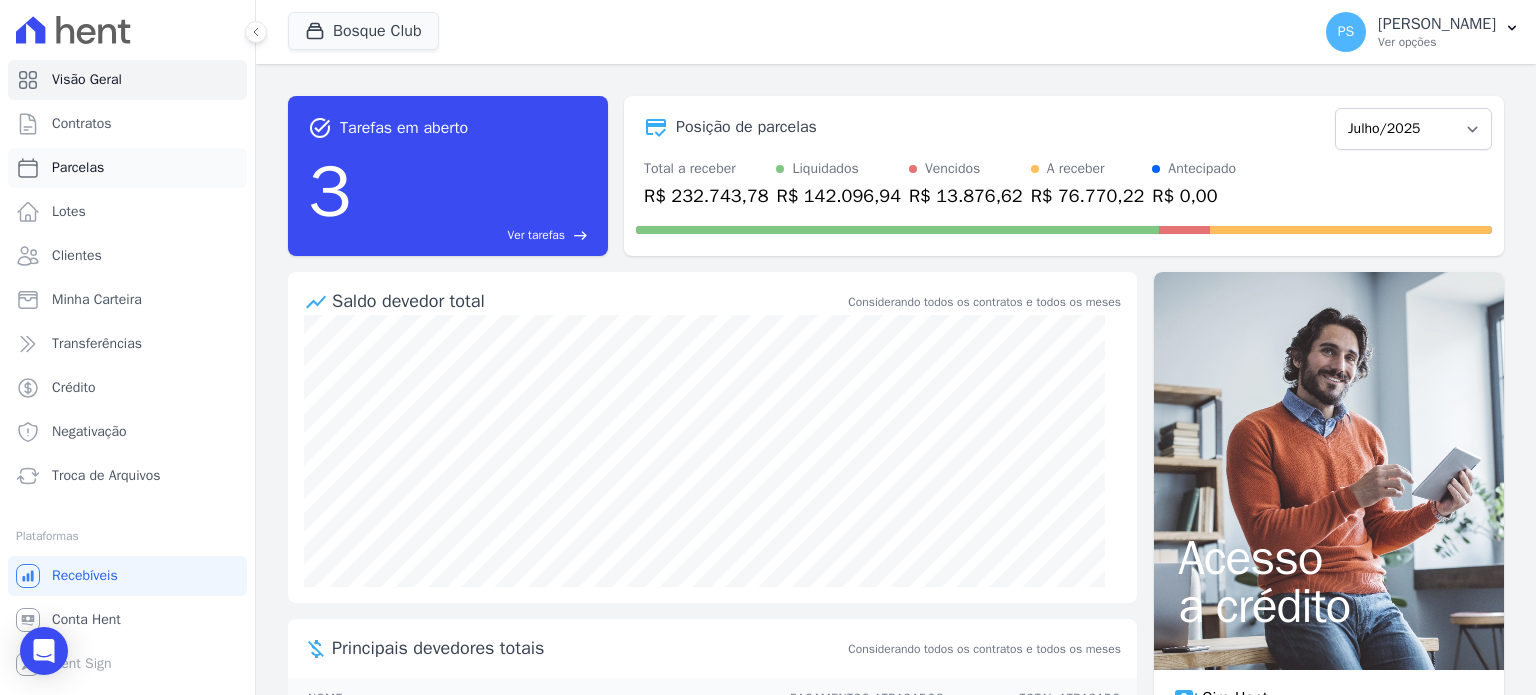 click on "Parcelas" at bounding box center (127, 168) 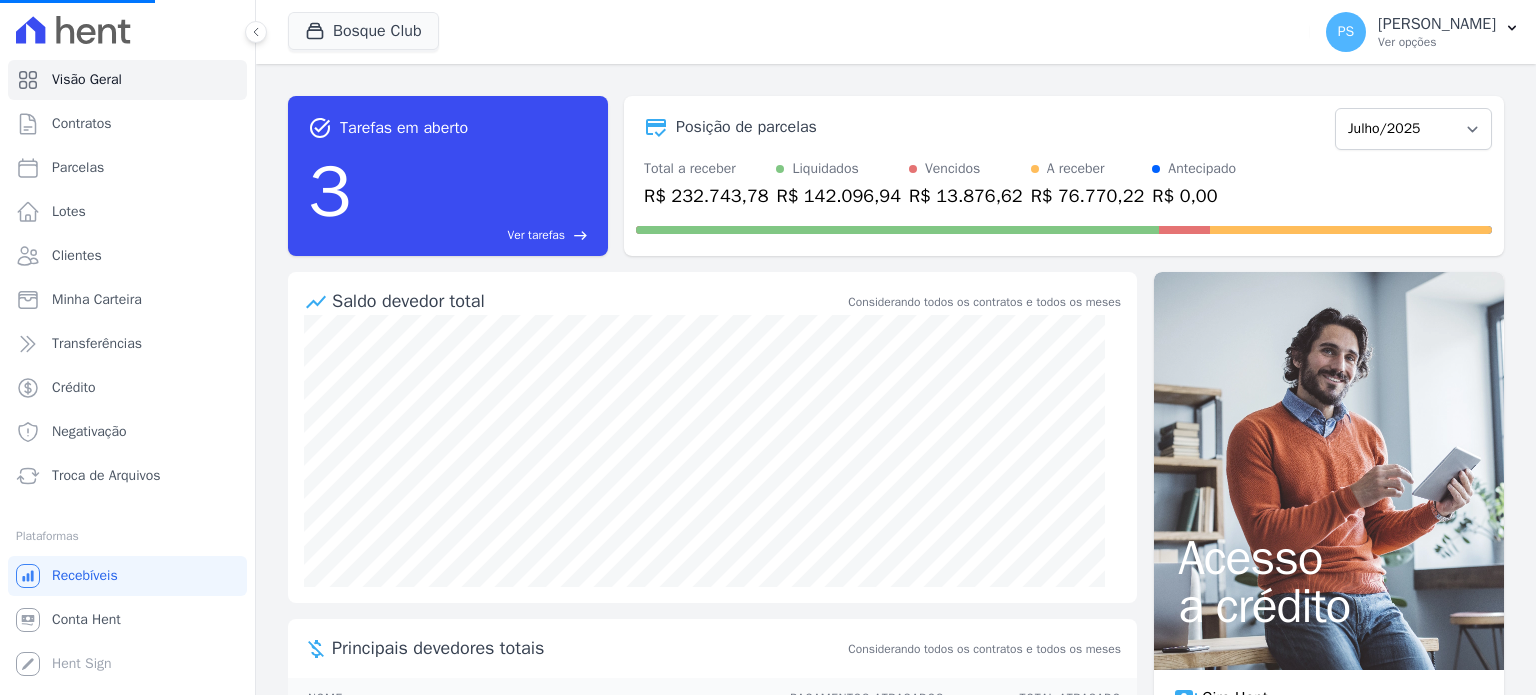 select 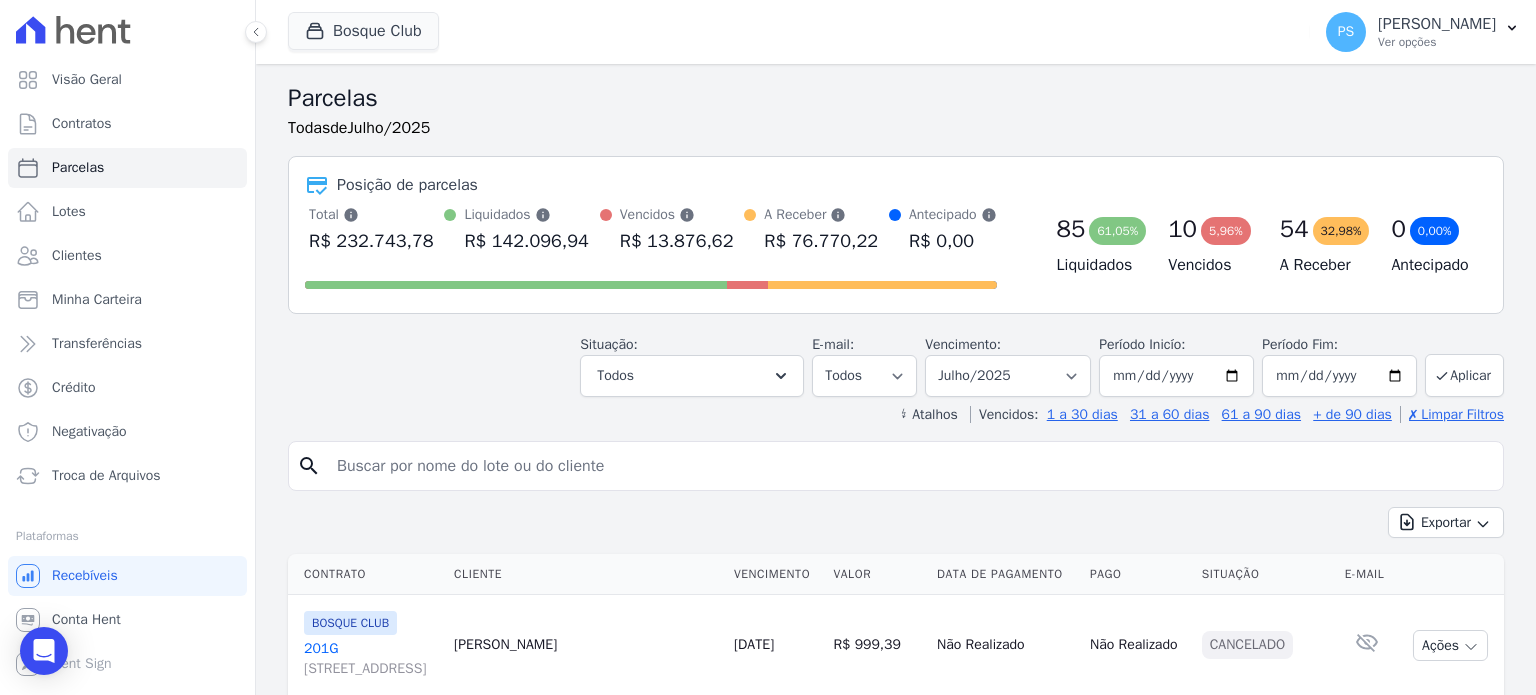 click at bounding box center [910, 466] 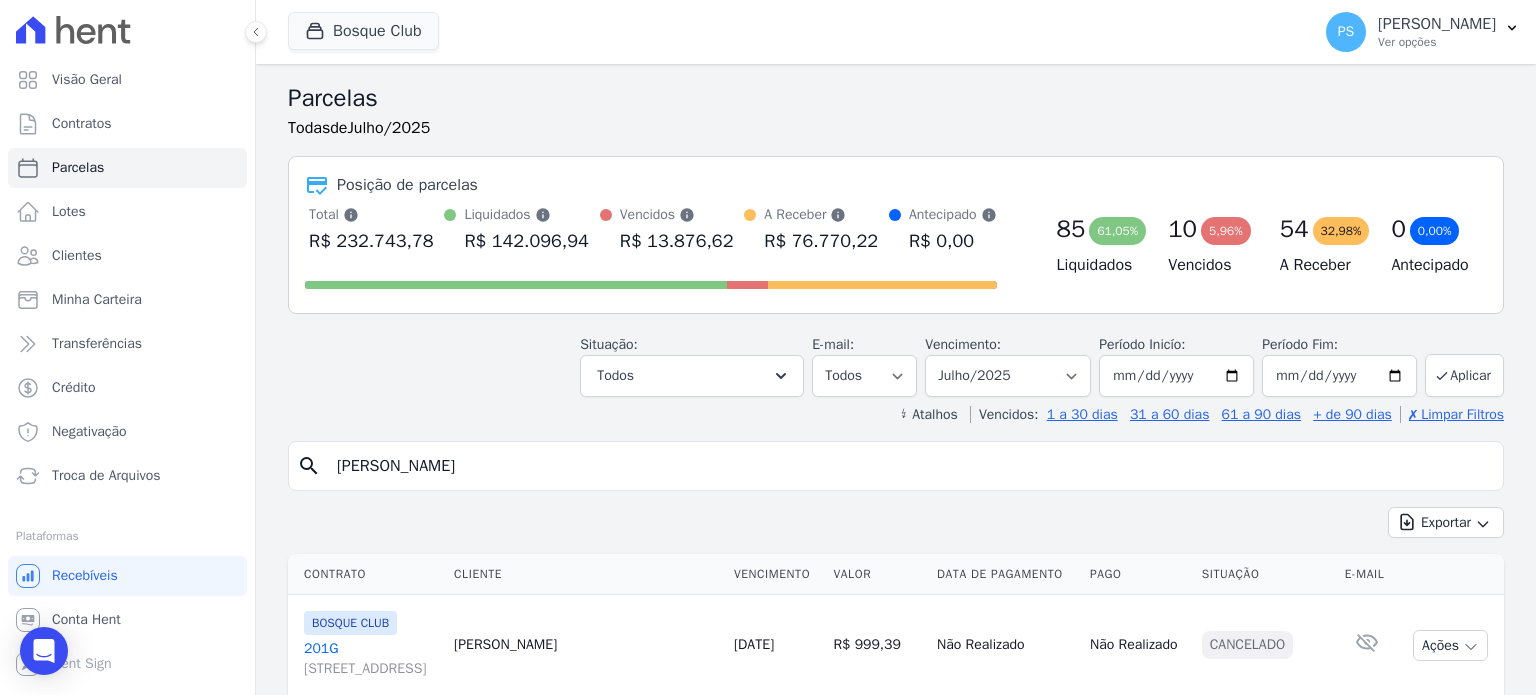 type on "Adilon Rocha da Silva" 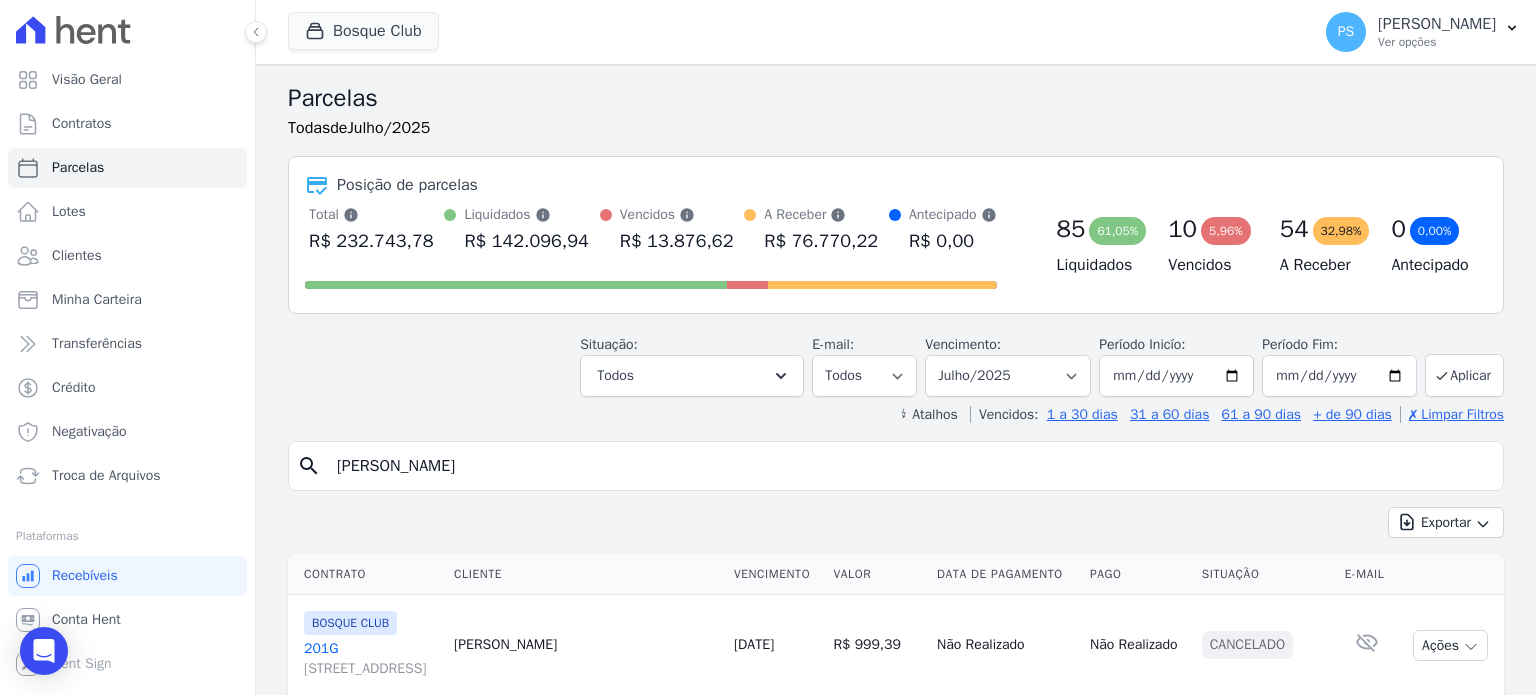 select 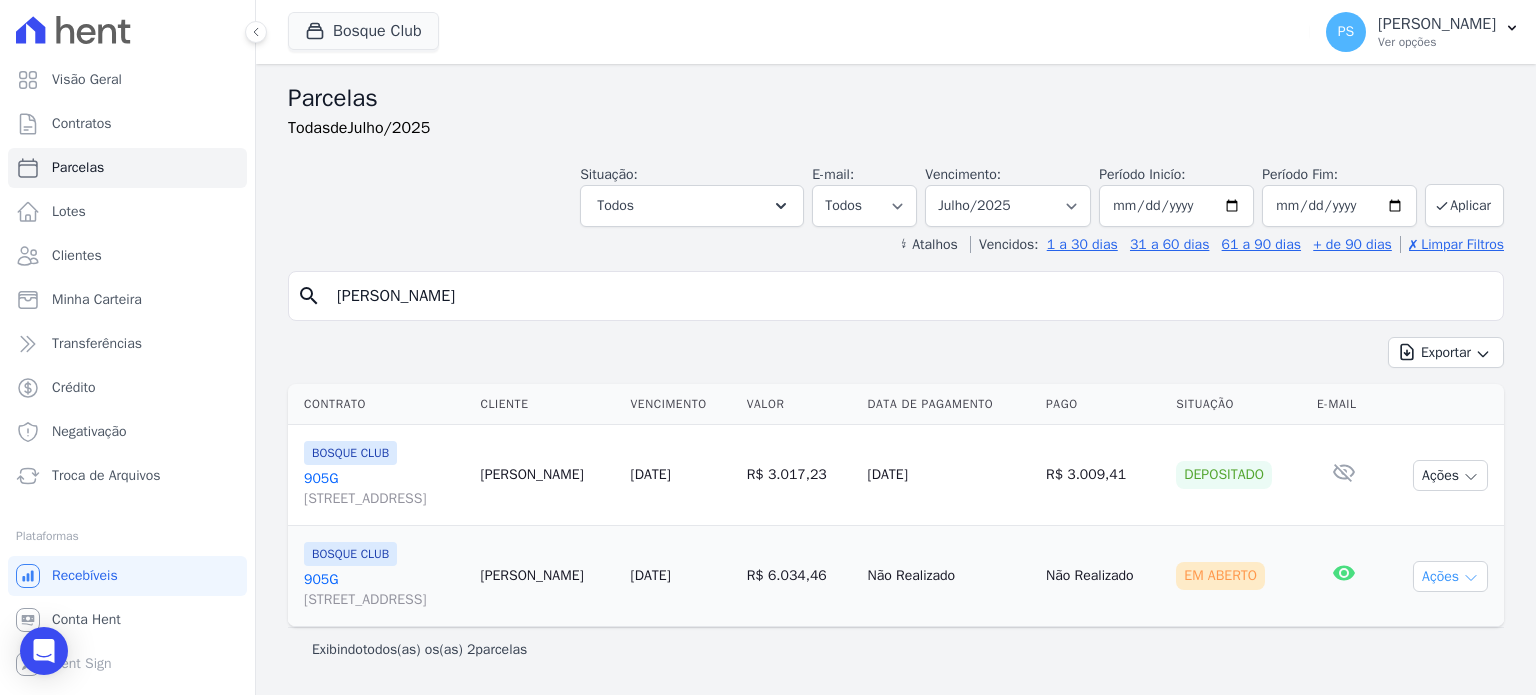 click 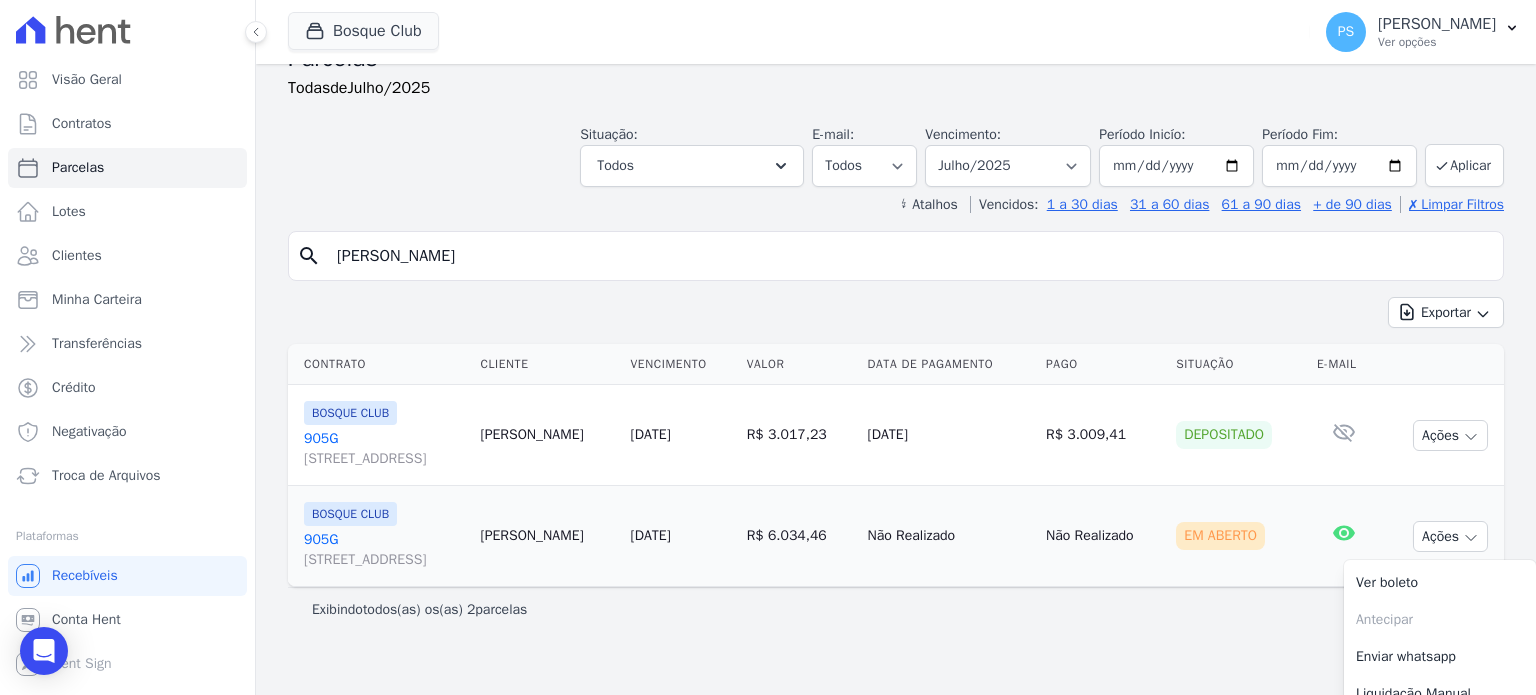 scroll, scrollTop: 95, scrollLeft: 0, axis: vertical 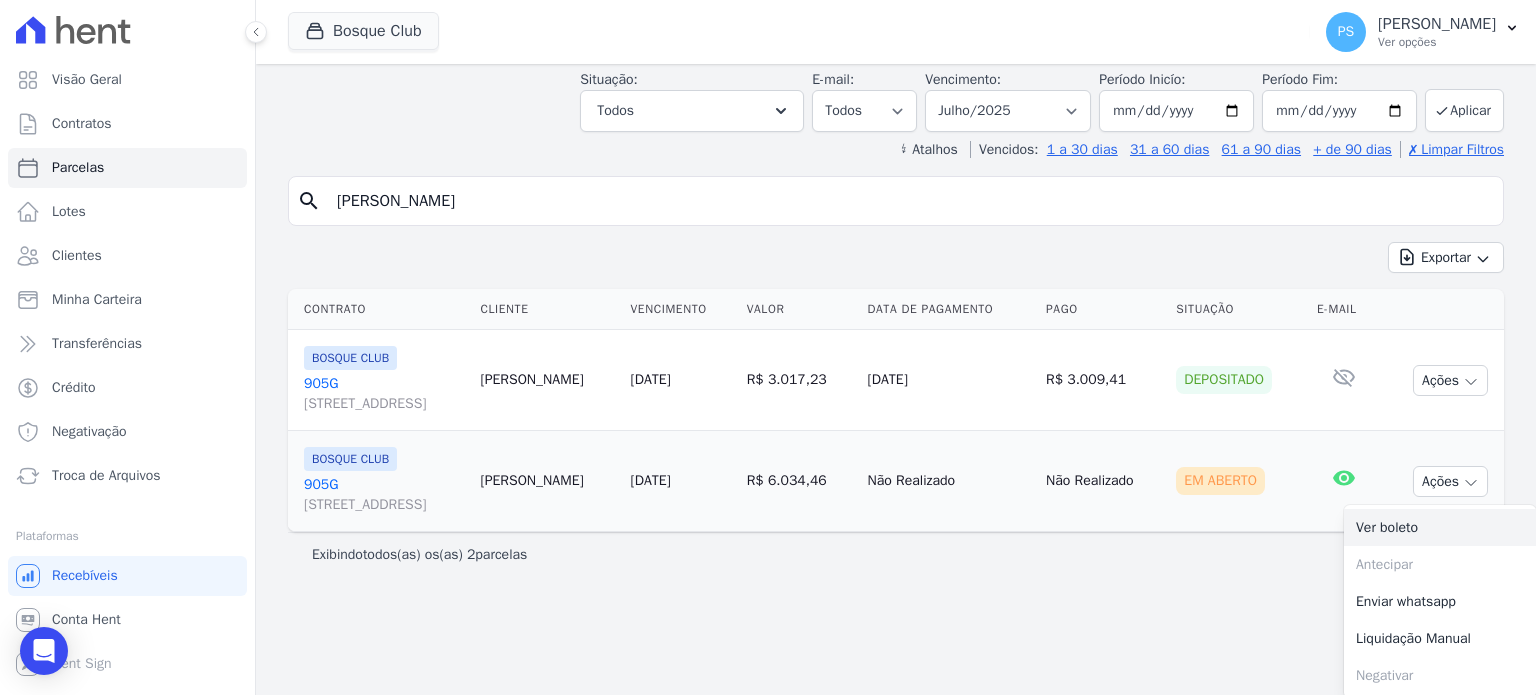 click on "Ver boleto" at bounding box center [1440, 527] 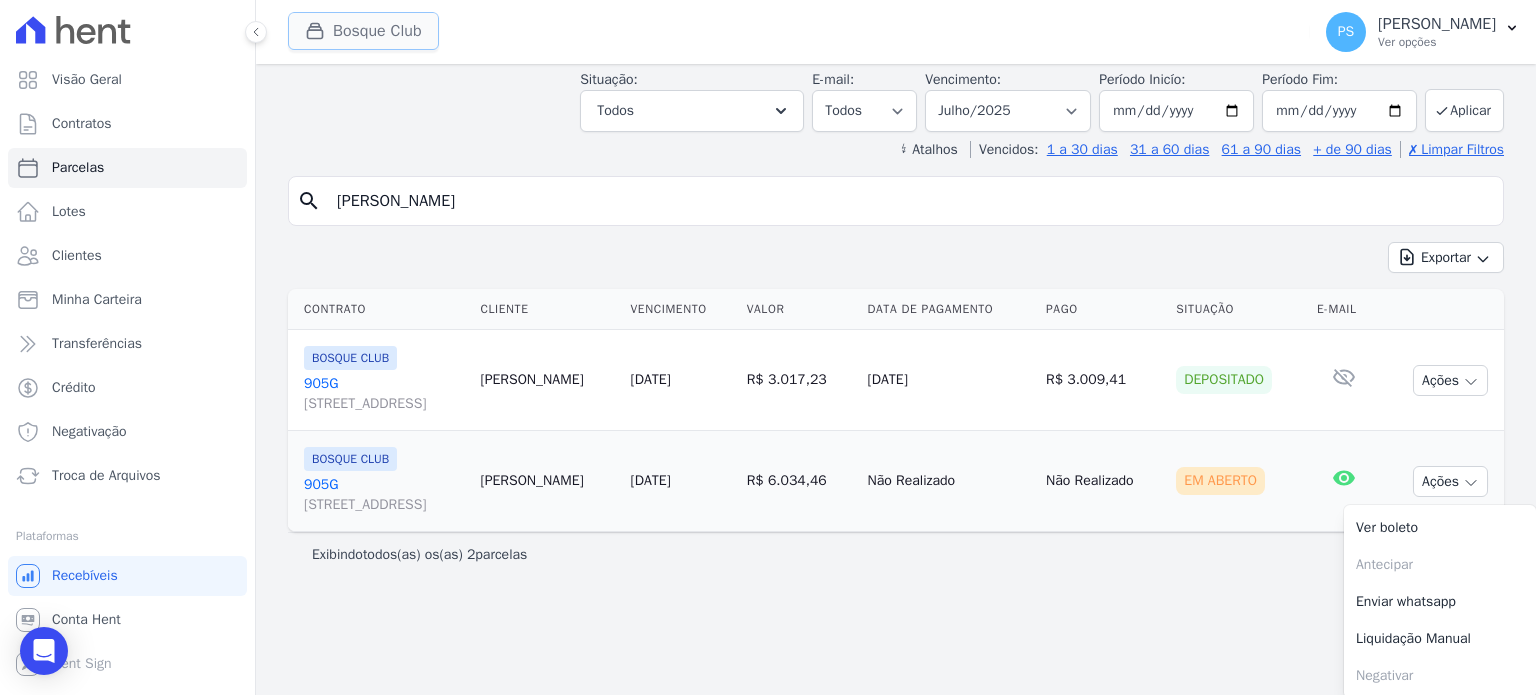 click on "Bosque Club" at bounding box center (363, 31) 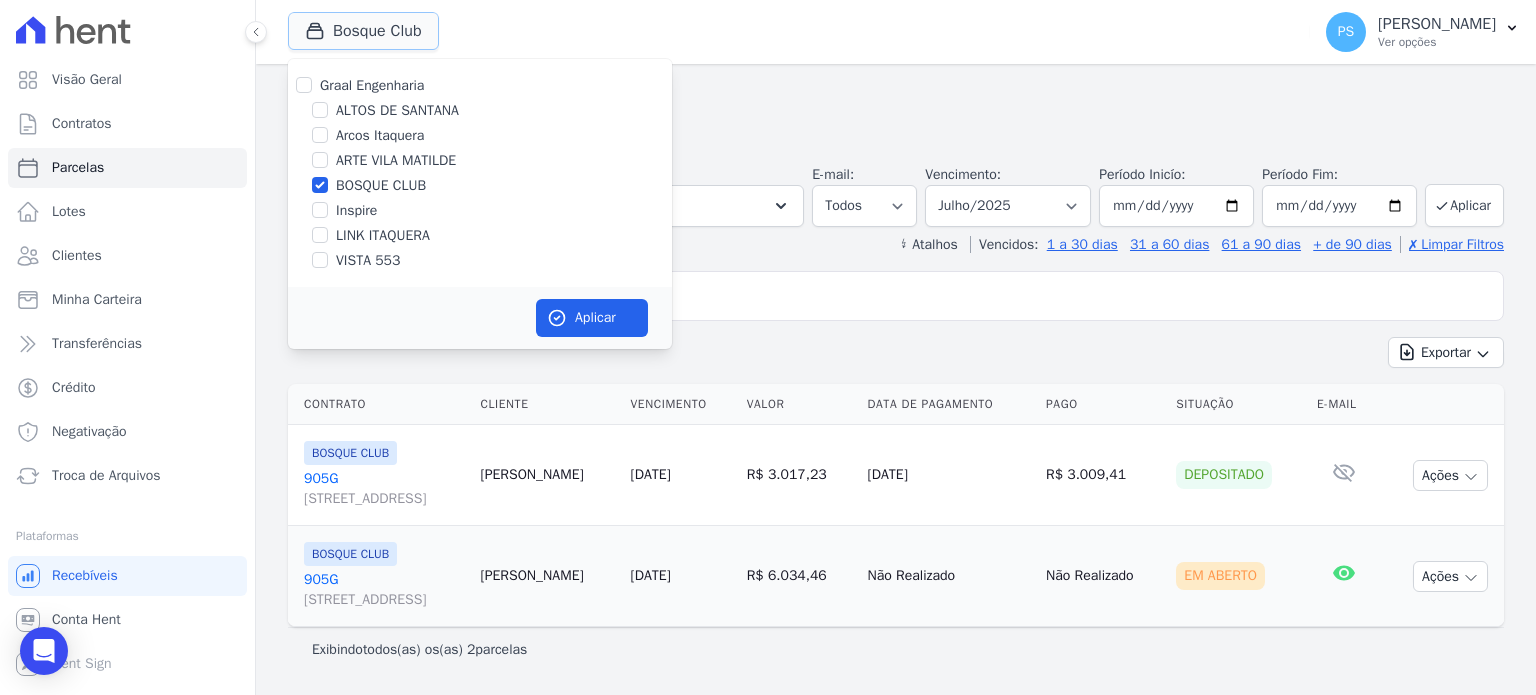 scroll, scrollTop: 0, scrollLeft: 0, axis: both 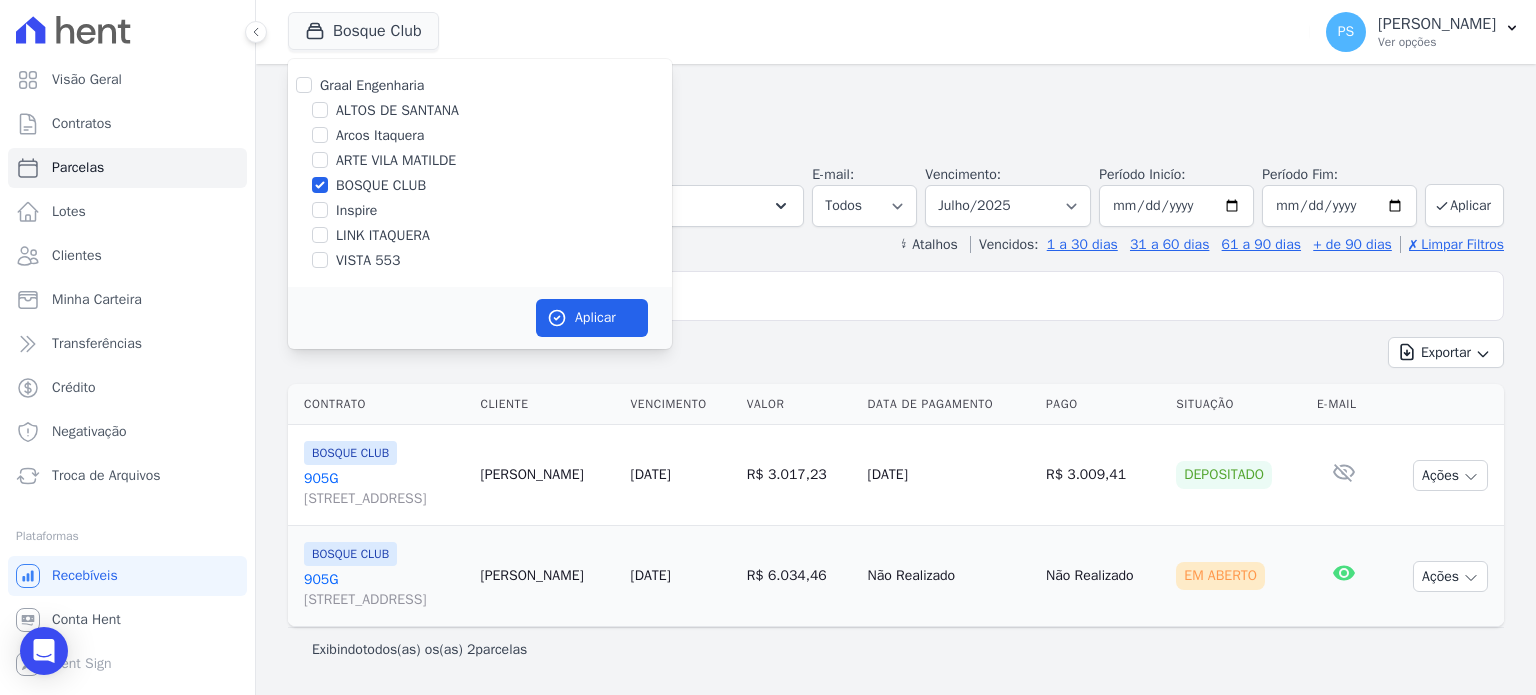 click on "BOSQUE CLUB" at bounding box center (381, 185) 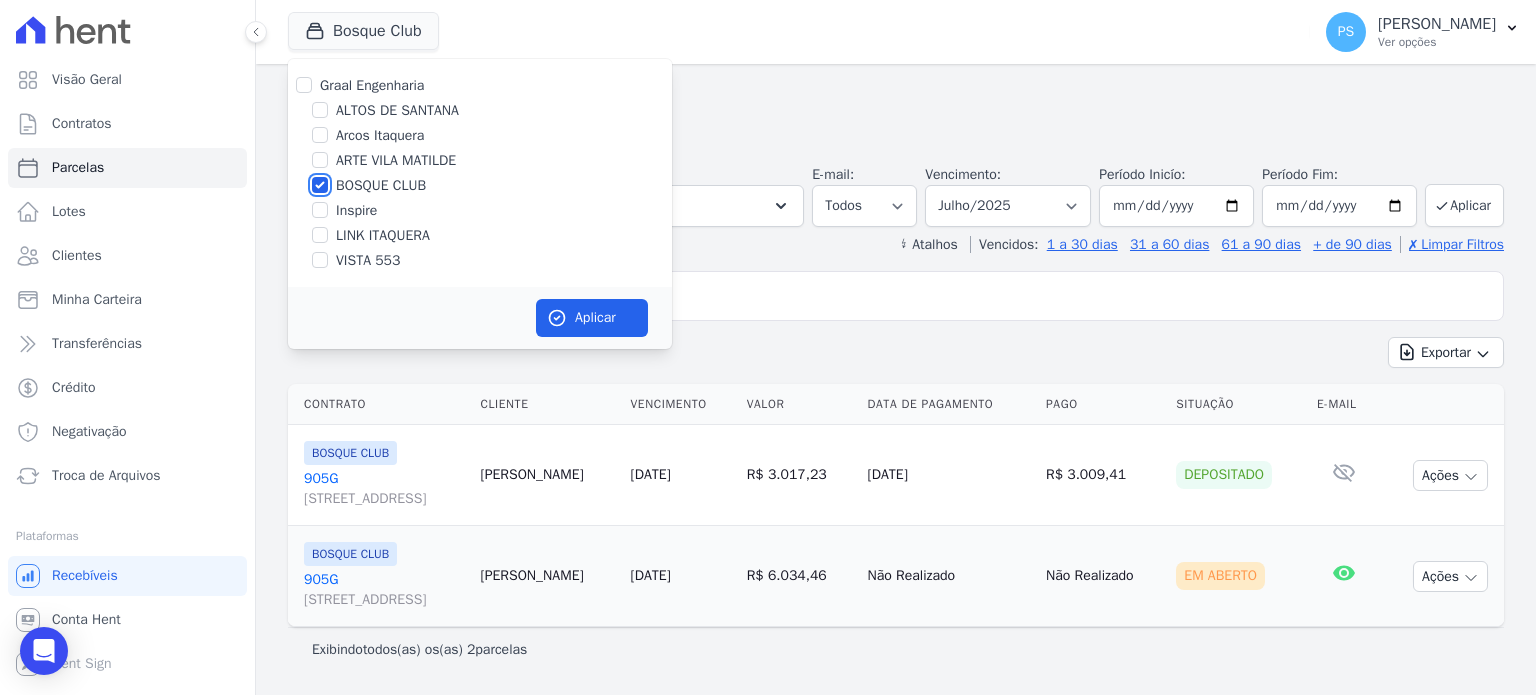 checkbox on "false" 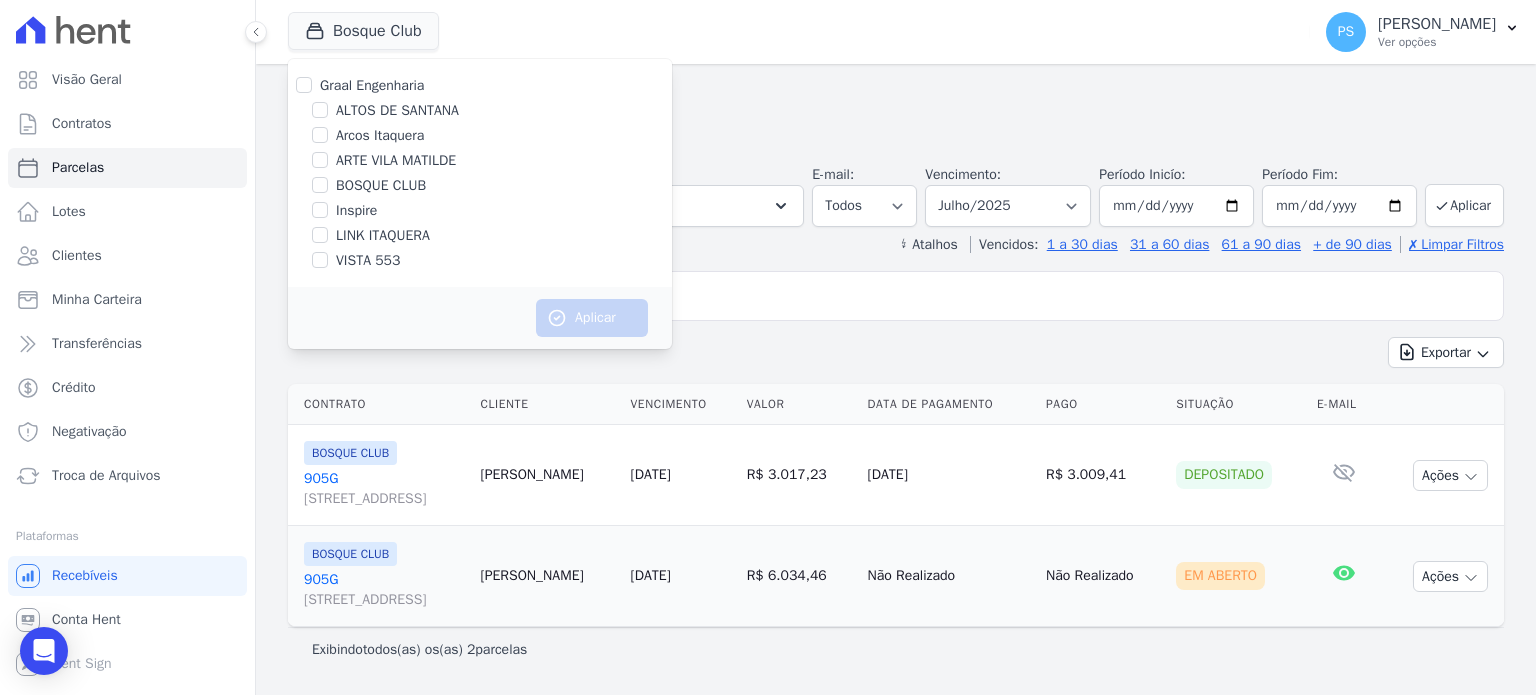 click on "ARTE VILA MATILDE" at bounding box center (396, 160) 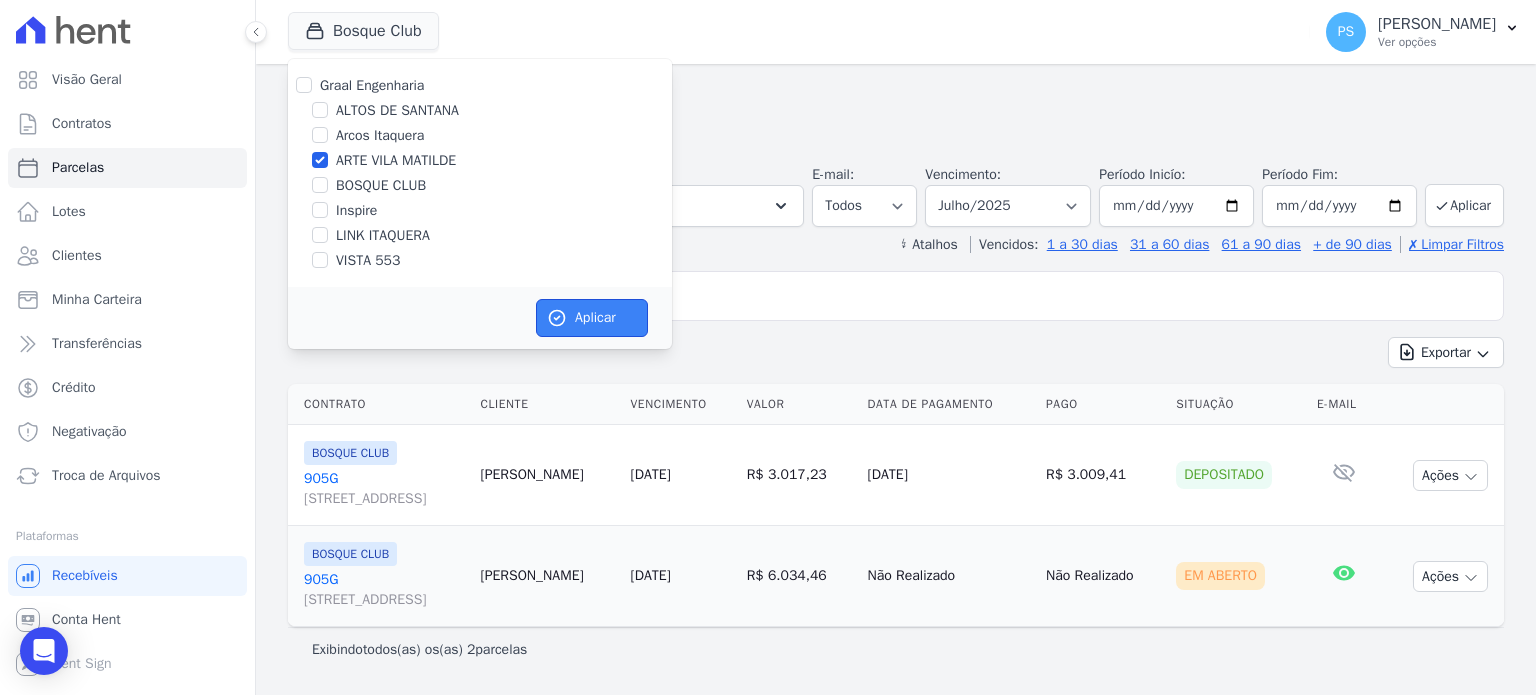 click on "Aplicar" at bounding box center [592, 318] 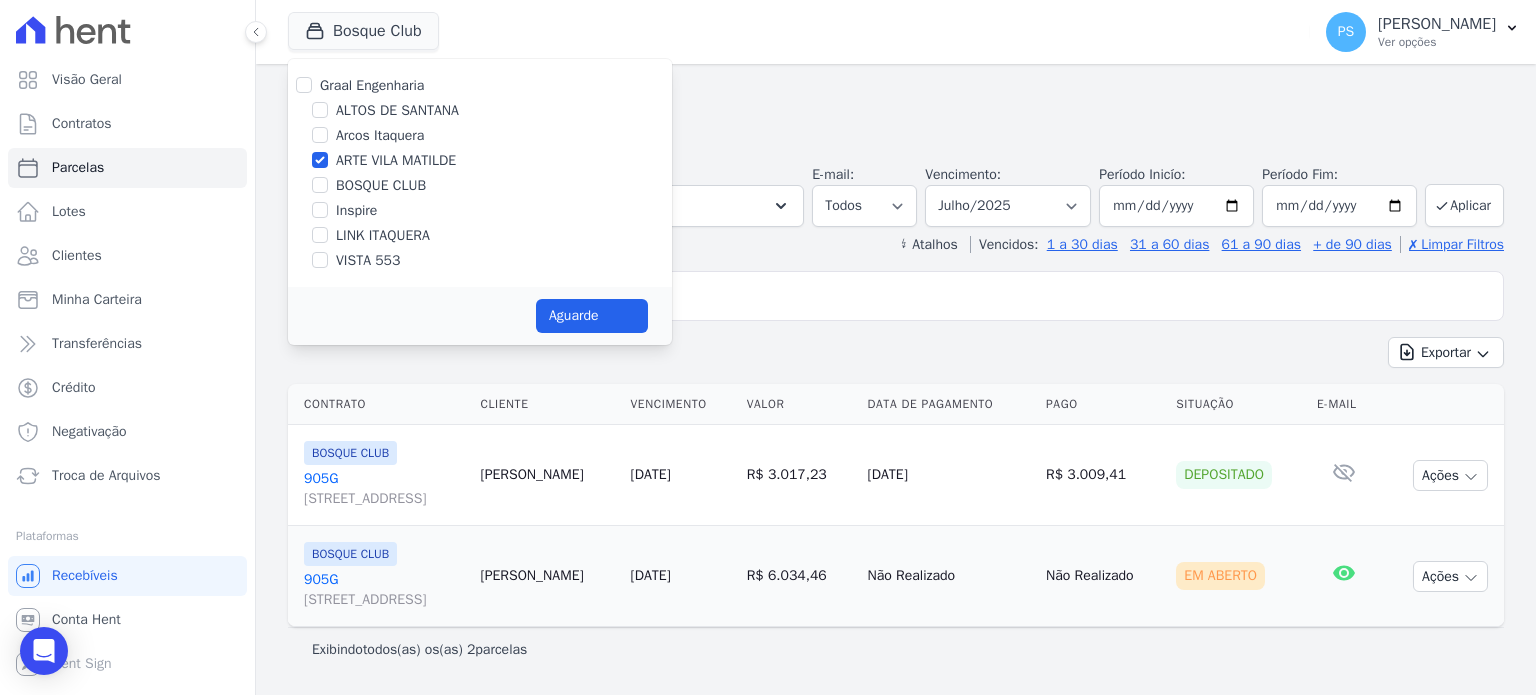 select 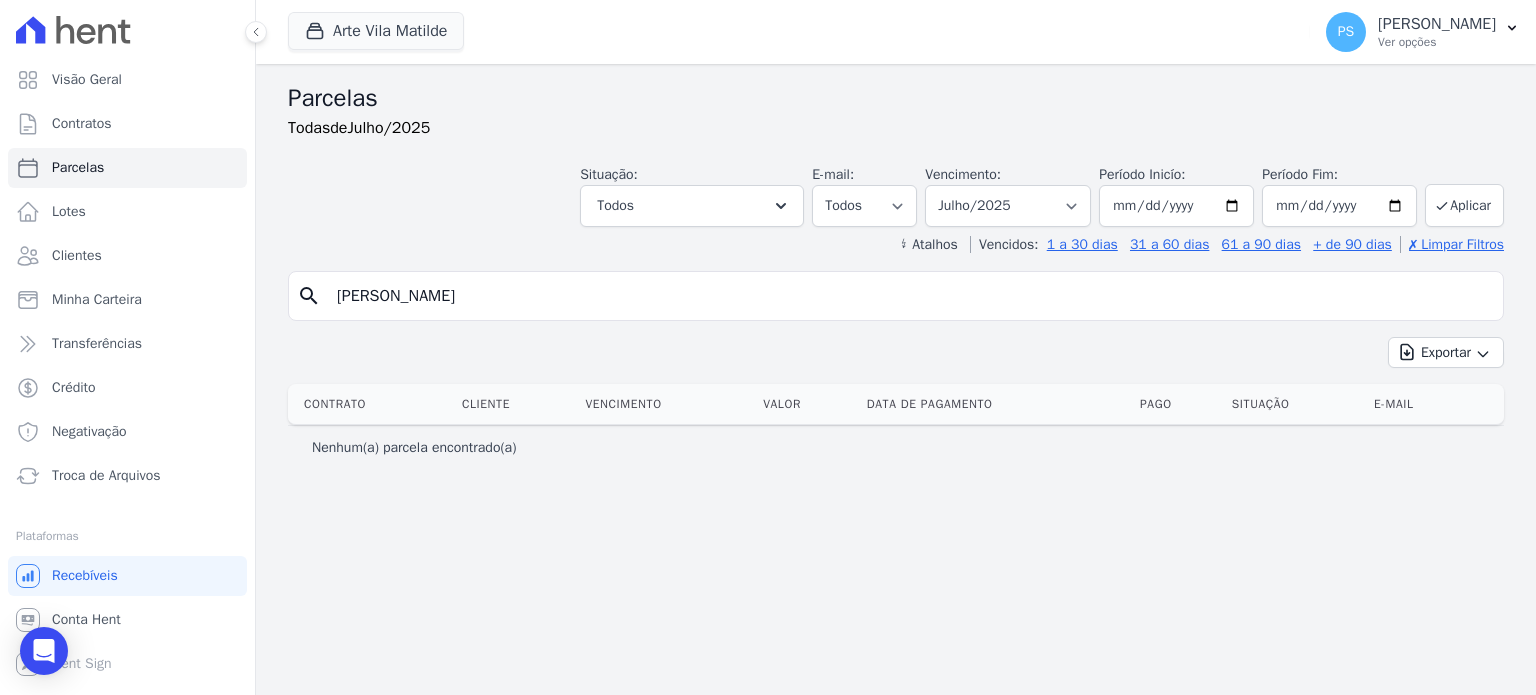 drag, startPoint x: 103, startPoint y: 361, endPoint x: 28, endPoint y: 364, distance: 75.059975 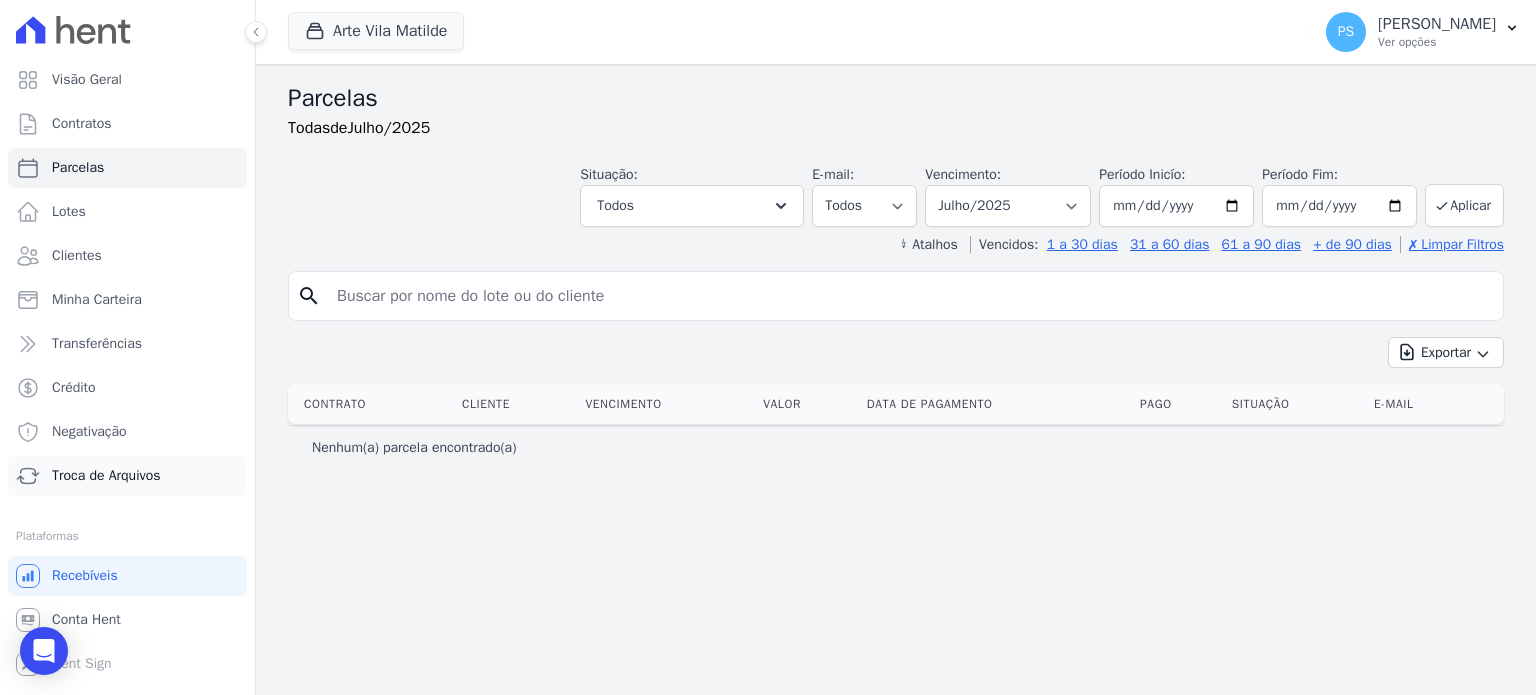 type 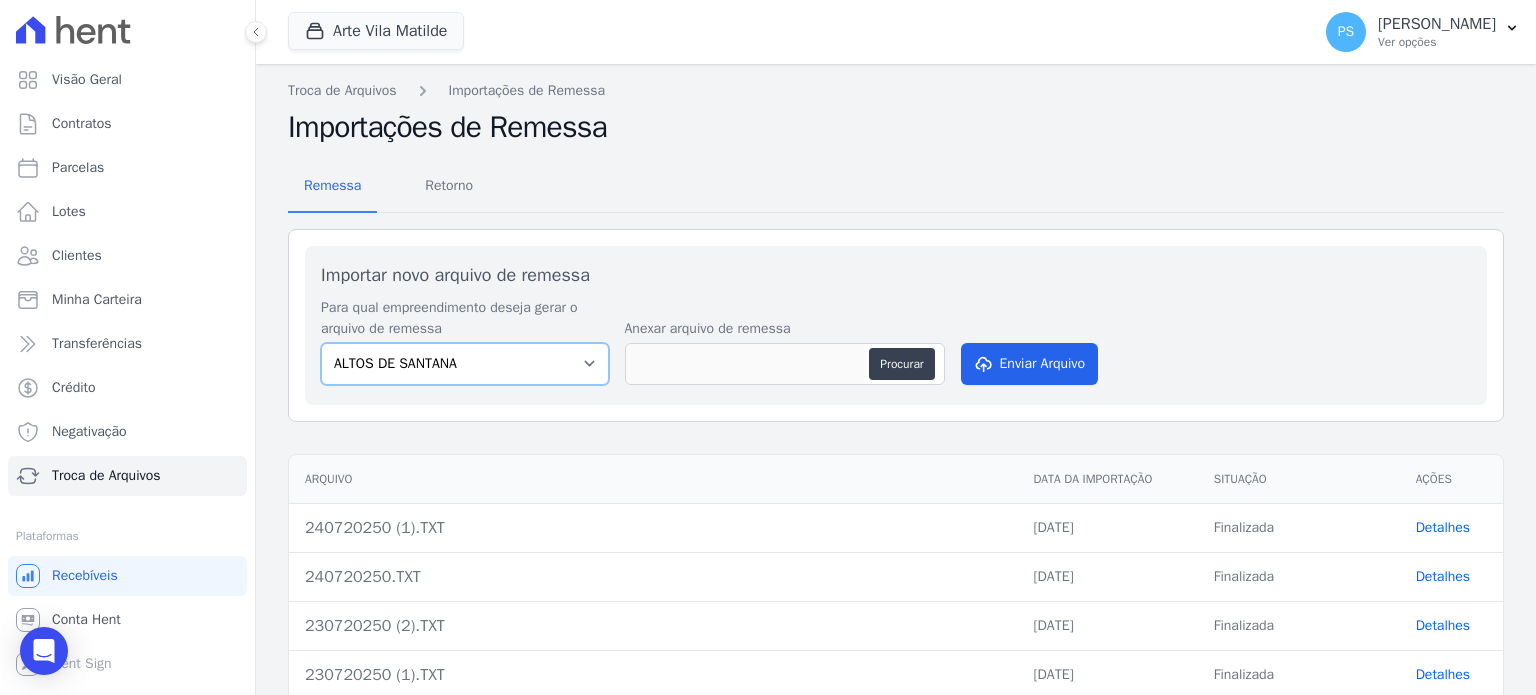 click on "ALTOS DE [PERSON_NAME] Itaquera
ARTE VILA [PERSON_NAME] CLUB
Inspire
LINK [GEOGRAPHIC_DATA] 553" at bounding box center (465, 364) 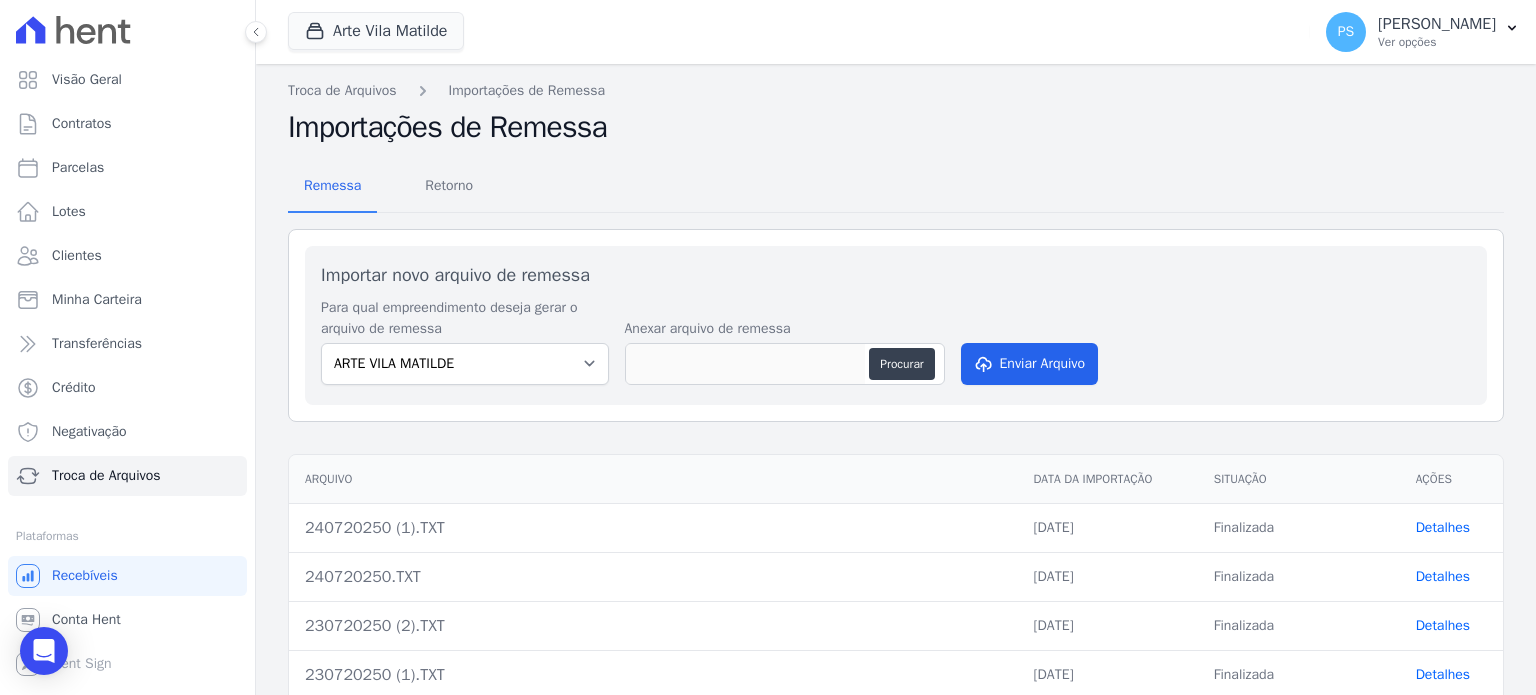click on "Procurar" at bounding box center [785, 364] 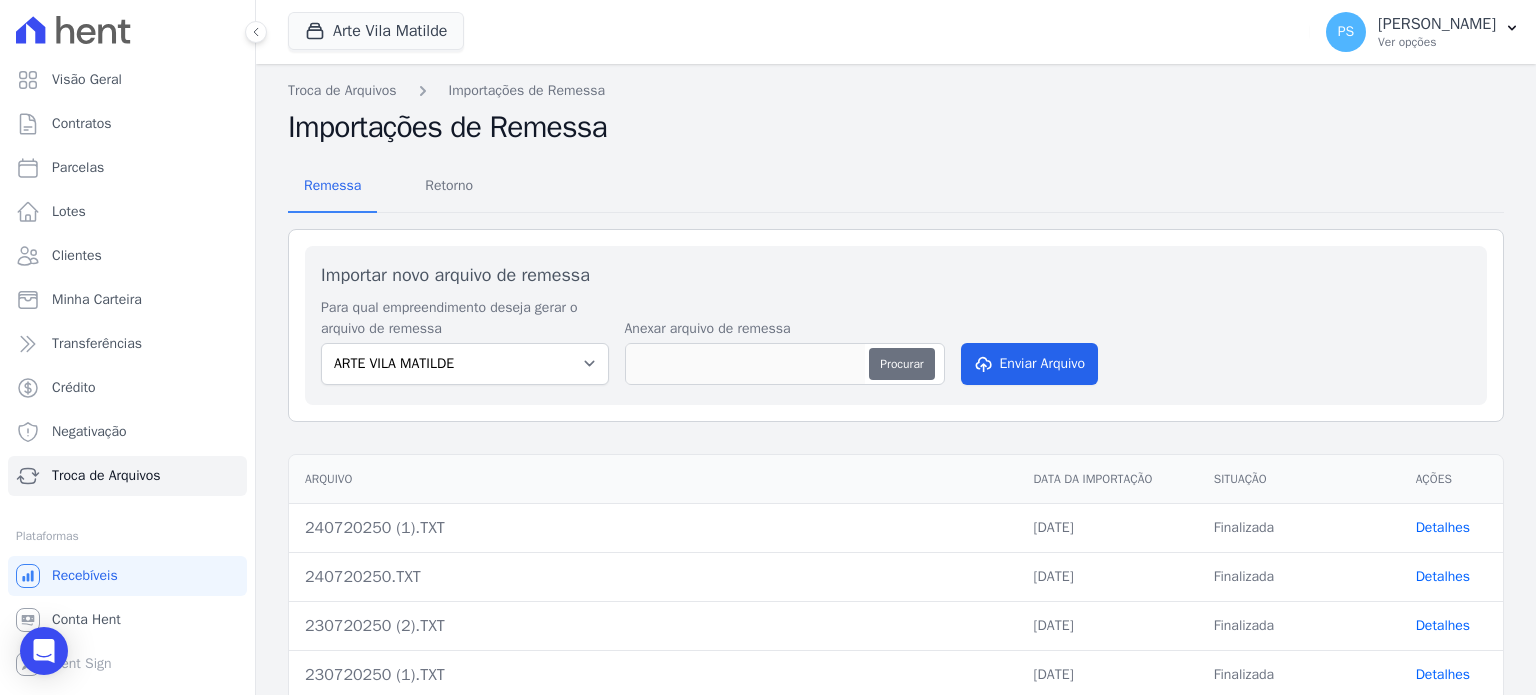 click on "Procurar" at bounding box center [901, 364] 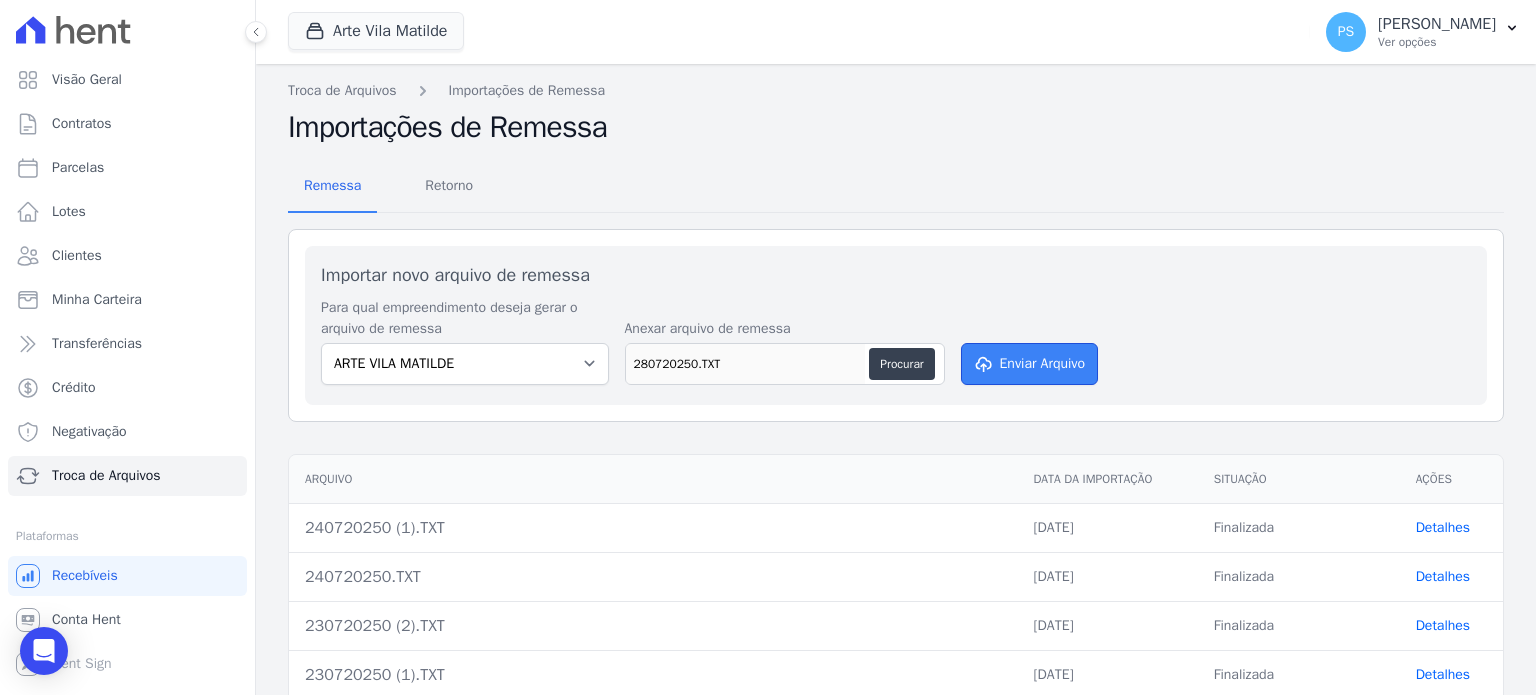 click on "Enviar Arquivo" at bounding box center (1030, 364) 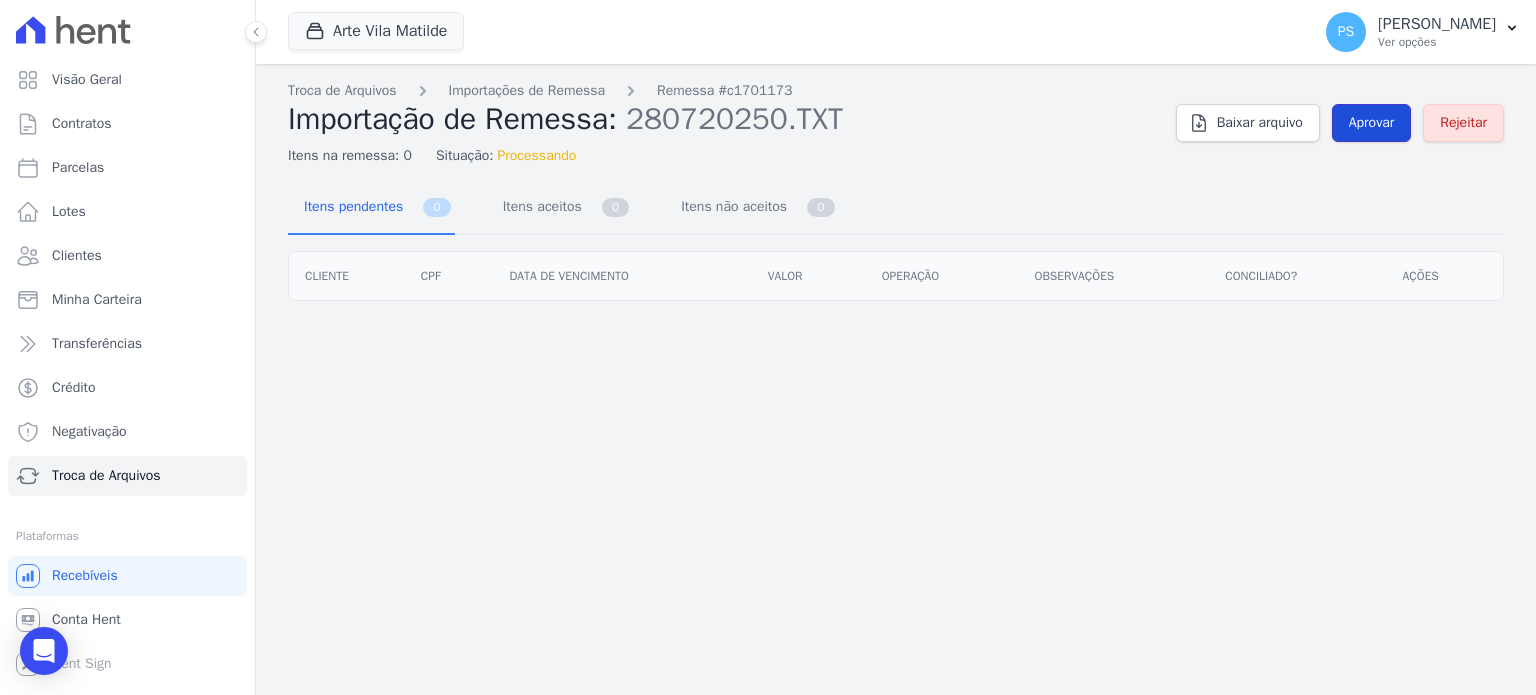 click on "Aprovar" at bounding box center [1372, 123] 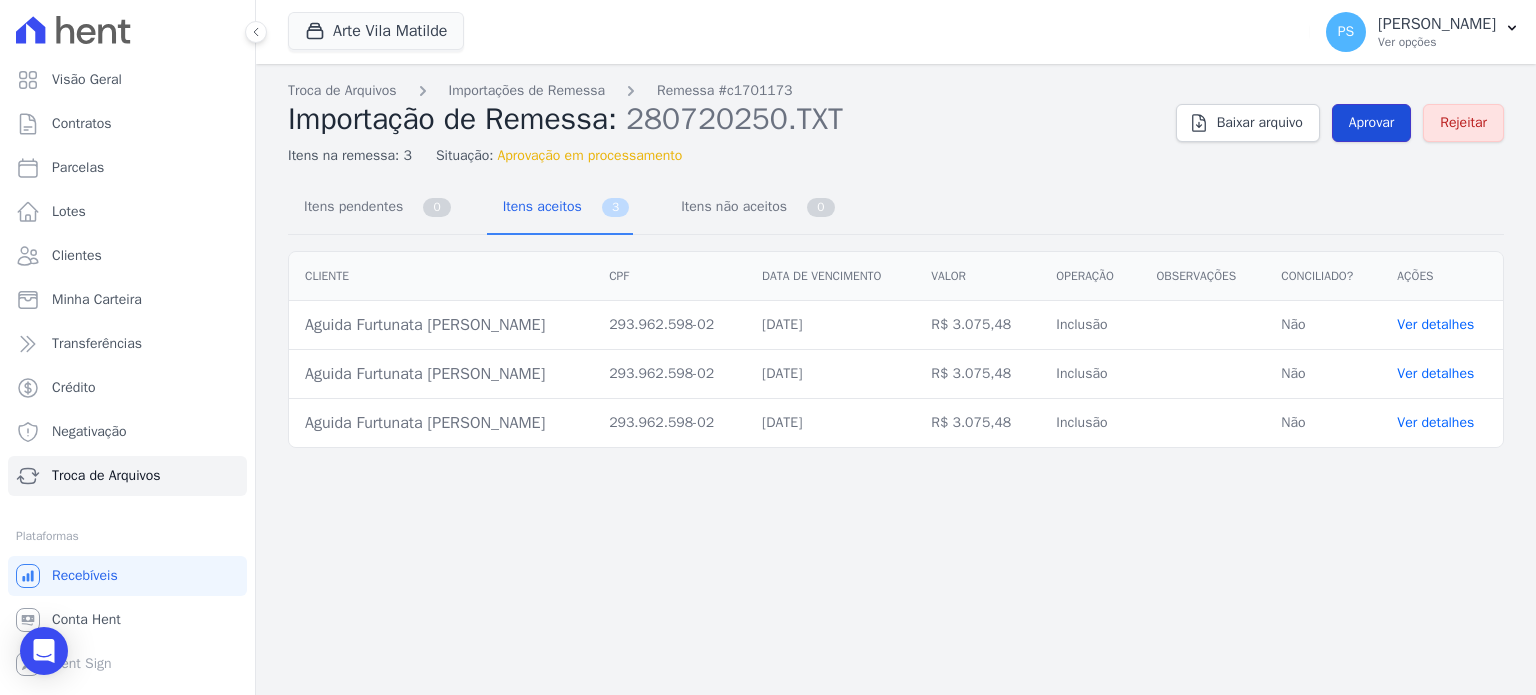 click on "Aprovar" at bounding box center [1372, 123] 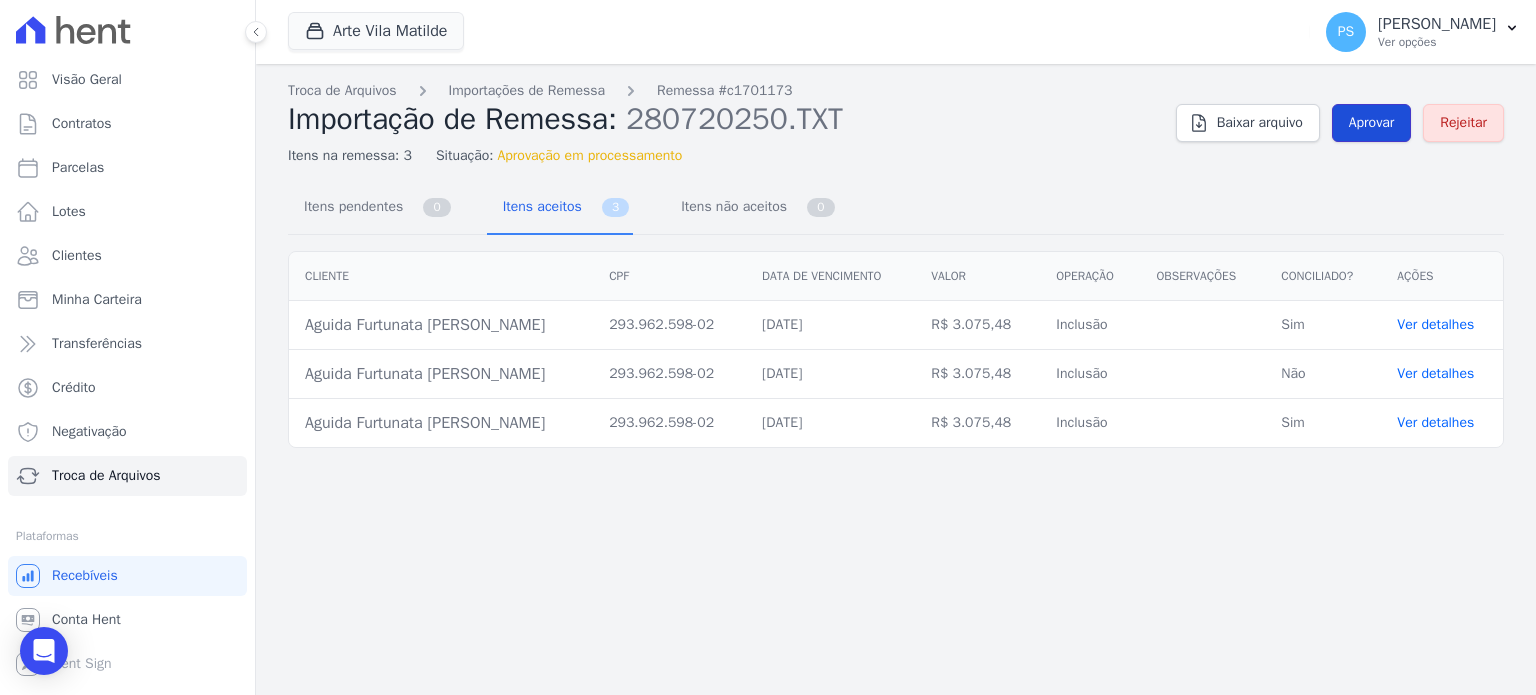 click on "Aprovar" at bounding box center [1372, 123] 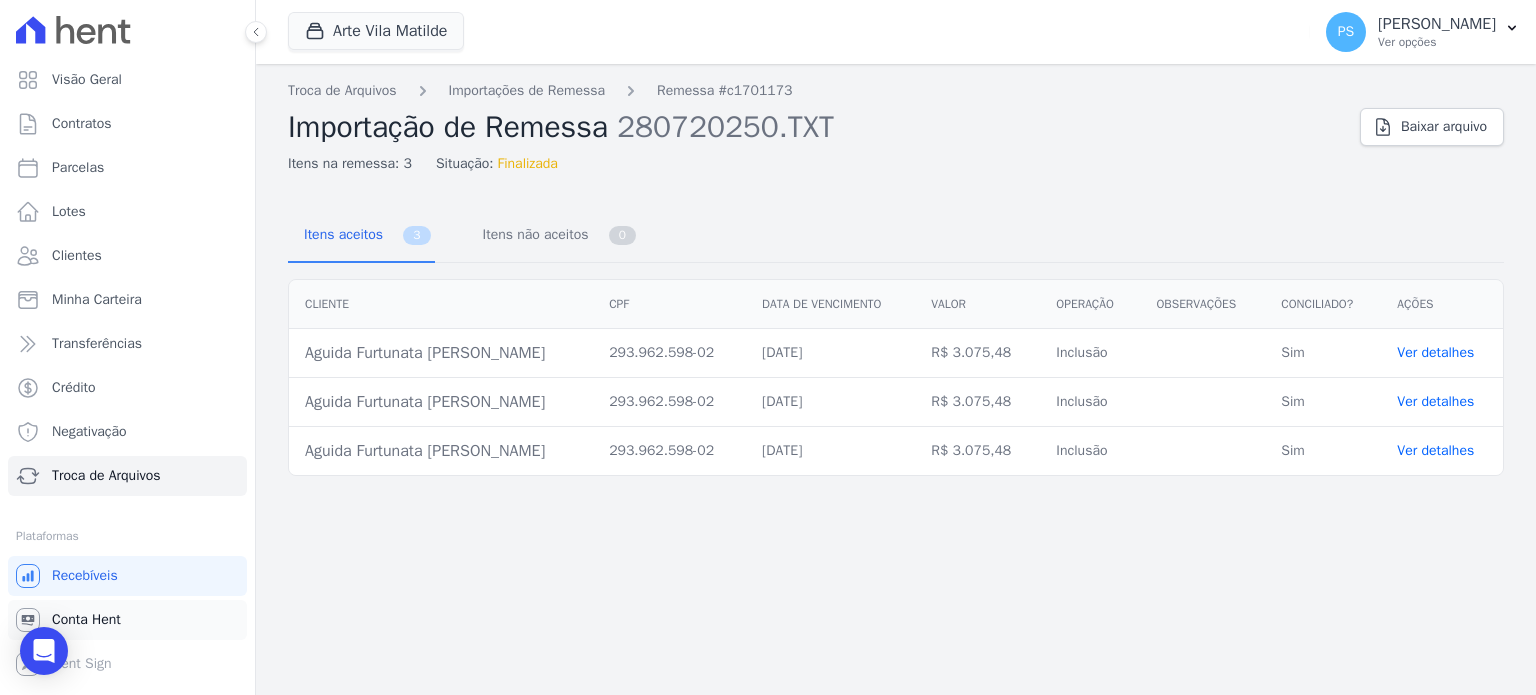 click on "Conta Hent" at bounding box center (127, 620) 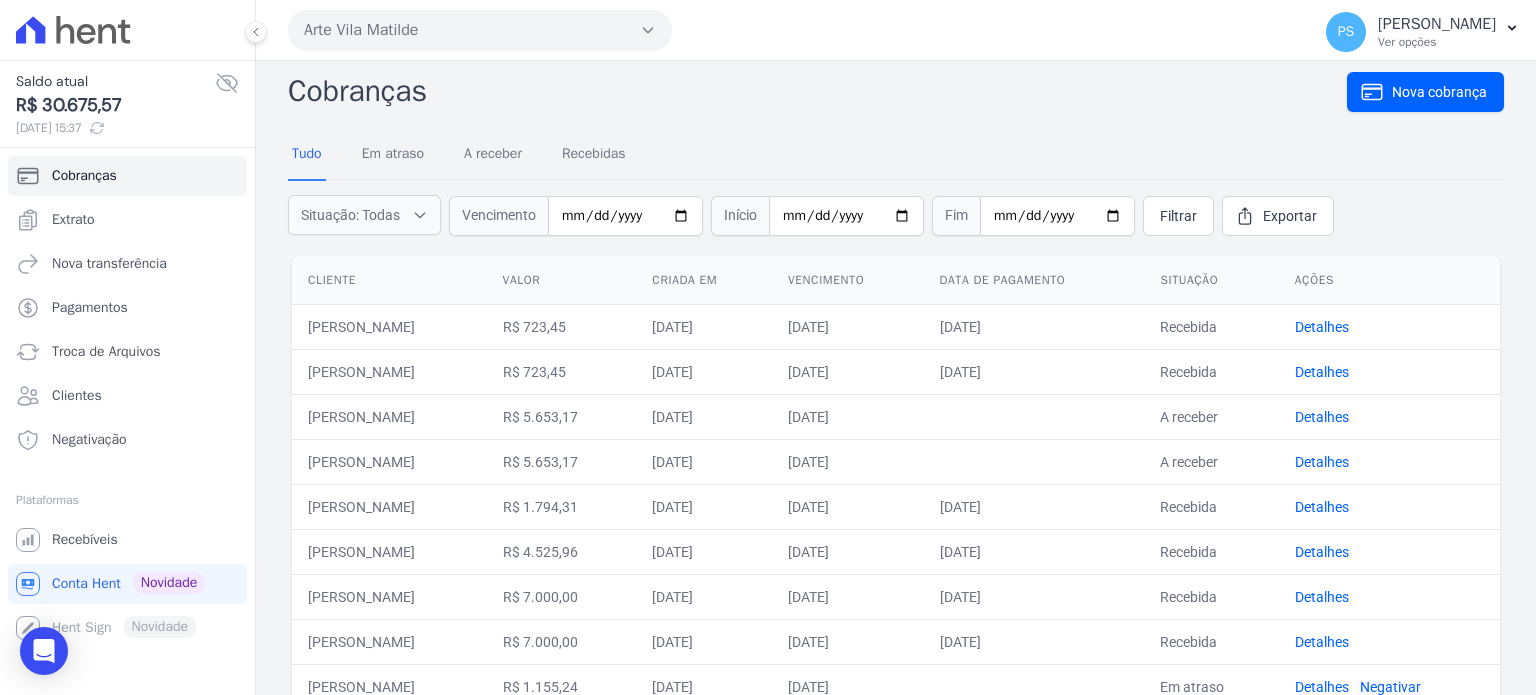 scroll, scrollTop: 0, scrollLeft: 0, axis: both 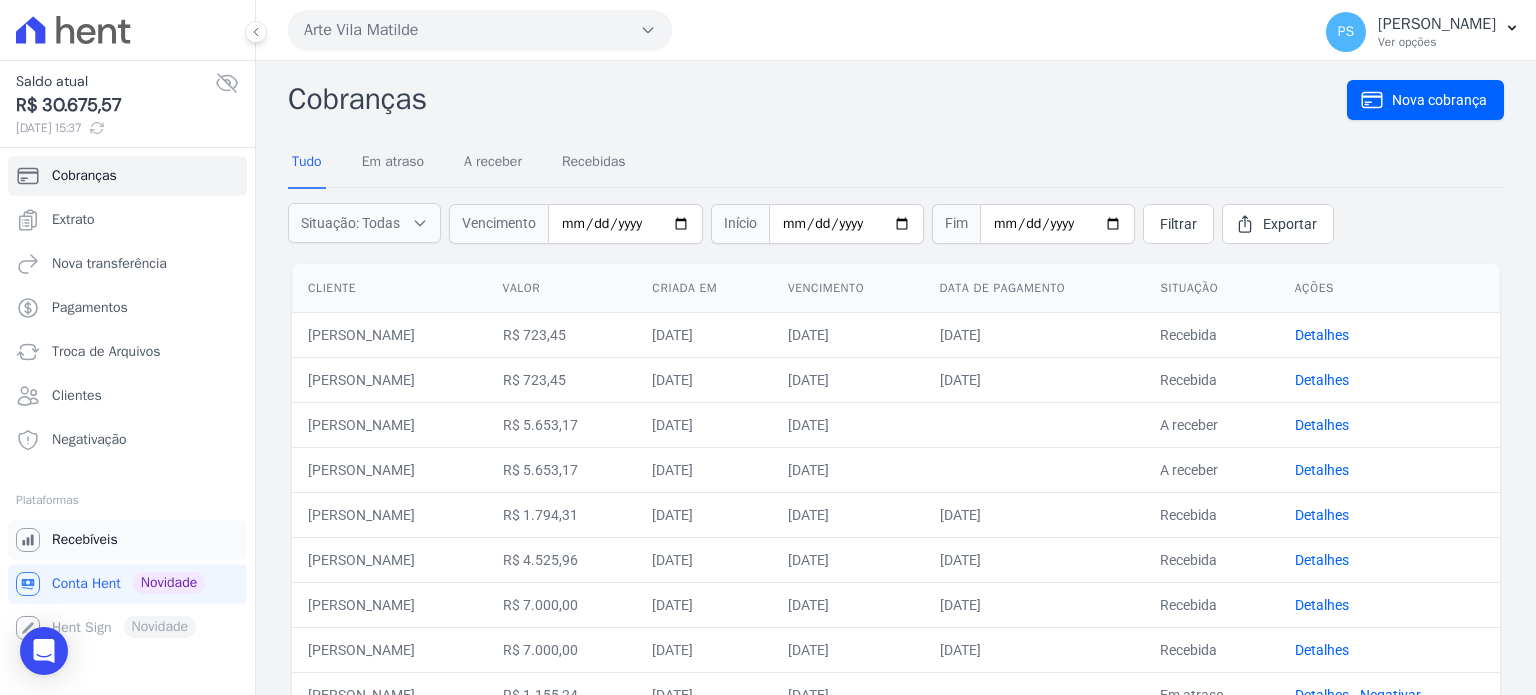 click on "Recebíveis" at bounding box center [85, 540] 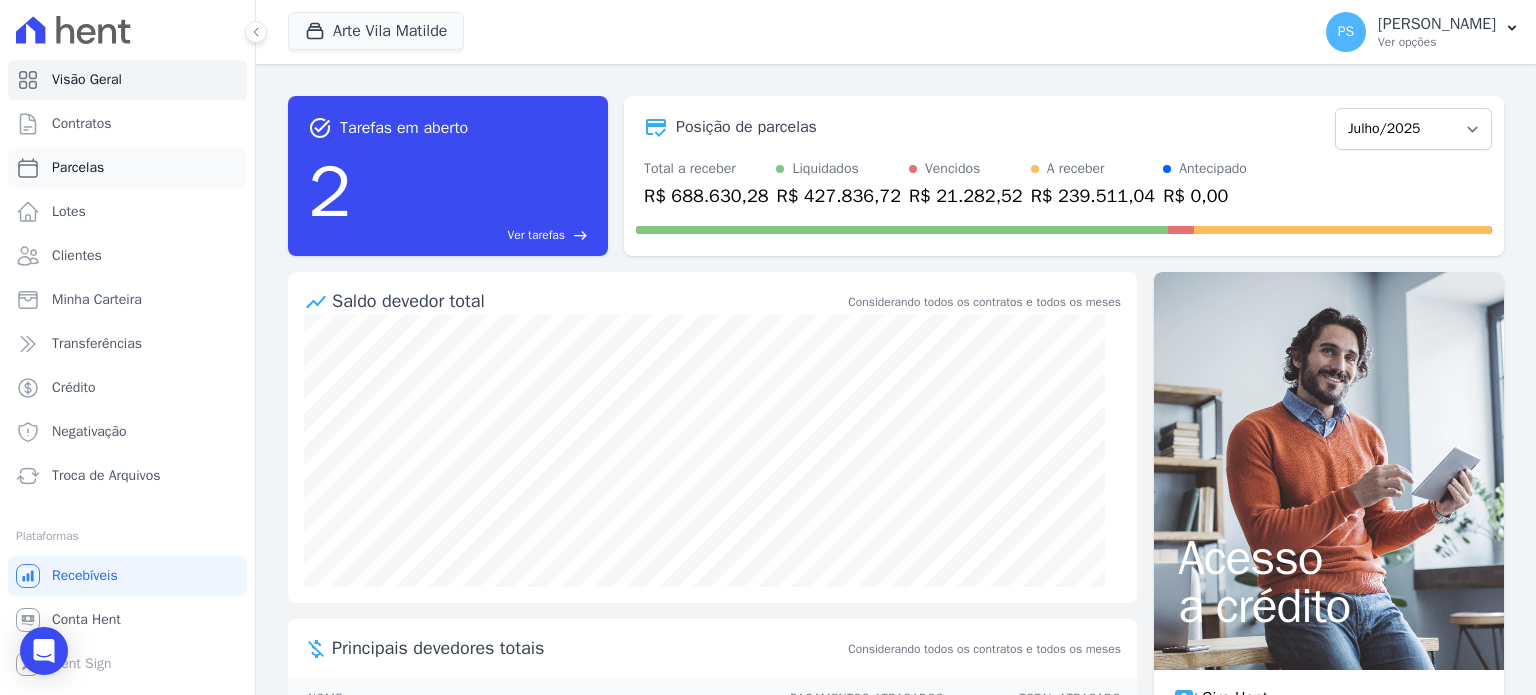 click on "Parcelas" at bounding box center (78, 168) 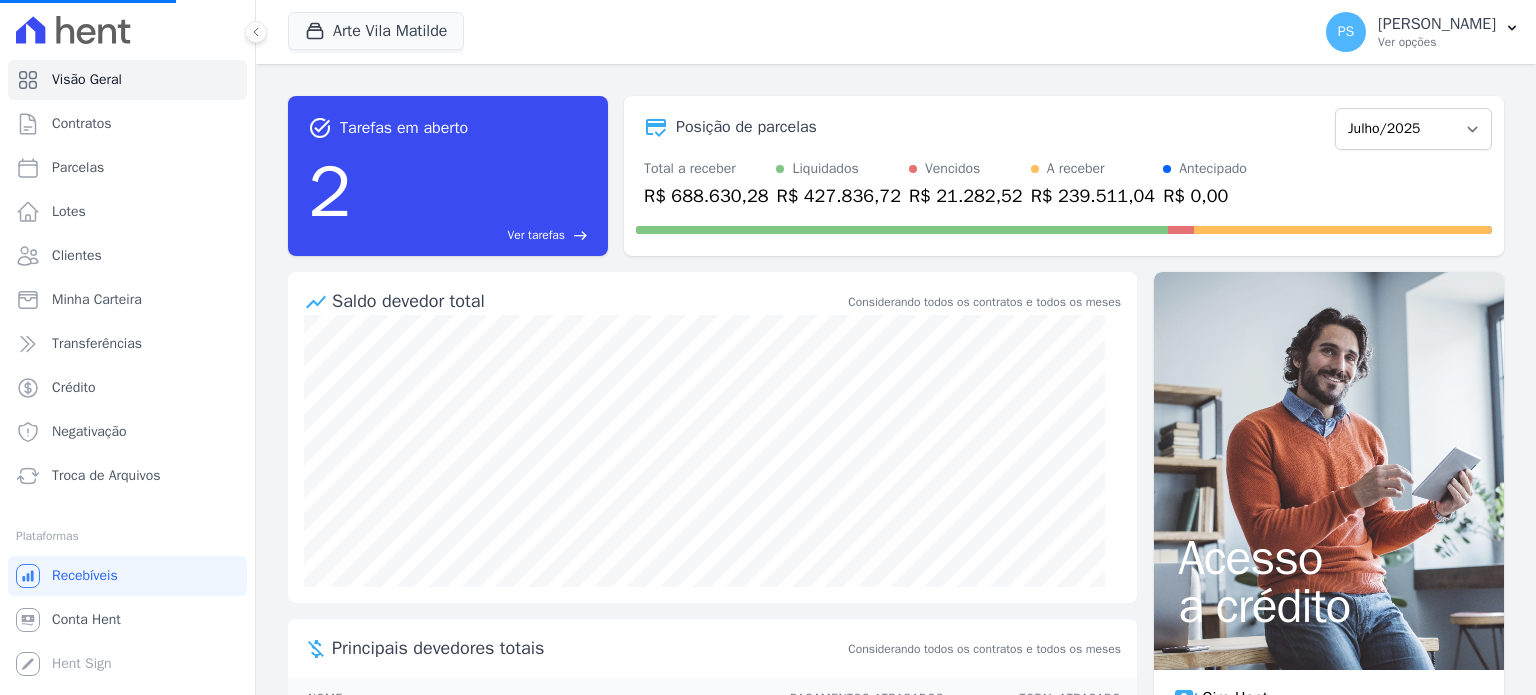 select 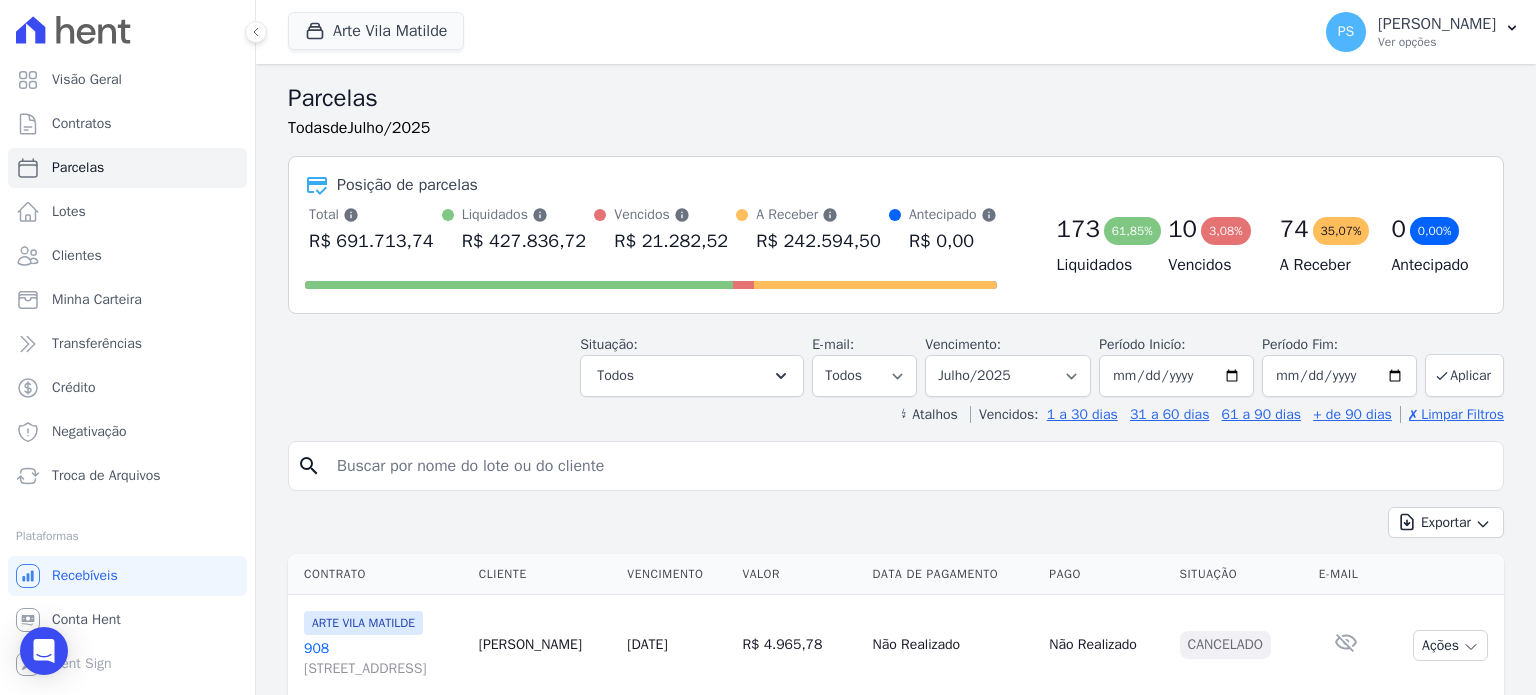 click at bounding box center (910, 466) 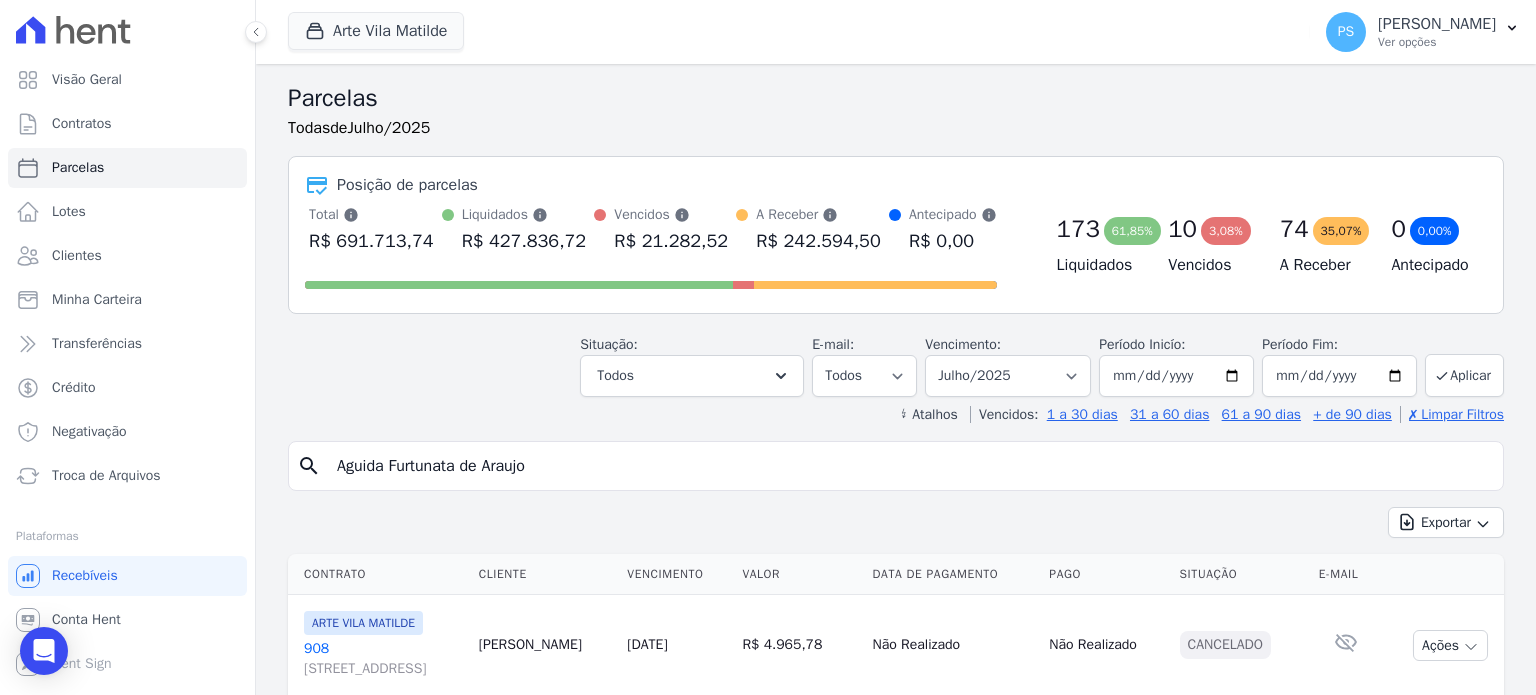 type on "[PERSON_NAME]" 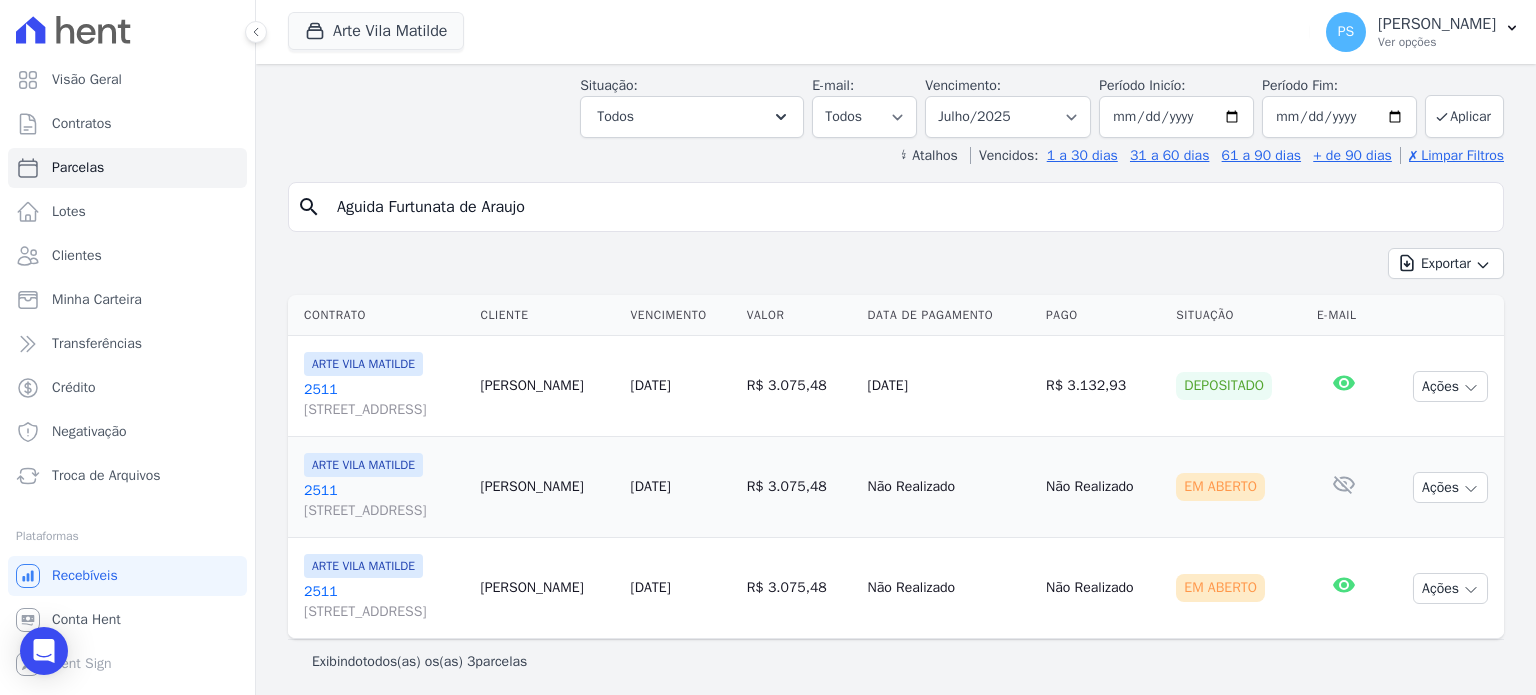 scroll, scrollTop: 92, scrollLeft: 0, axis: vertical 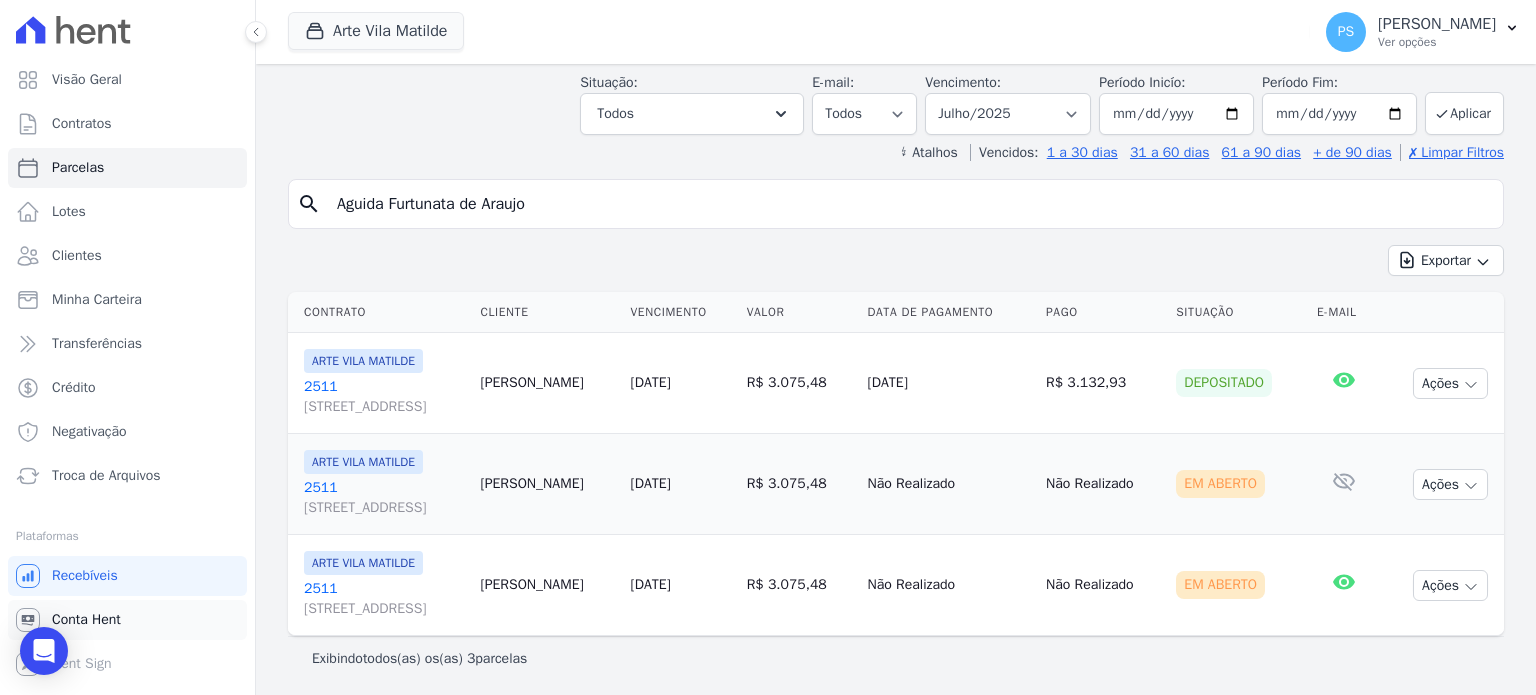 click on "Conta Hent" at bounding box center (86, 620) 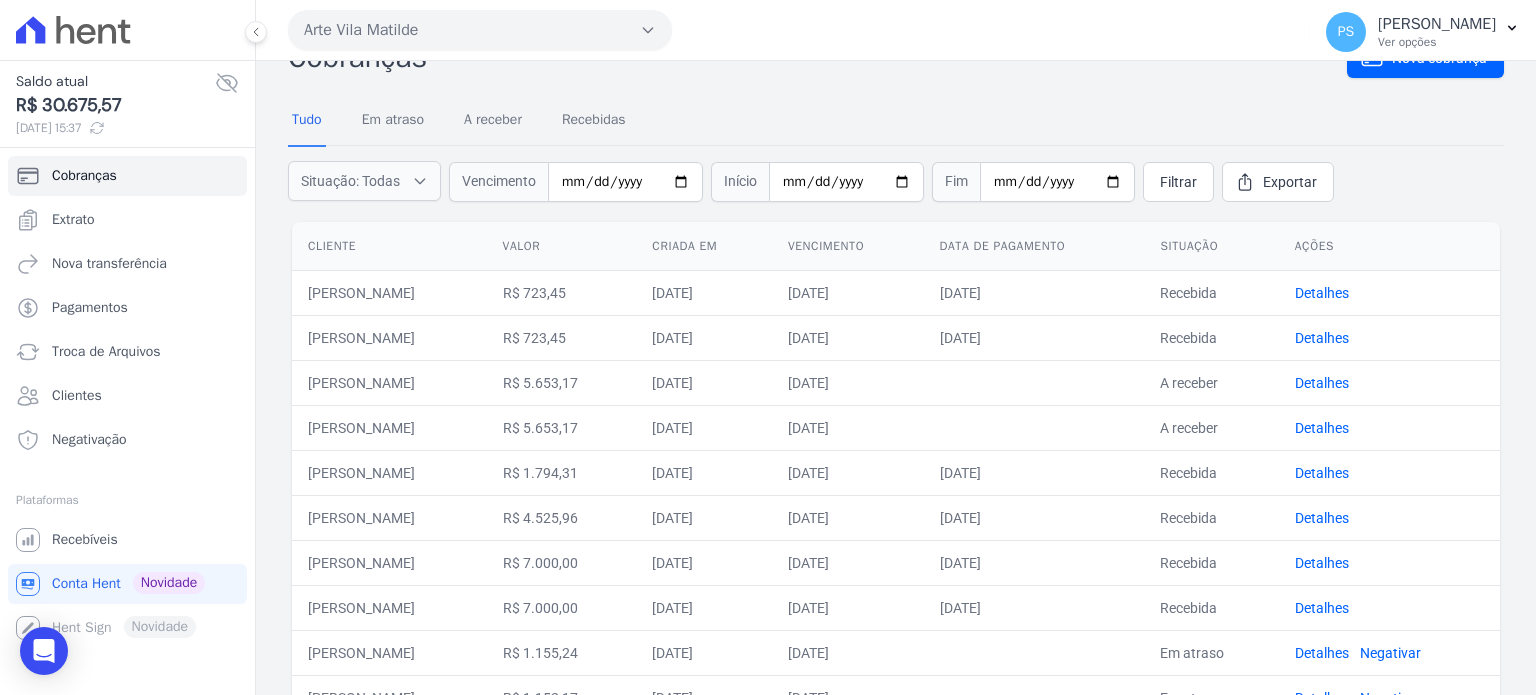 scroll, scrollTop: 128, scrollLeft: 0, axis: vertical 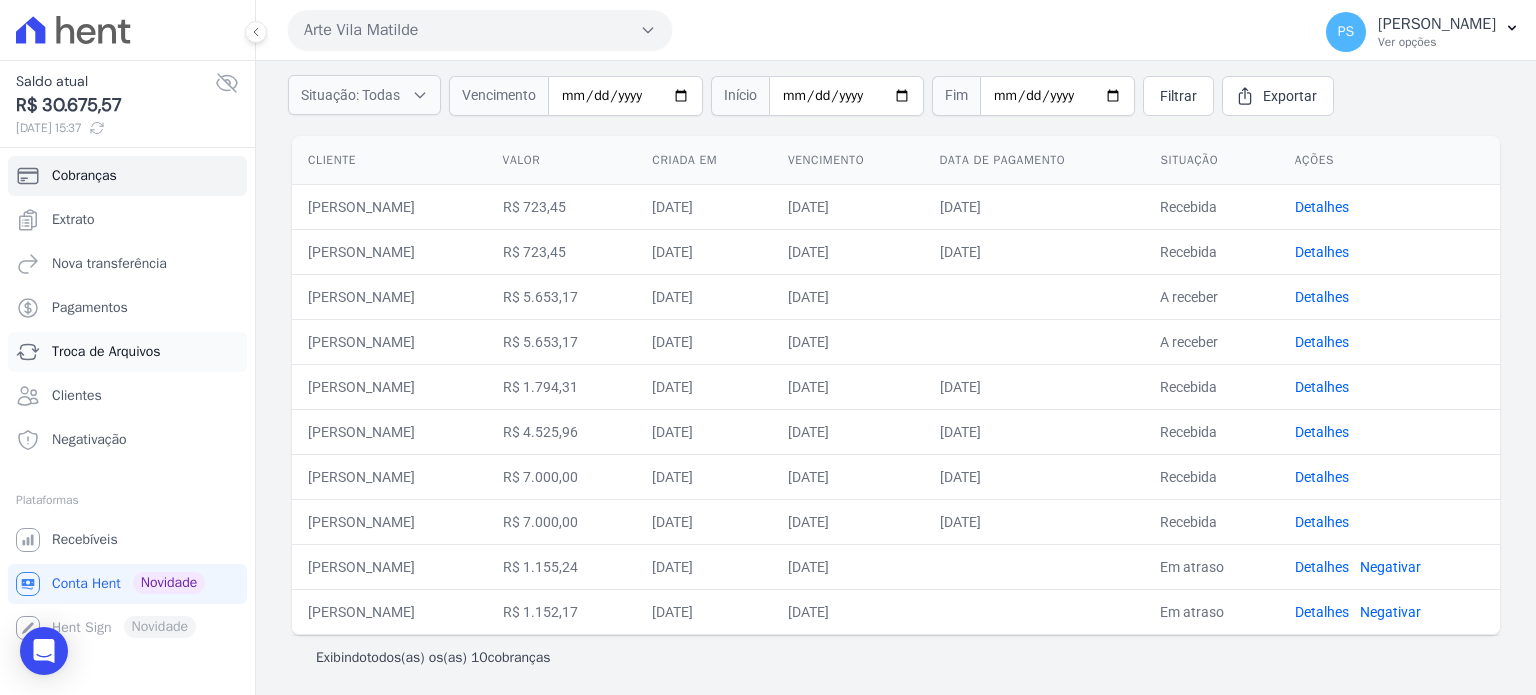 click on "Troca de Arquivos" at bounding box center (127, 352) 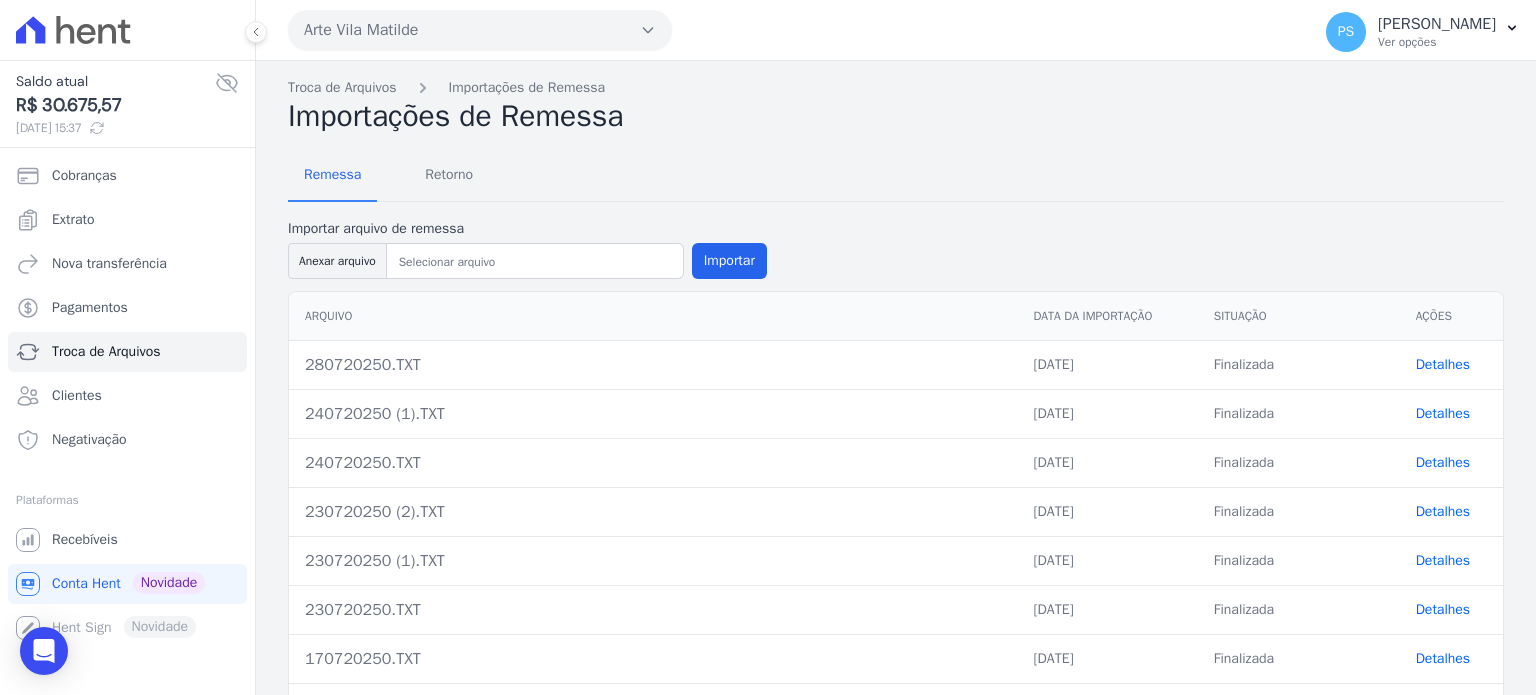 click on "Detalhes" at bounding box center [1443, 364] 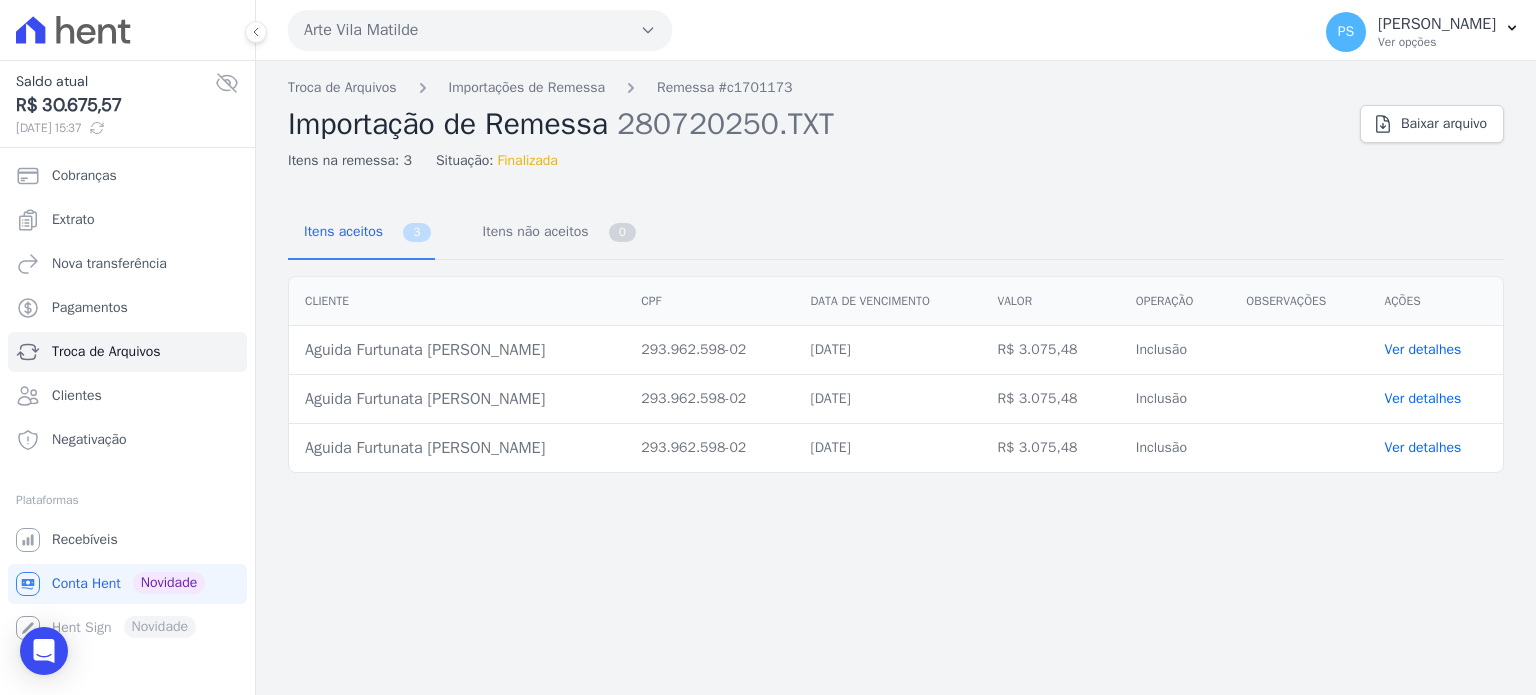 drag, startPoint x: 1204, startPoint y: 438, endPoint x: 693, endPoint y: 331, distance: 522.0824 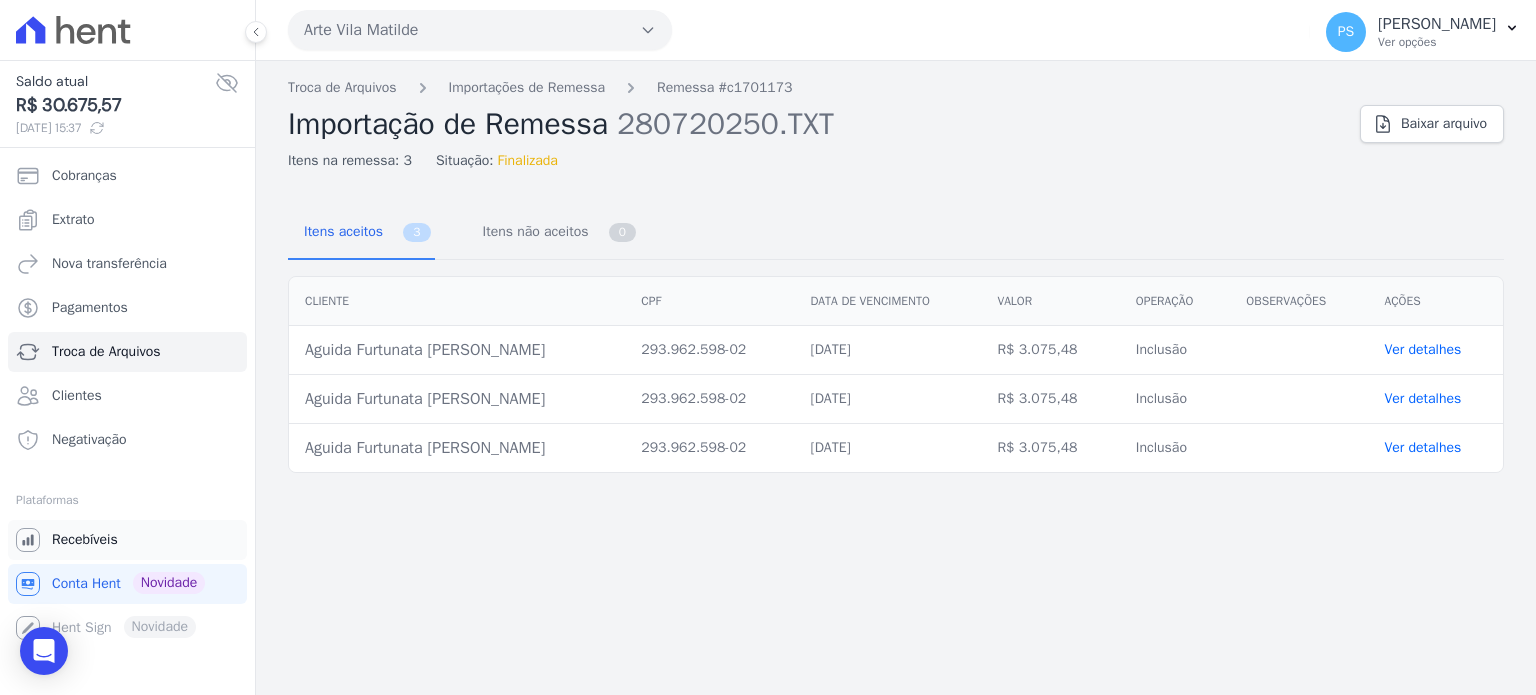 click on "Recebíveis" at bounding box center (85, 540) 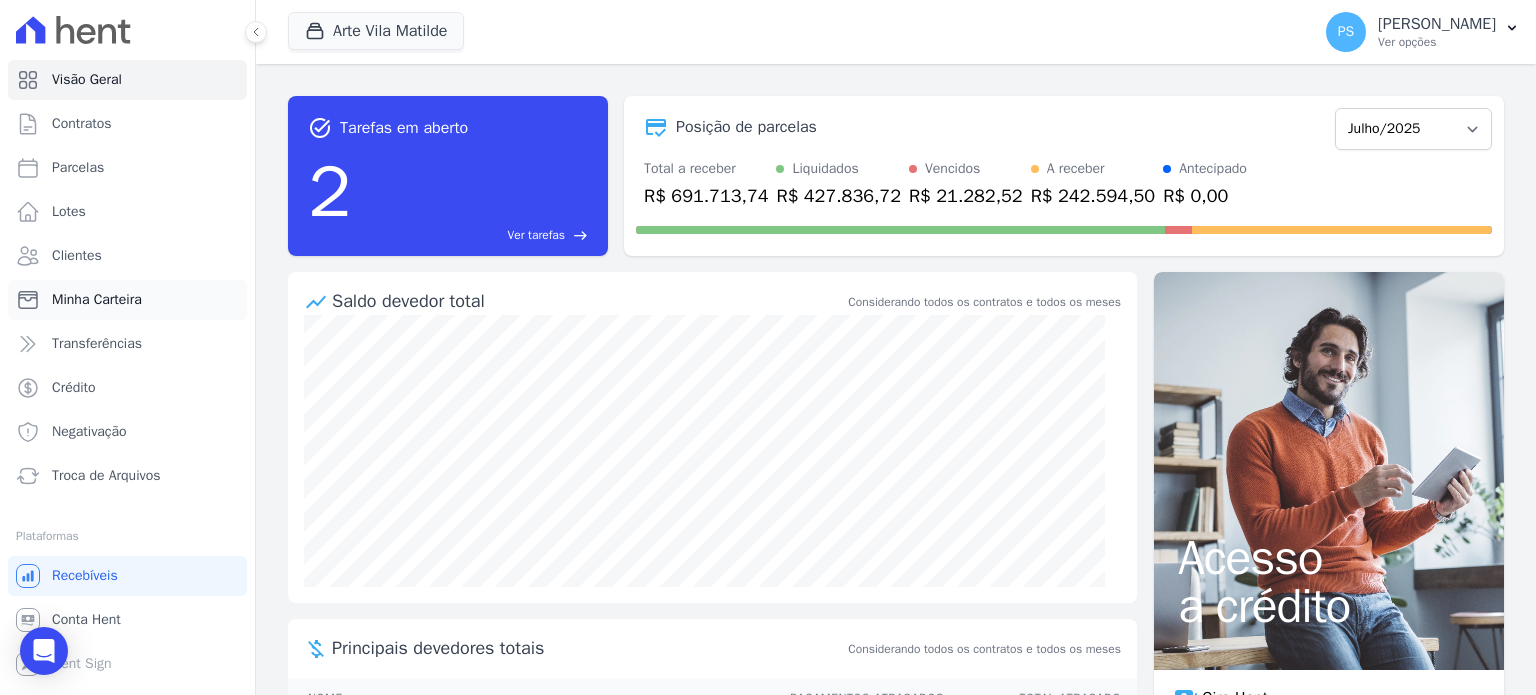 click on "Minha Carteira" at bounding box center (127, 300) 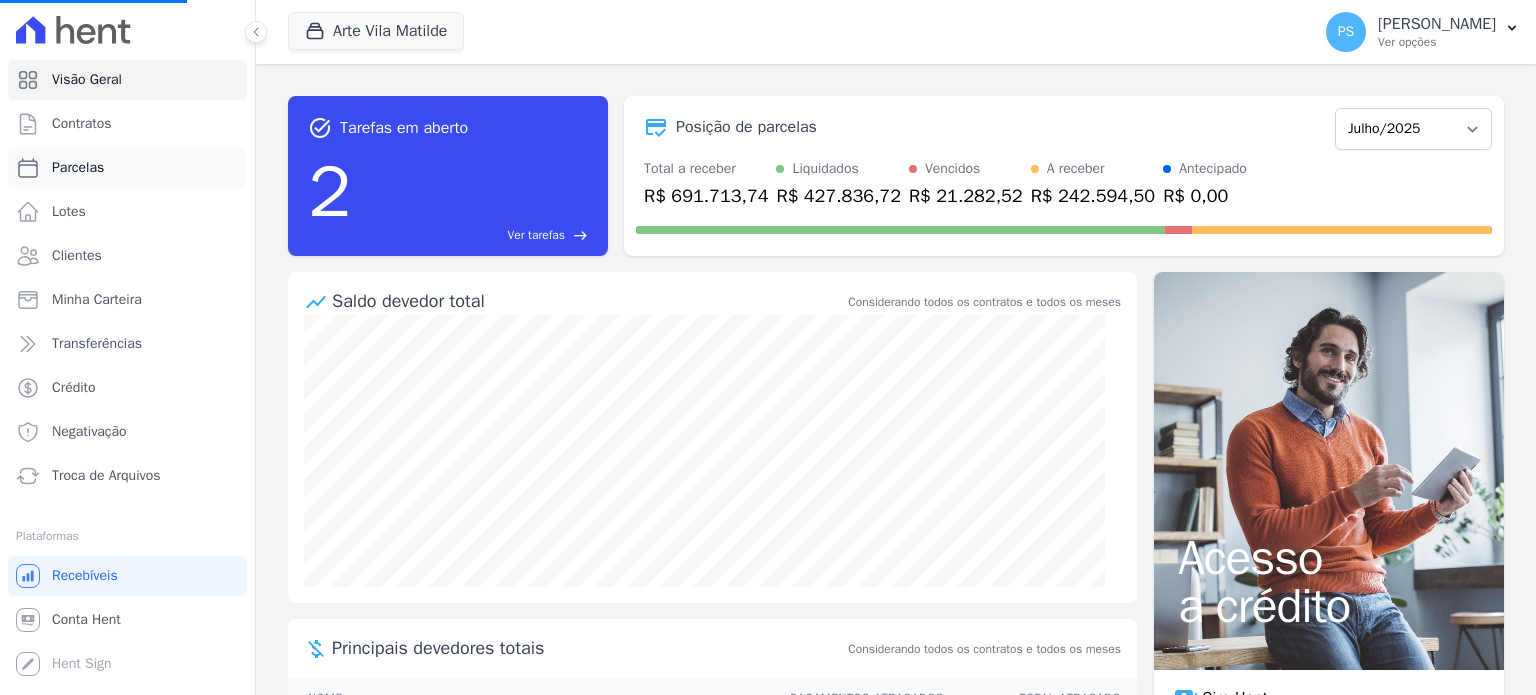 click on "Parcelas" at bounding box center [127, 168] 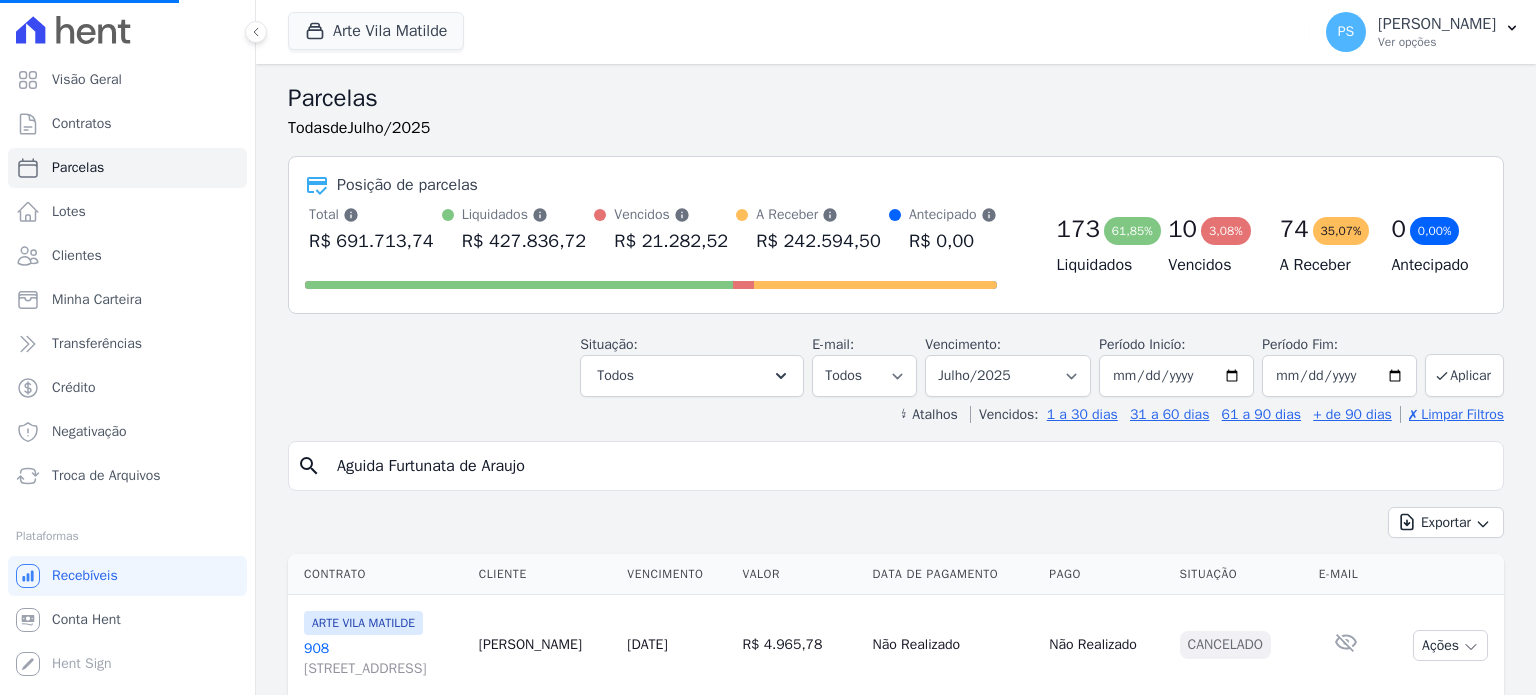 select 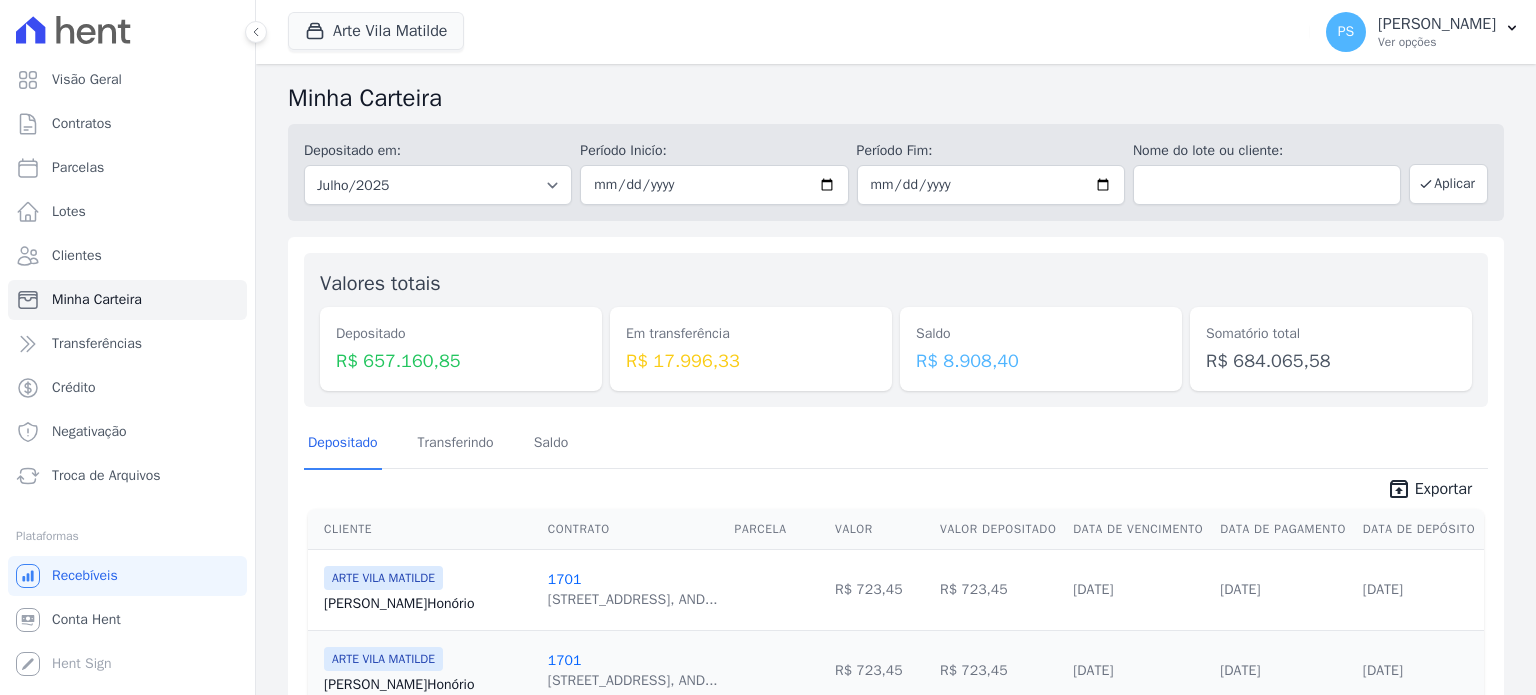 click on "unarchive
Exportar" at bounding box center (896, 487) 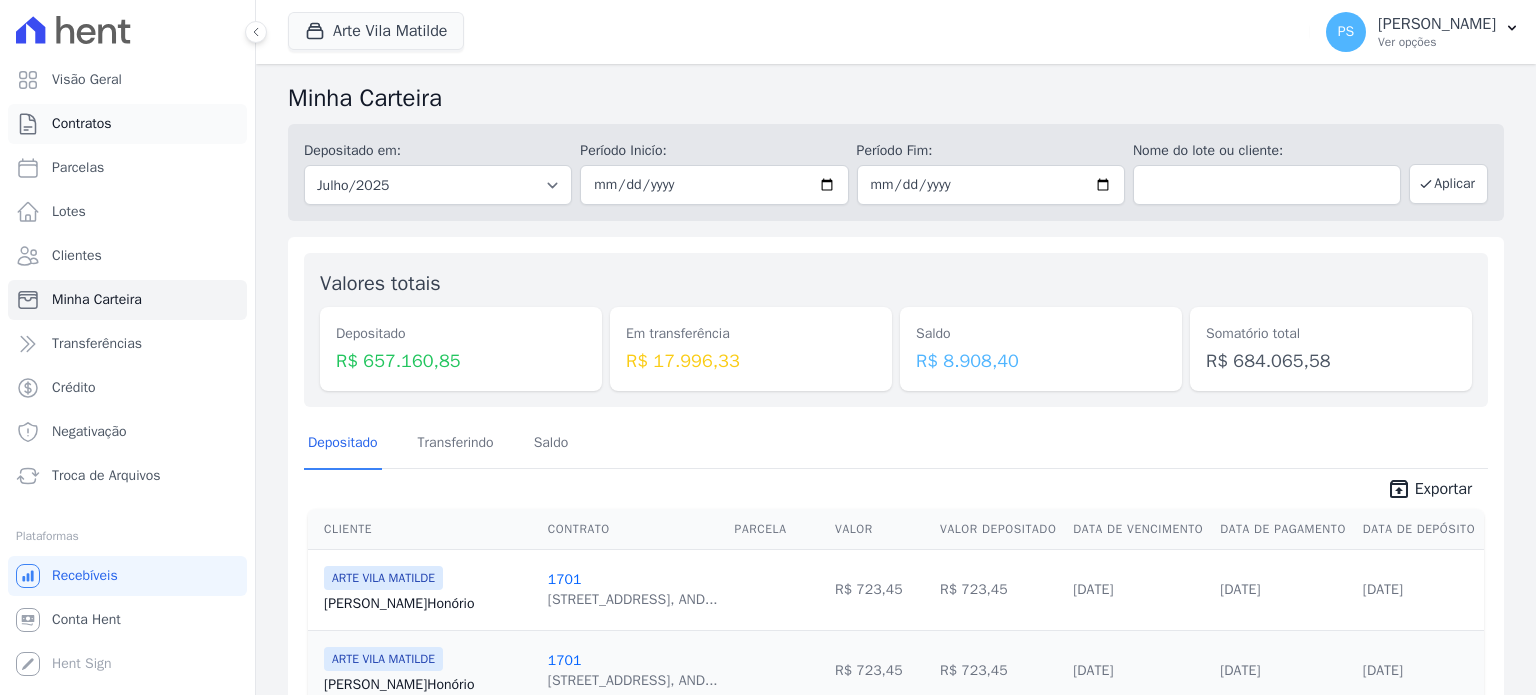 click on "Contratos" at bounding box center [127, 124] 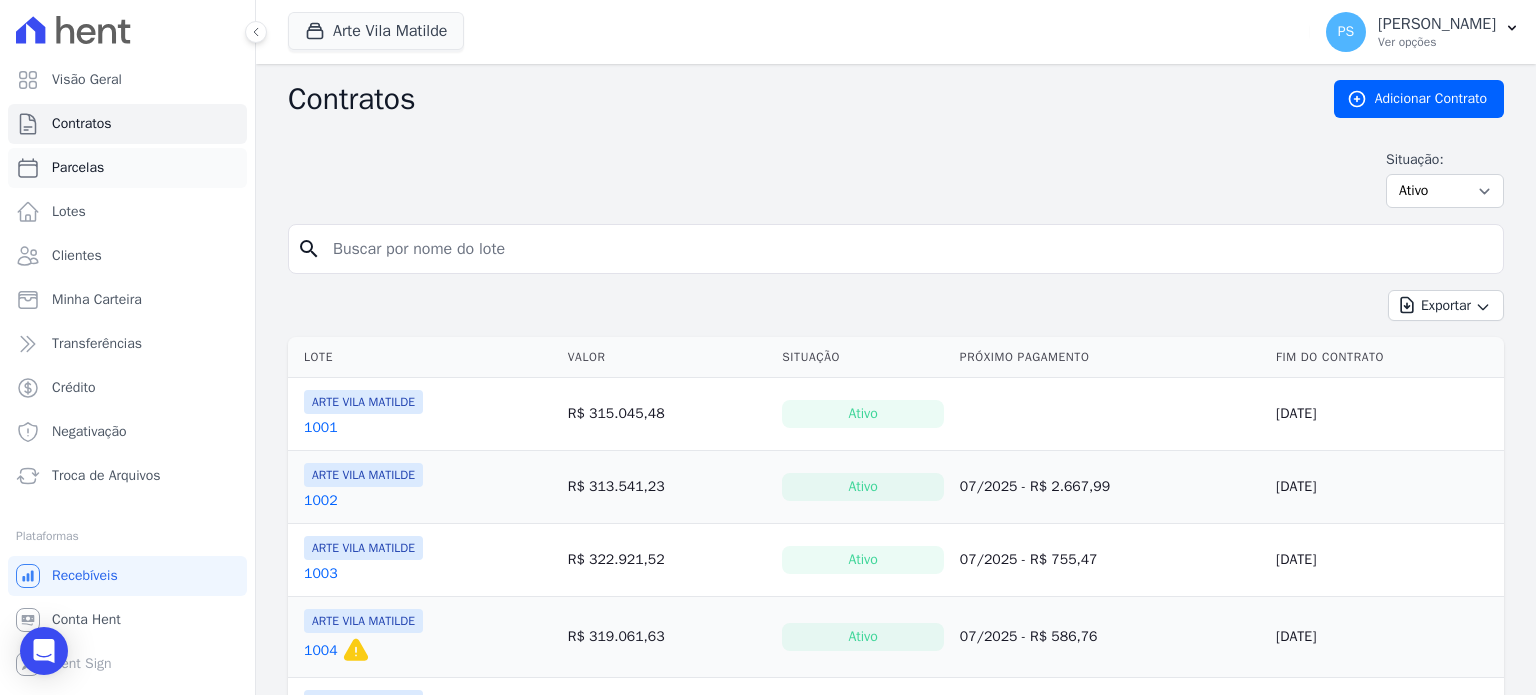 click on "Parcelas" at bounding box center [78, 168] 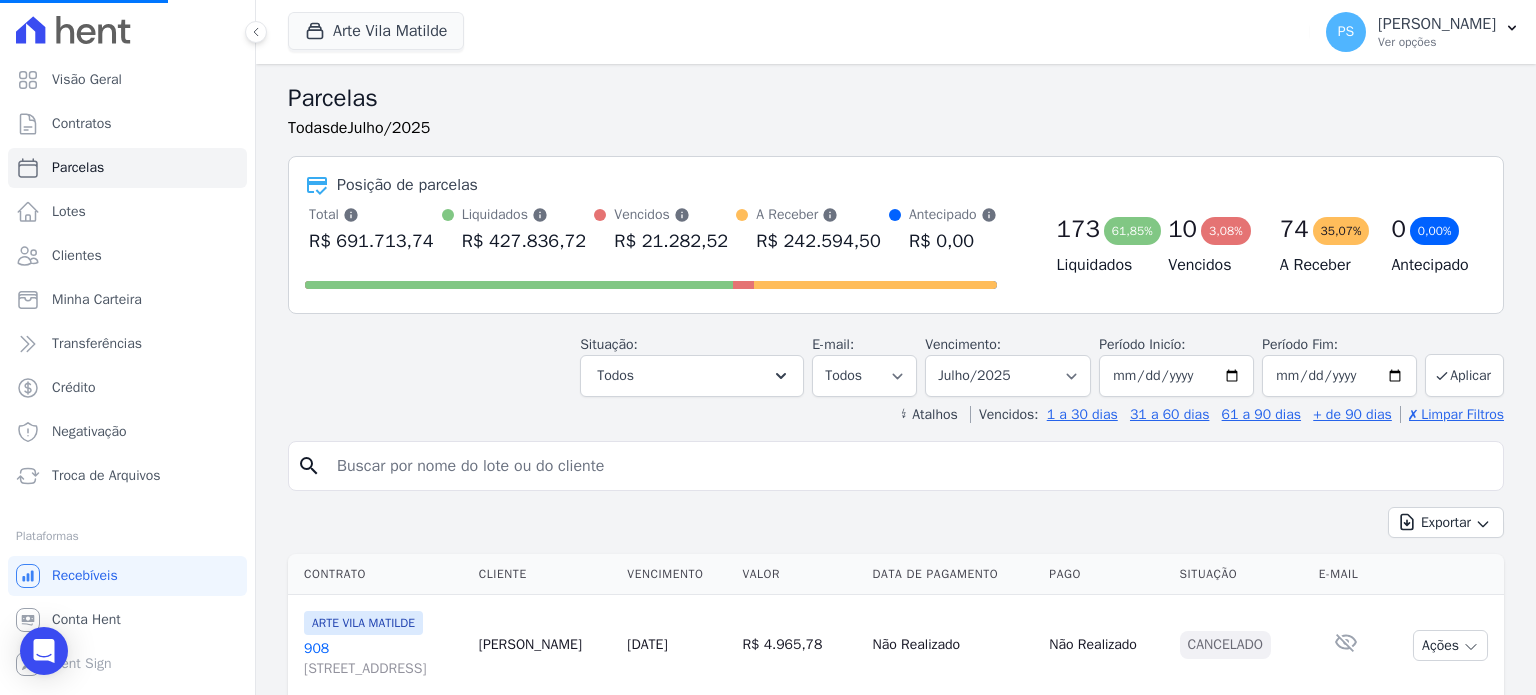 click at bounding box center (910, 466) 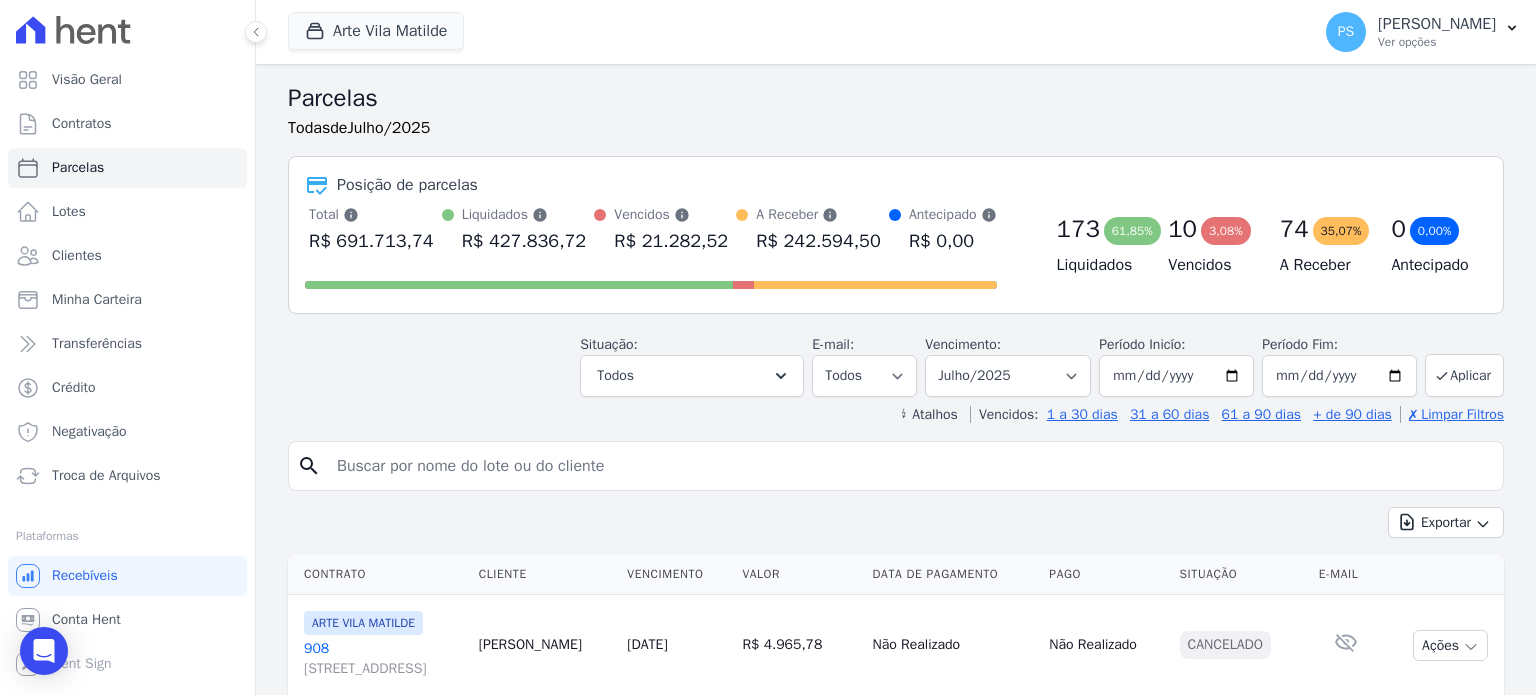 click at bounding box center [910, 466] 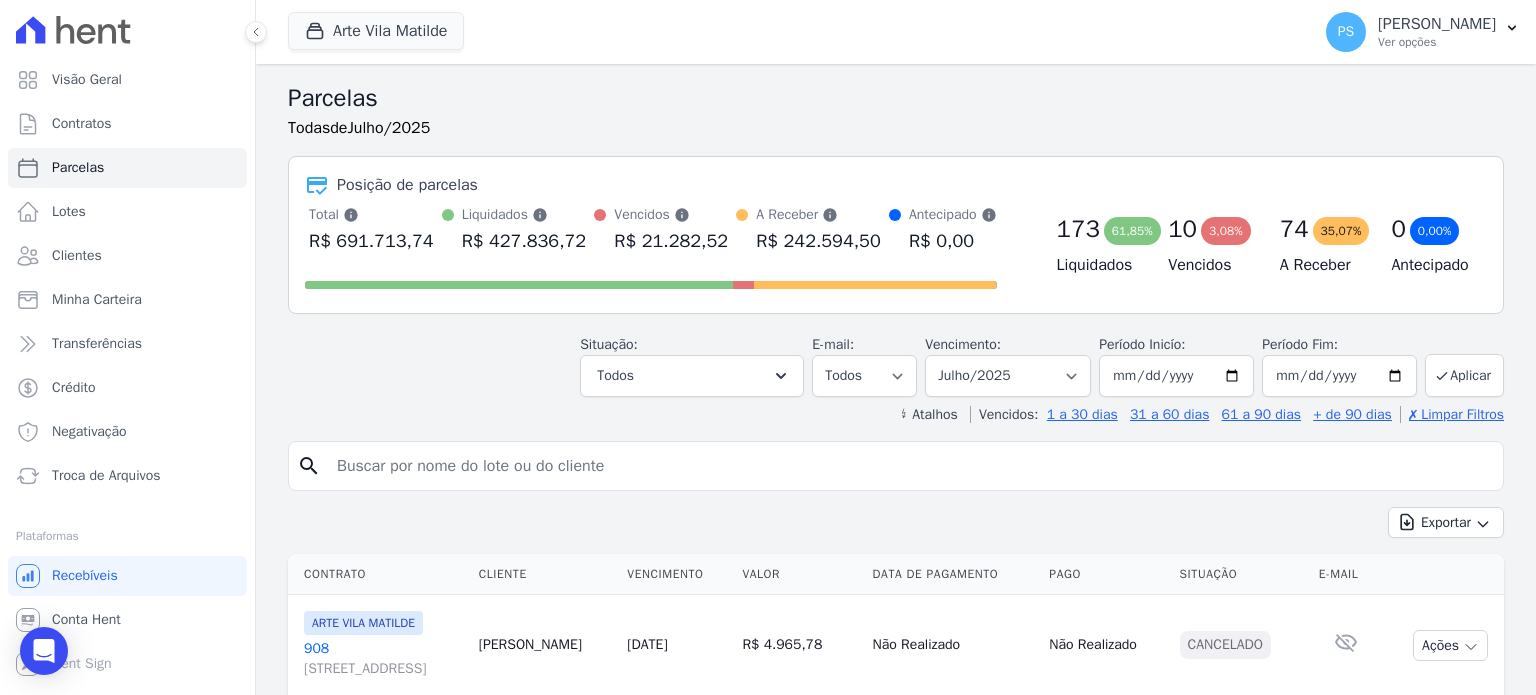 paste on "[PERSON_NAME]" 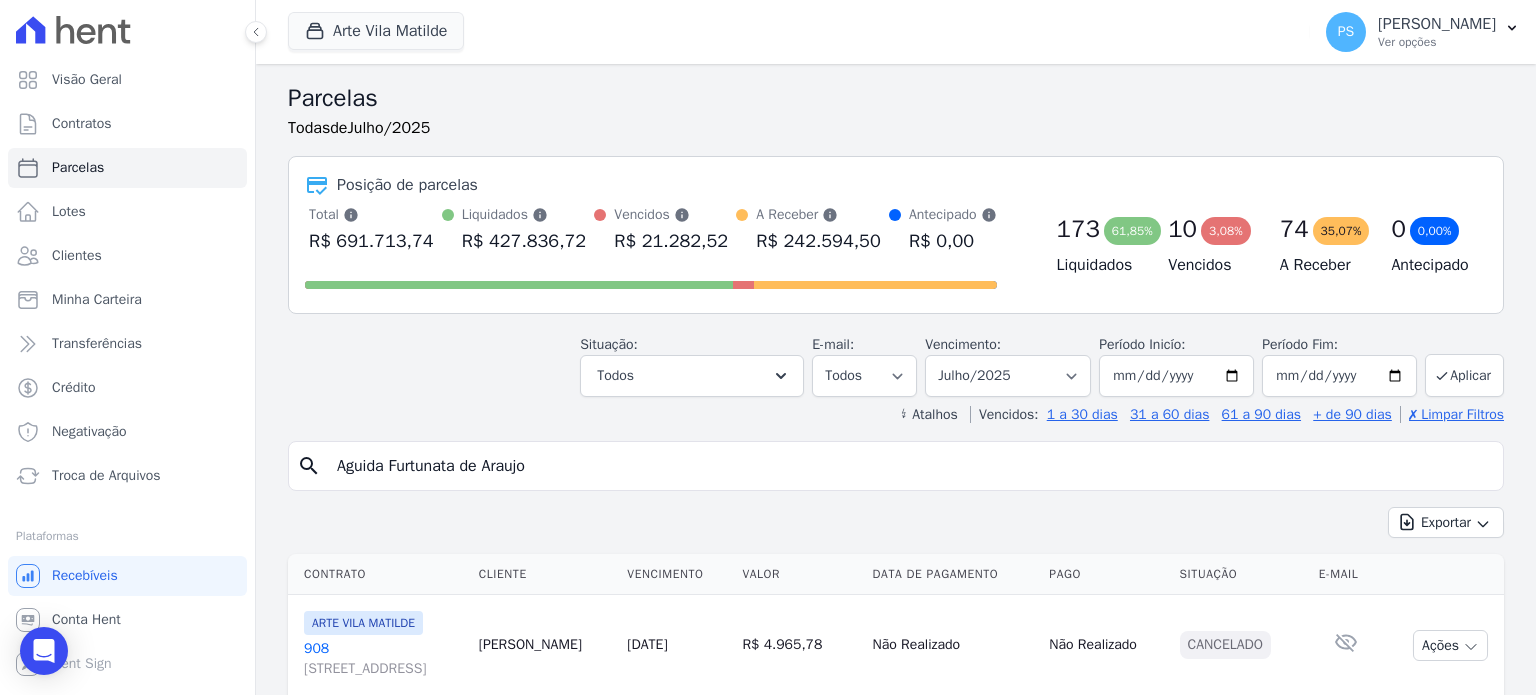 type on "[PERSON_NAME]" 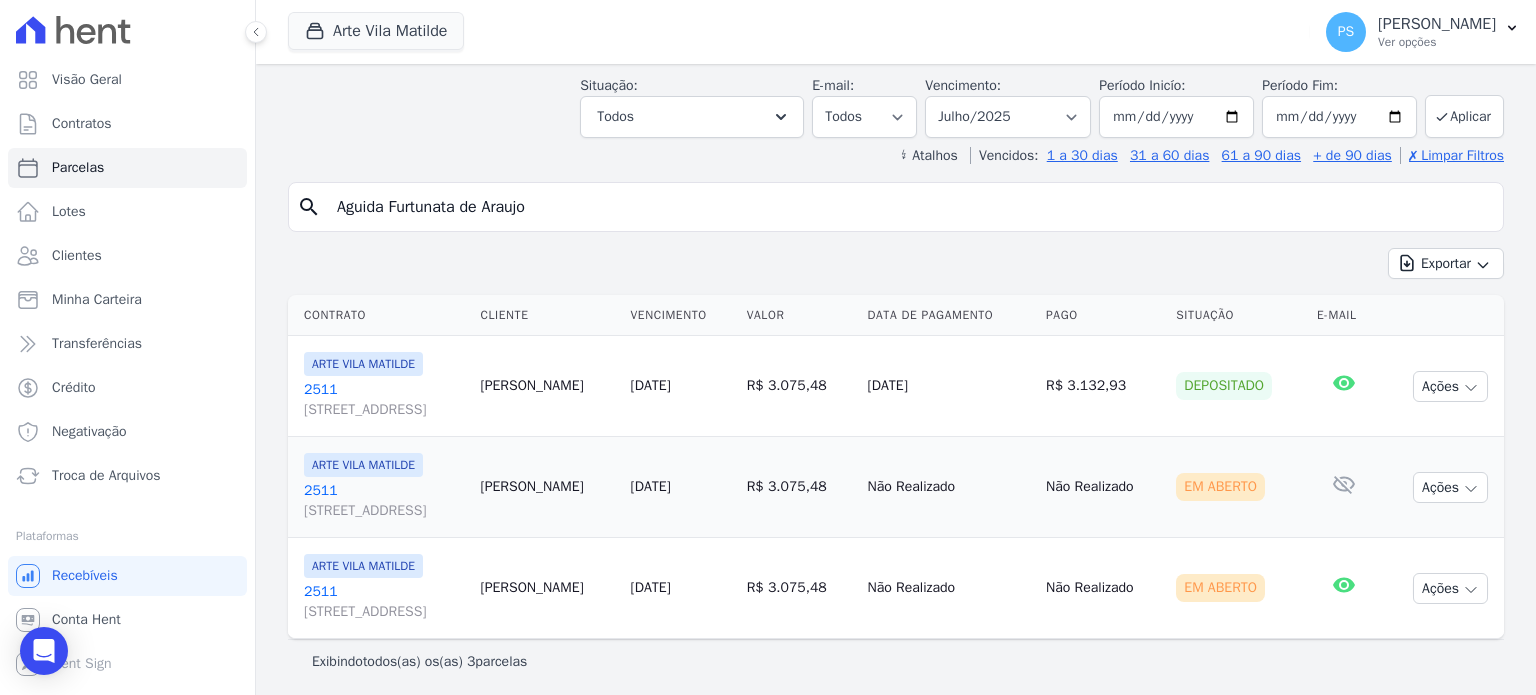 scroll, scrollTop: 92, scrollLeft: 0, axis: vertical 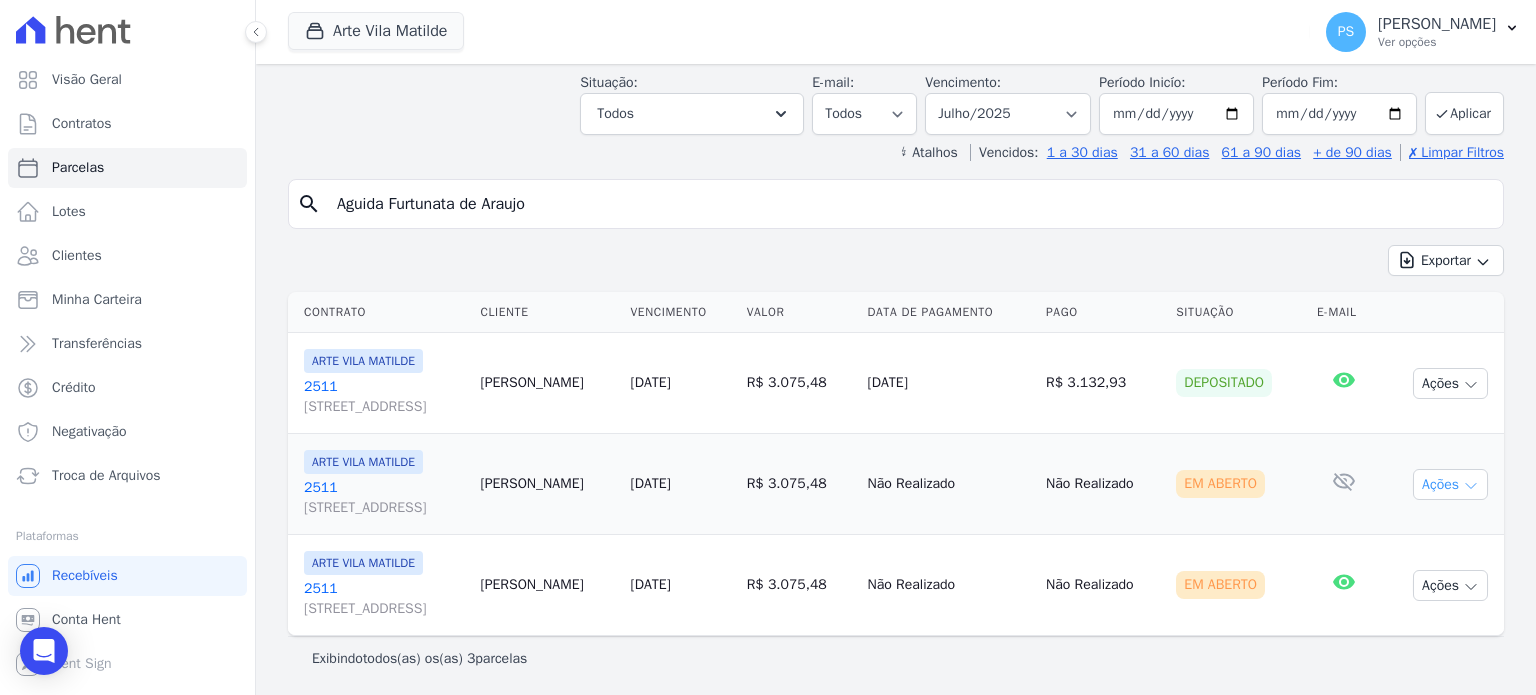click 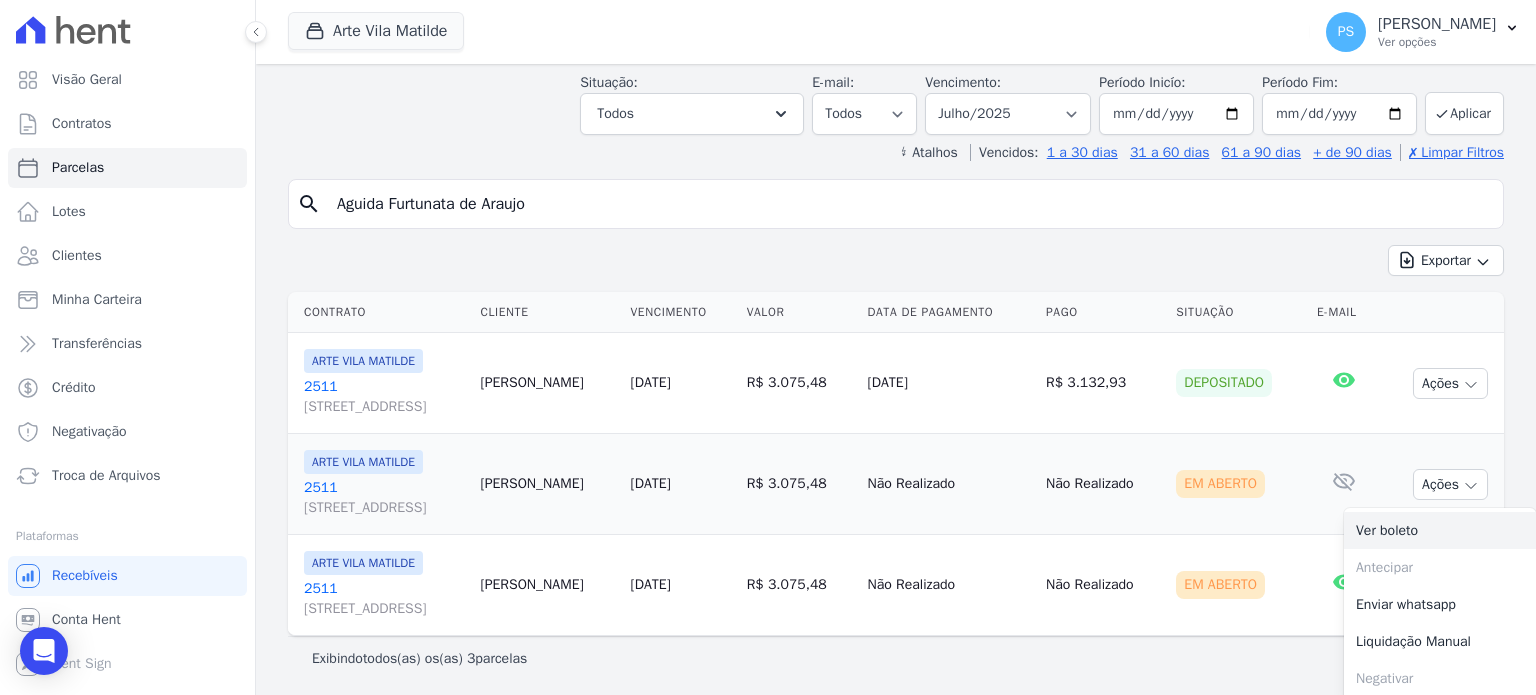 click on "Ver boleto" at bounding box center (1440, 530) 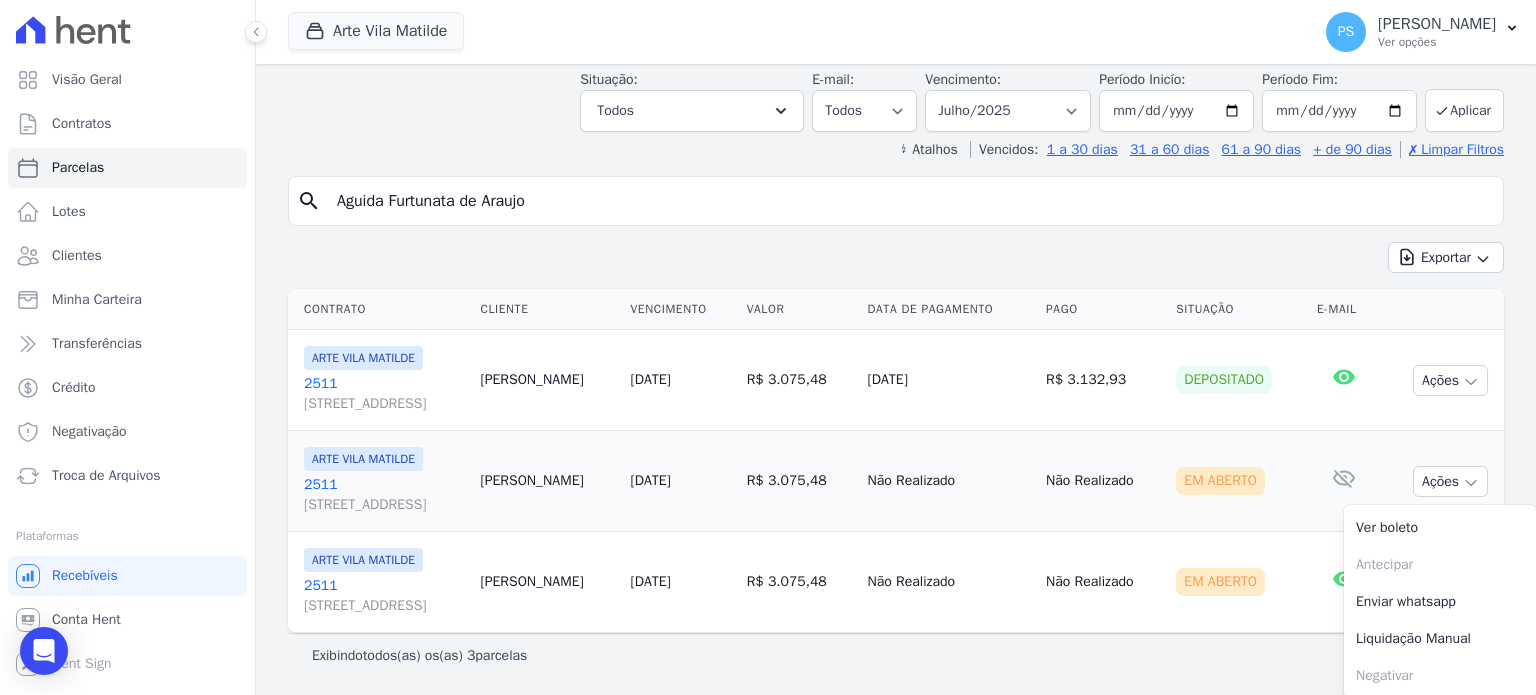 click on "Exibindo  todos(as) os(as) 3  parcelas" at bounding box center (896, 655) 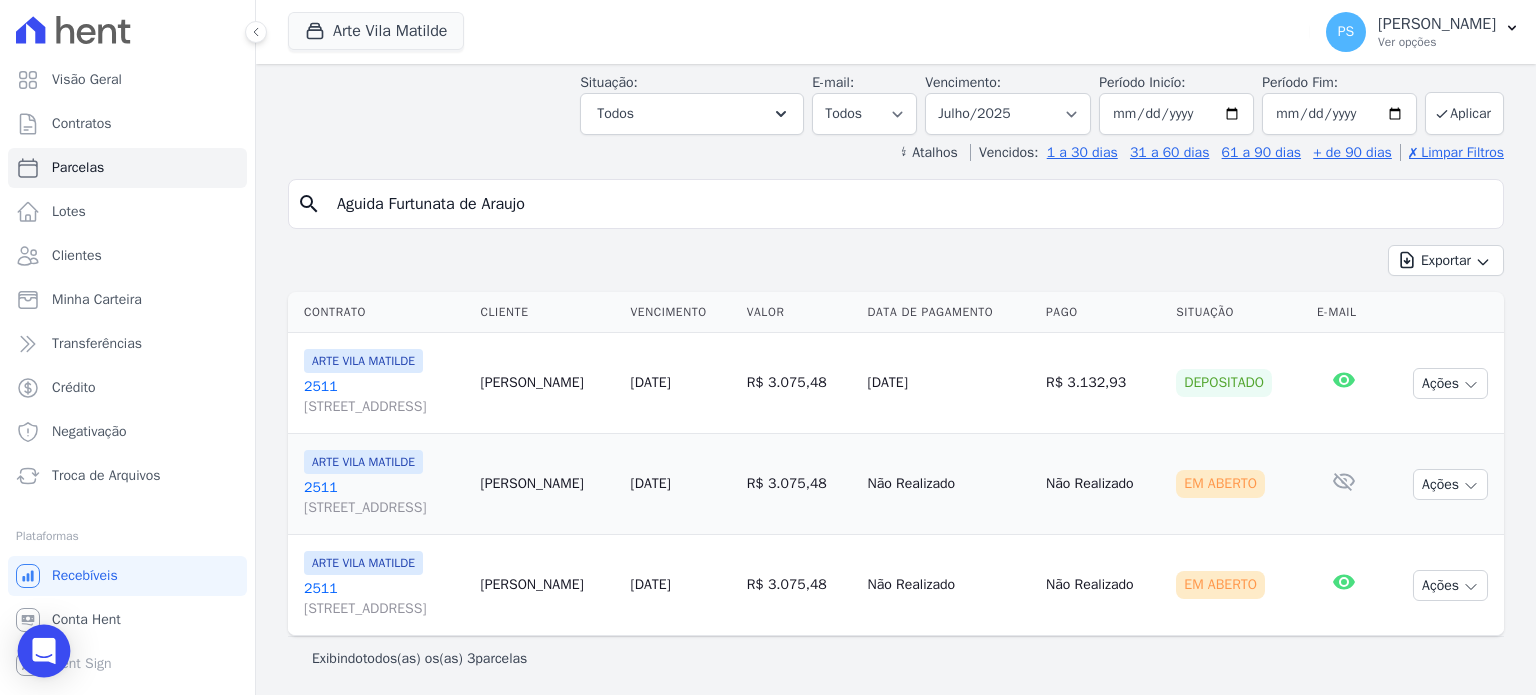click 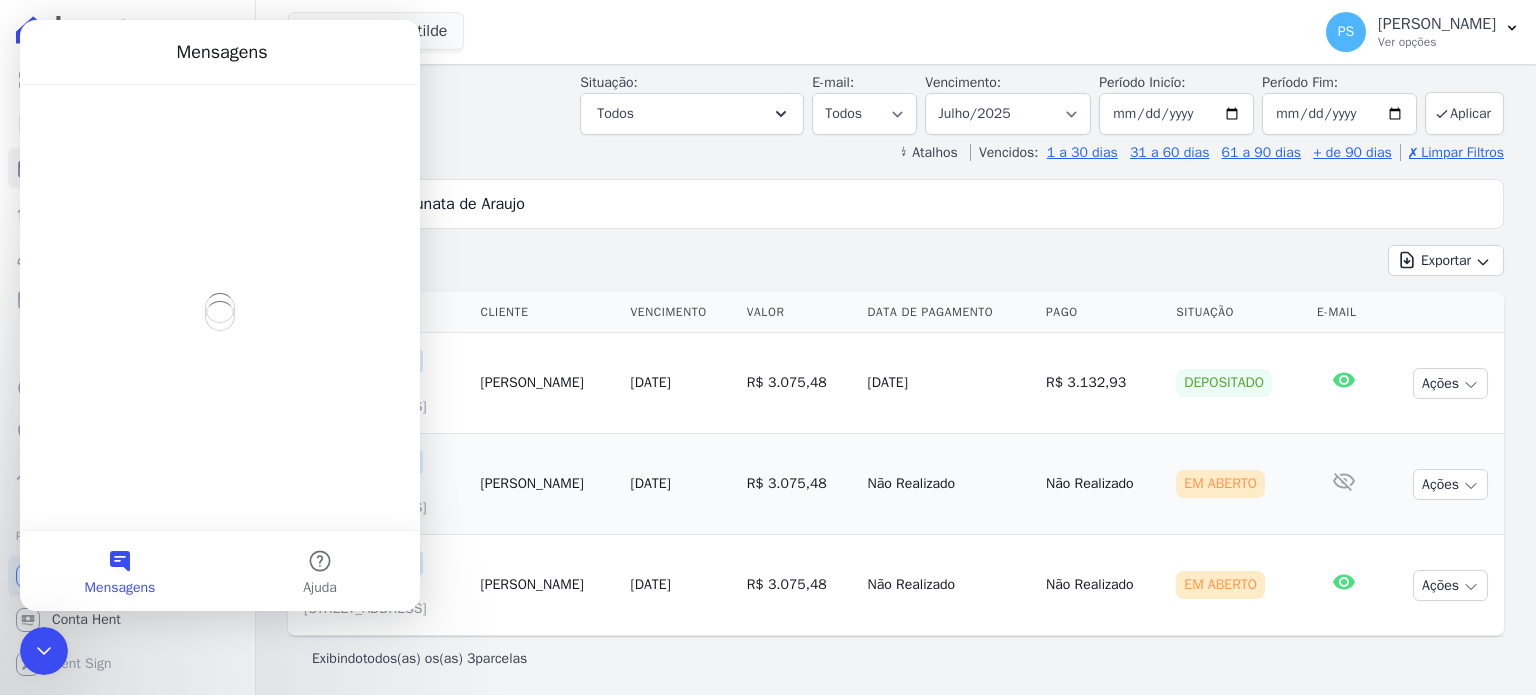 scroll, scrollTop: 0, scrollLeft: 0, axis: both 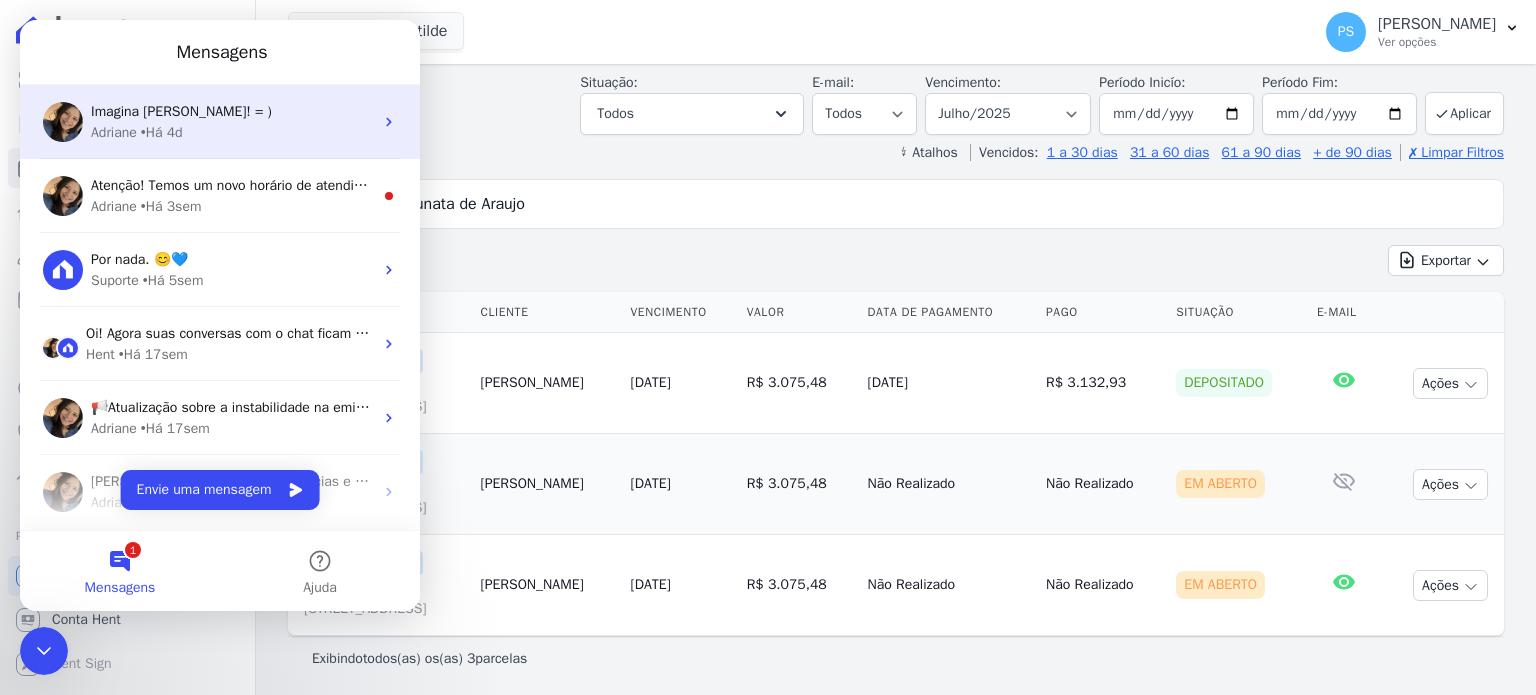 click on "Imagina [PERSON_NAME]! = )" at bounding box center [232, 111] 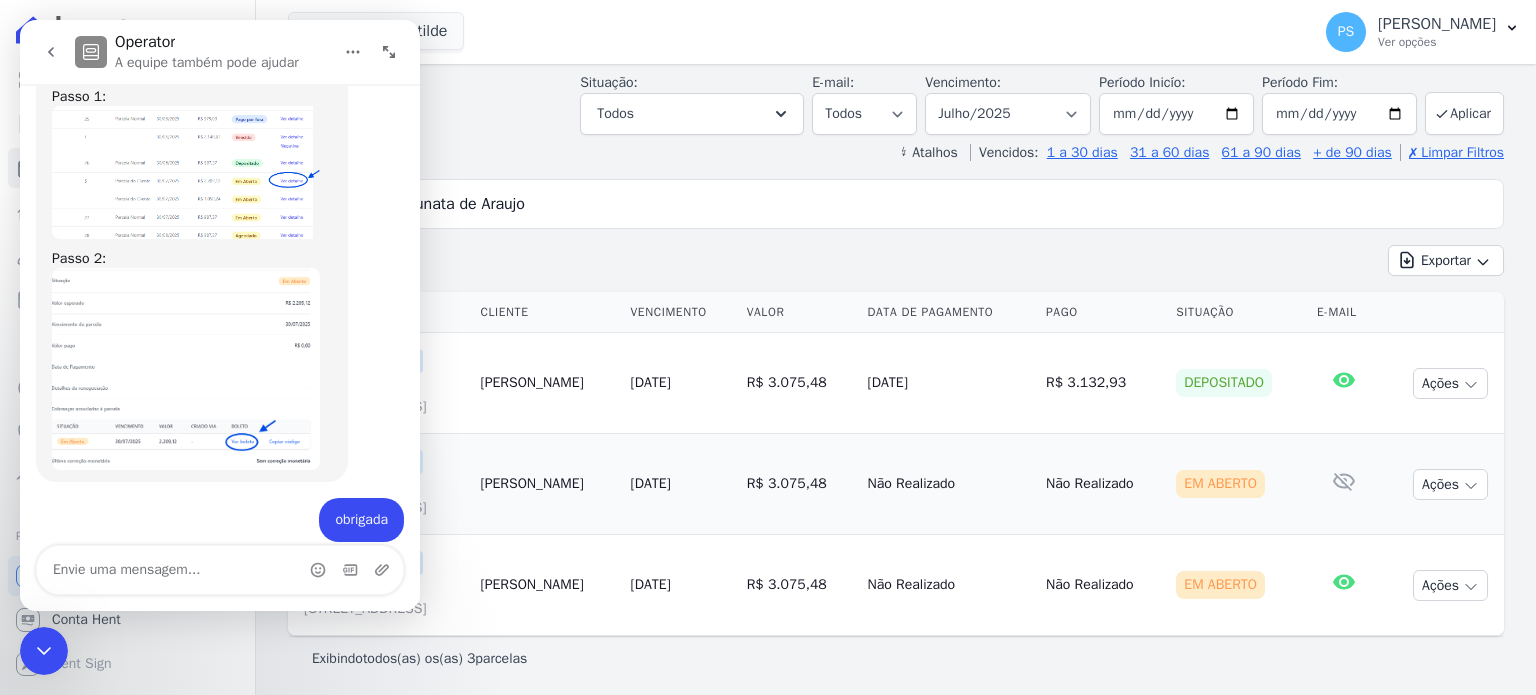 scroll, scrollTop: 1586, scrollLeft: 0, axis: vertical 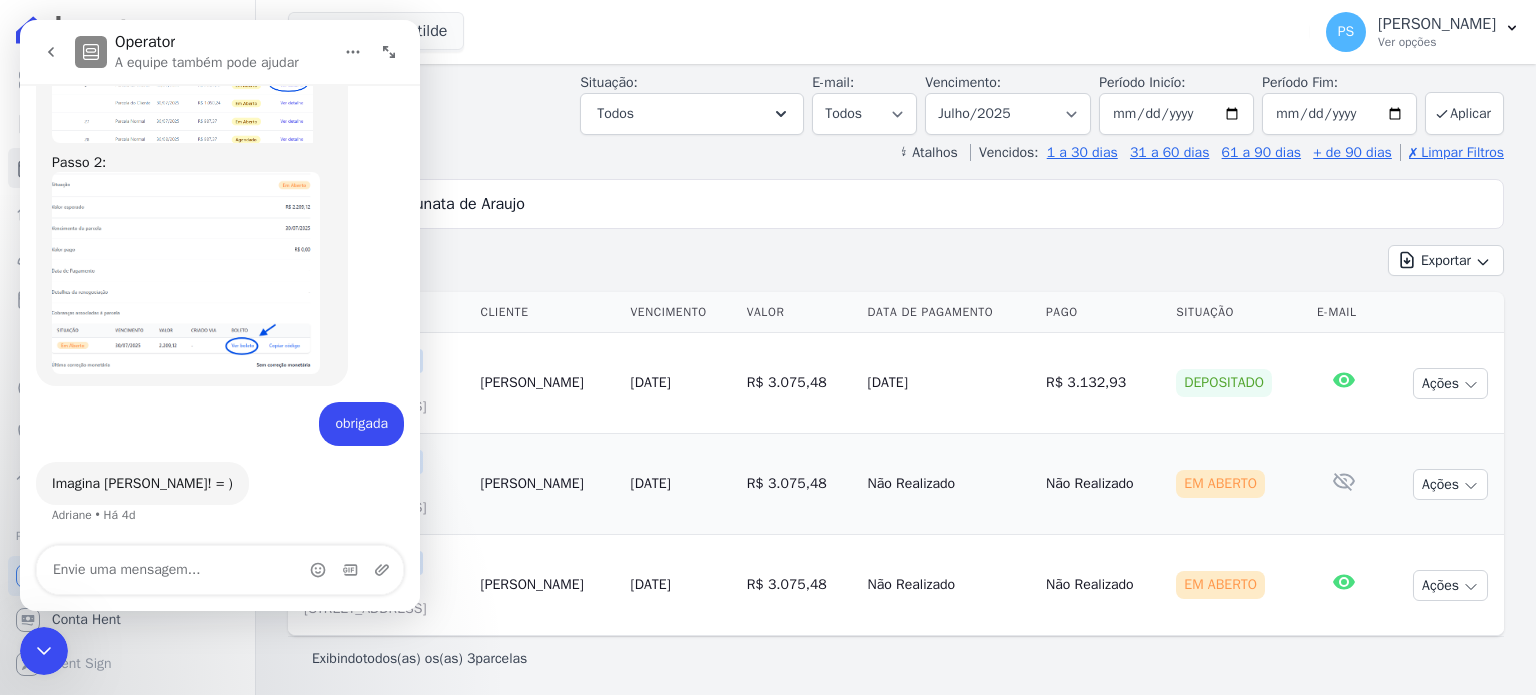 click at bounding box center [220, 570] 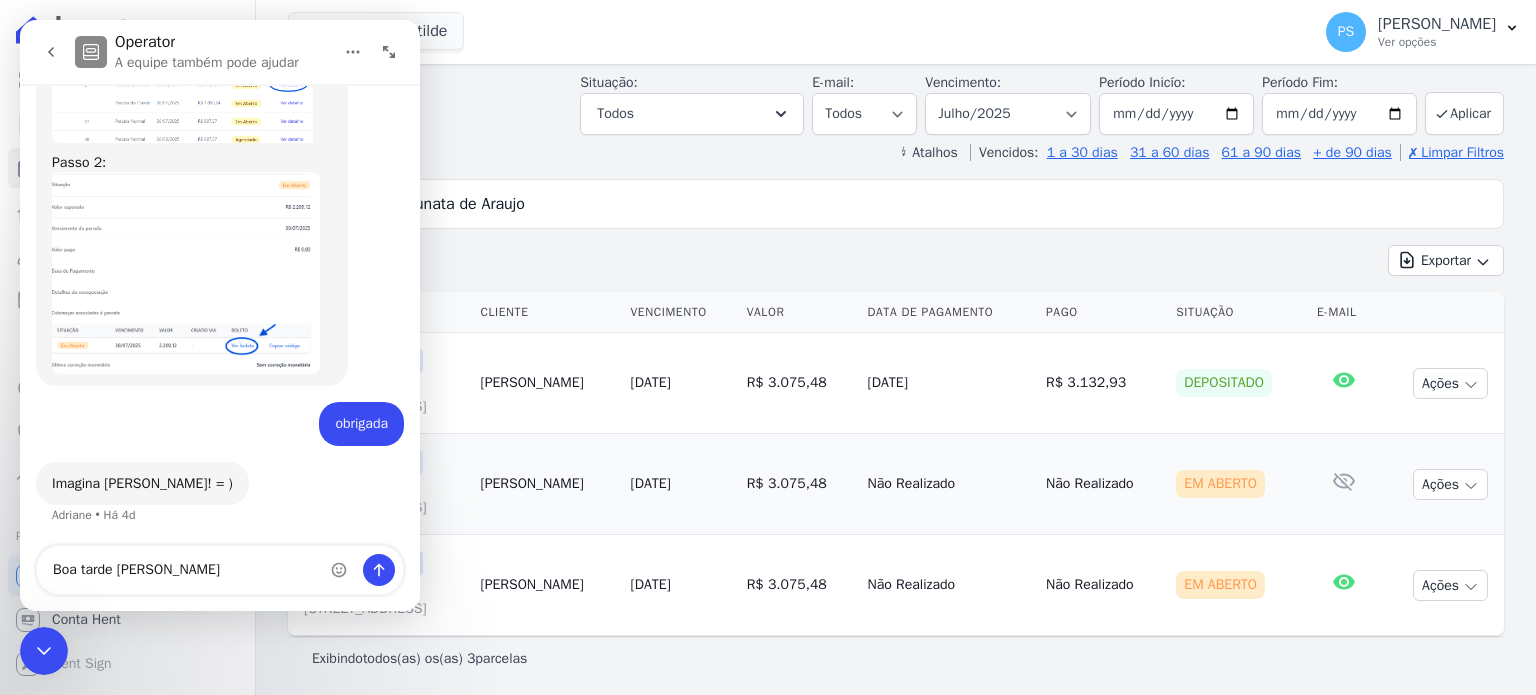 type on "Boa [PERSON_NAME]!" 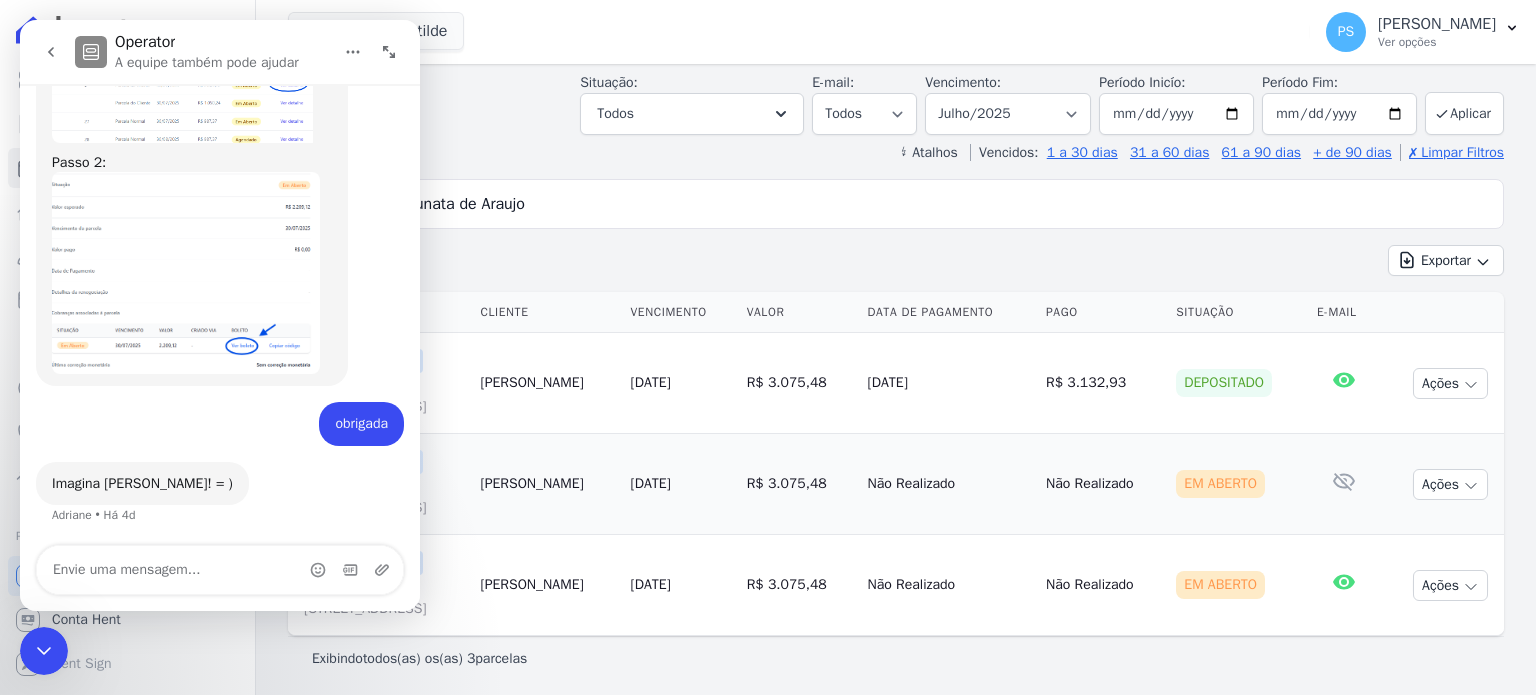scroll, scrollTop: 1673, scrollLeft: 0, axis: vertical 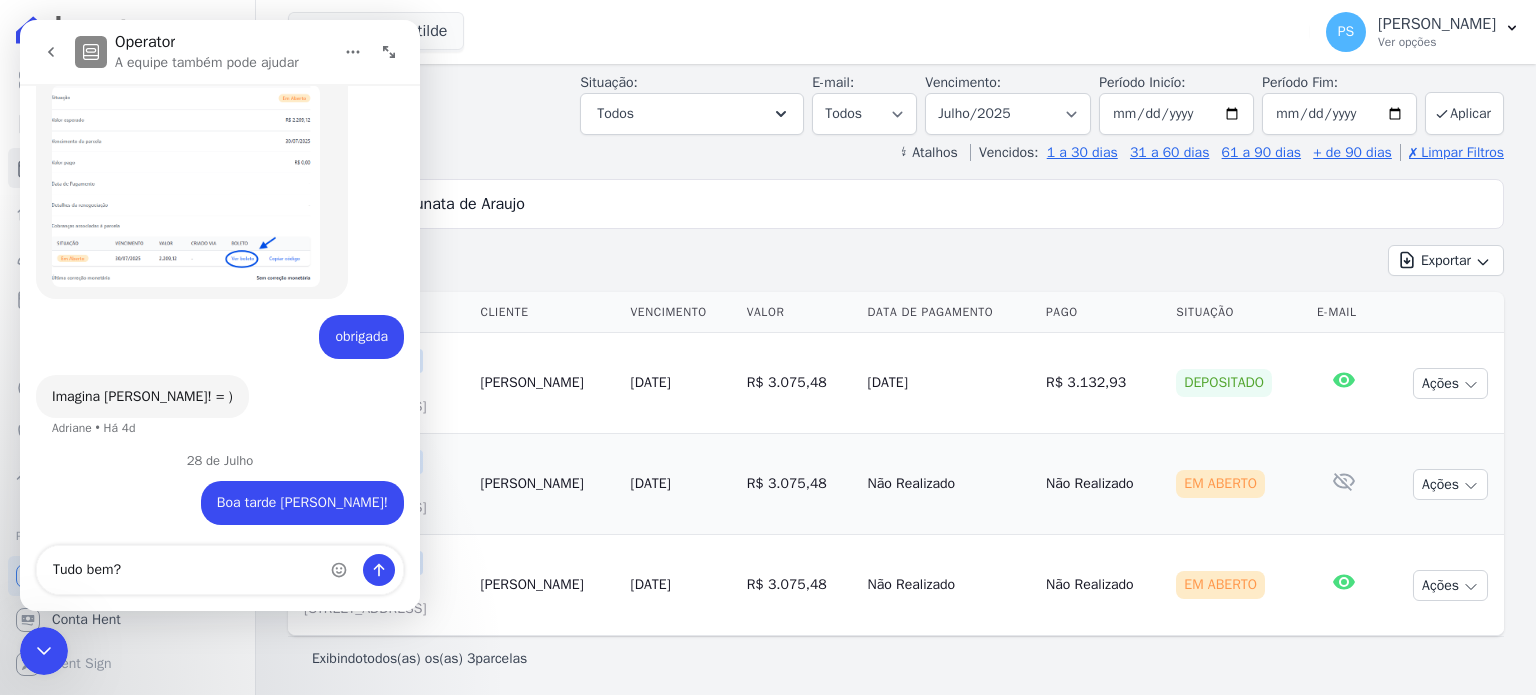 type on "Tudo bem?" 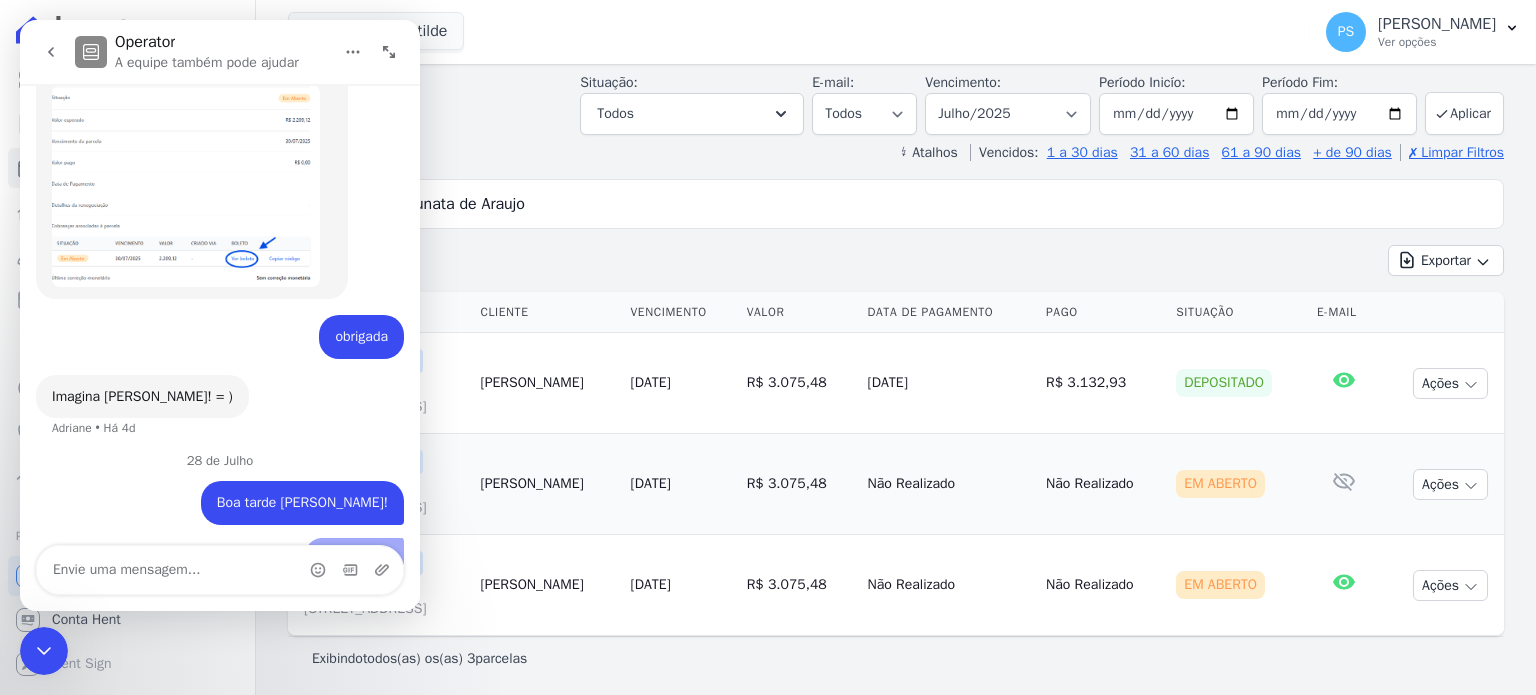 scroll, scrollTop: 1719, scrollLeft: 0, axis: vertical 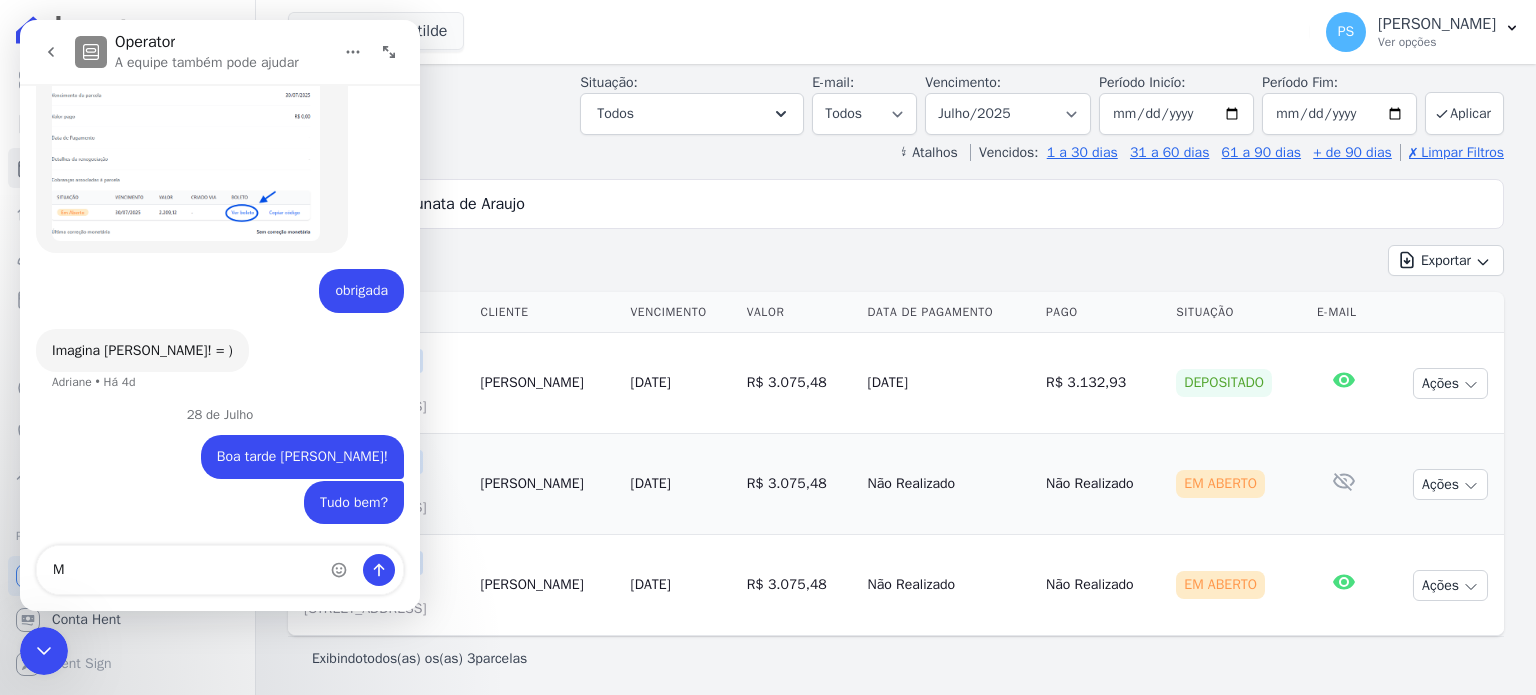 type on "M" 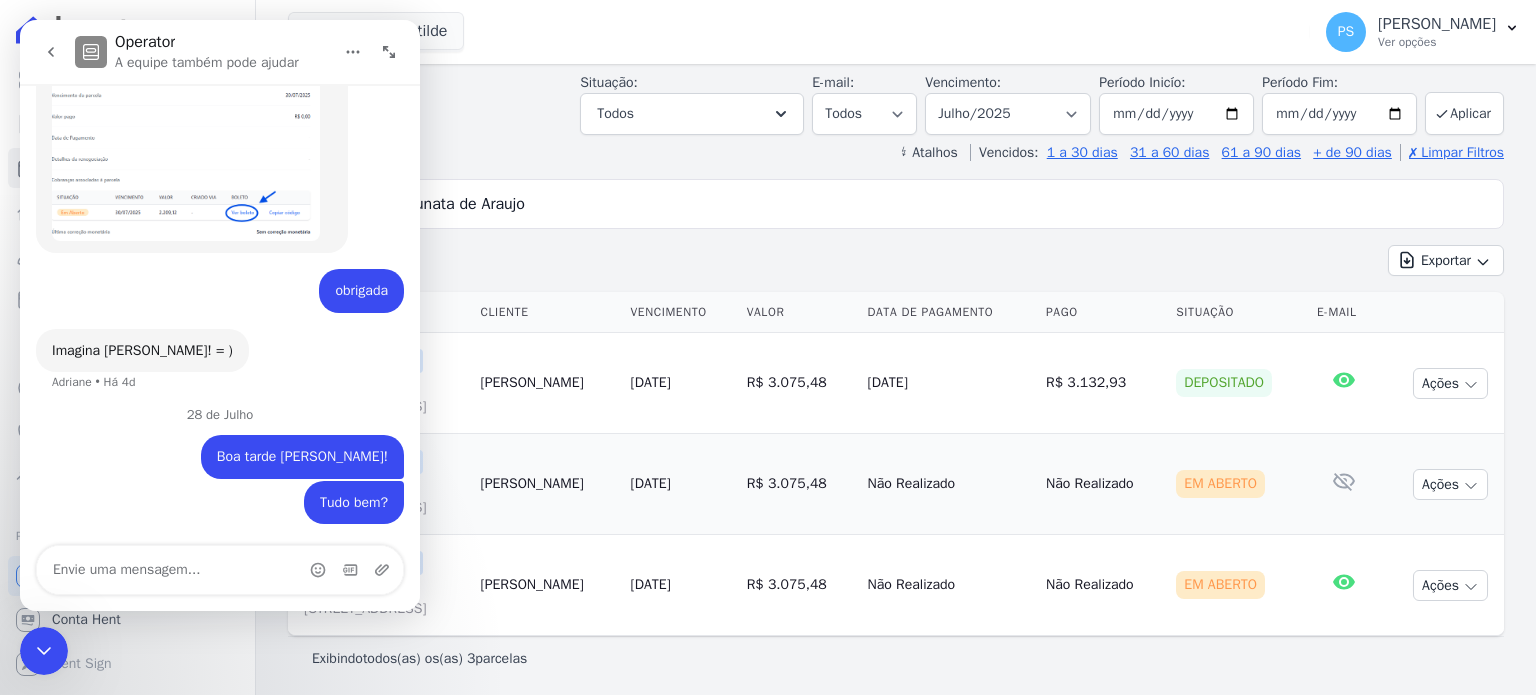 type on "C" 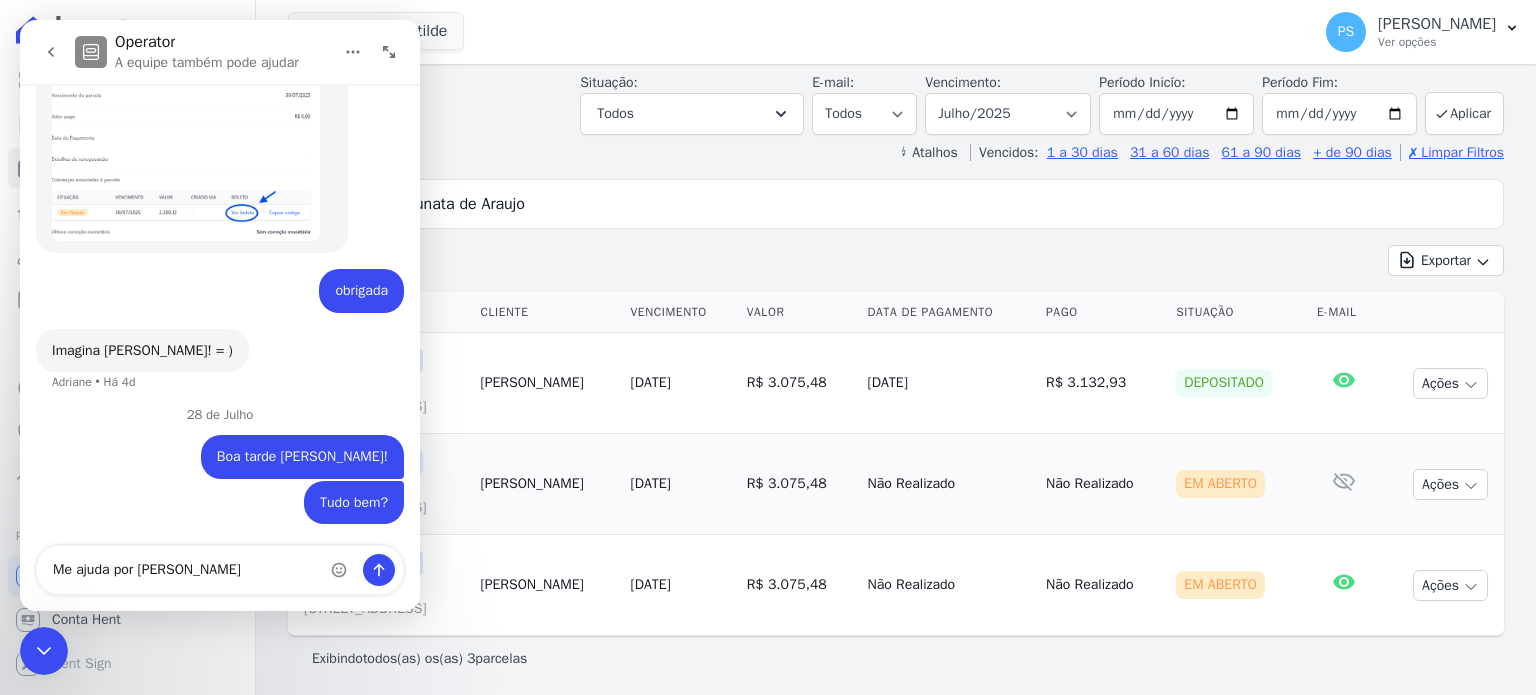 type on "Me ajuda por favor" 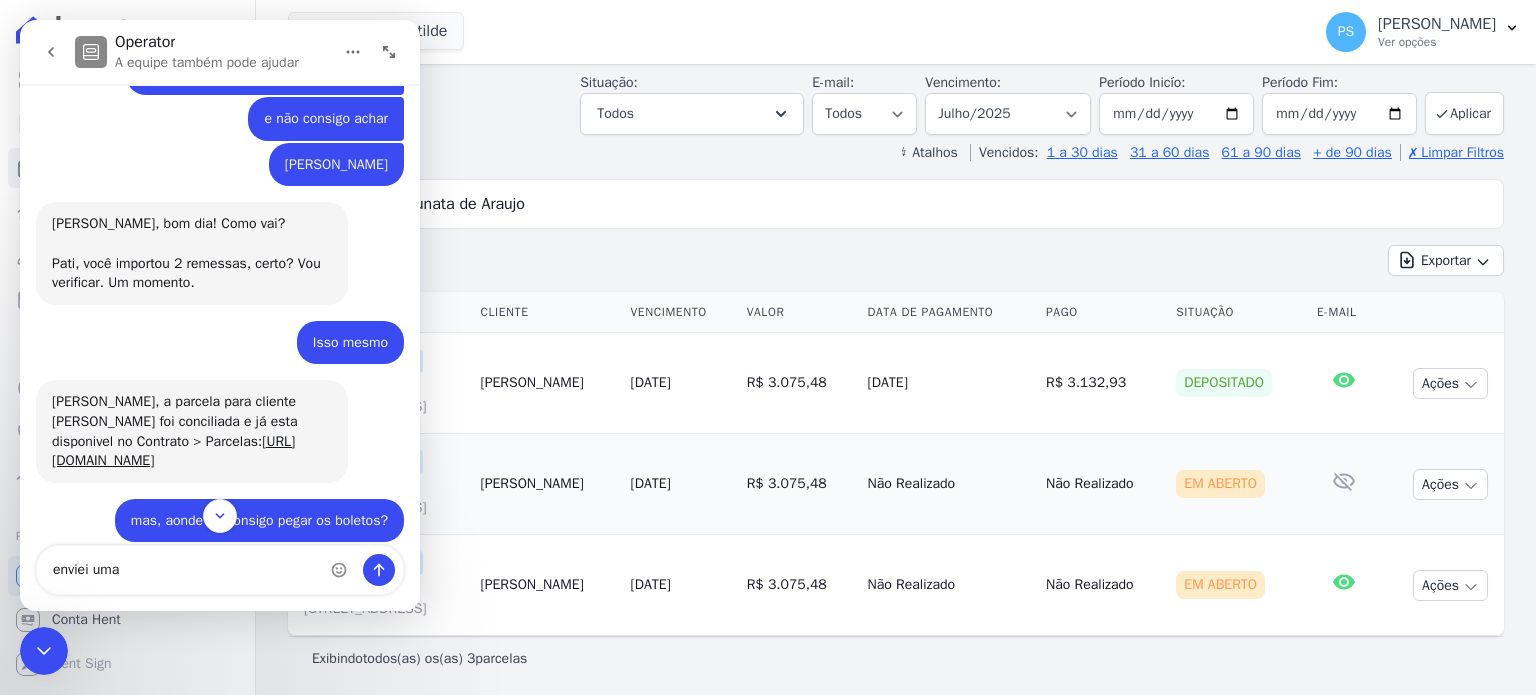 scroll, scrollTop: 964, scrollLeft: 0, axis: vertical 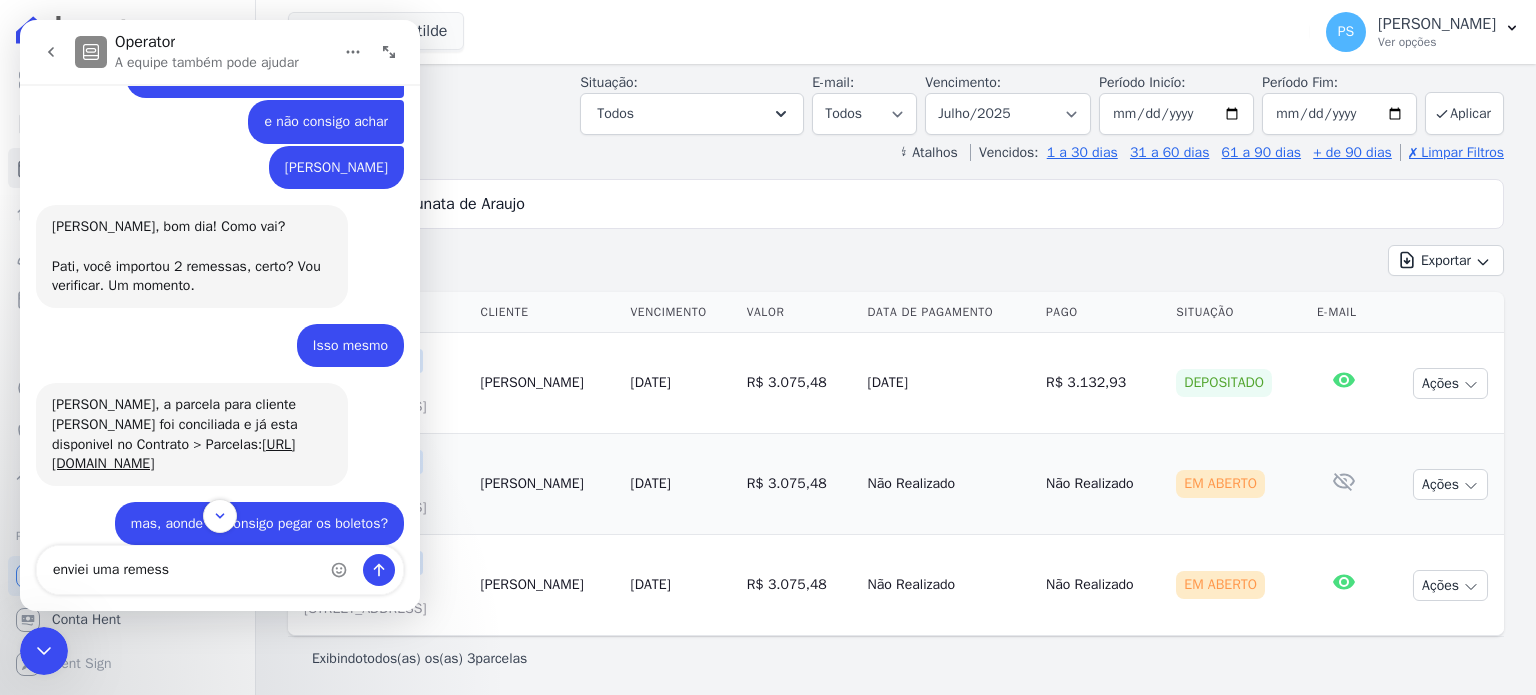 type on "enviei uma remessa" 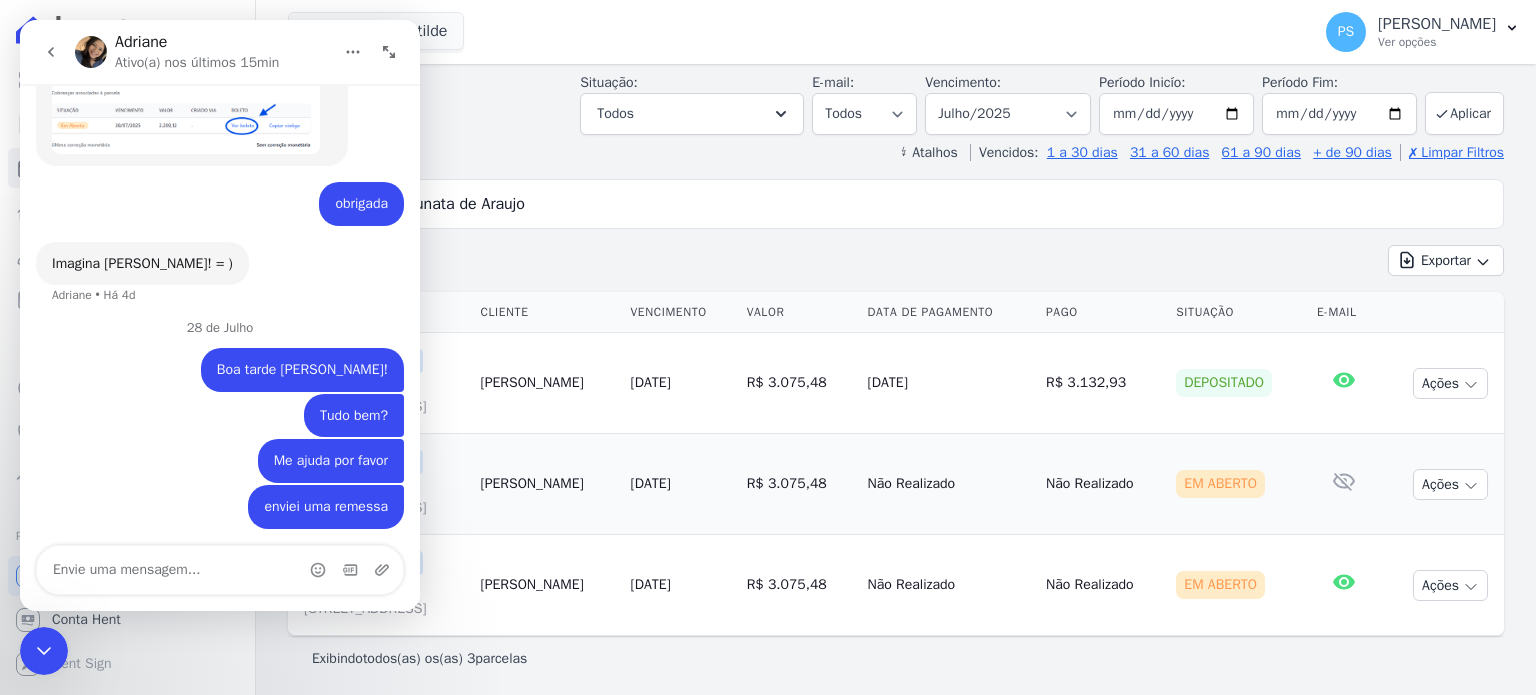 scroll, scrollTop: 1810, scrollLeft: 0, axis: vertical 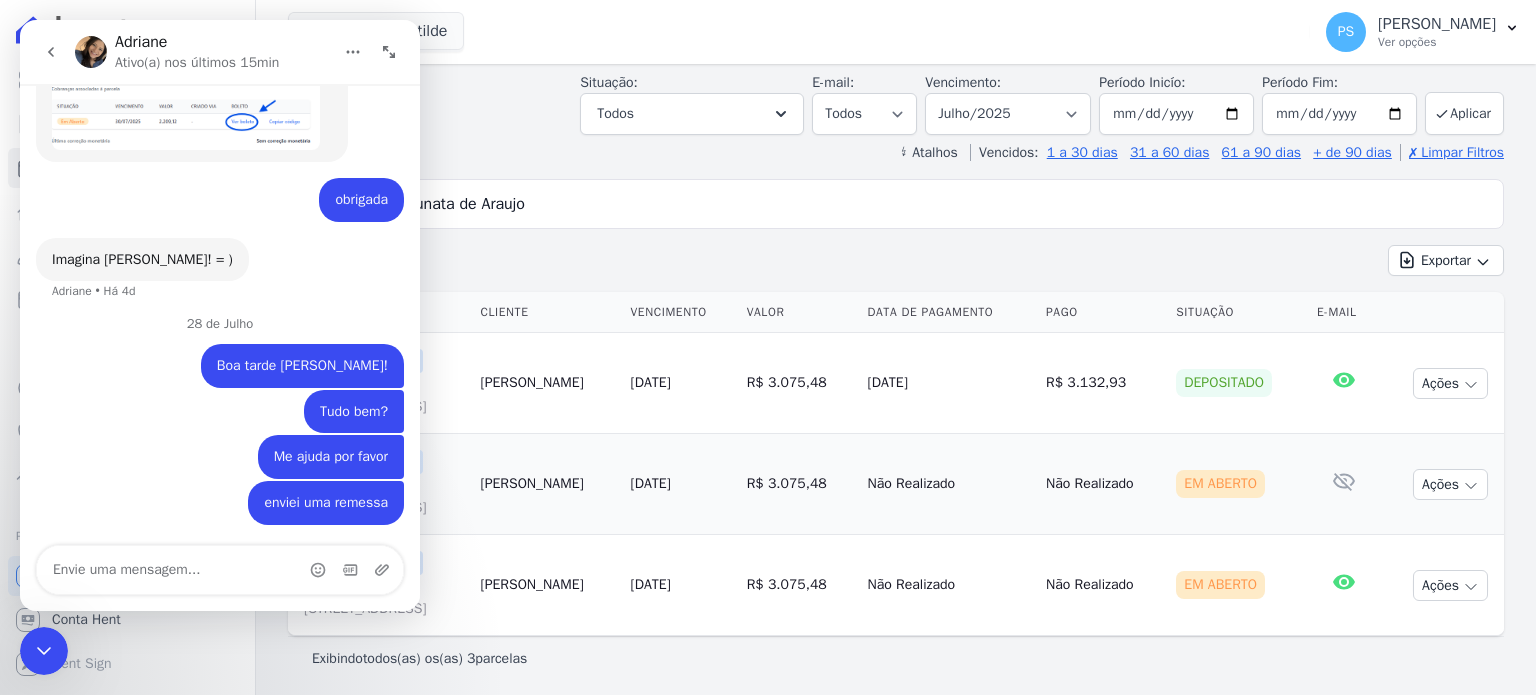 type on "[PERSON_NAME]" 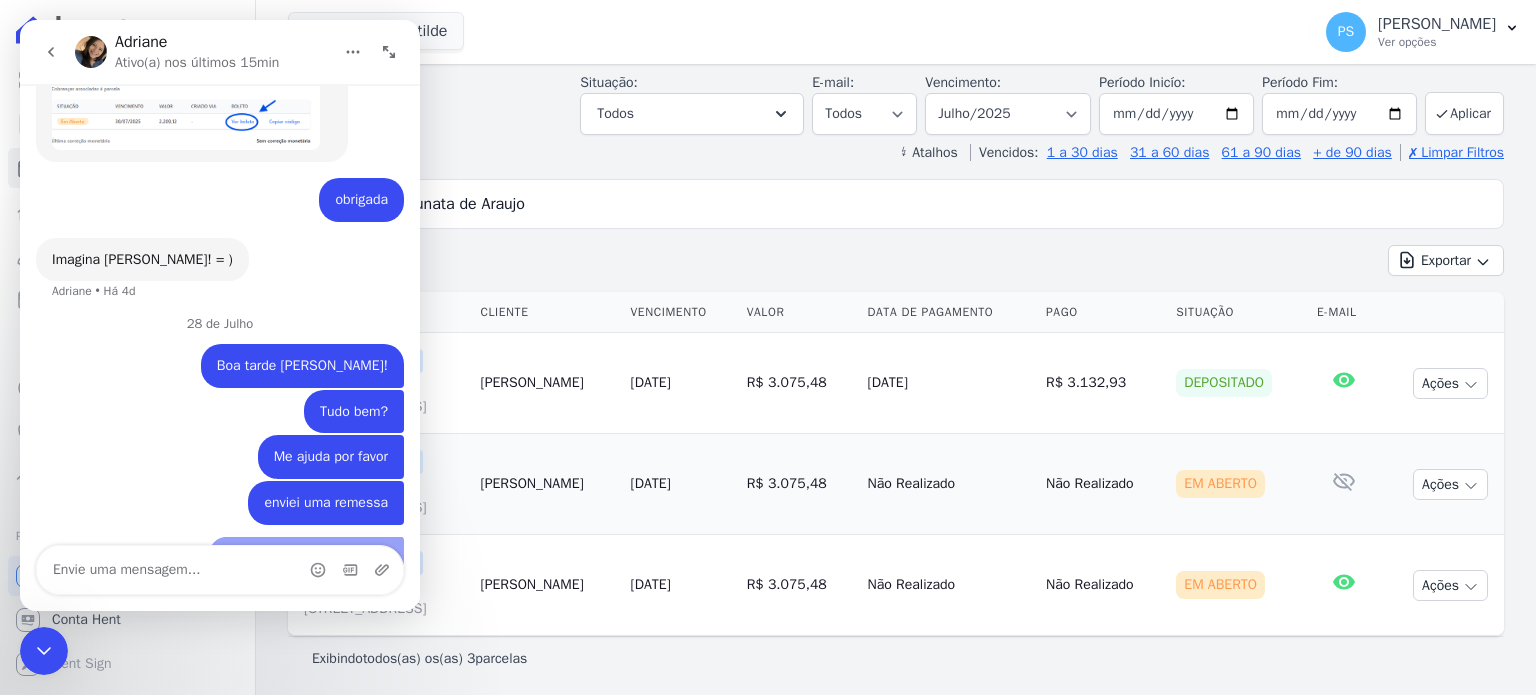 scroll, scrollTop: 1856, scrollLeft: 0, axis: vertical 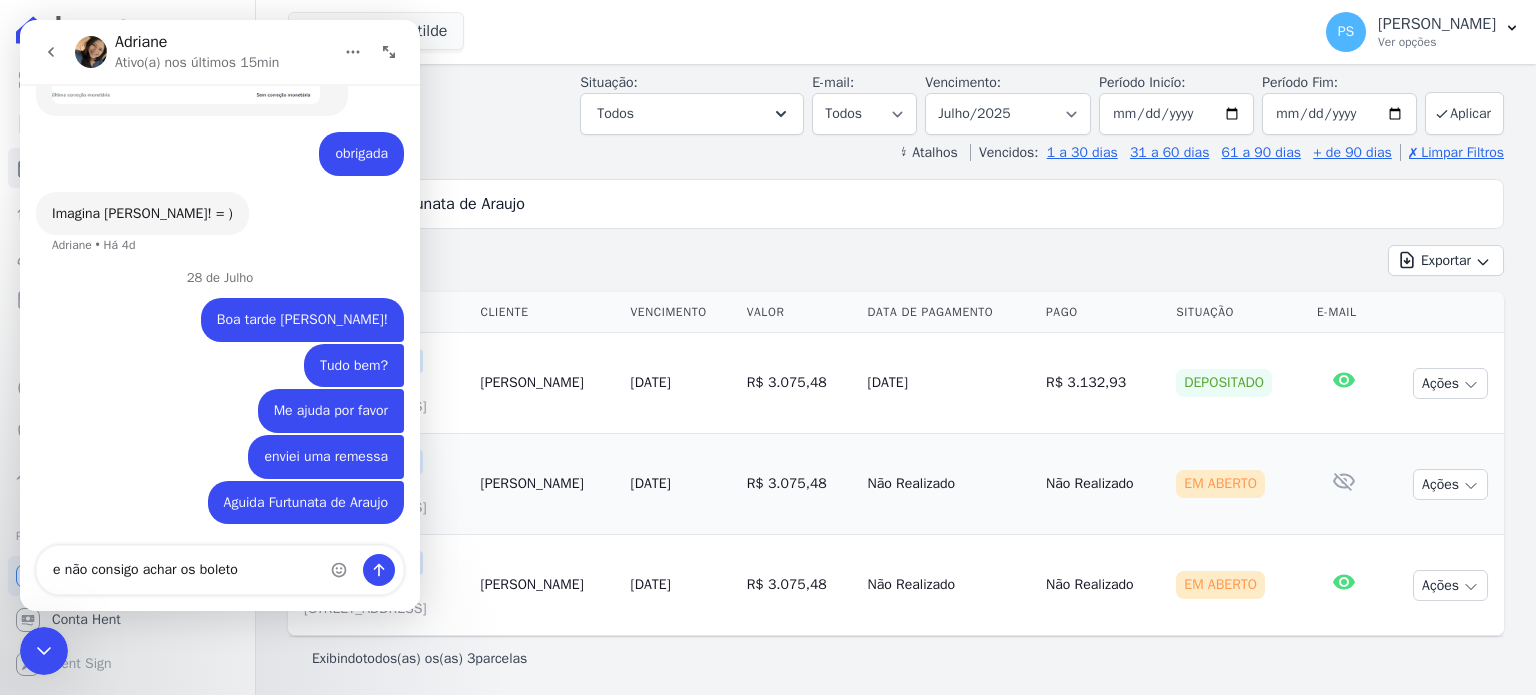 type on "e não consigo achar os boletos" 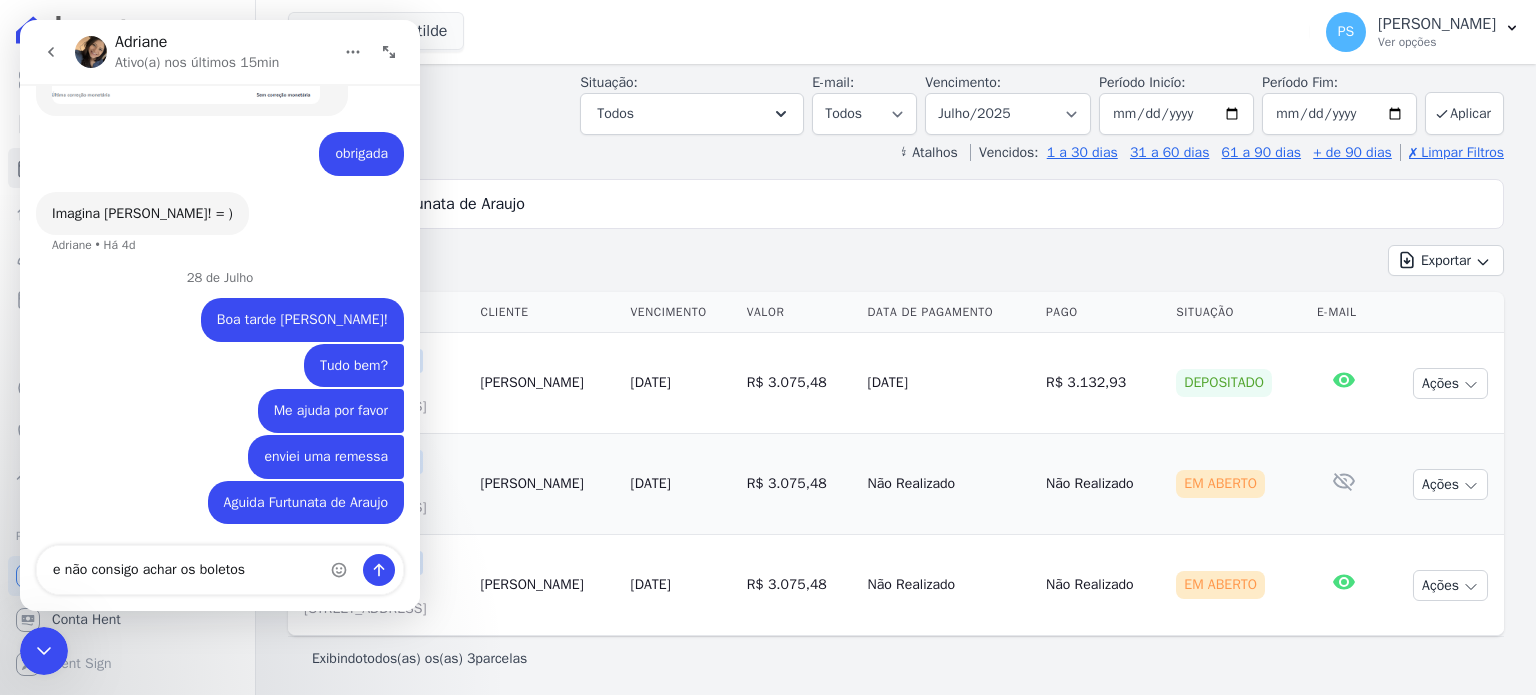 type 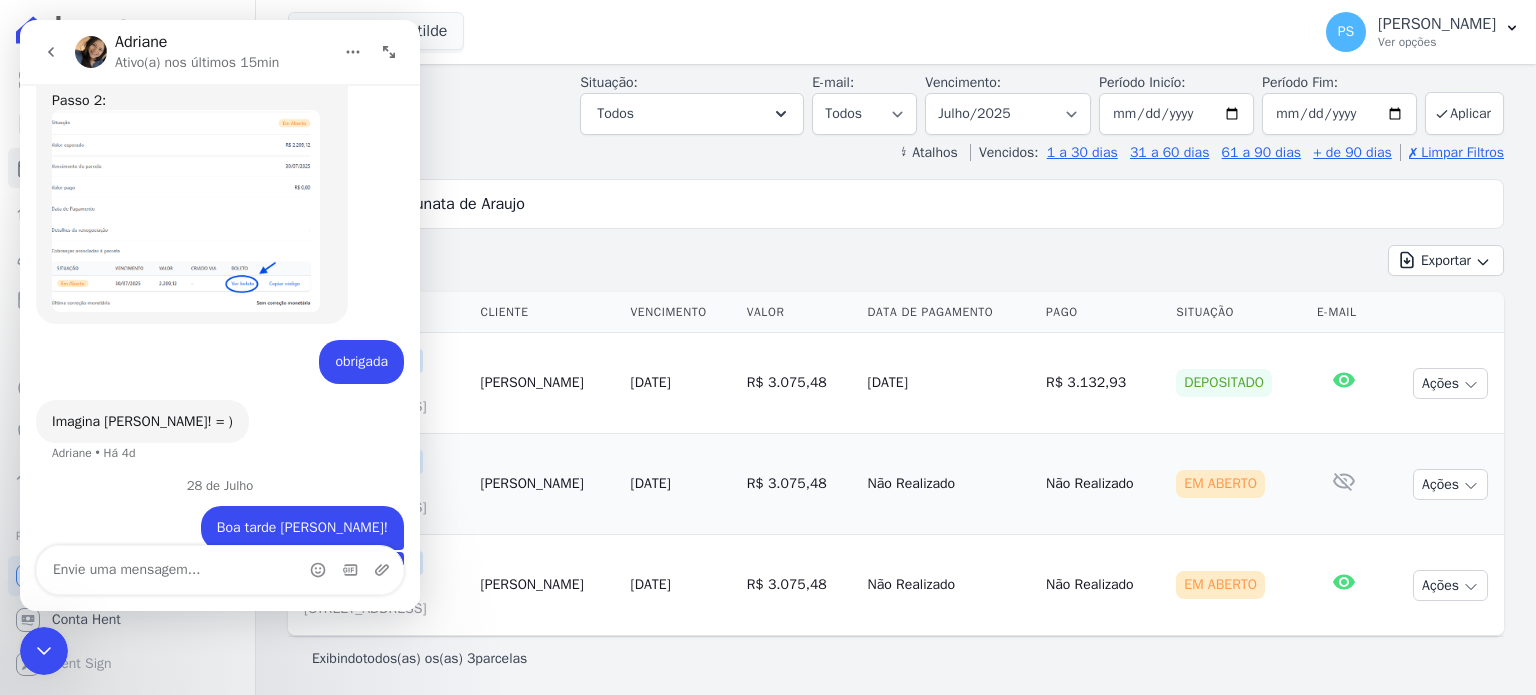 scroll, scrollTop: 1601, scrollLeft: 0, axis: vertical 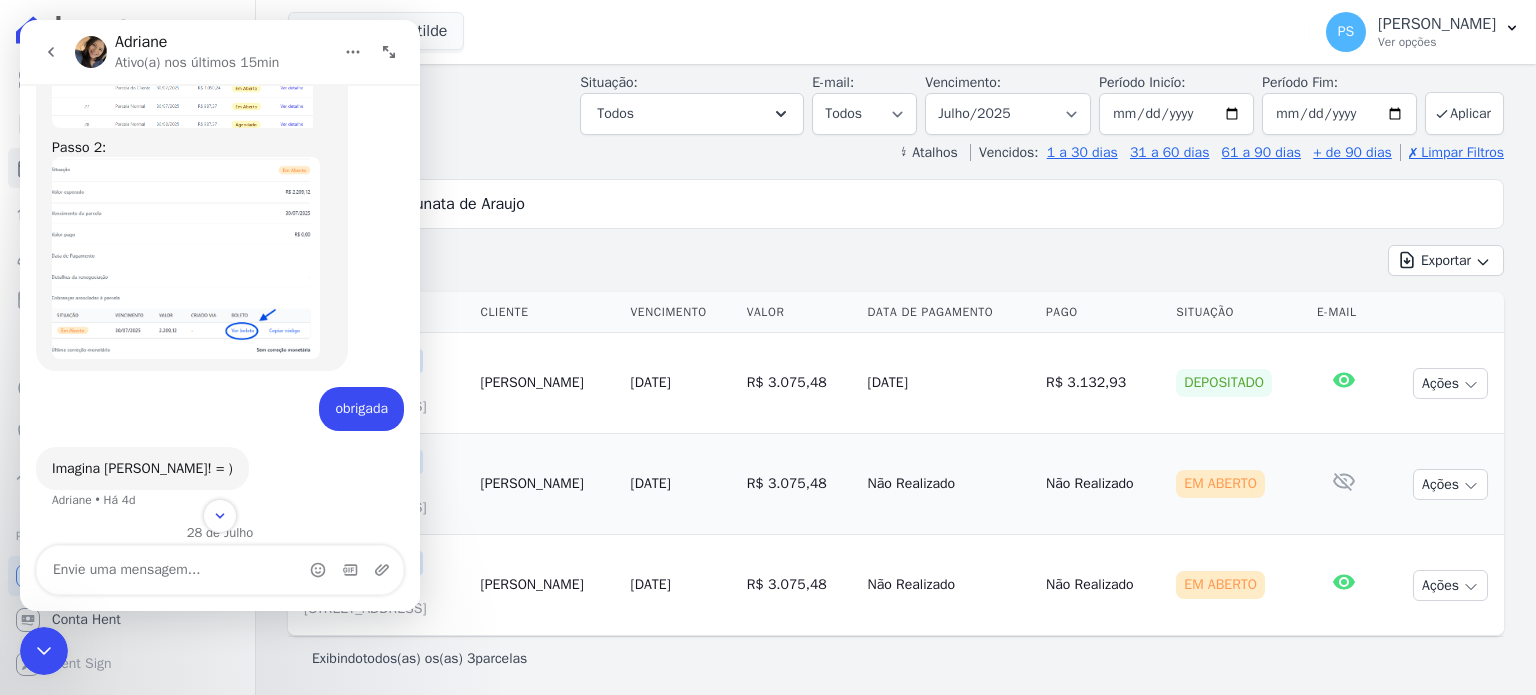 click at bounding box center [186, 258] 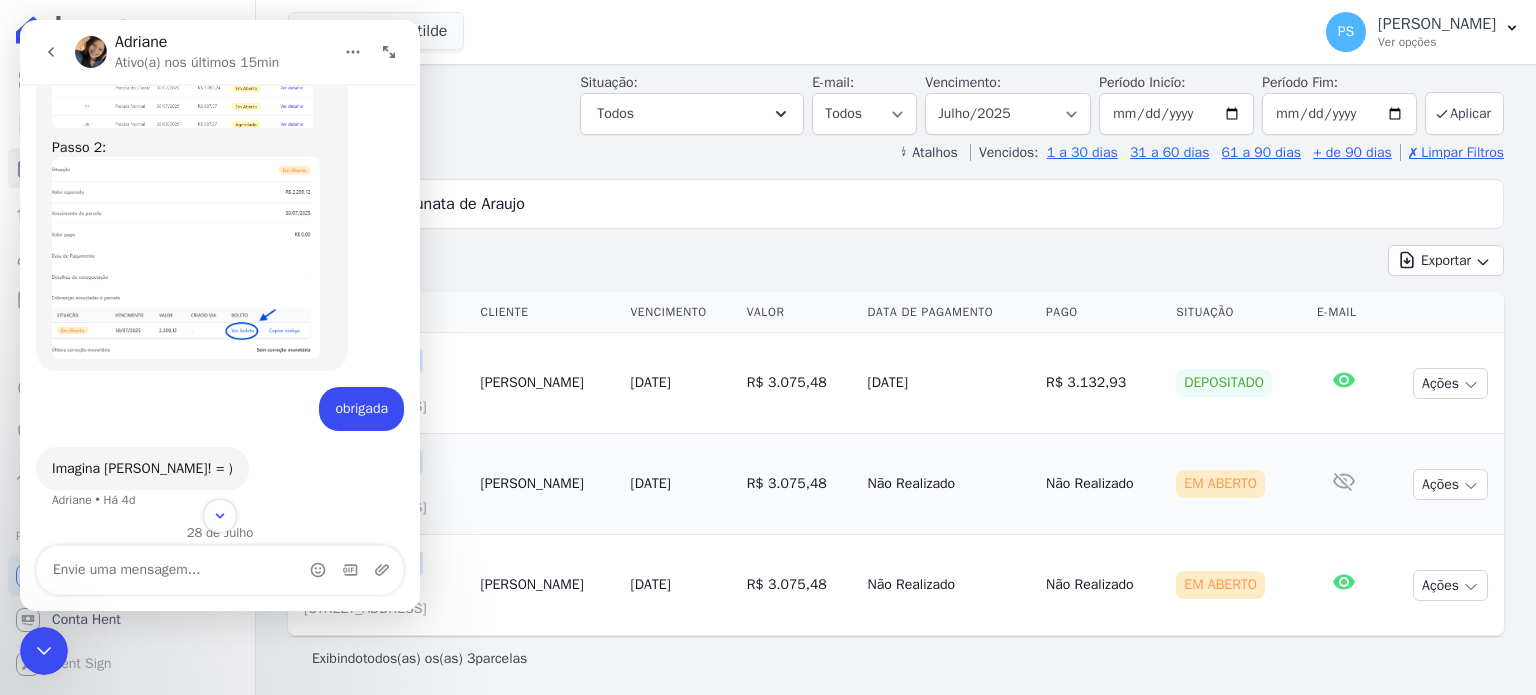 scroll, scrollTop: 0, scrollLeft: 0, axis: both 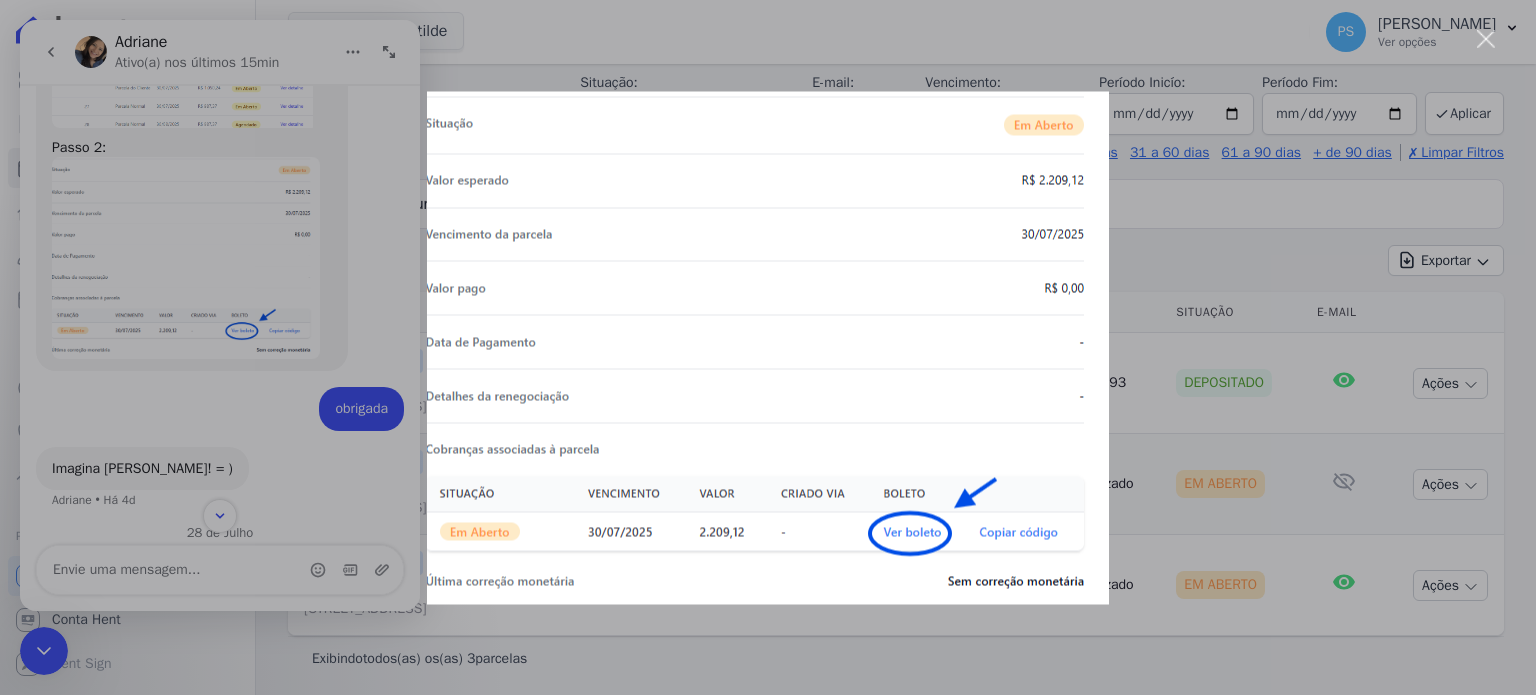 click at bounding box center (768, 347) 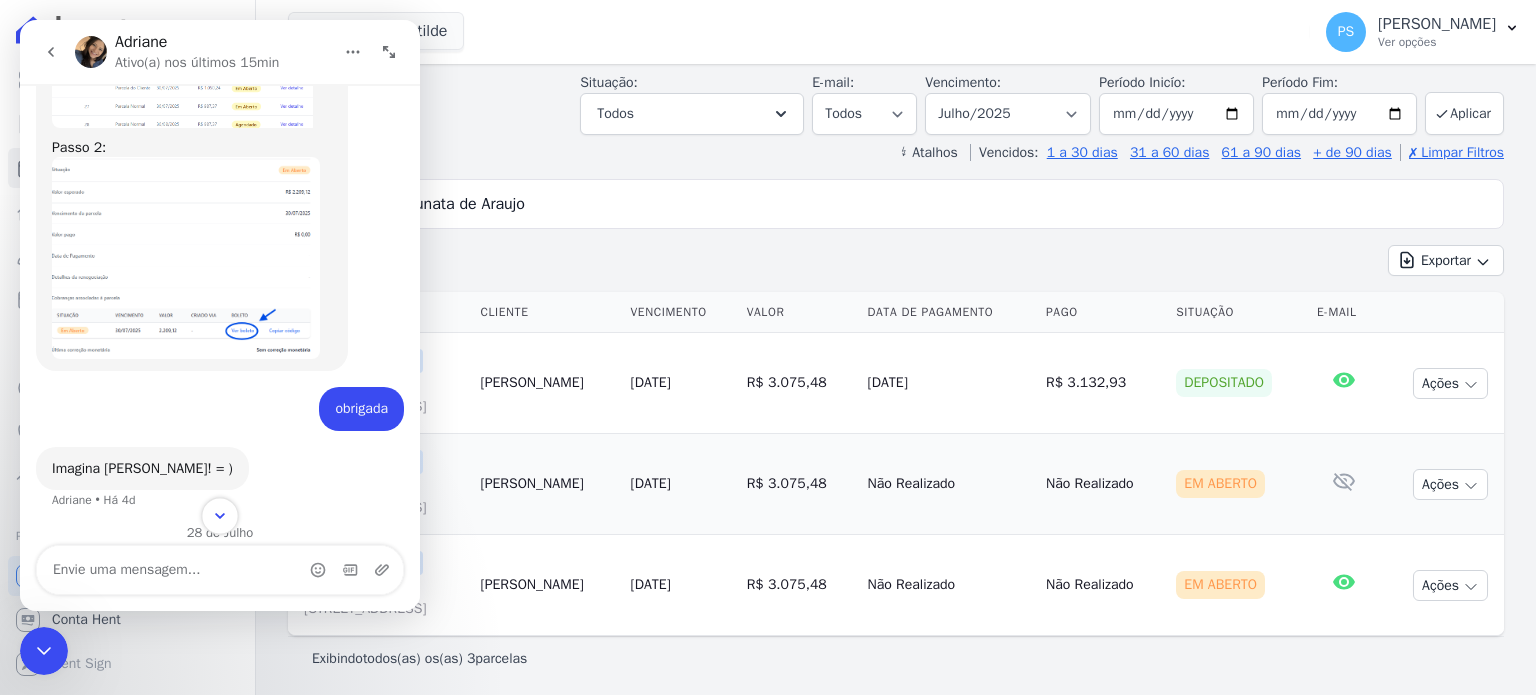 click 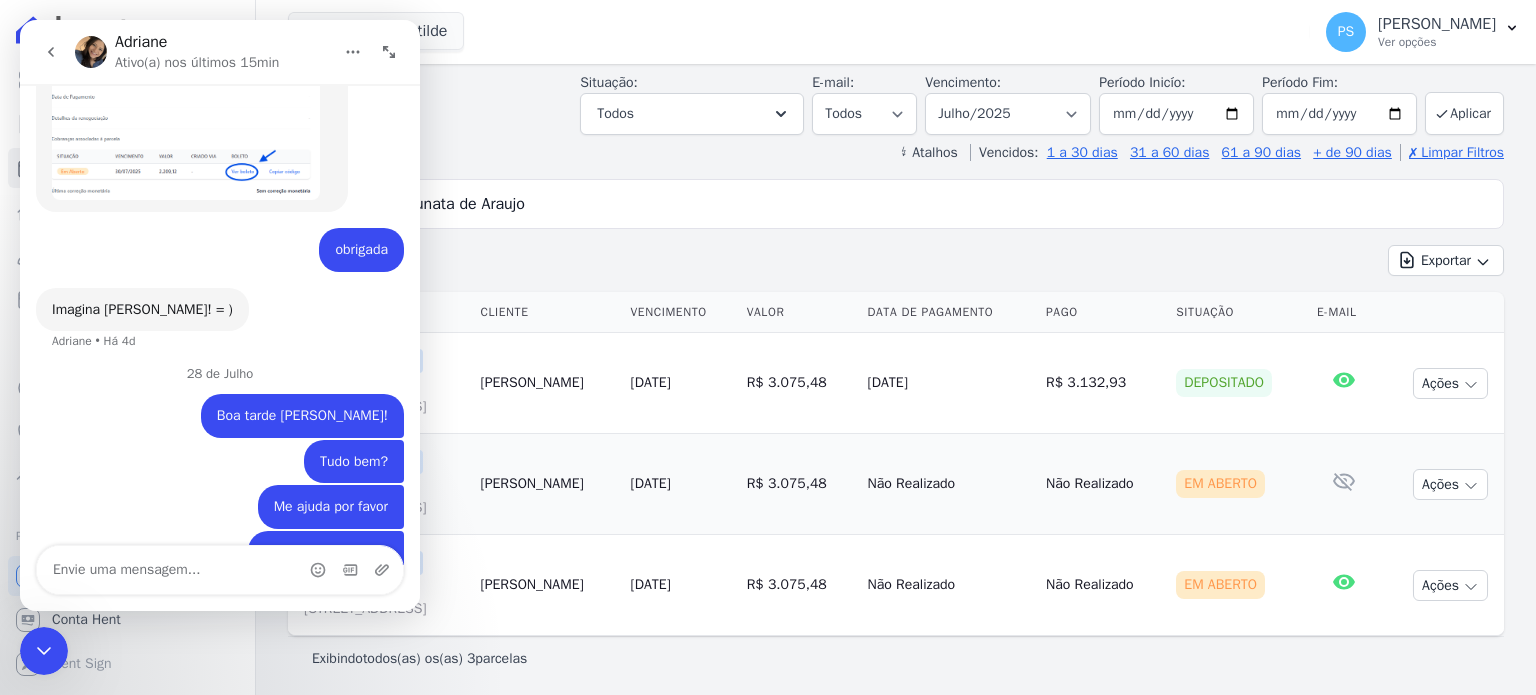 scroll, scrollTop: 1901, scrollLeft: 0, axis: vertical 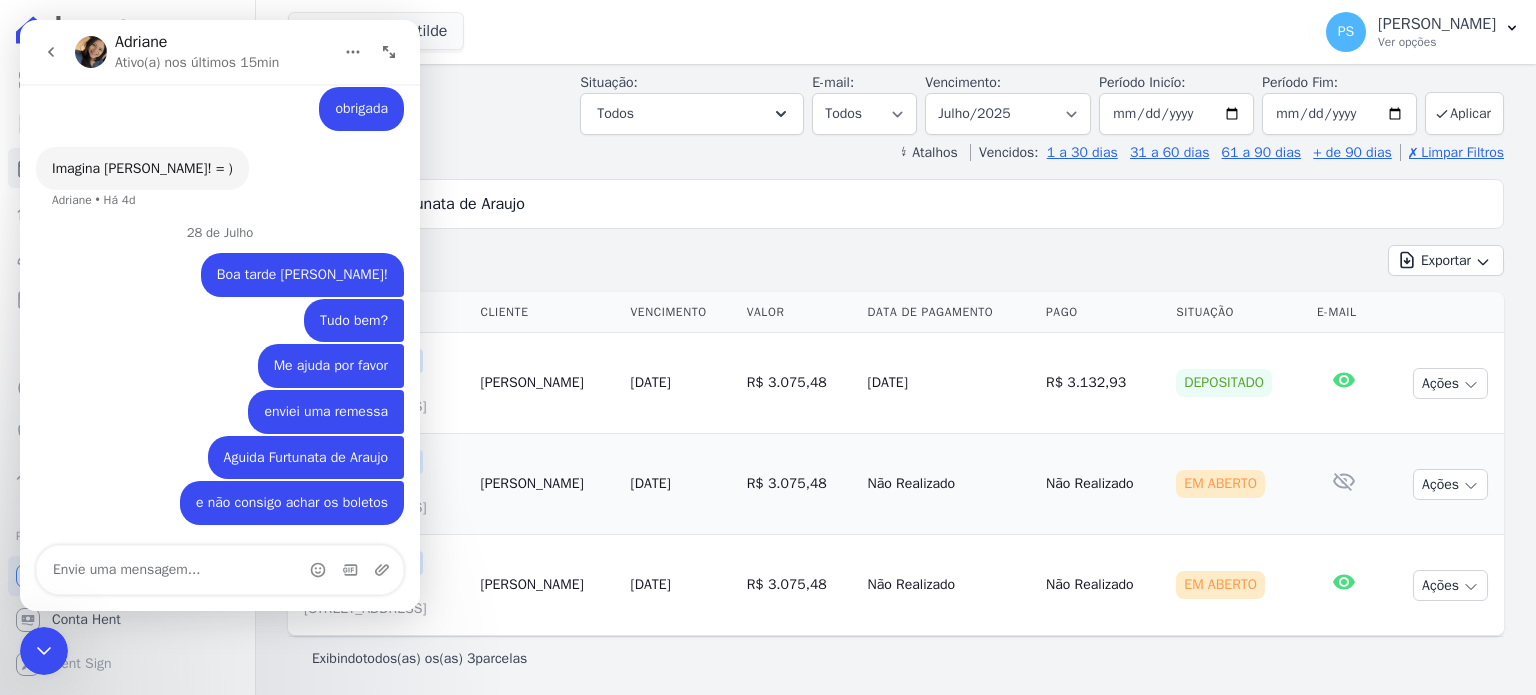 click on "[DATE]" at bounding box center [949, 383] 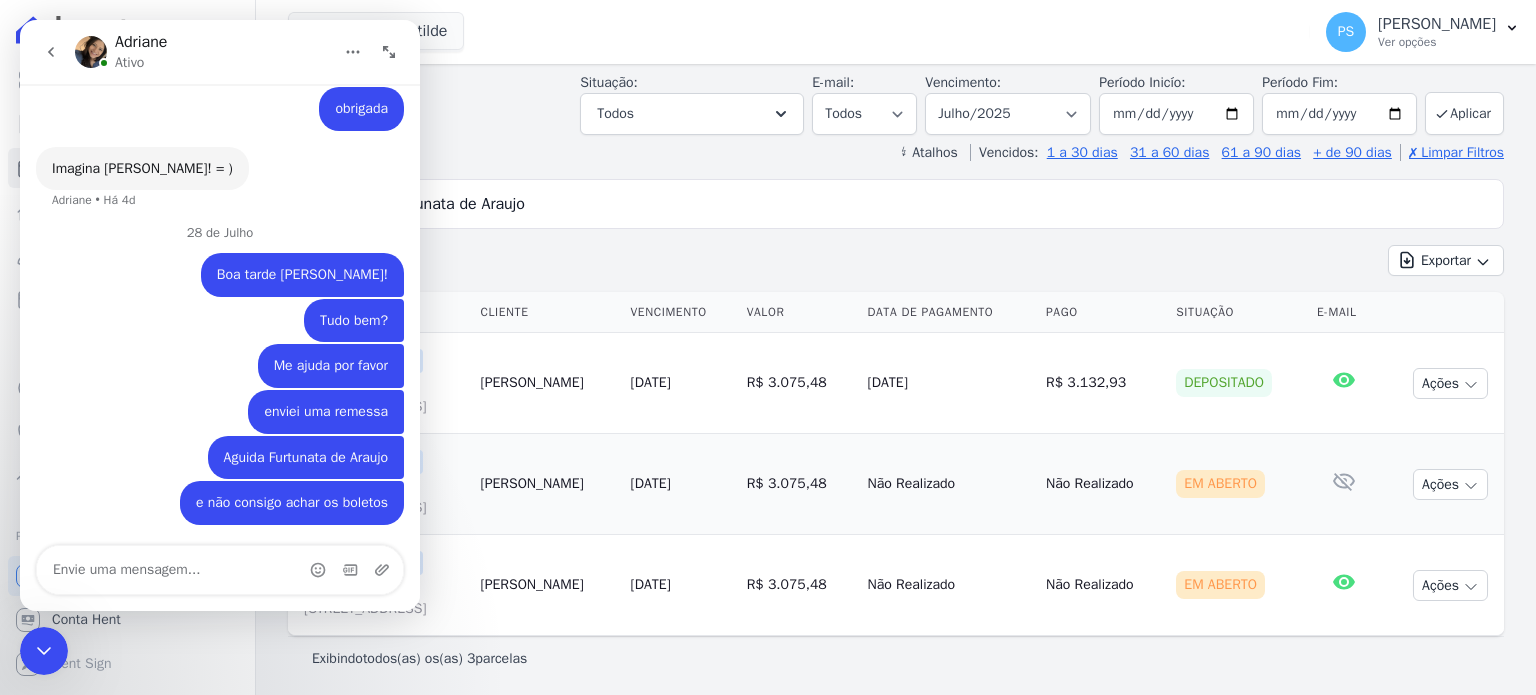 click 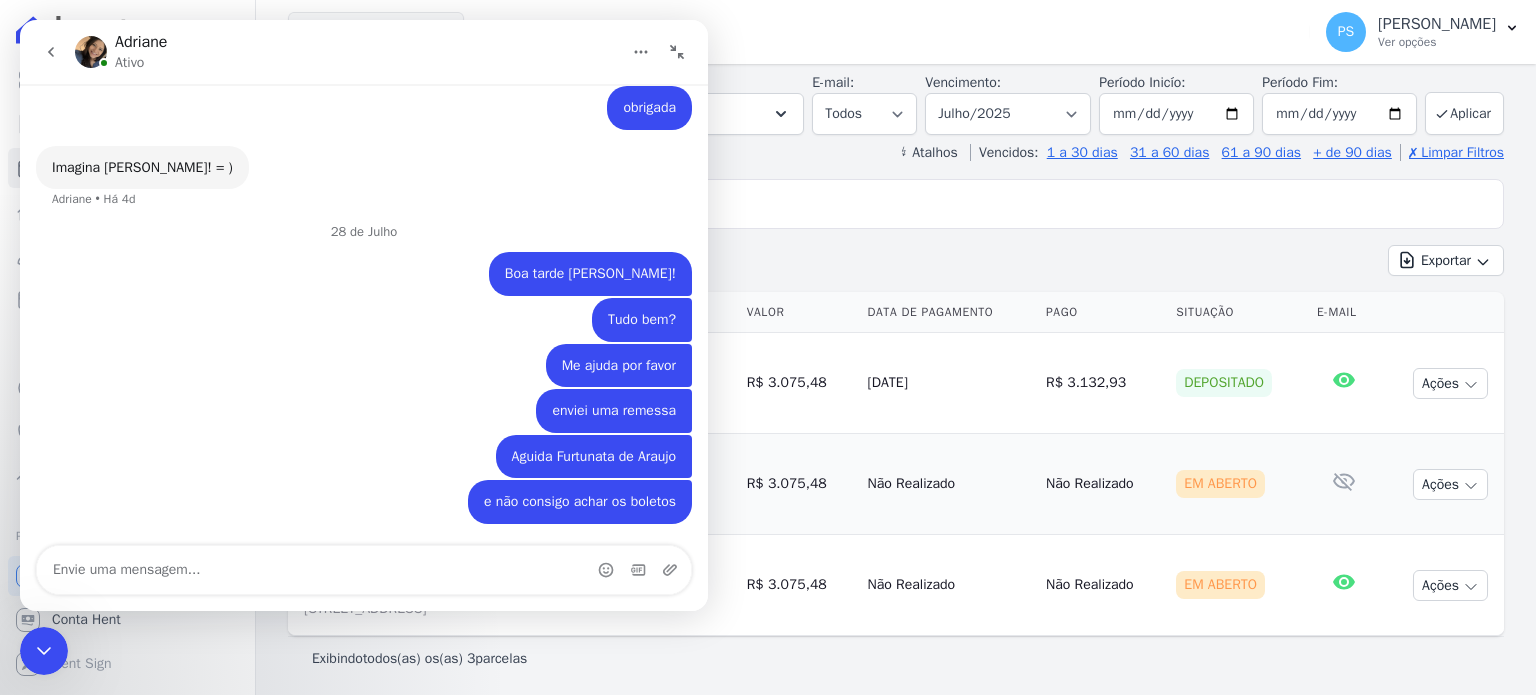 click 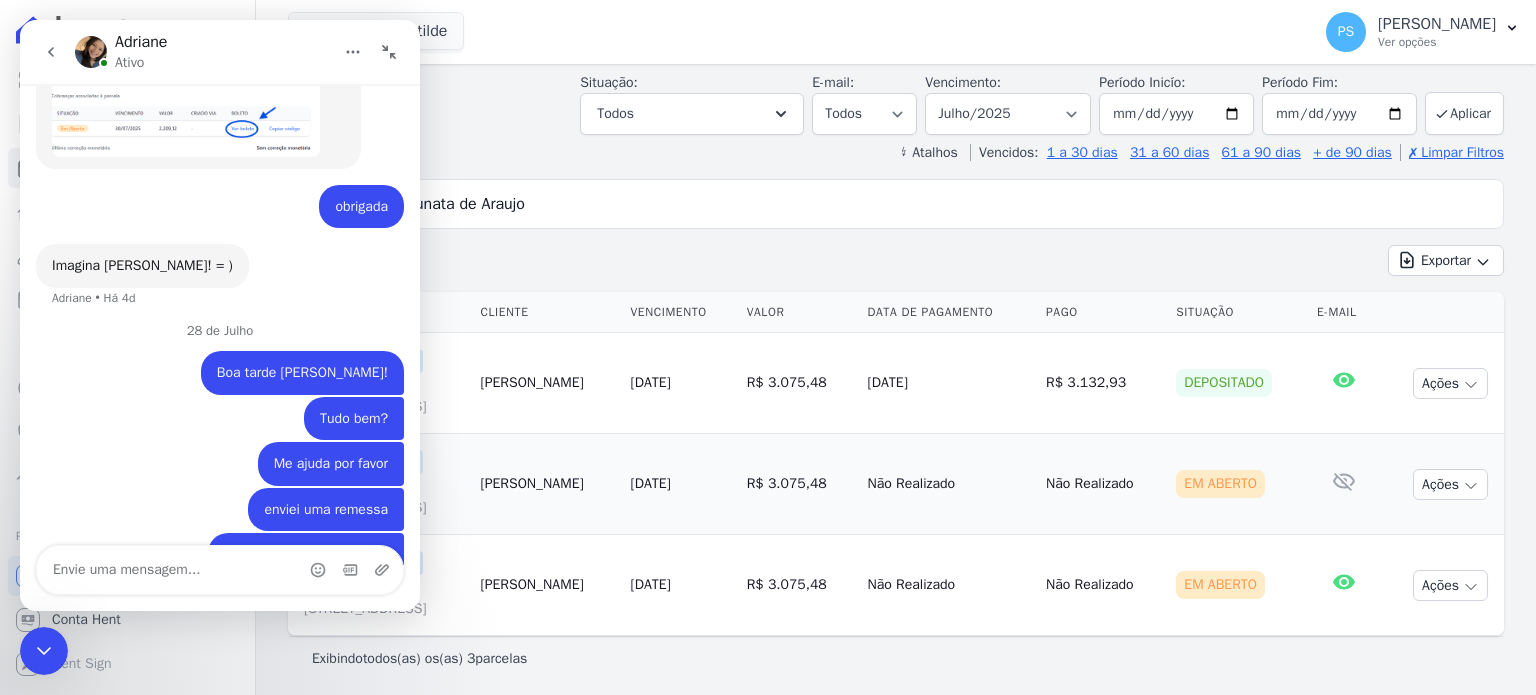 scroll, scrollTop: 1901, scrollLeft: 0, axis: vertical 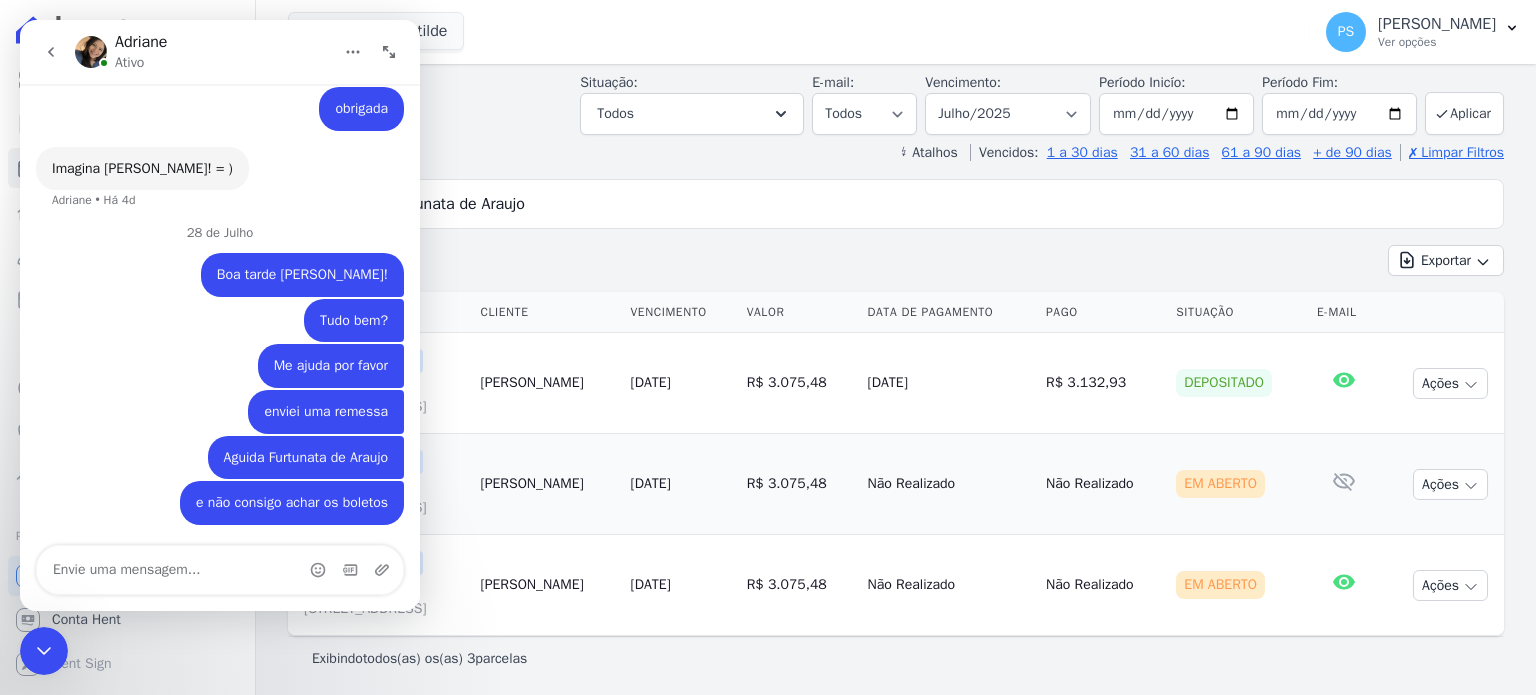 click on "[DATE]" at bounding box center (1339, 114) 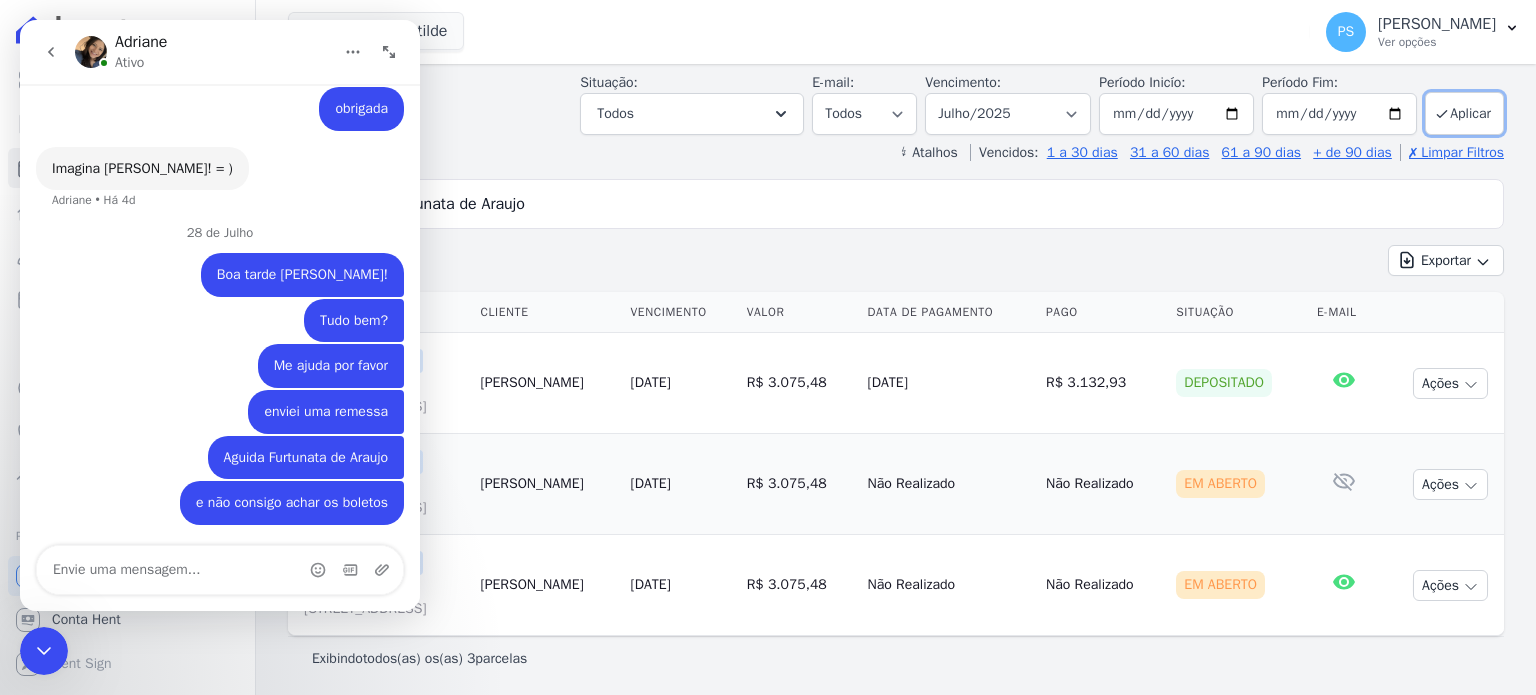 type on "[DATE]" 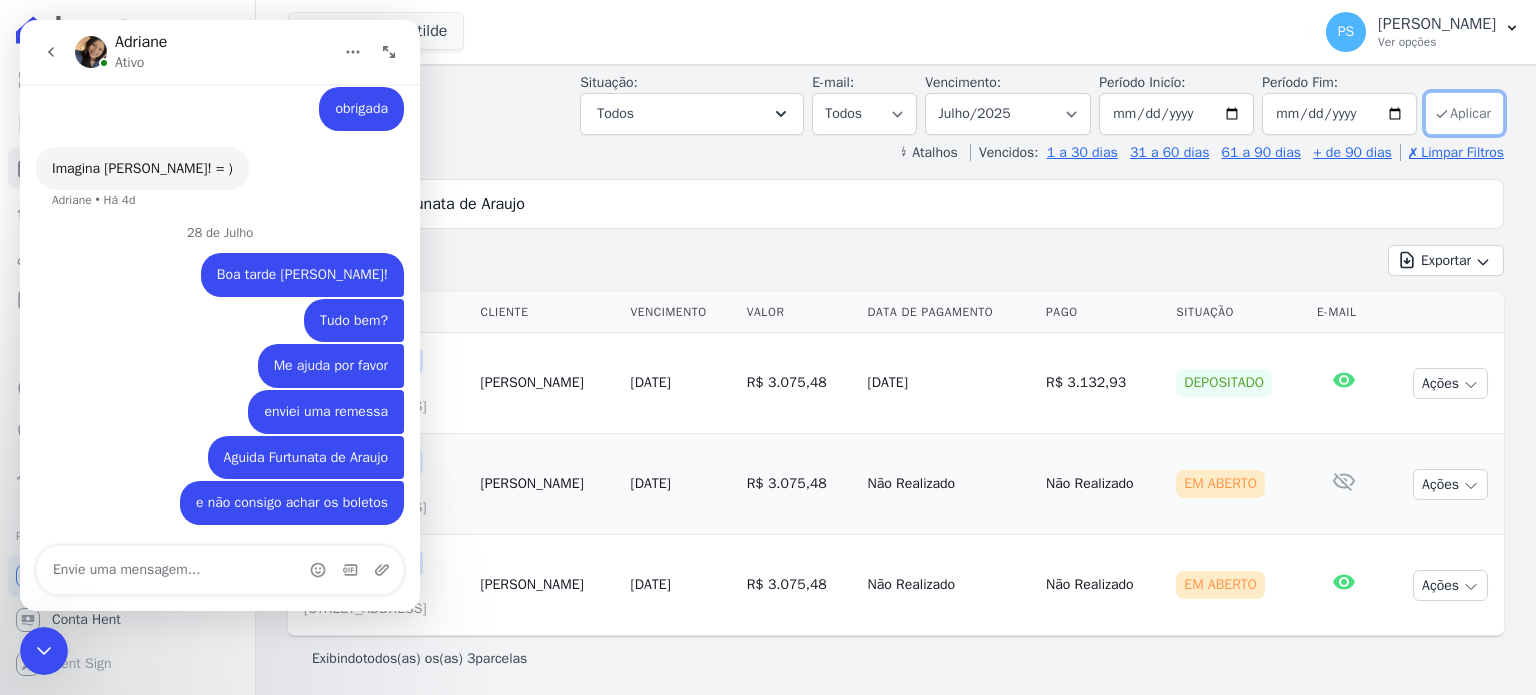 click on "Aplicar" at bounding box center (1464, 113) 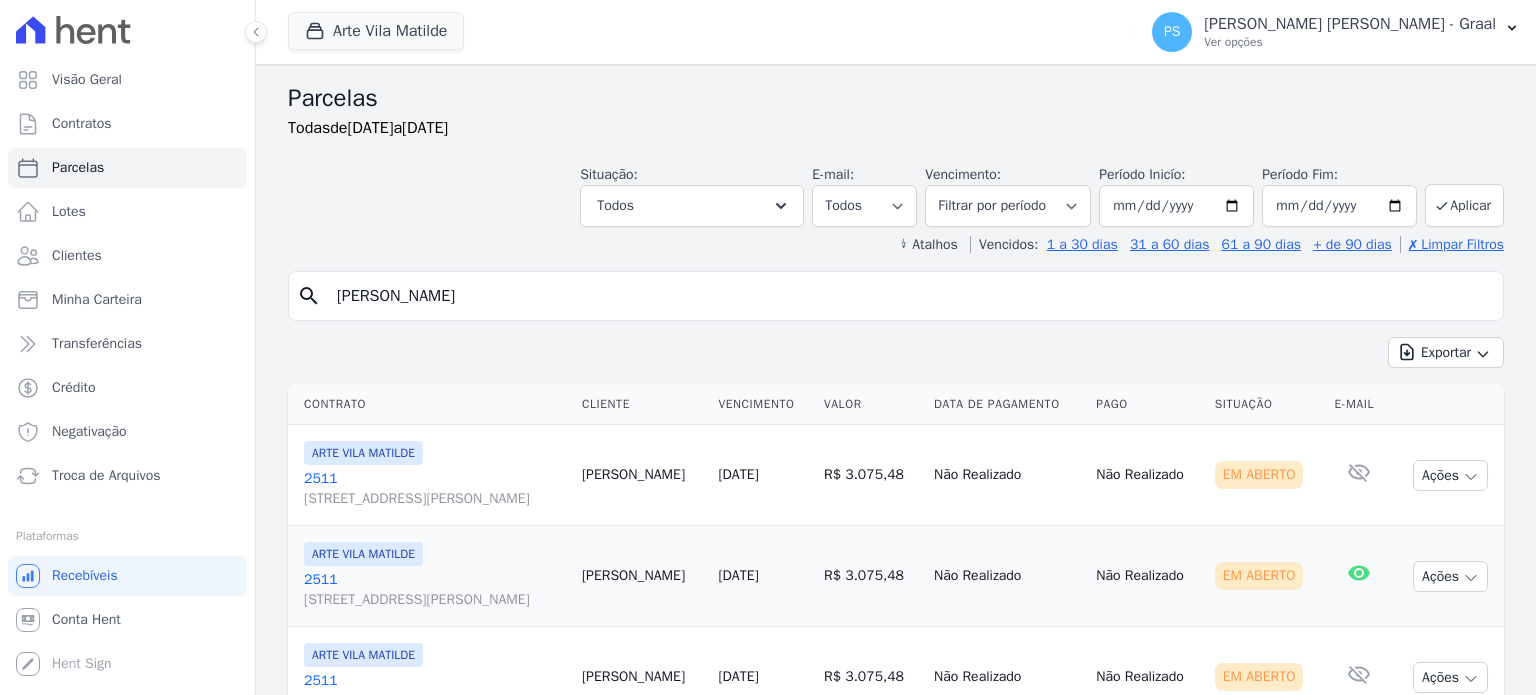 select 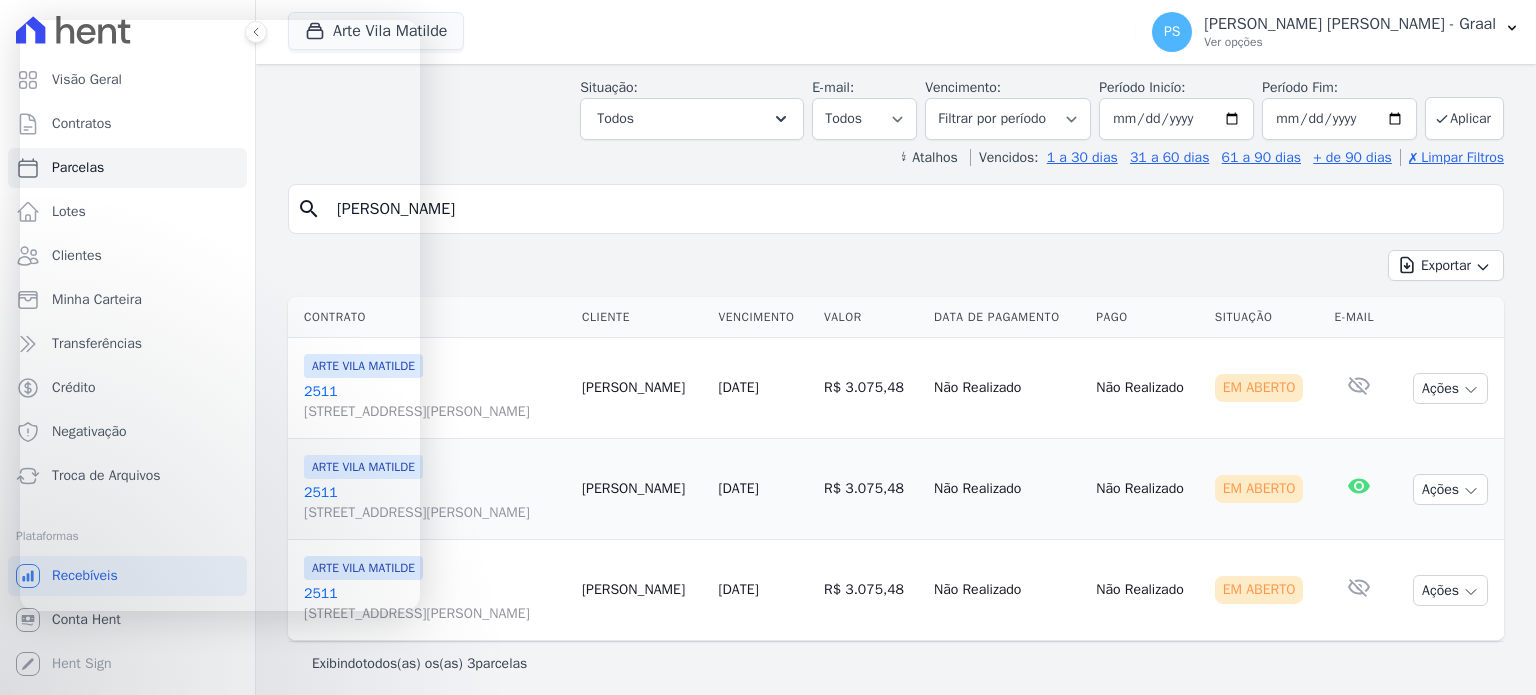 scroll, scrollTop: 92, scrollLeft: 0, axis: vertical 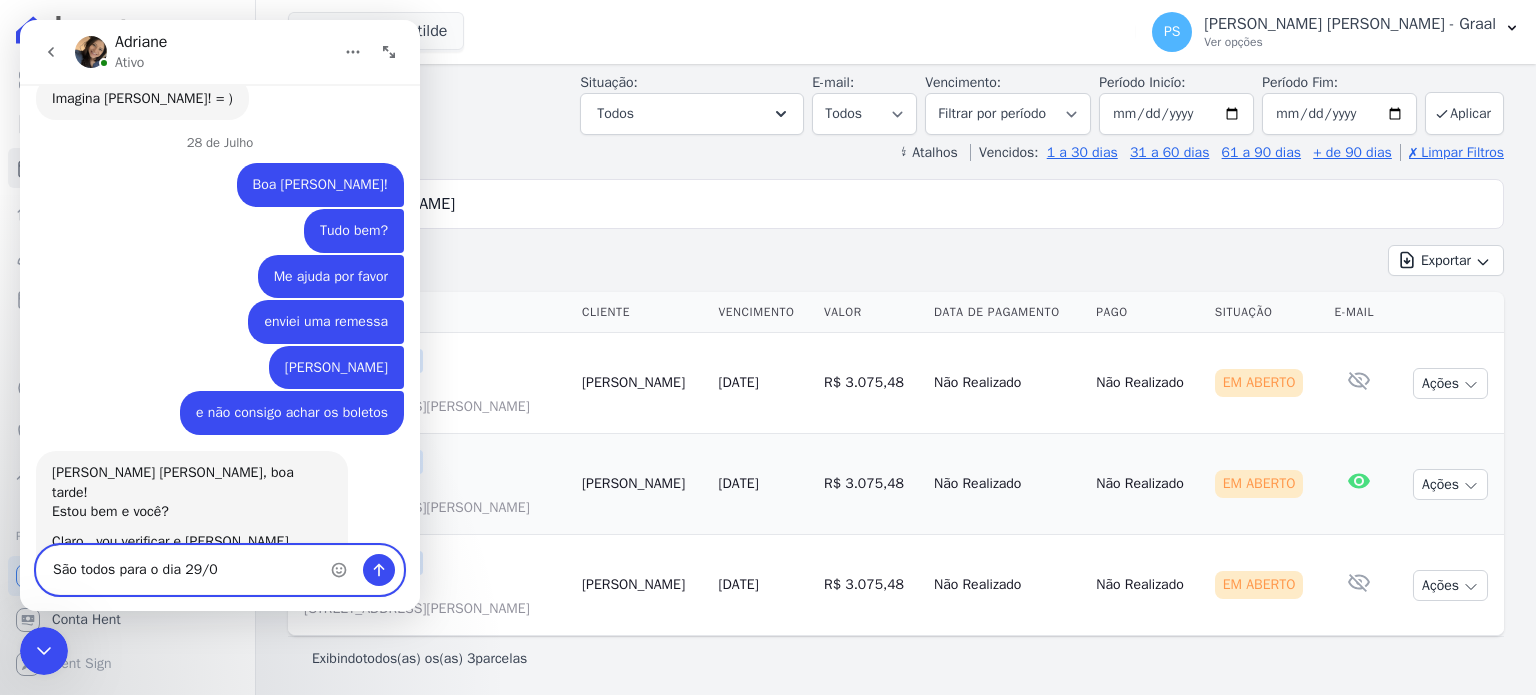 type on "São todos para o dia 29/07" 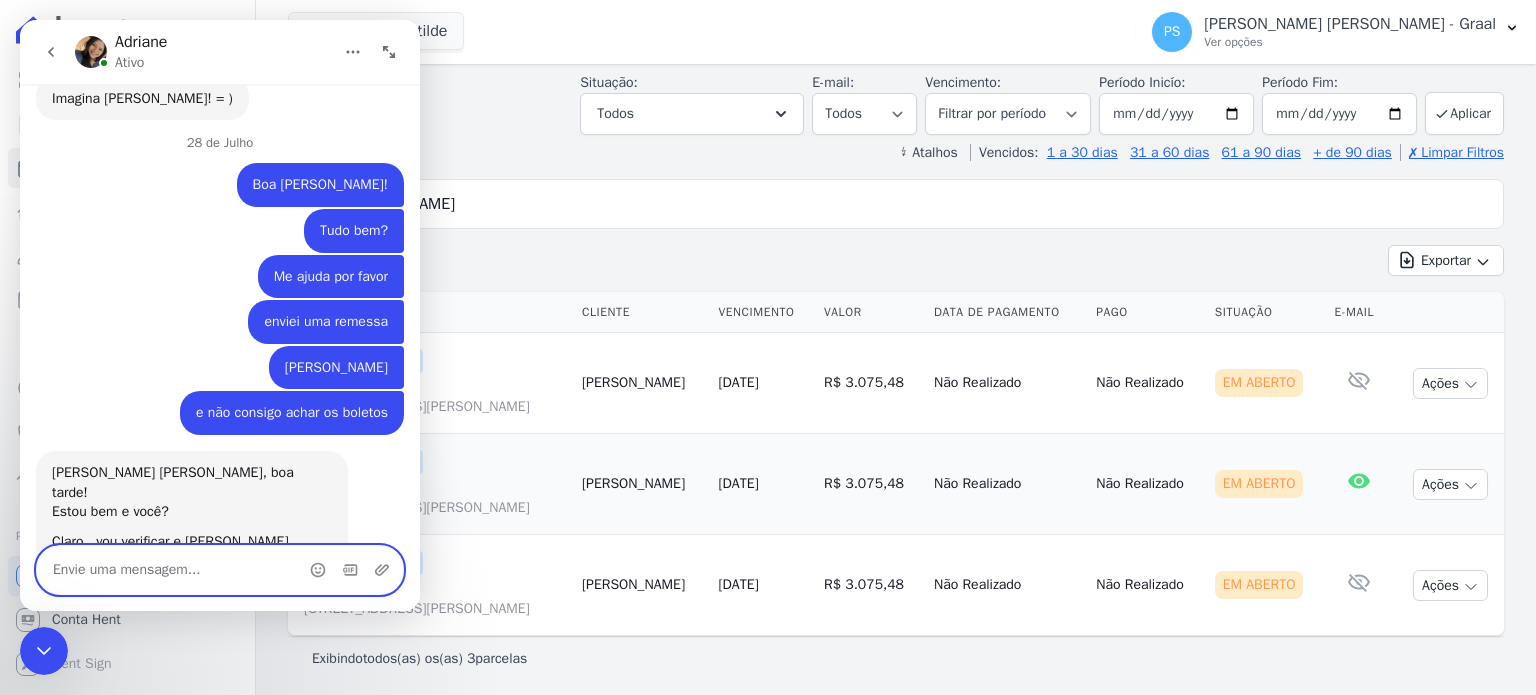 scroll, scrollTop: 2069, scrollLeft: 0, axis: vertical 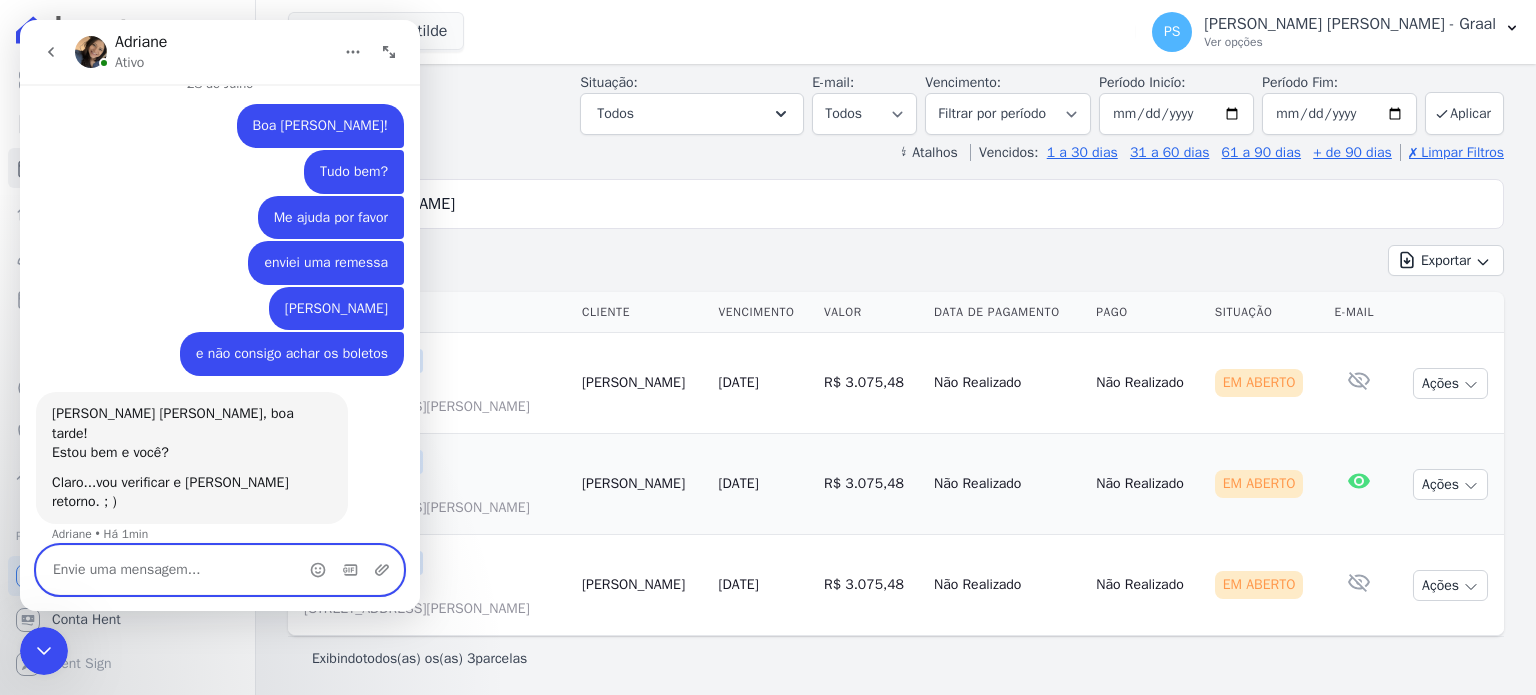 click at bounding box center [220, 570] 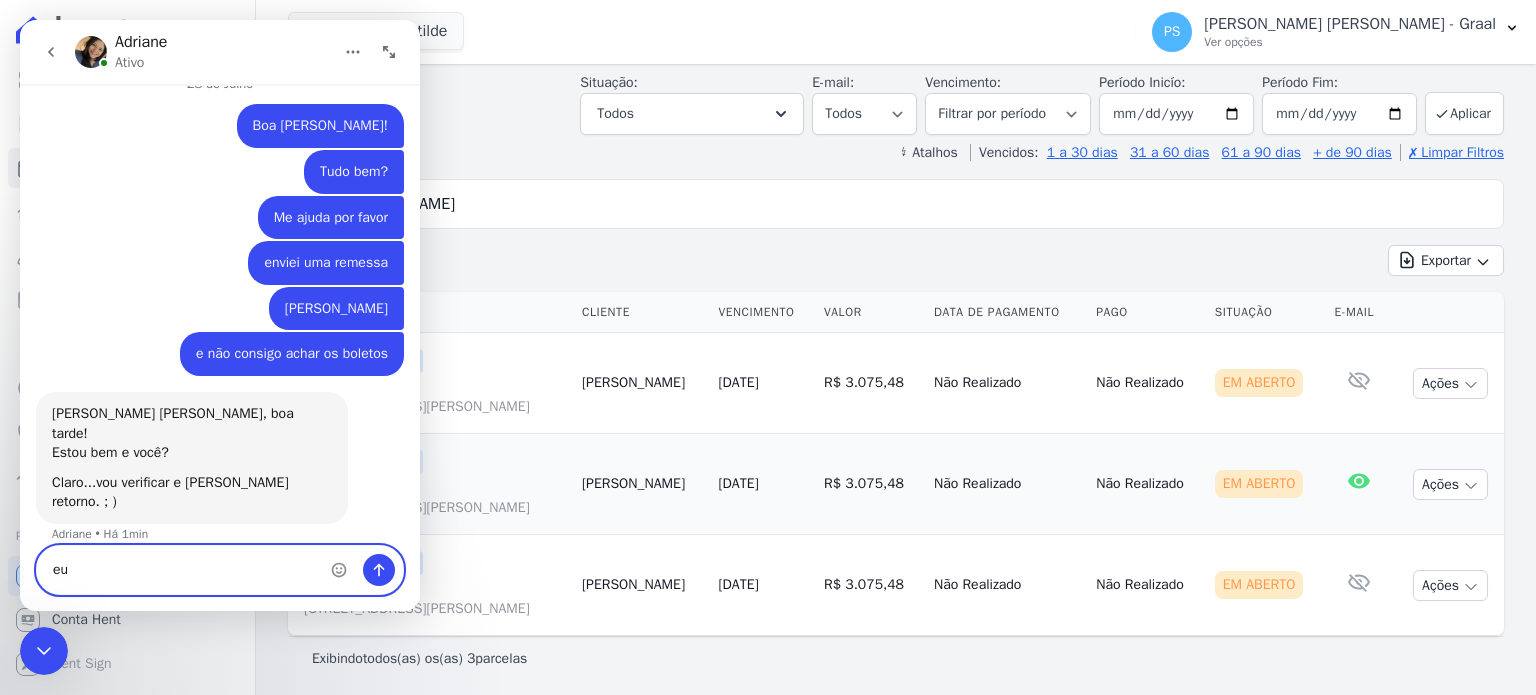 type on "e" 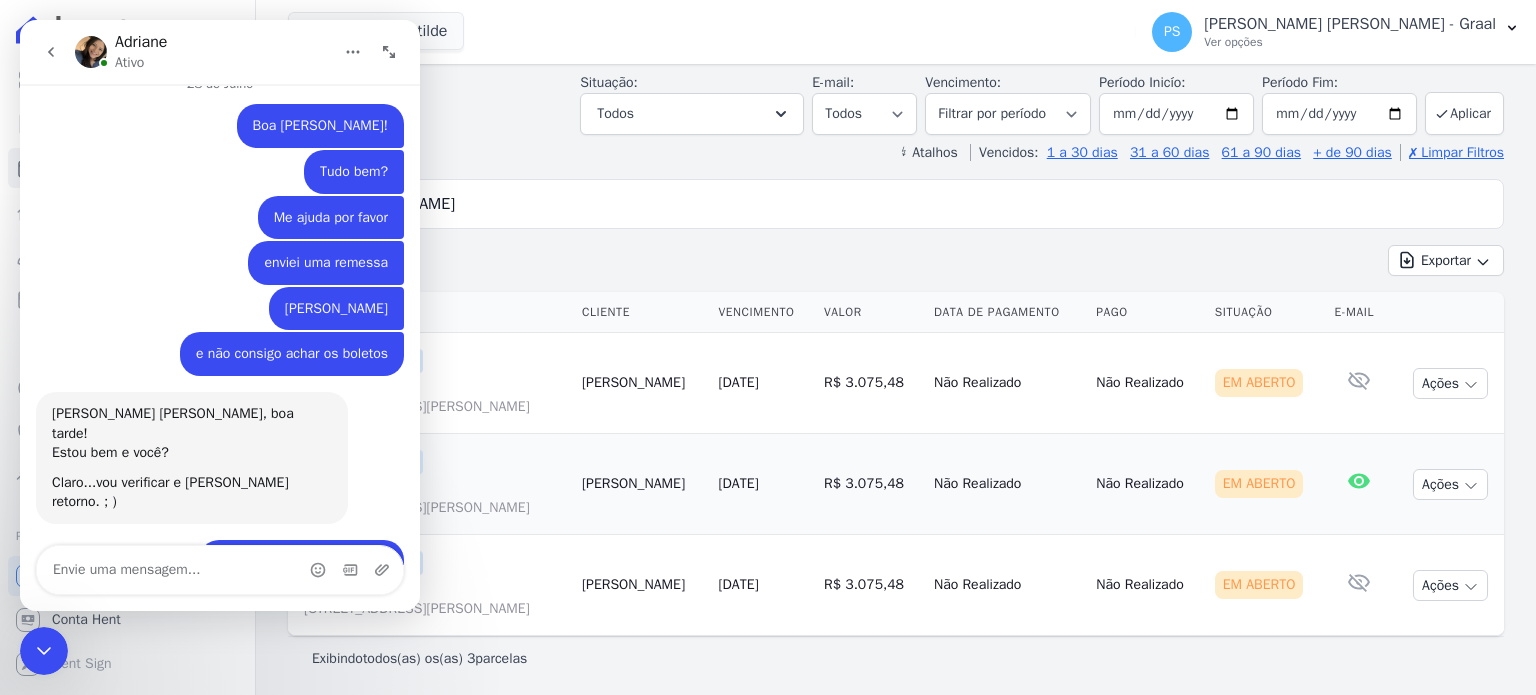 scroll, scrollTop: 2123, scrollLeft: 0, axis: vertical 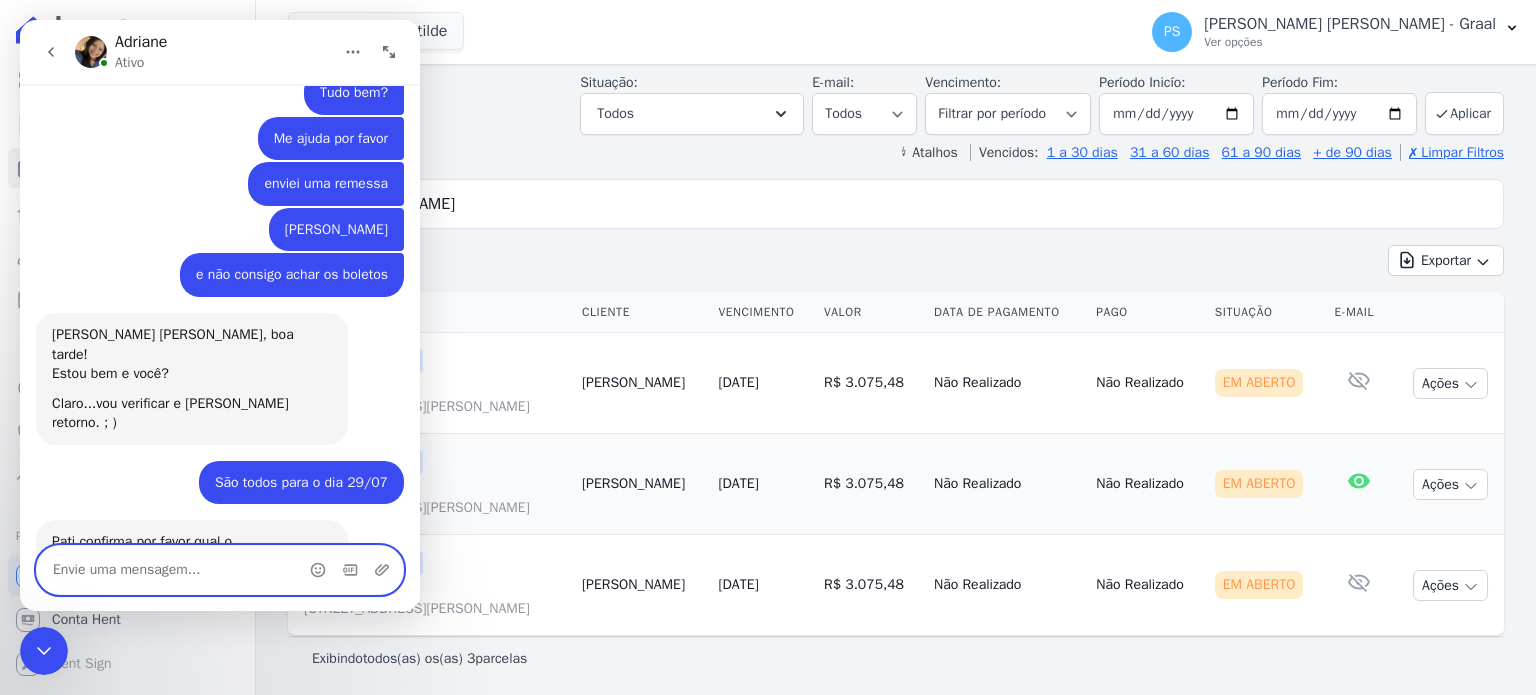 click at bounding box center [220, 570] 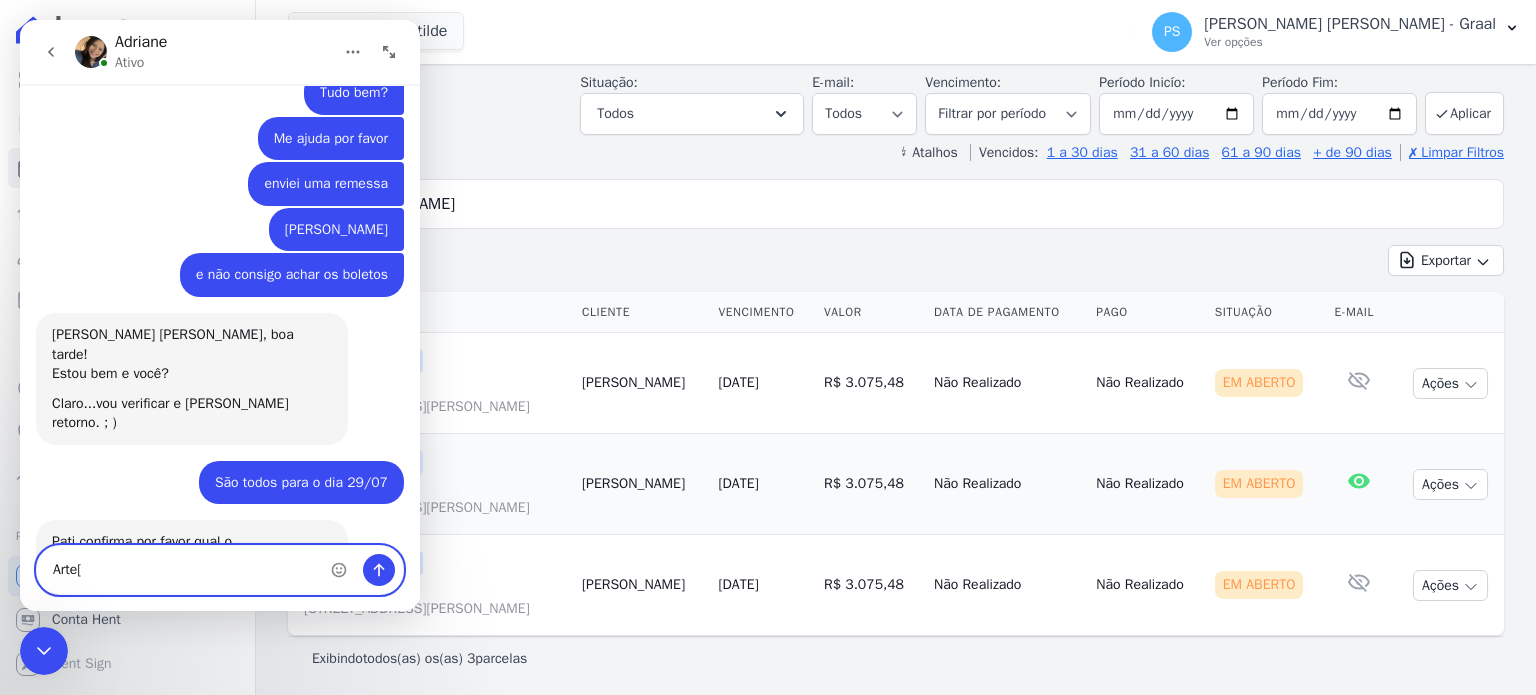 type on "Arte" 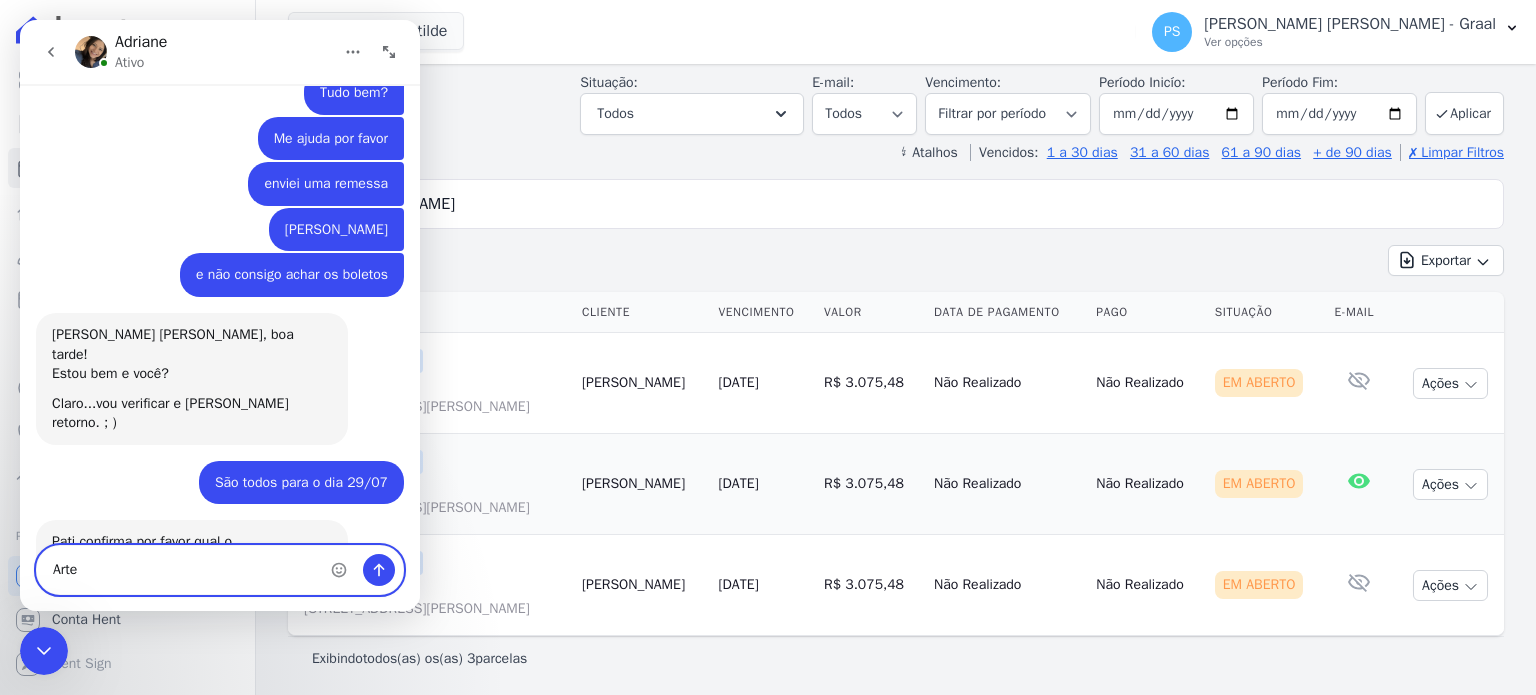 type 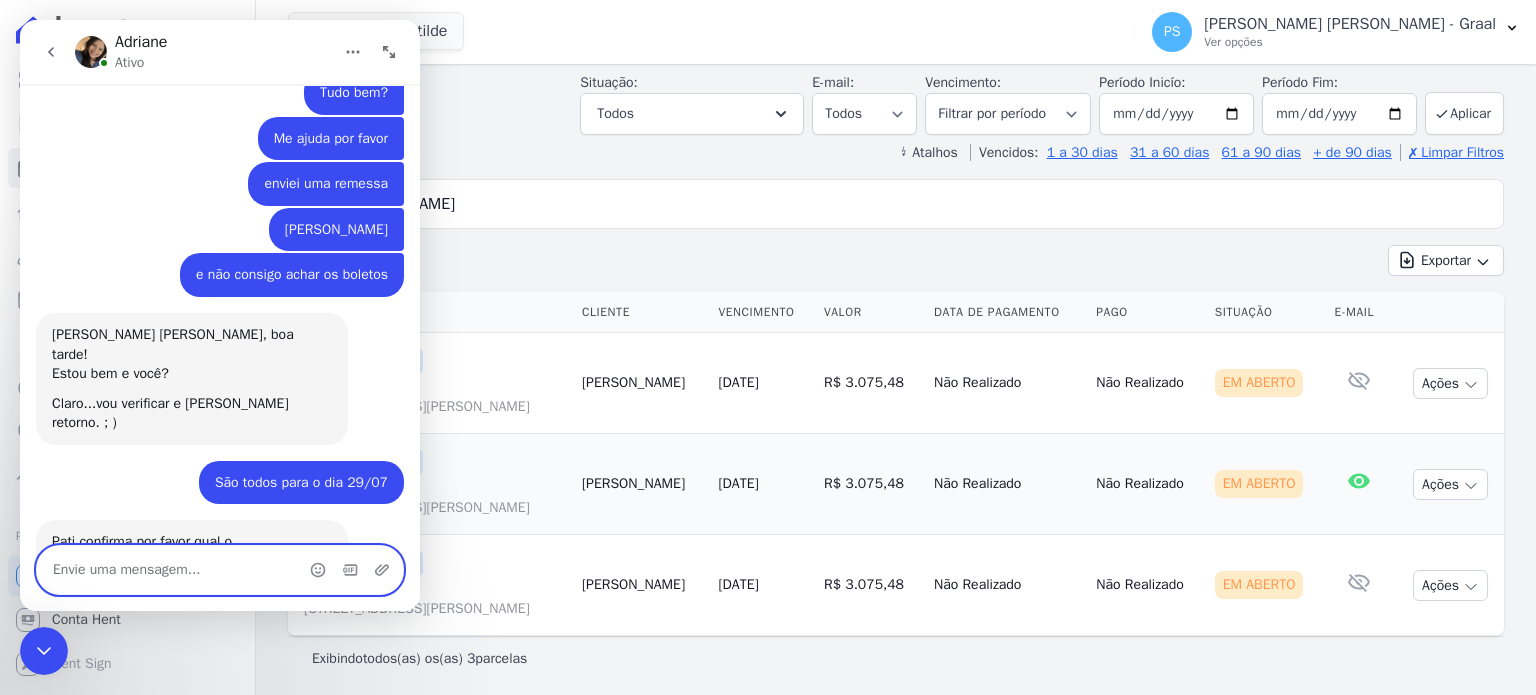 scroll, scrollTop: 2208, scrollLeft: 0, axis: vertical 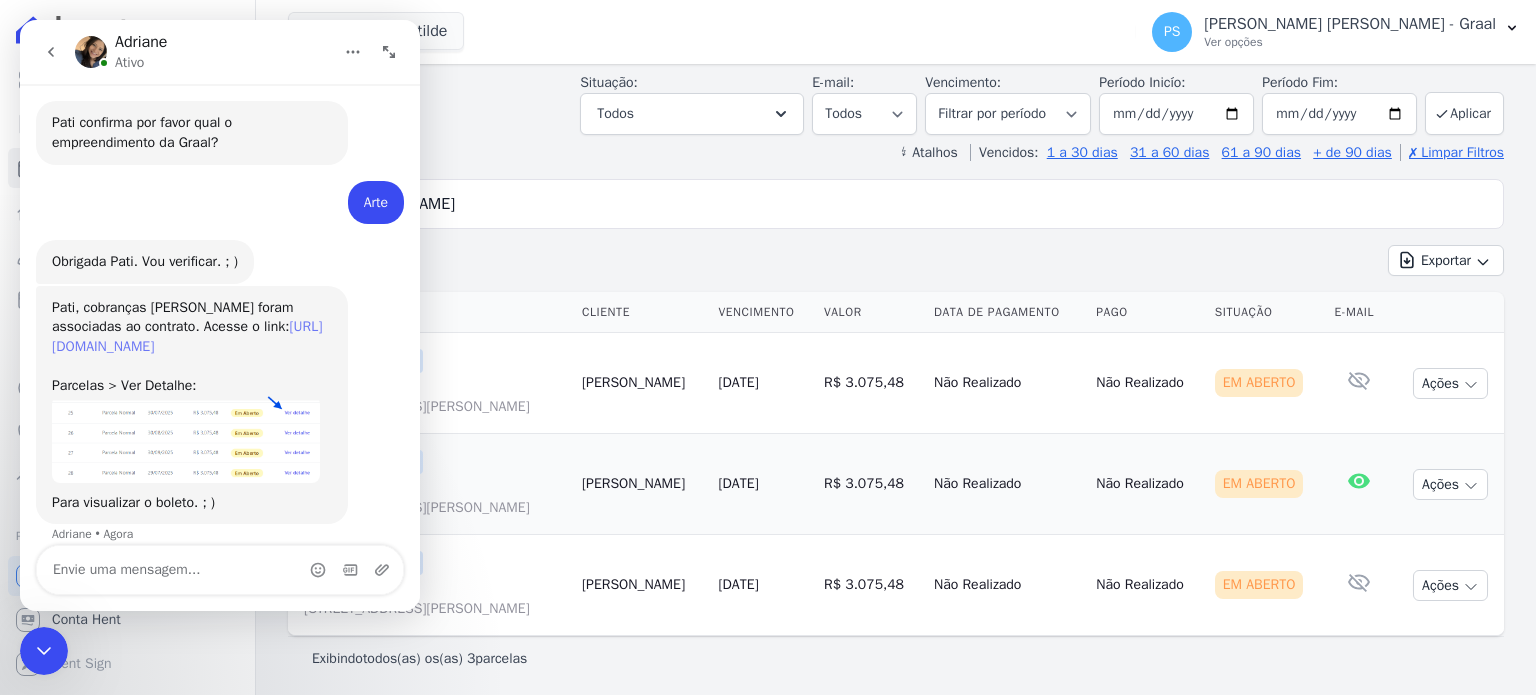 click on "[URL][DOMAIN_NAME]" at bounding box center [187, 336] 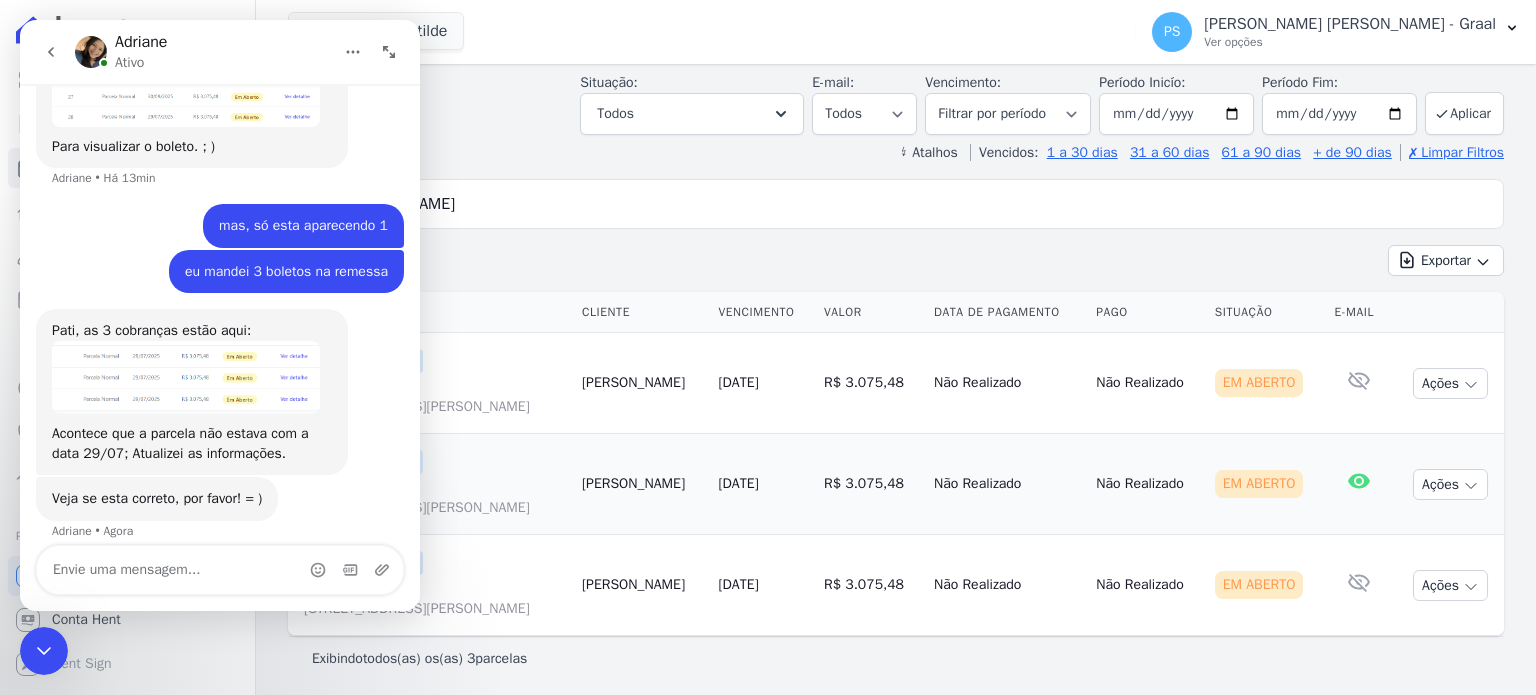 scroll, scrollTop: 2920, scrollLeft: 0, axis: vertical 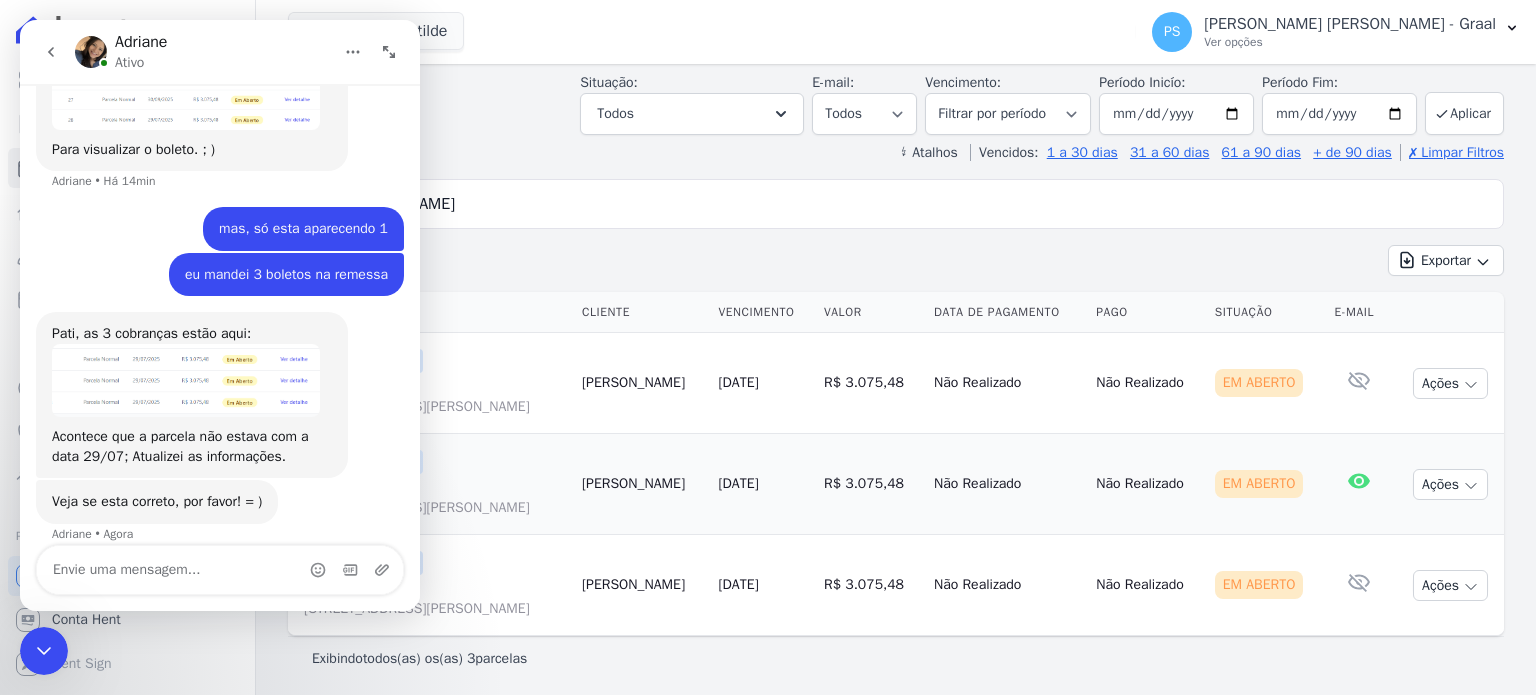 click at bounding box center [186, 380] 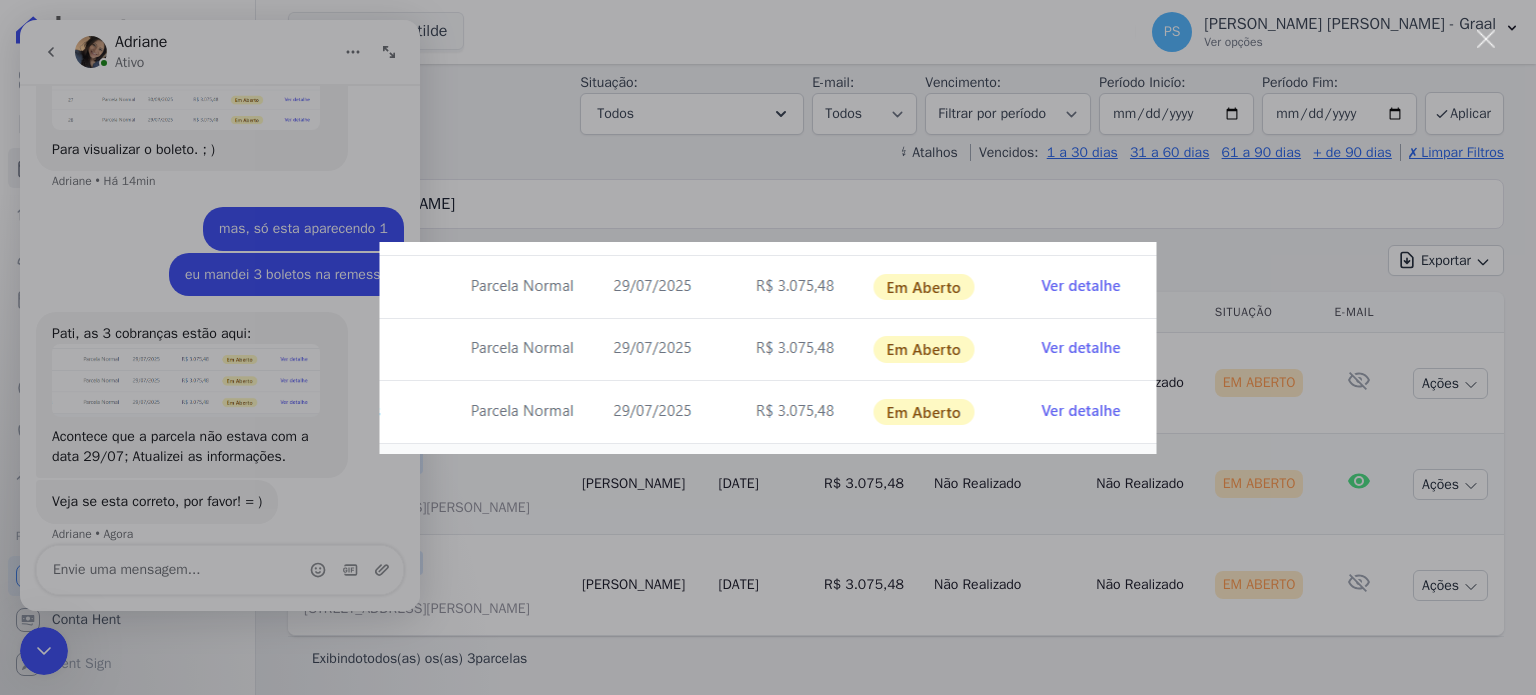 scroll, scrollTop: 0, scrollLeft: 0, axis: both 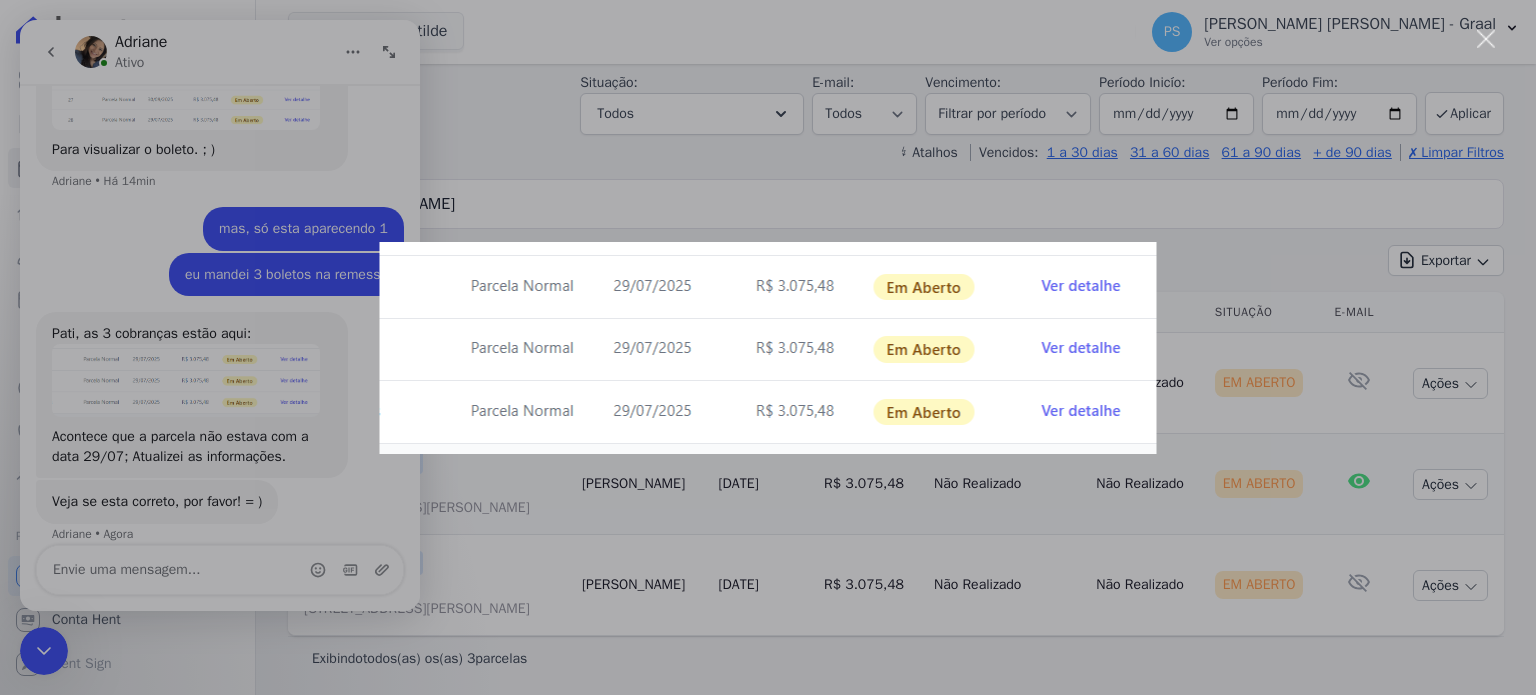 click at bounding box center (768, 347) 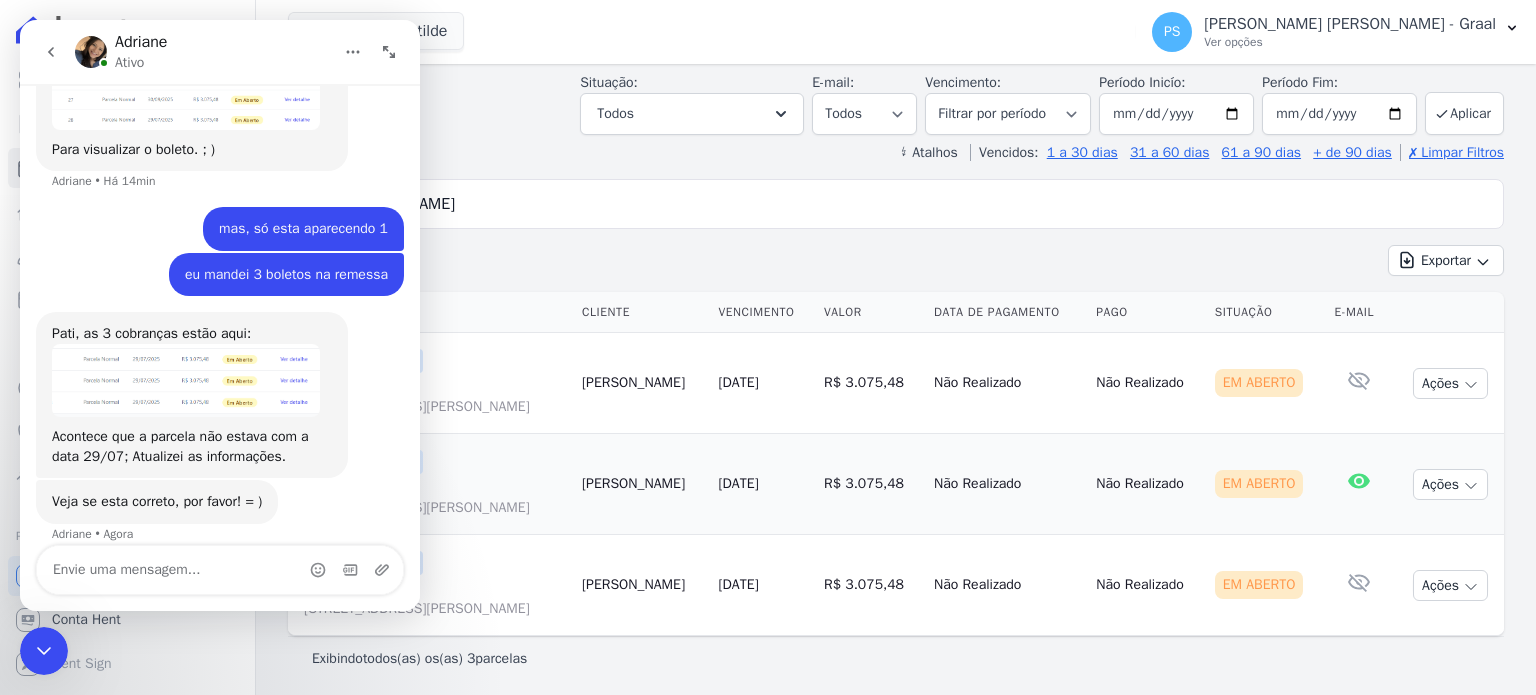 click on "Contrato
Cliente
Vencimento
[GEOGRAPHIC_DATA]
Data de Pagamento
Pago
Situação
E-mail
ARTE [PERSON_NAME]
[STREET_ADDRESS][PERSON_NAME]
[PERSON_NAME]" at bounding box center (896, 464) 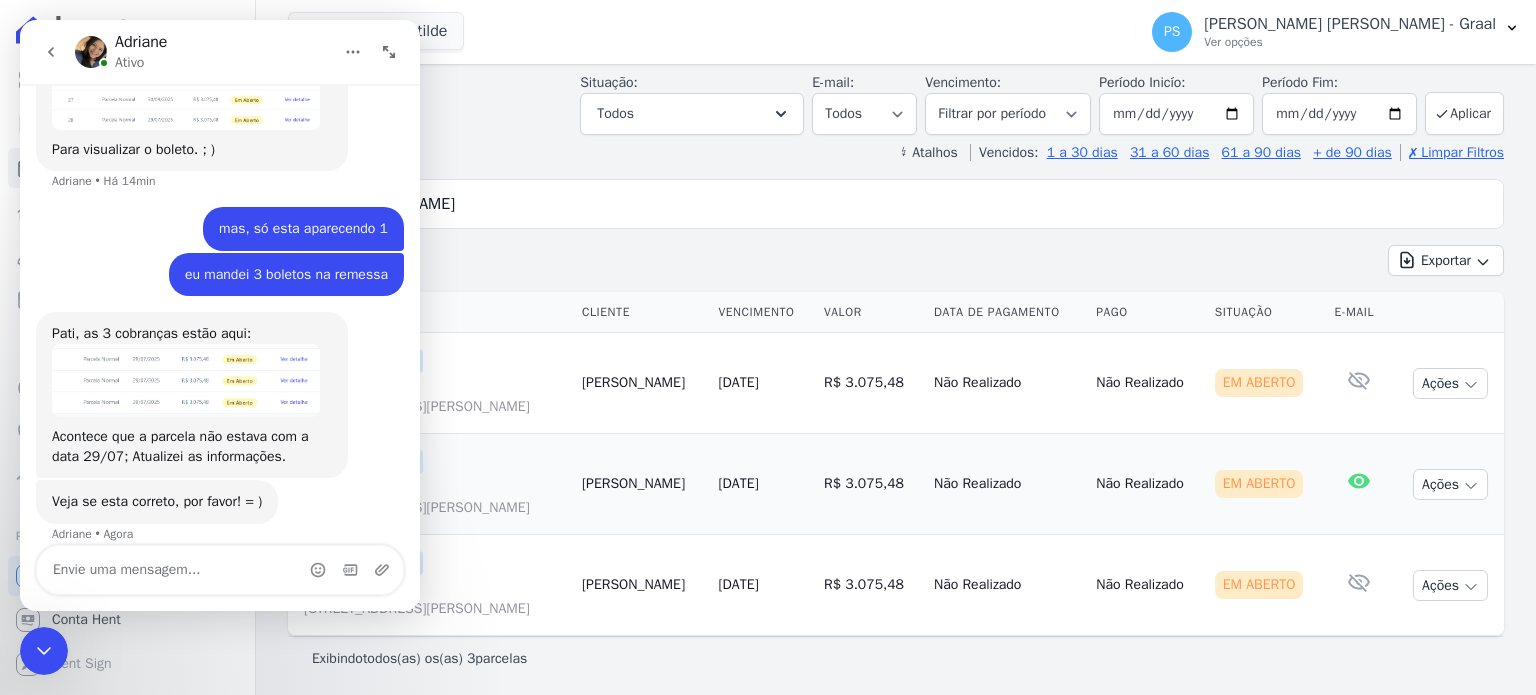 click on "[PERSON_NAME]" at bounding box center [910, 204] 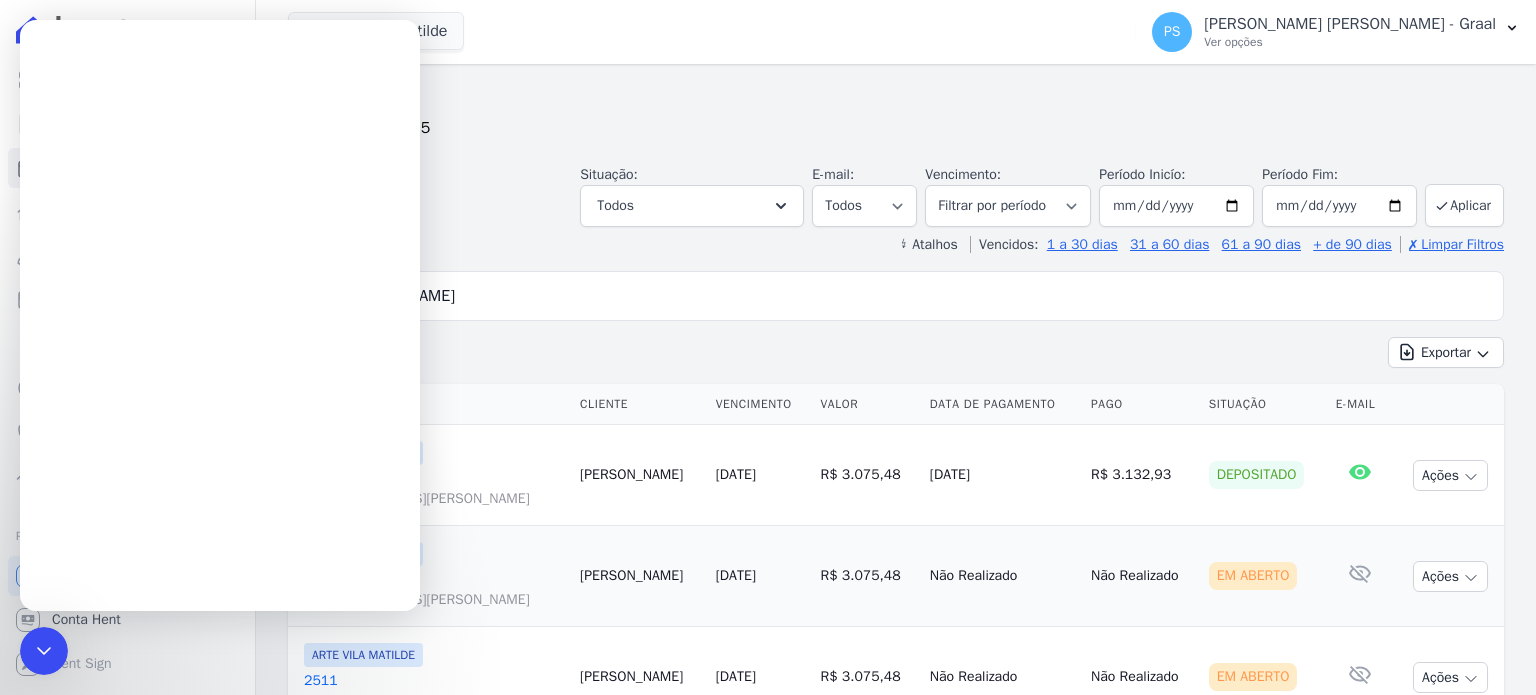 scroll, scrollTop: 0, scrollLeft: 0, axis: both 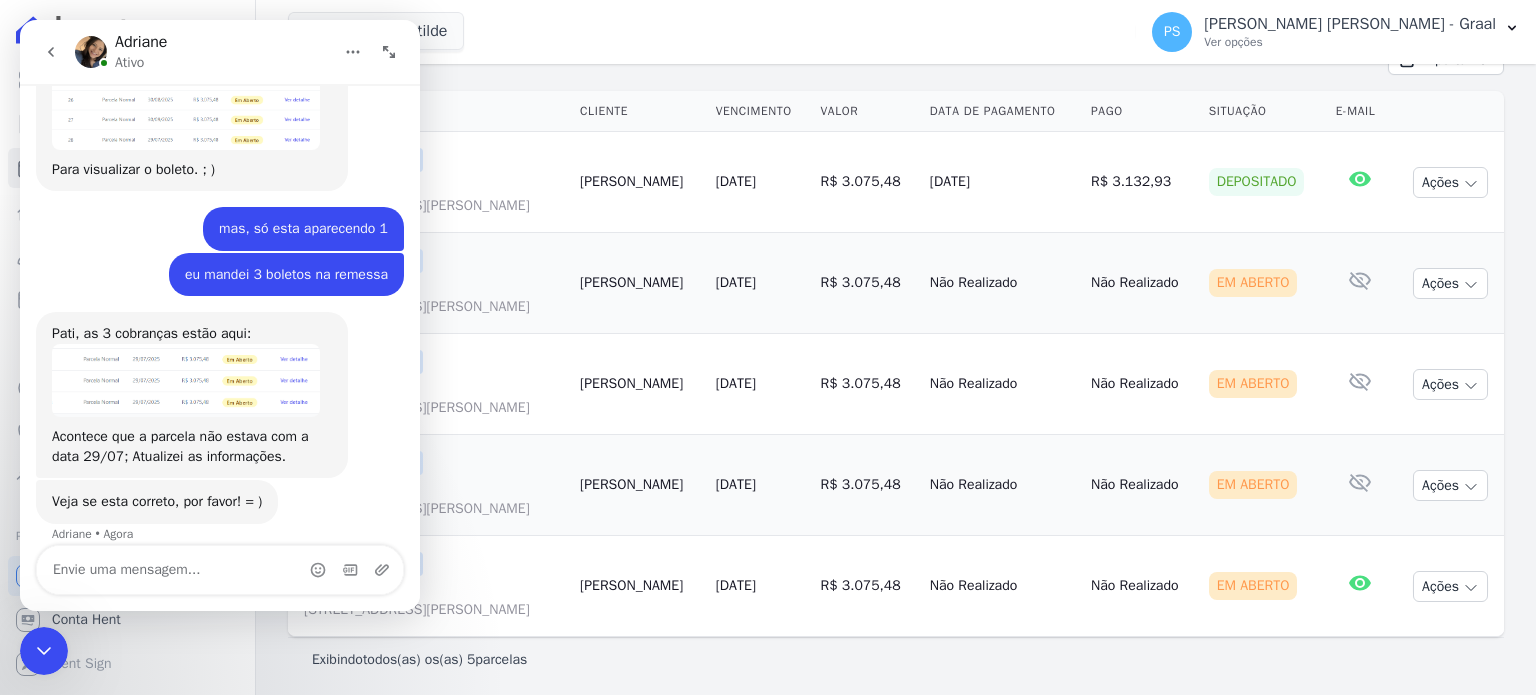 click 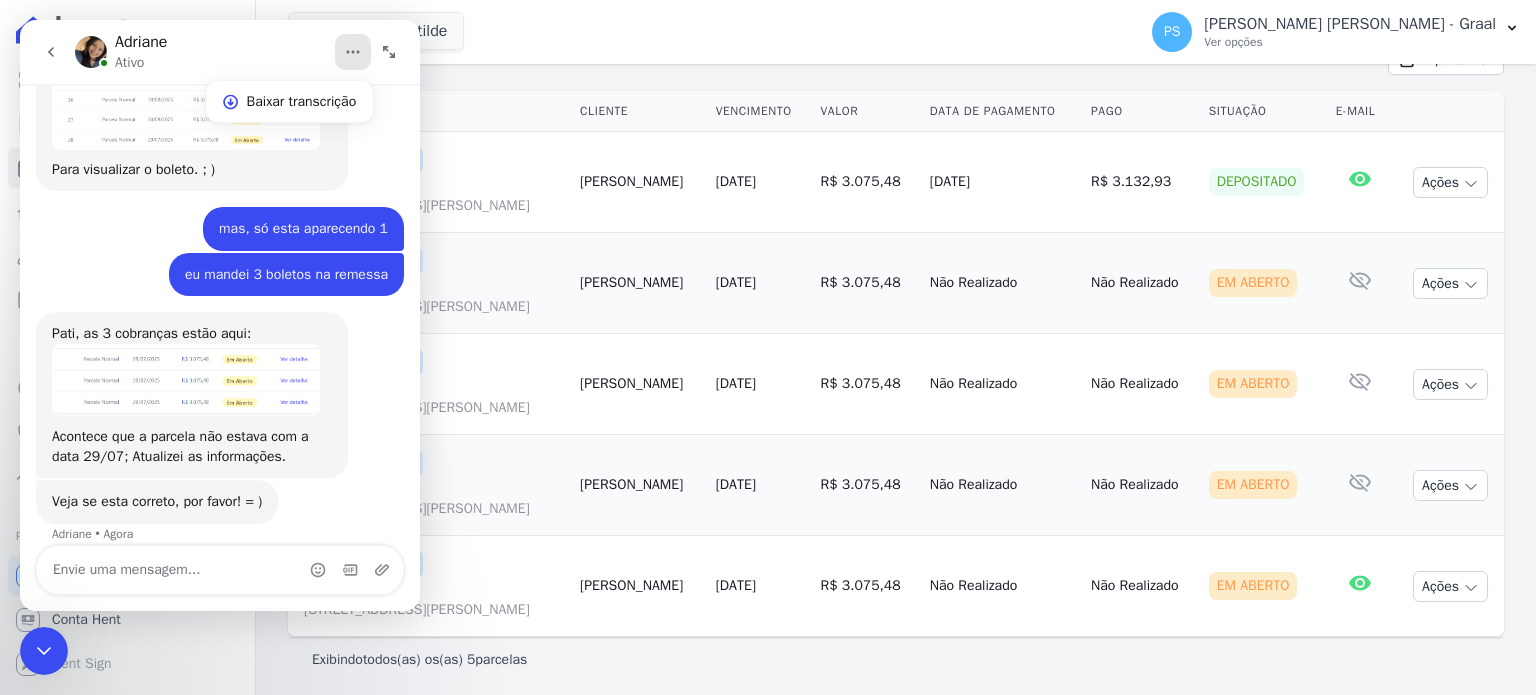 click 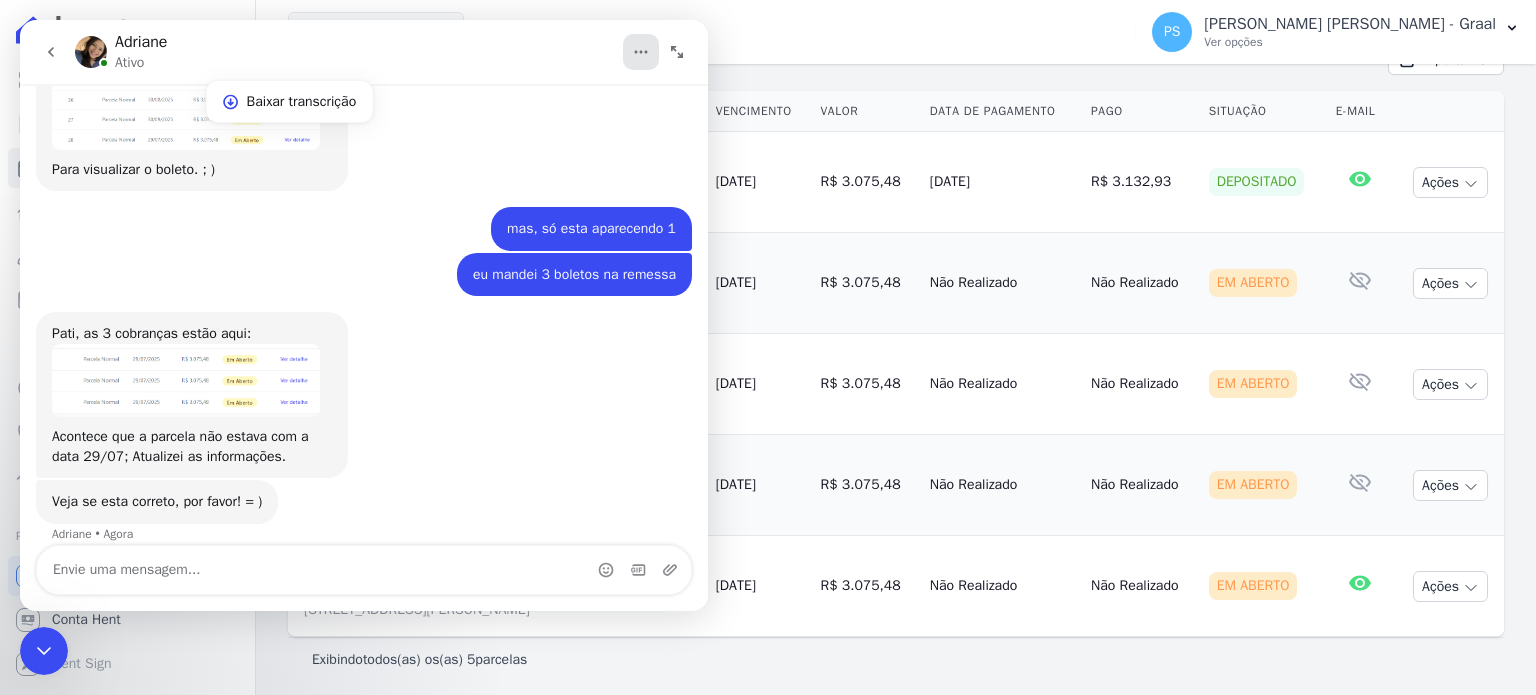 scroll, scrollTop: 2567, scrollLeft: 0, axis: vertical 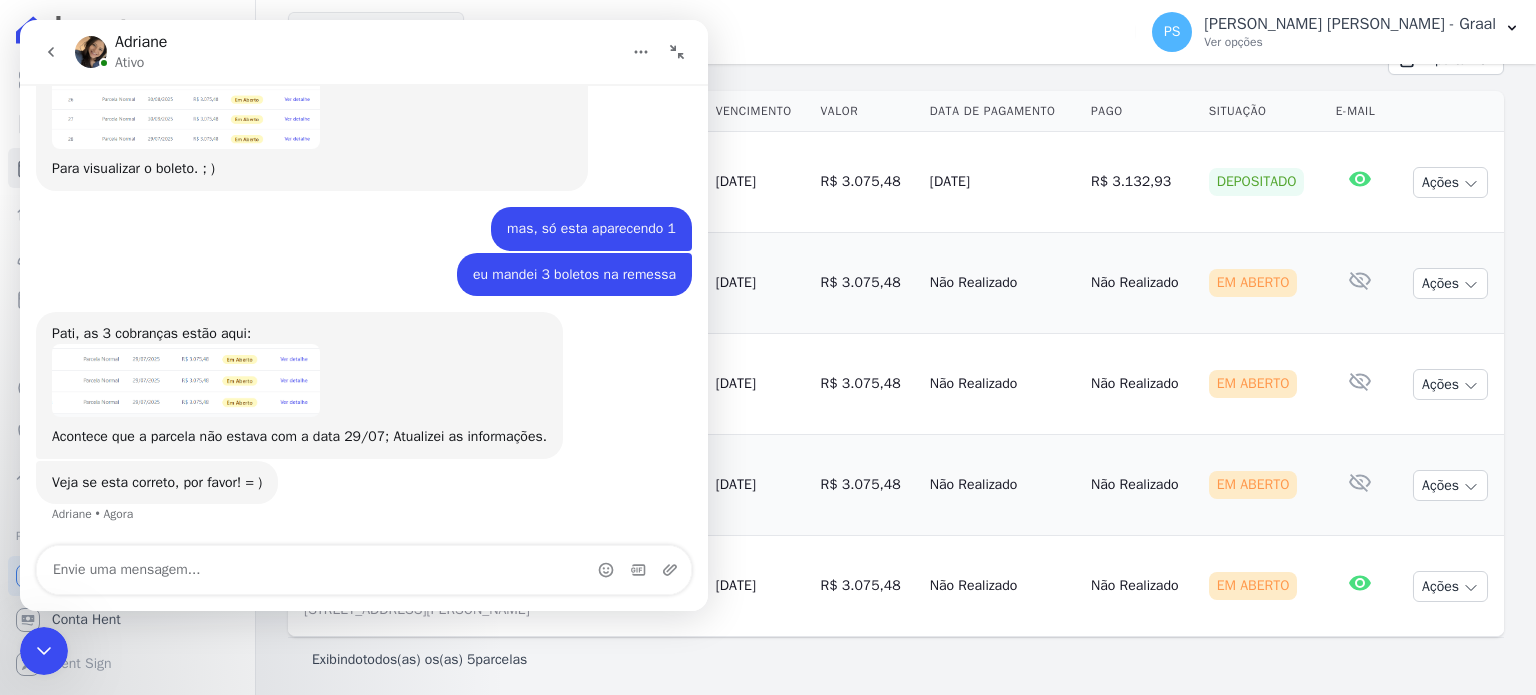 click at bounding box center (677, 52) 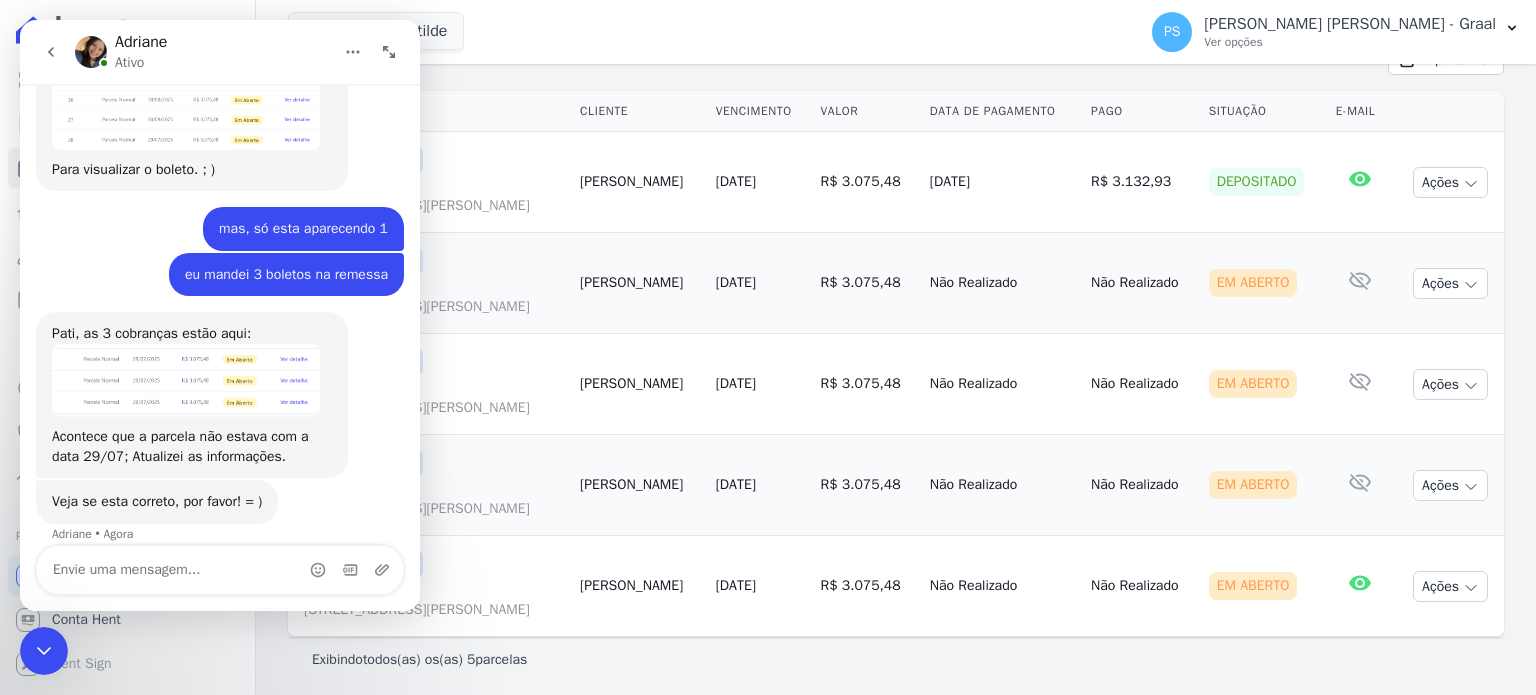 drag, startPoint x: 52, startPoint y: 658, endPoint x: 132, endPoint y: 1266, distance: 613.2406 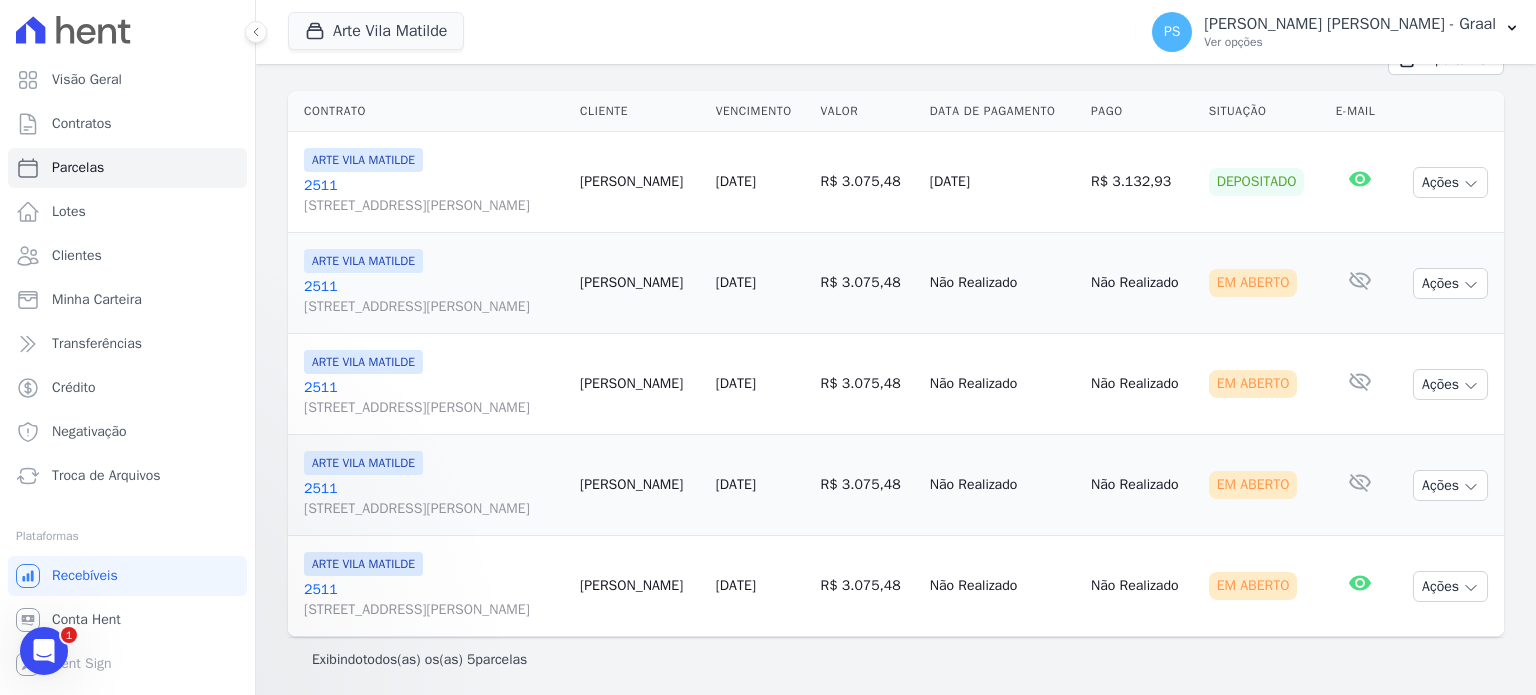 scroll, scrollTop: 0, scrollLeft: 0, axis: both 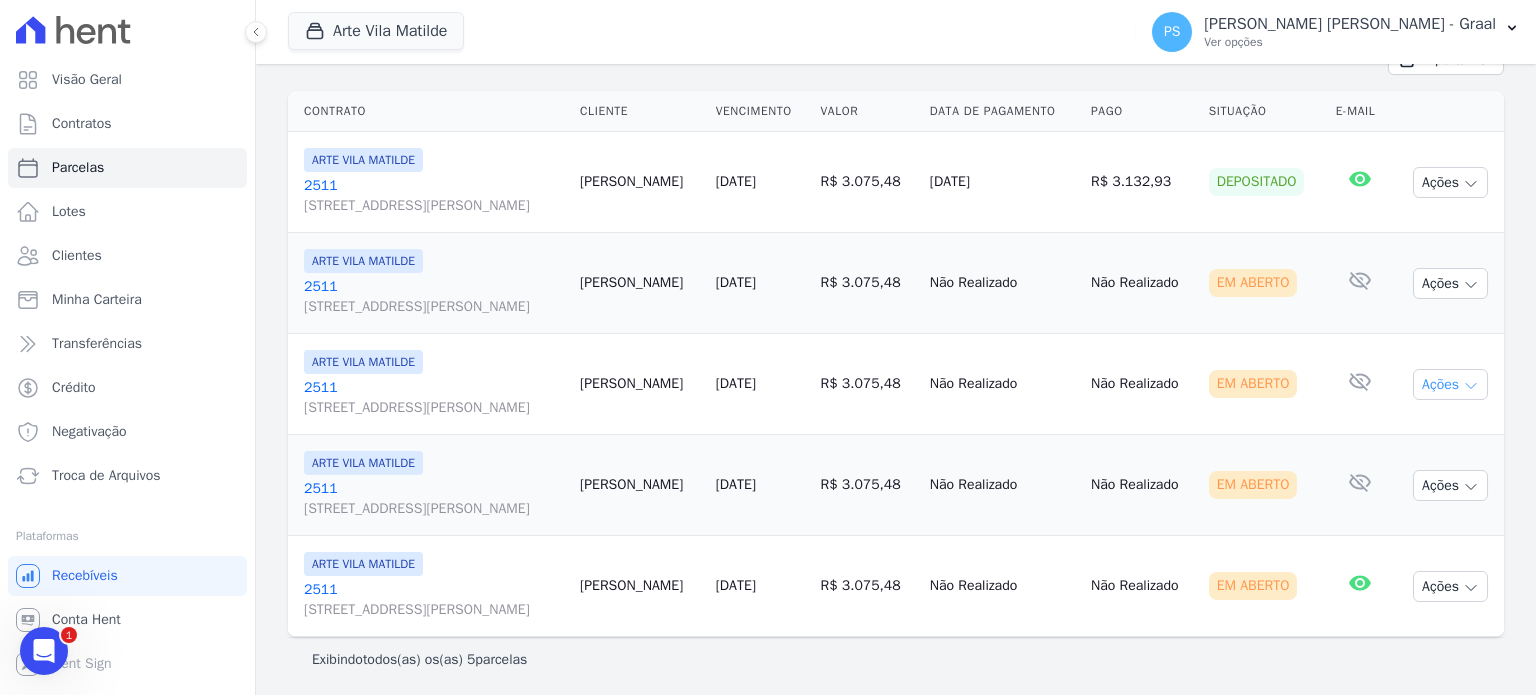click 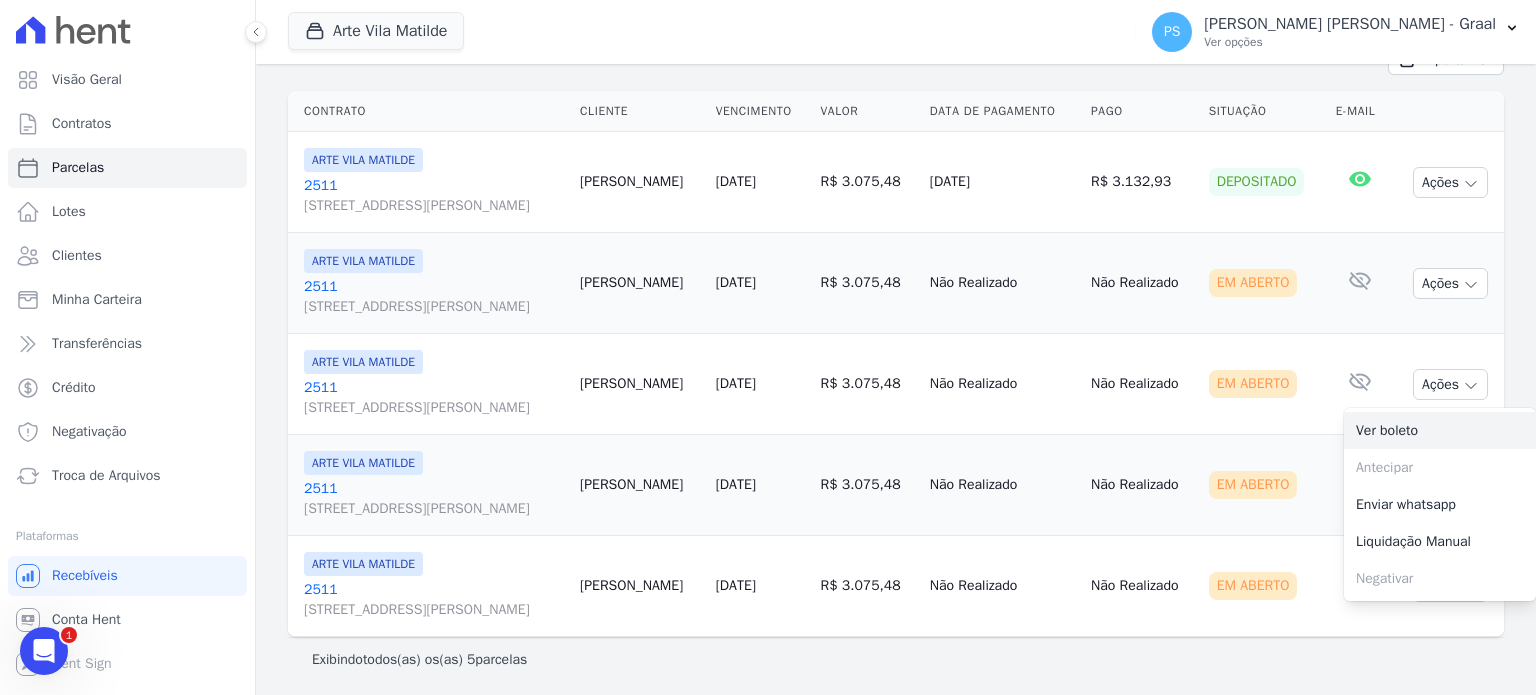click on "Ver boleto" at bounding box center [1440, 430] 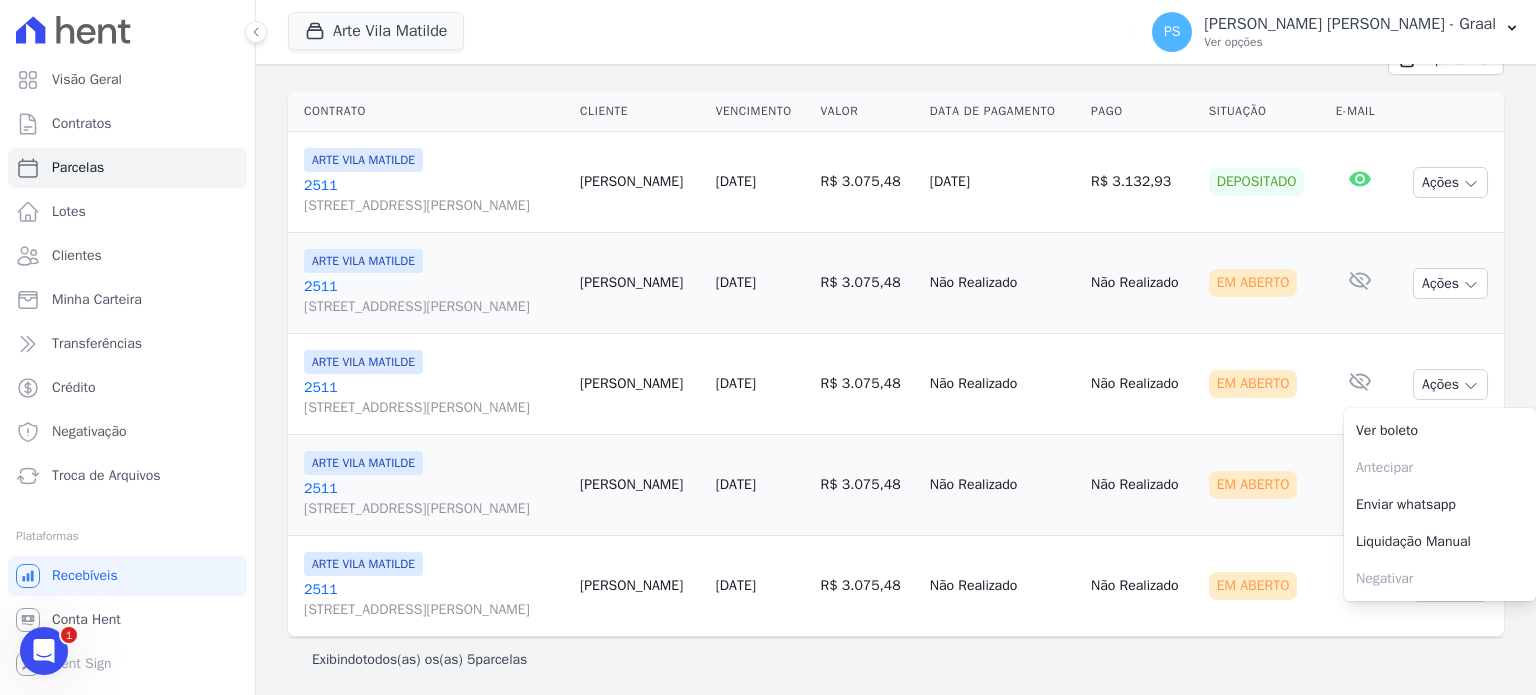 click on "Não Realizado" at bounding box center [1002, 384] 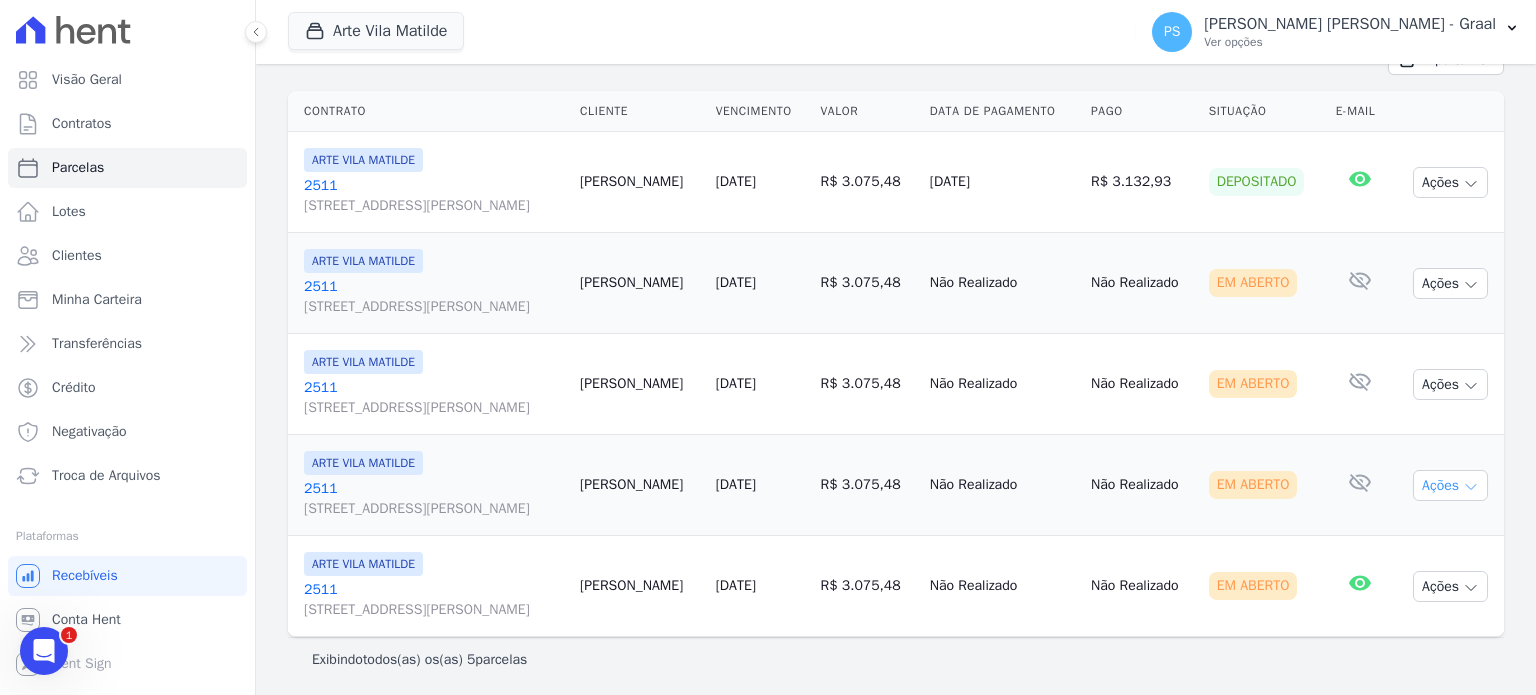 click 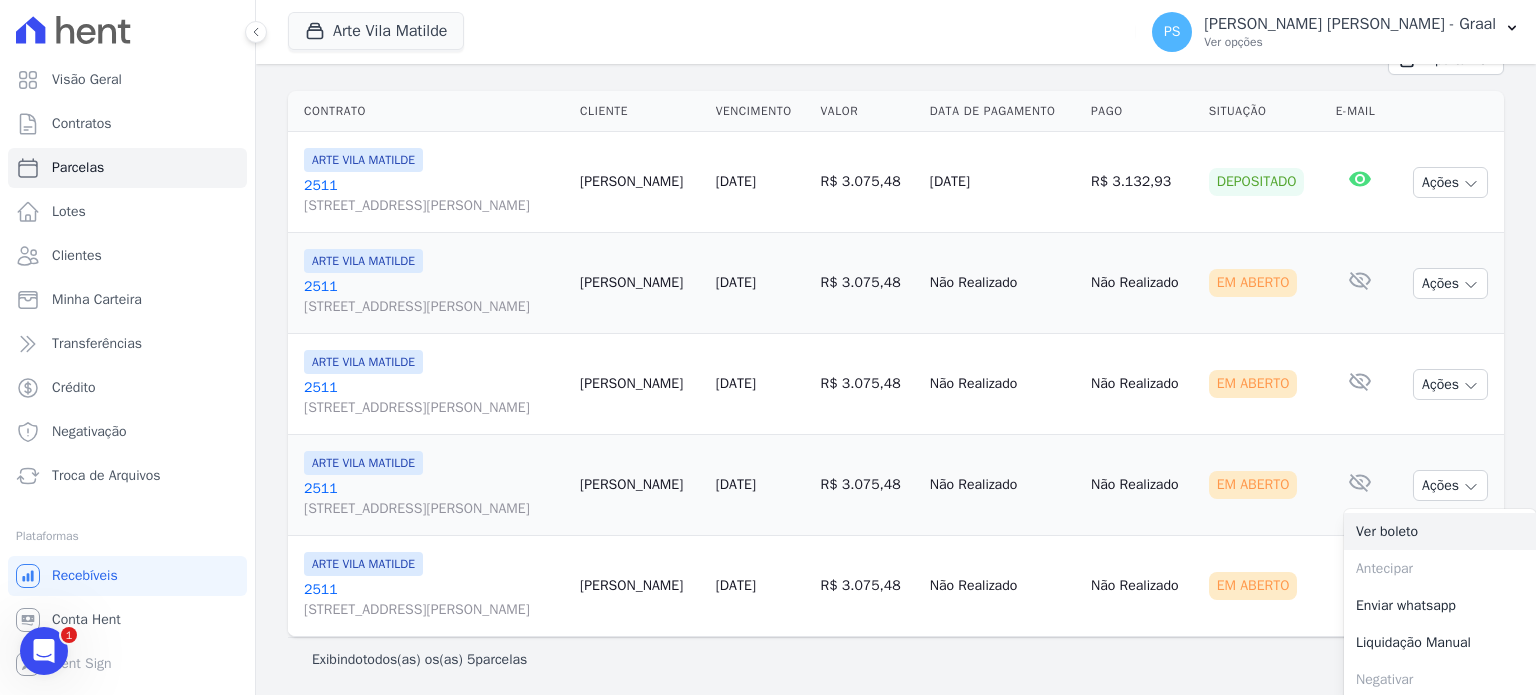 click on "Ver boleto" at bounding box center [1440, 531] 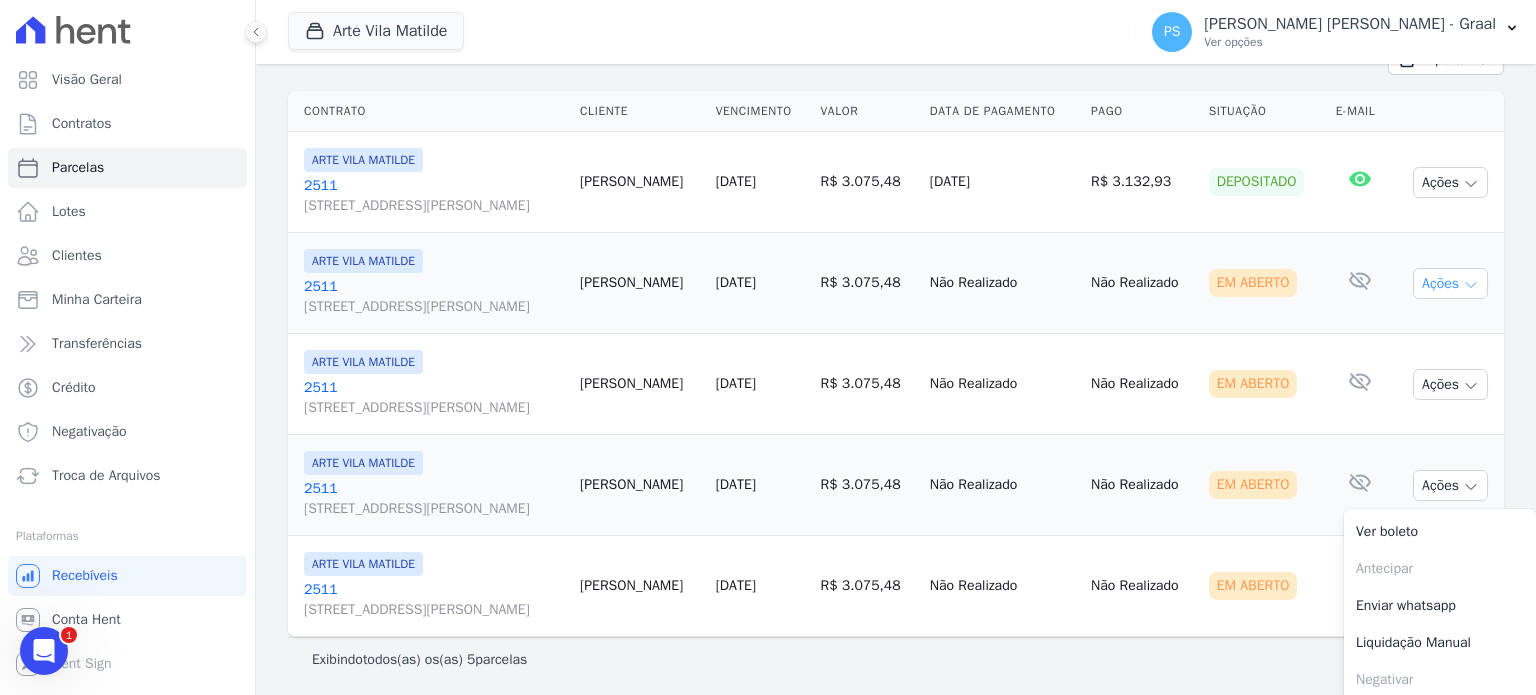 click 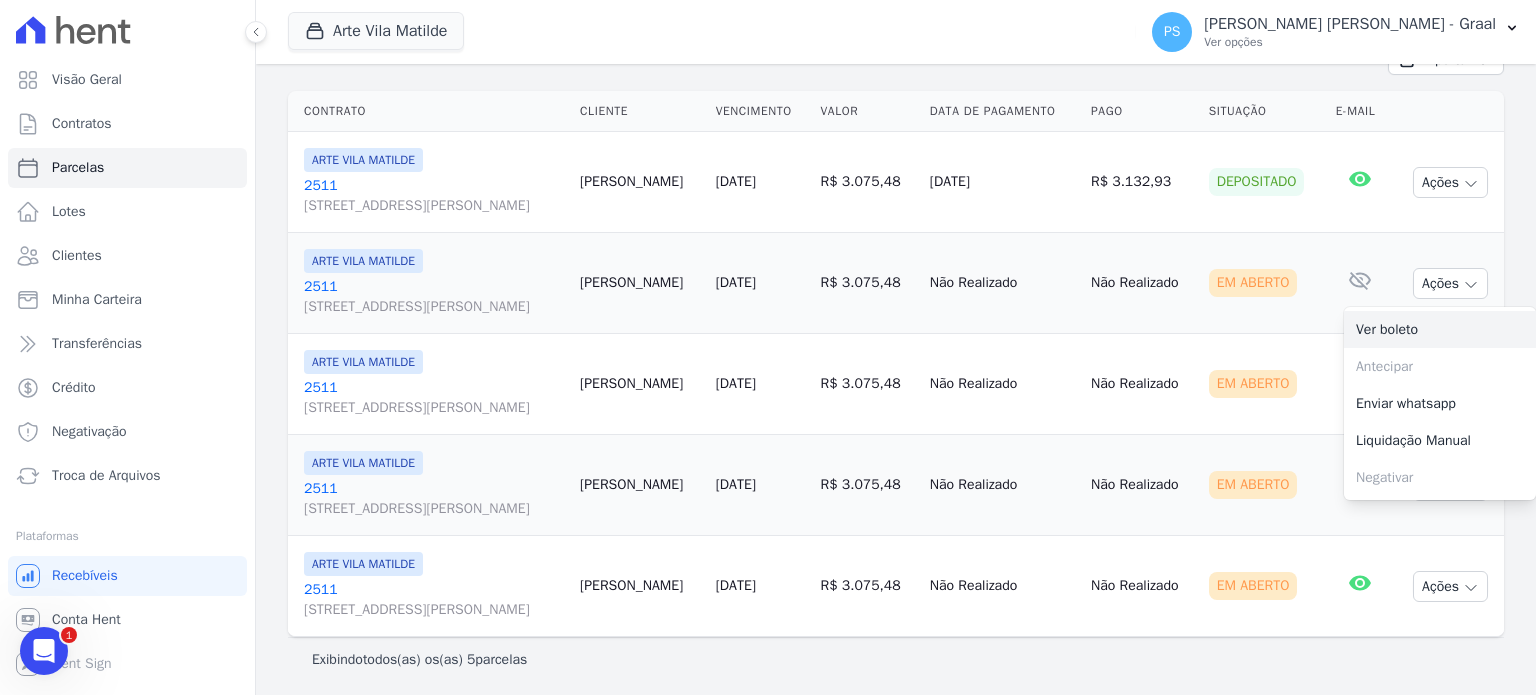 click on "Ver boleto" at bounding box center (1440, 329) 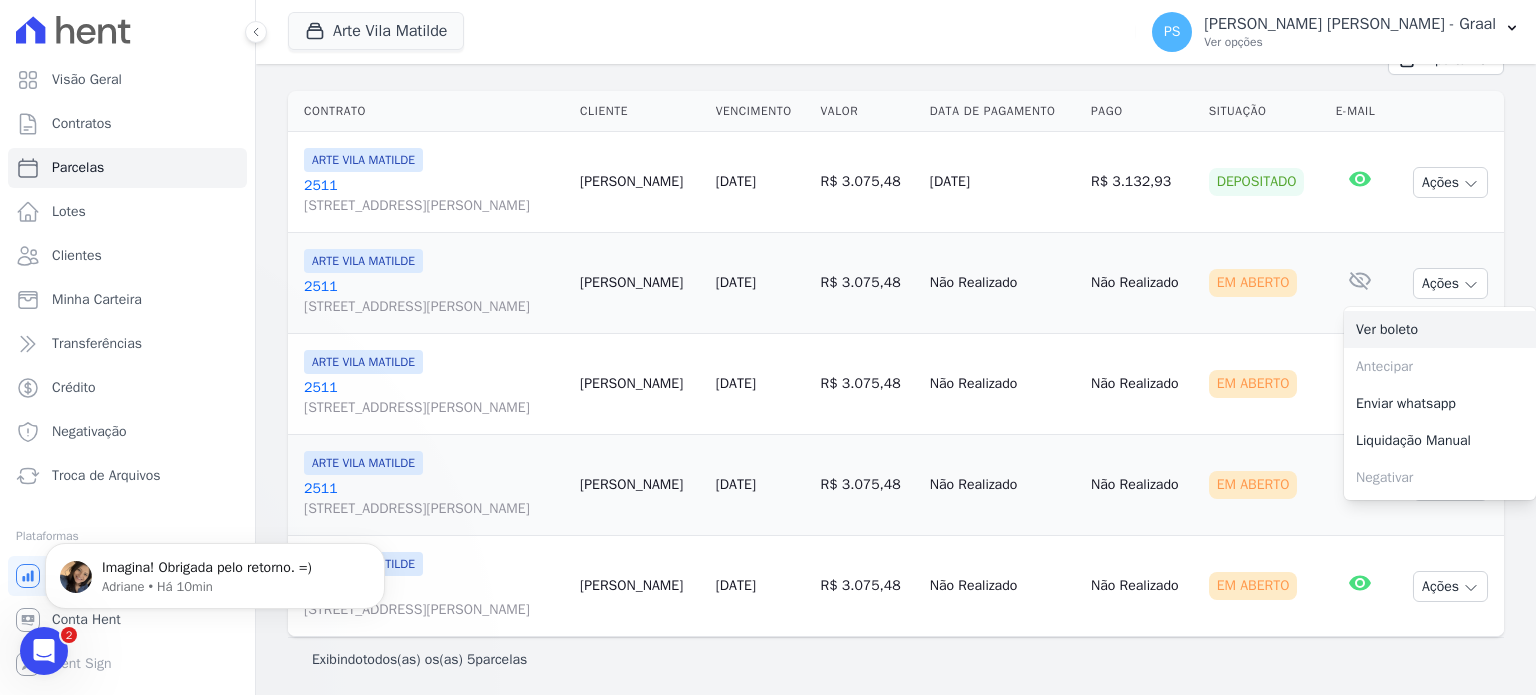 scroll, scrollTop: 3015, scrollLeft: 0, axis: vertical 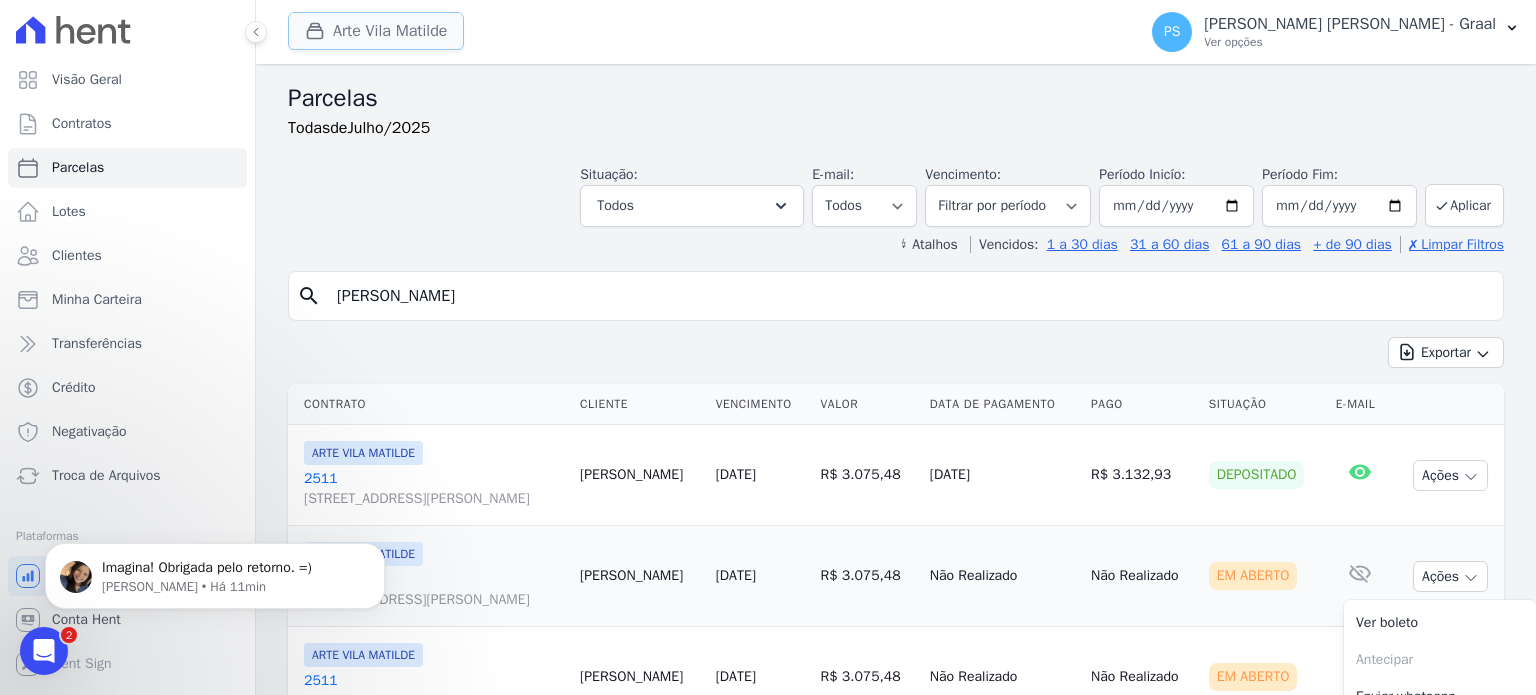 click on "Arte Vila Matilde" at bounding box center [376, 31] 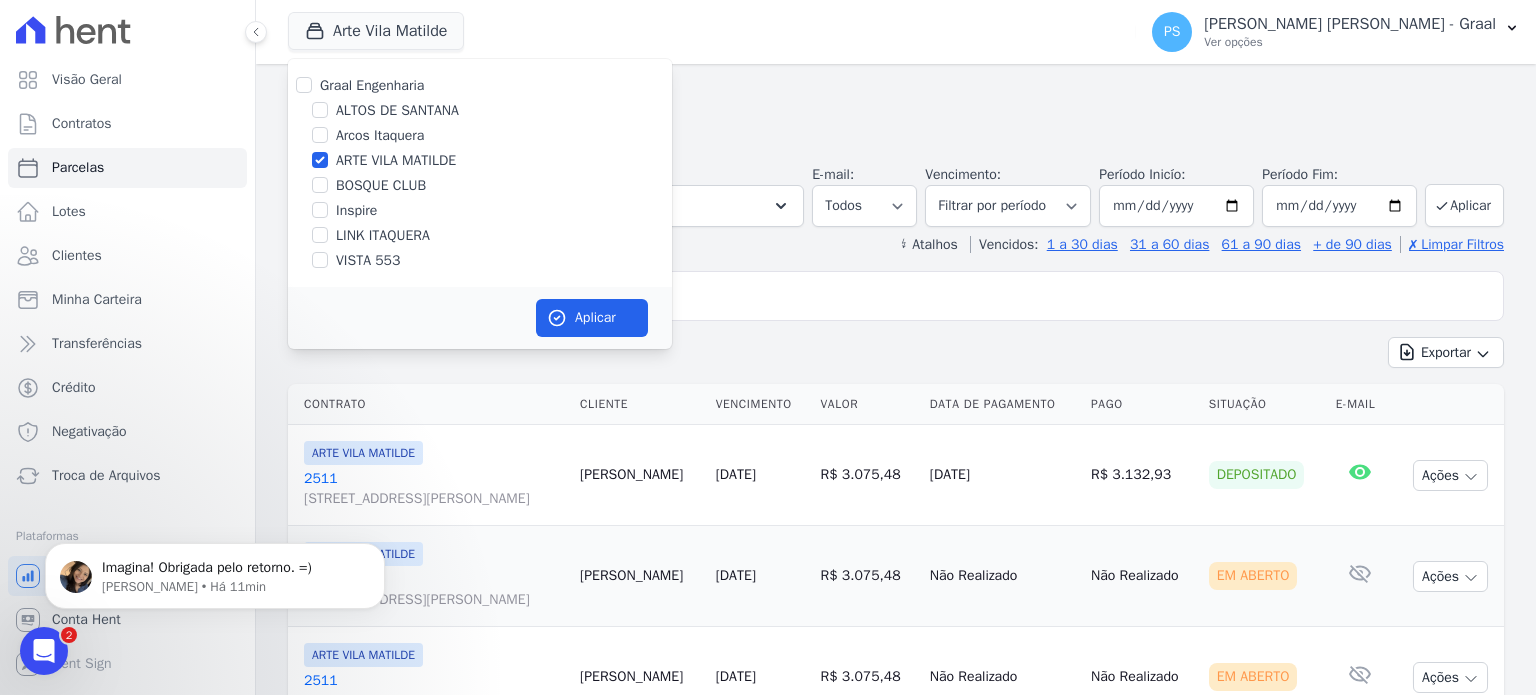 click on "ARTE VILA MATILDE" at bounding box center (396, 160) 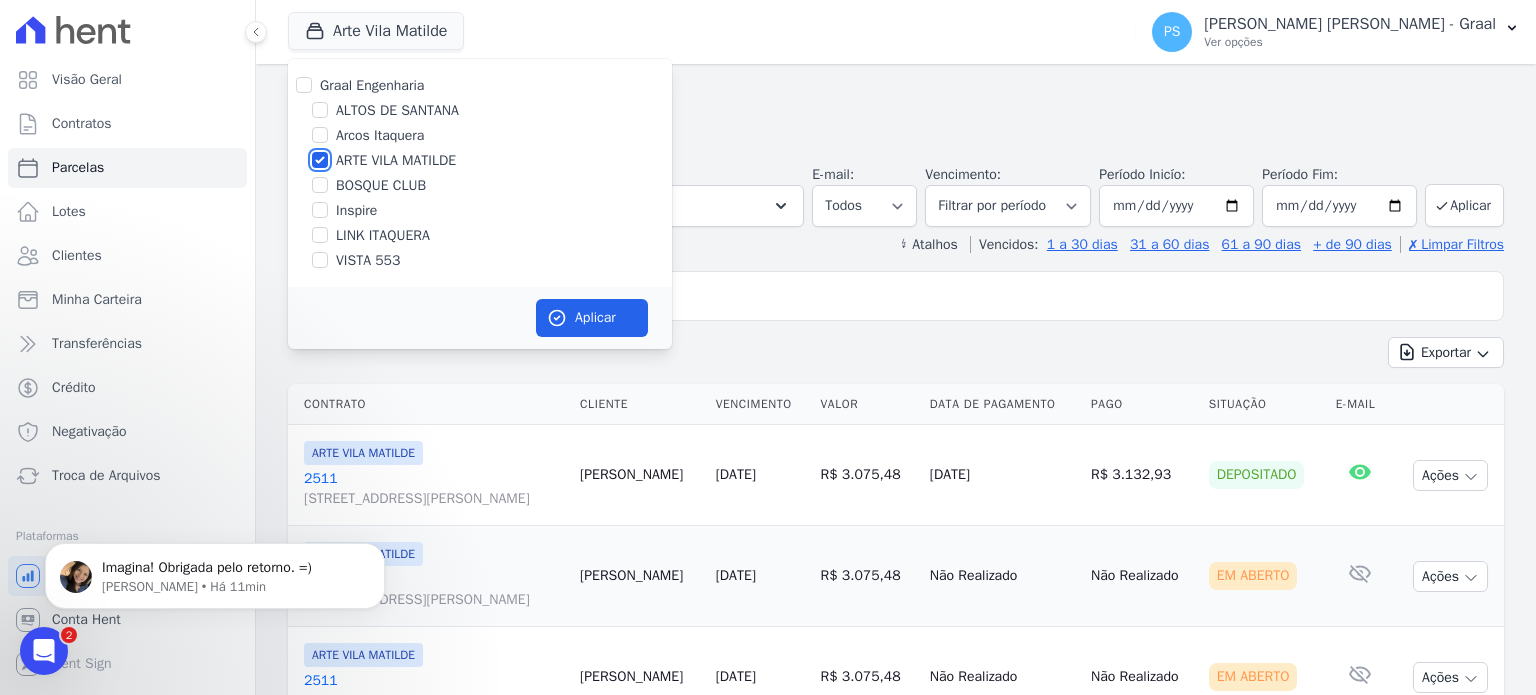 checkbox on "false" 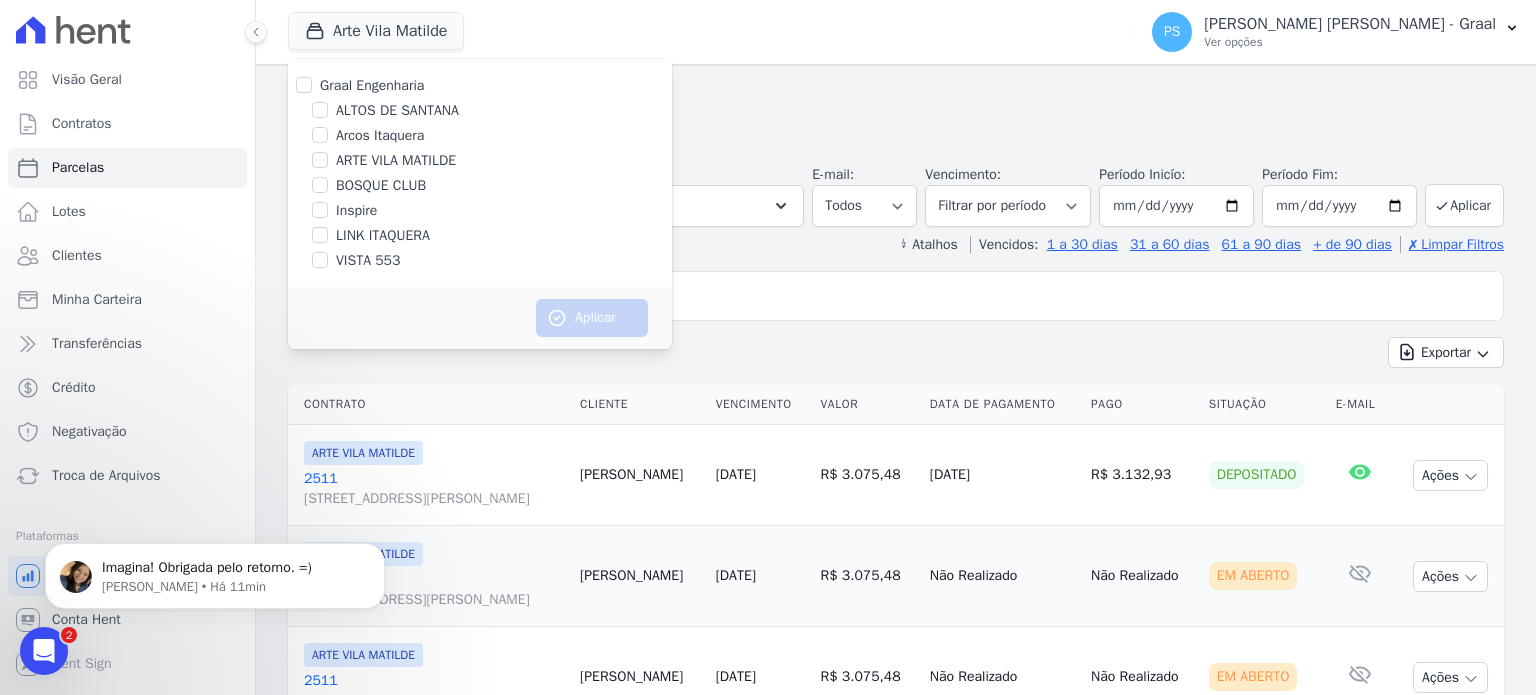 click on "ALTOS DE SANTANA" at bounding box center [397, 110] 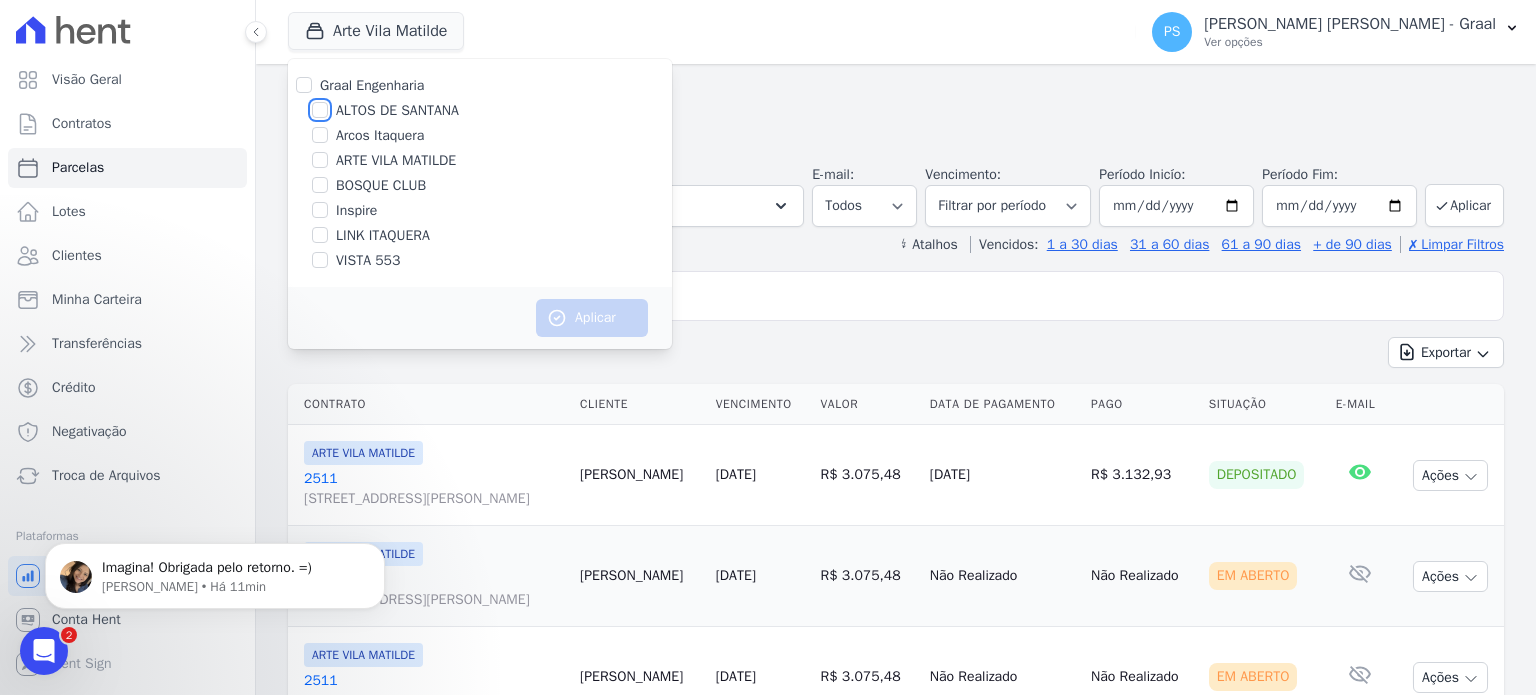 checkbox on "true" 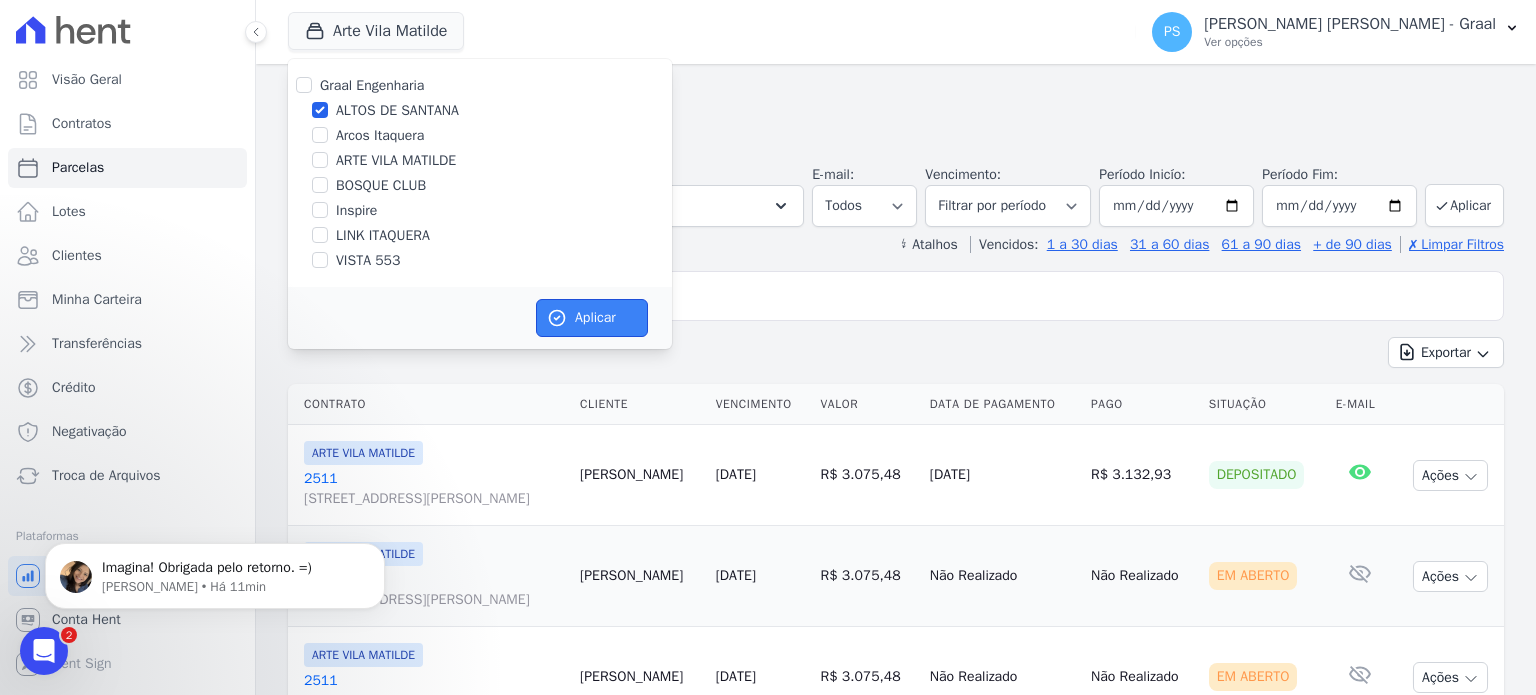 click on "Aplicar" at bounding box center (592, 318) 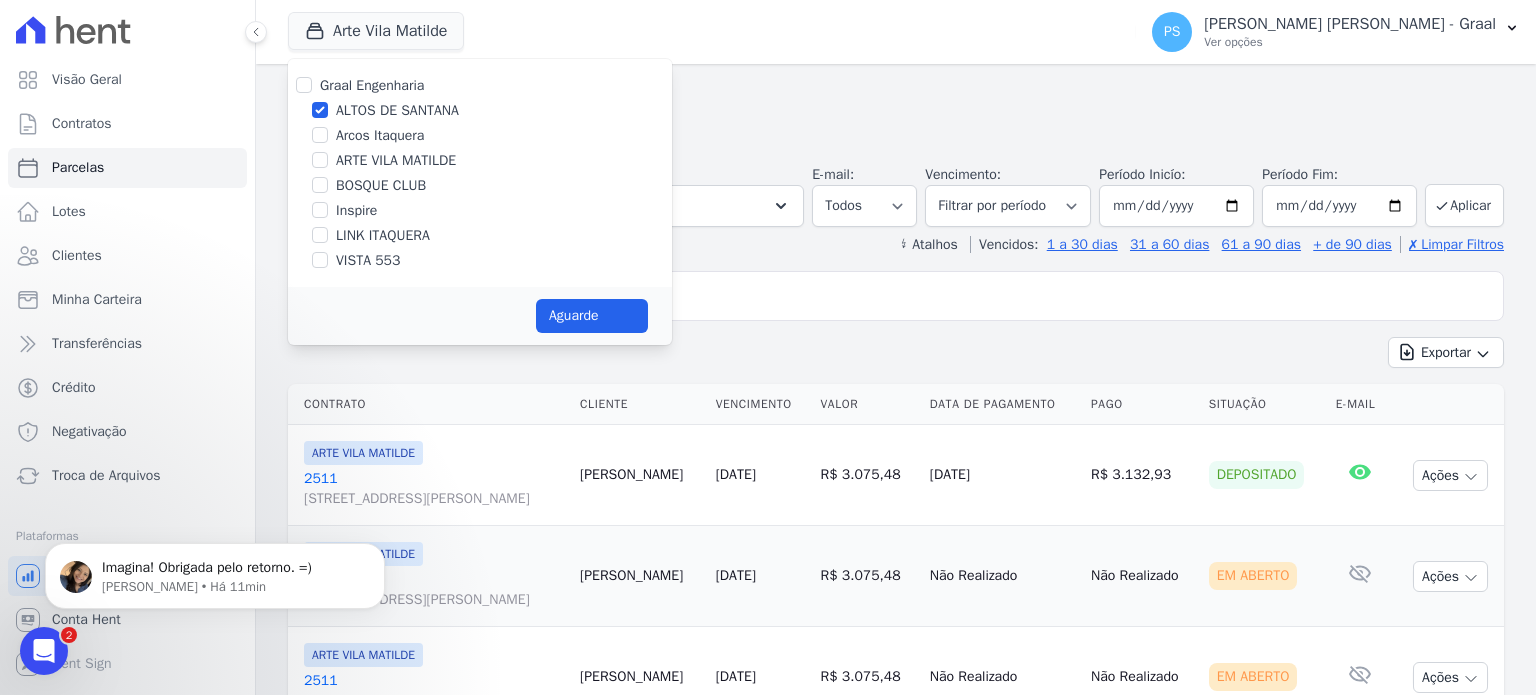 select 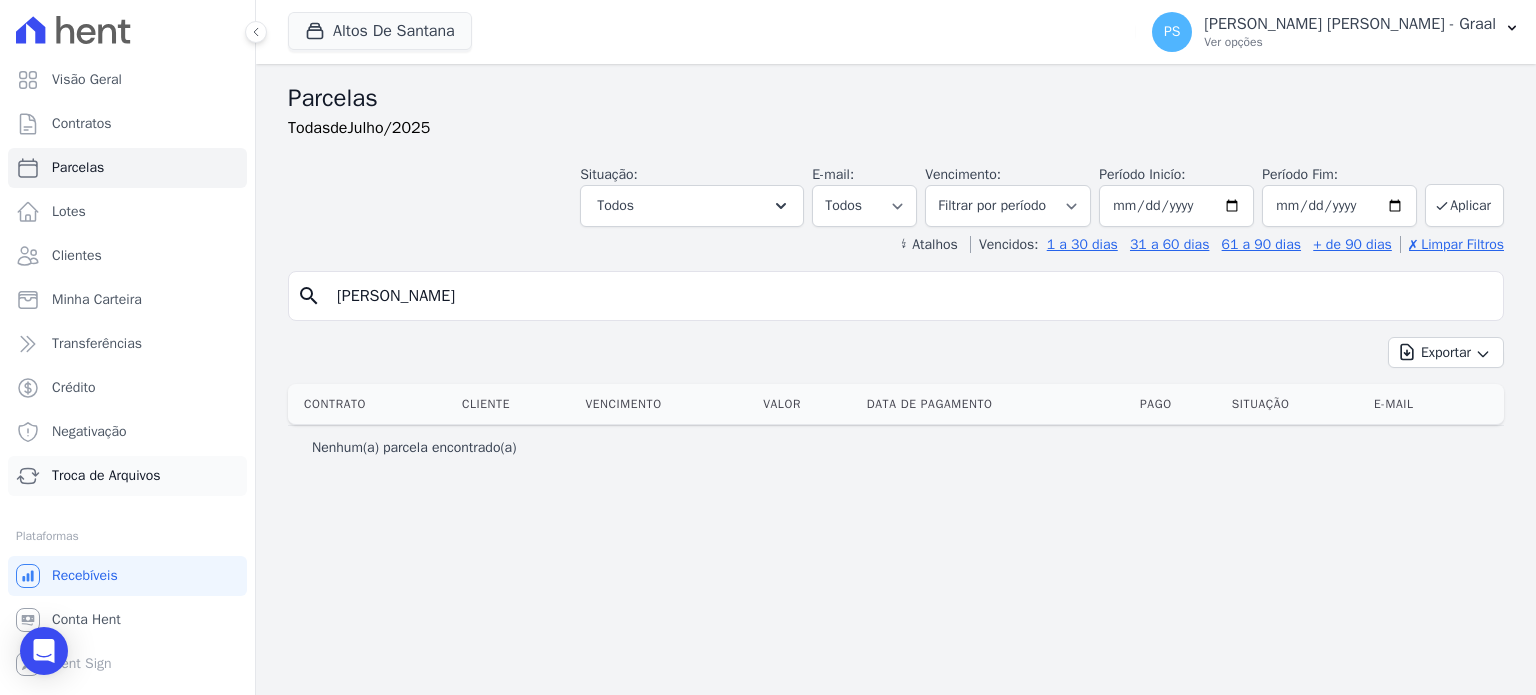 click on "Troca de Arquivos" at bounding box center [106, 476] 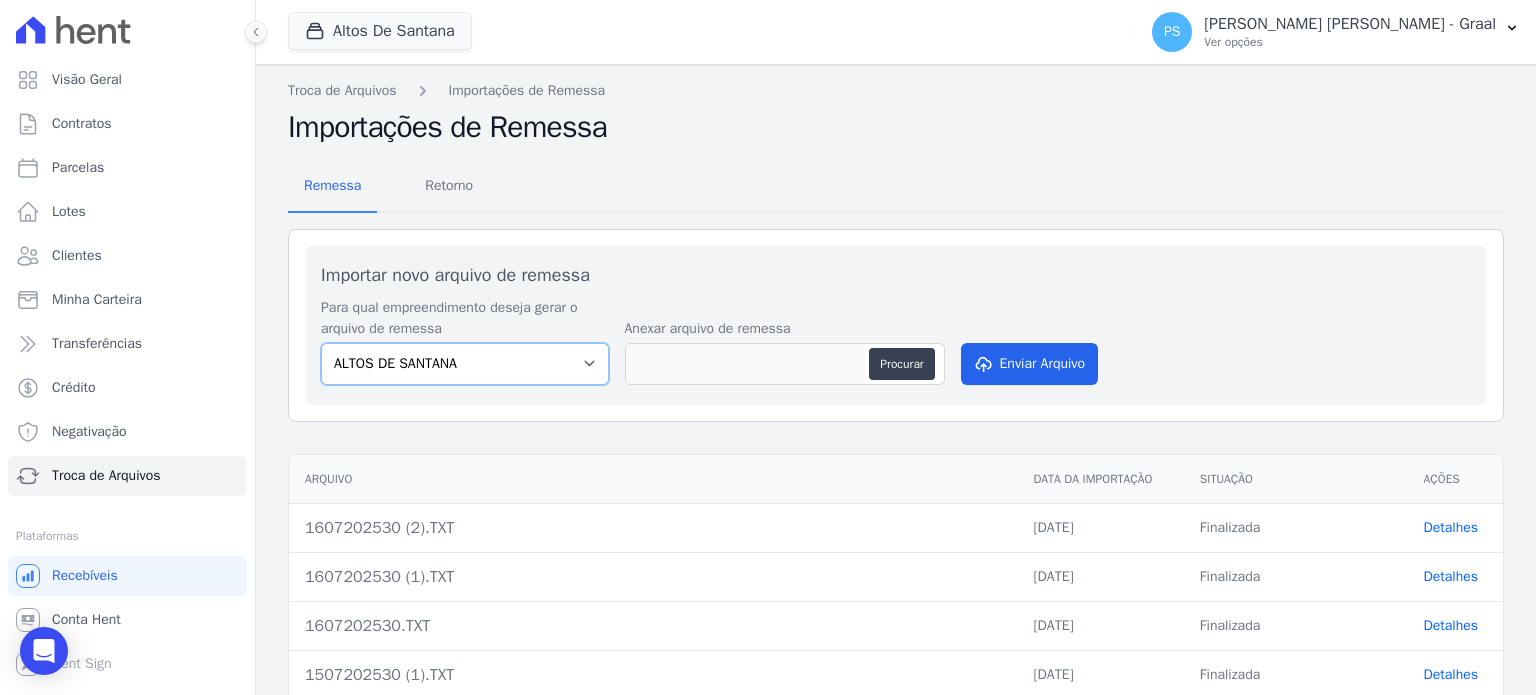 click on "ALTOS DE [PERSON_NAME] Itaquera
ARTE VILA [PERSON_NAME] CLUB
Inspire
LINK [GEOGRAPHIC_DATA] 553" at bounding box center (465, 364) 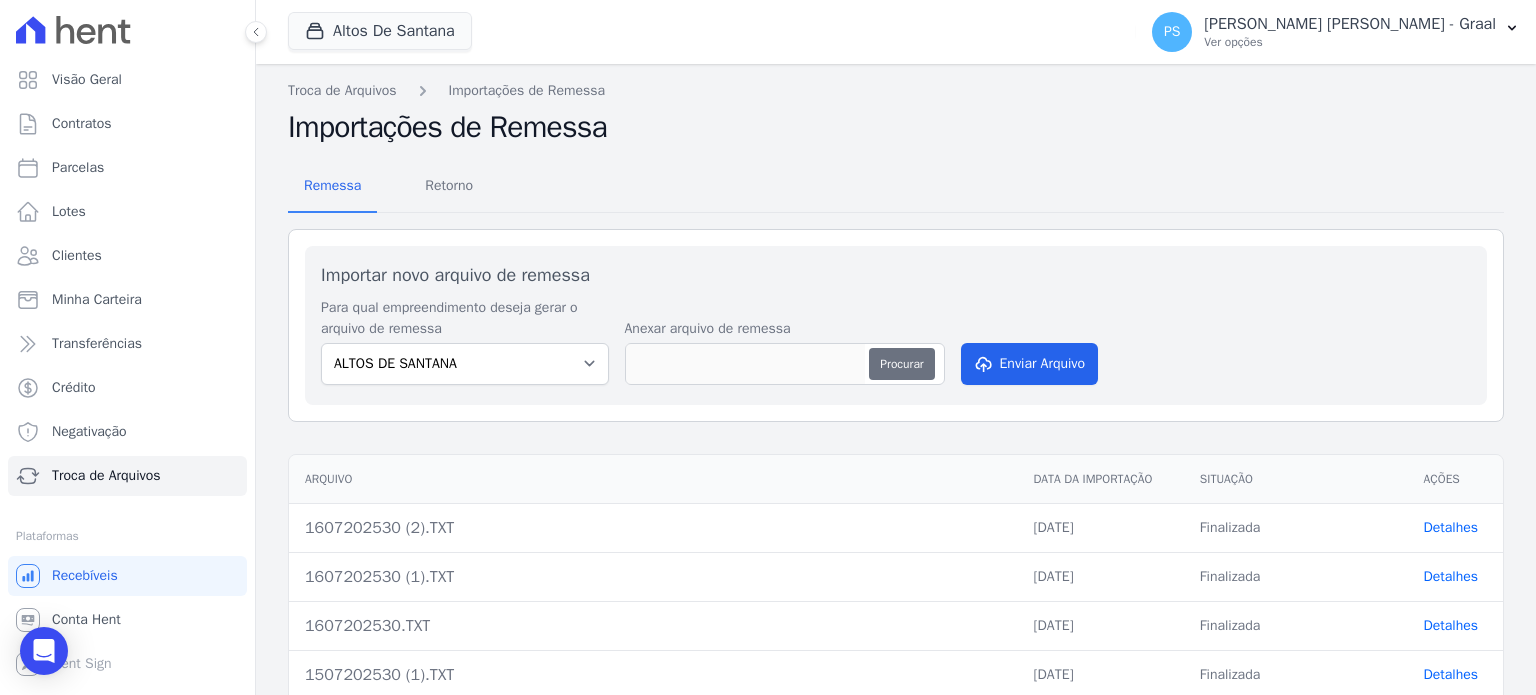 click on "Procurar" at bounding box center (901, 364) 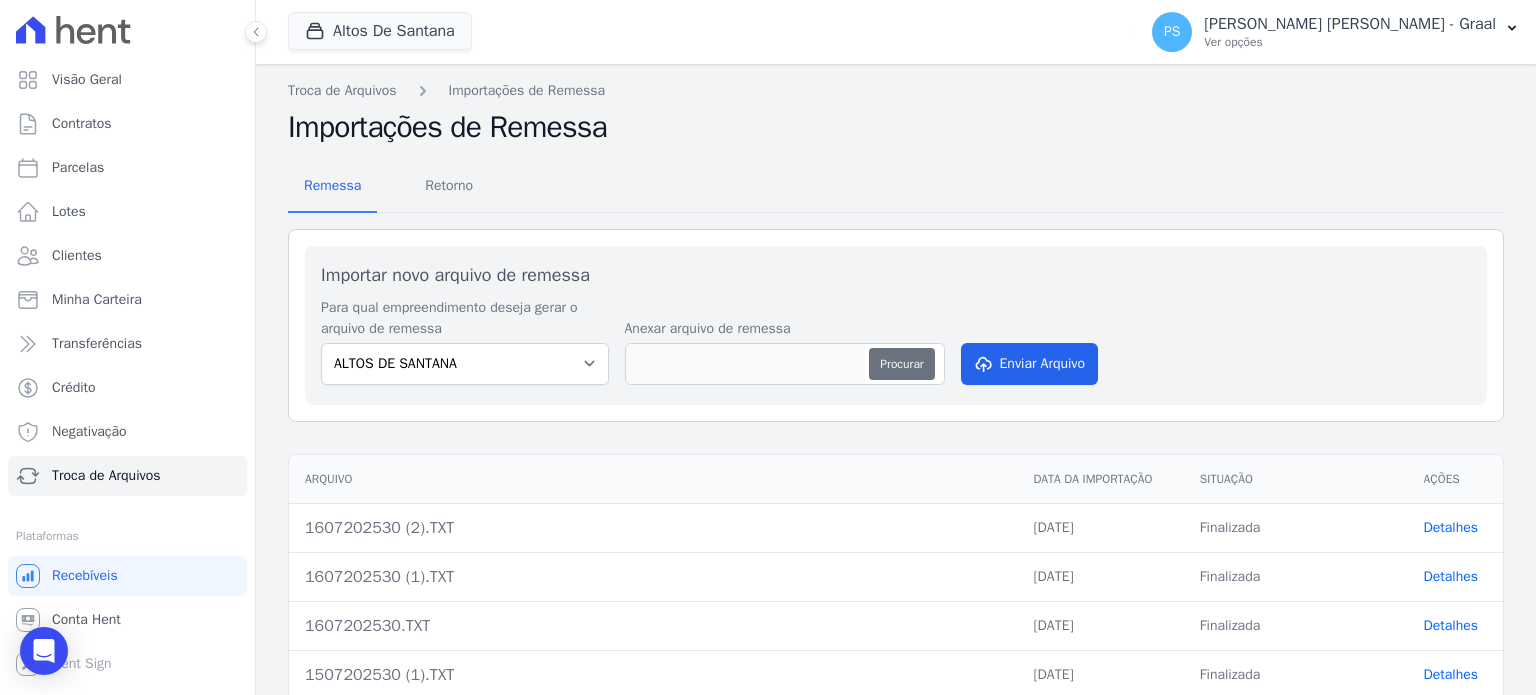 type on "2807202530.TXT" 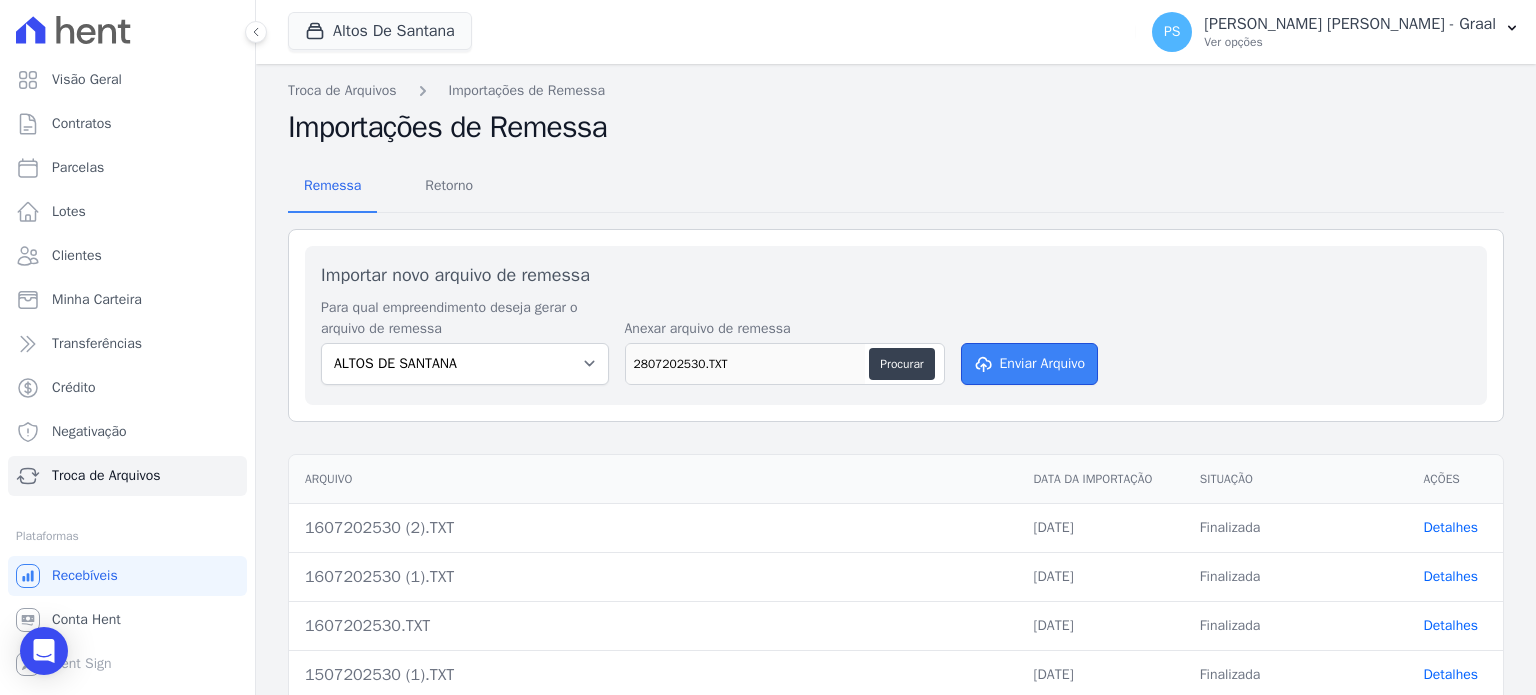 click on "Enviar Arquivo" at bounding box center [1030, 364] 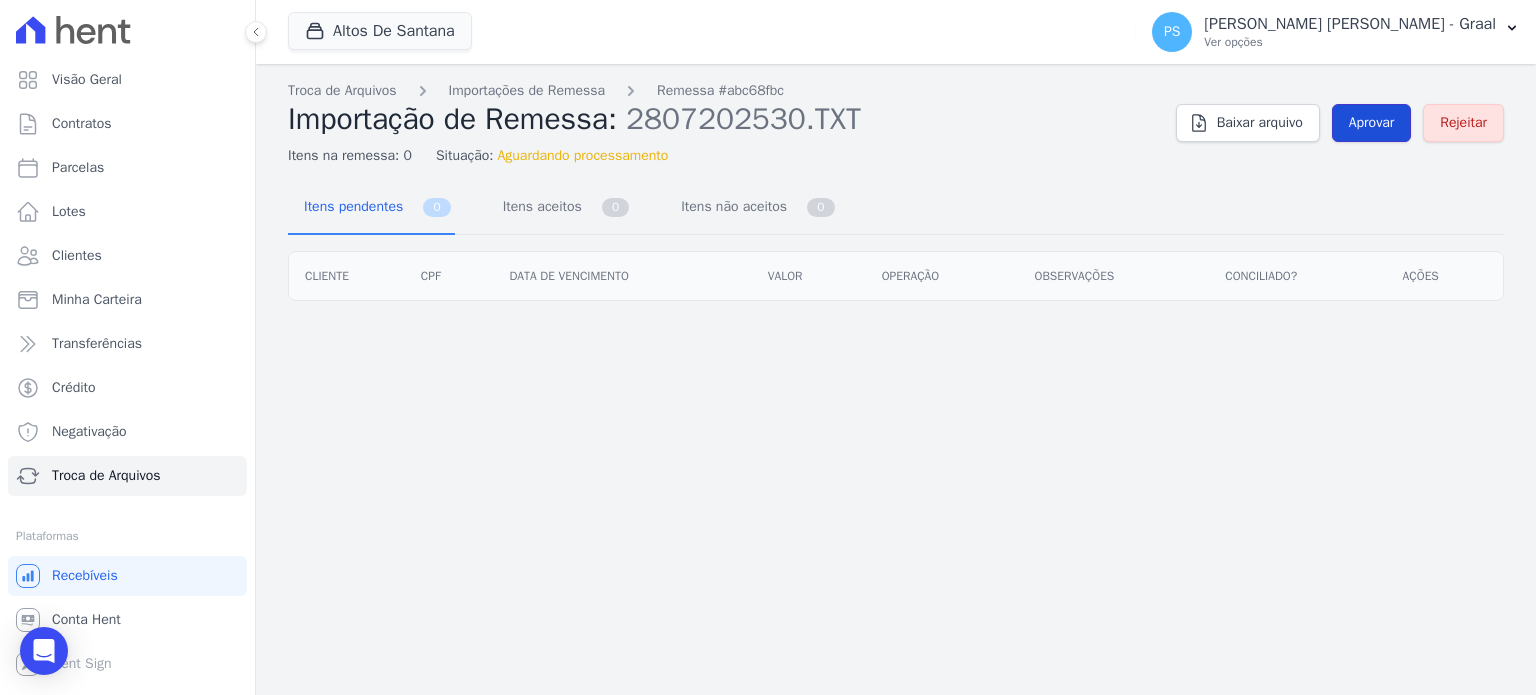 click on "Aprovar" at bounding box center [1372, 123] 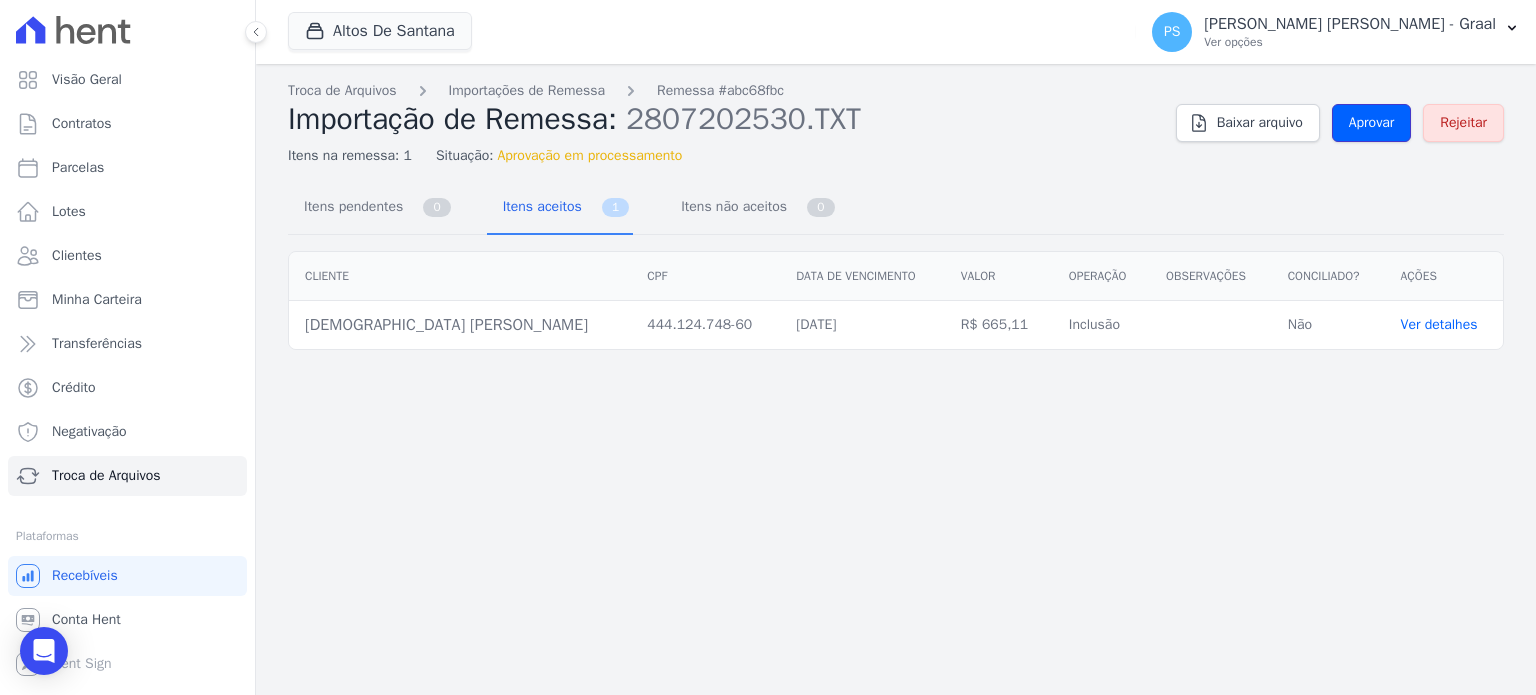 click on "Aprovar" at bounding box center [1372, 123] 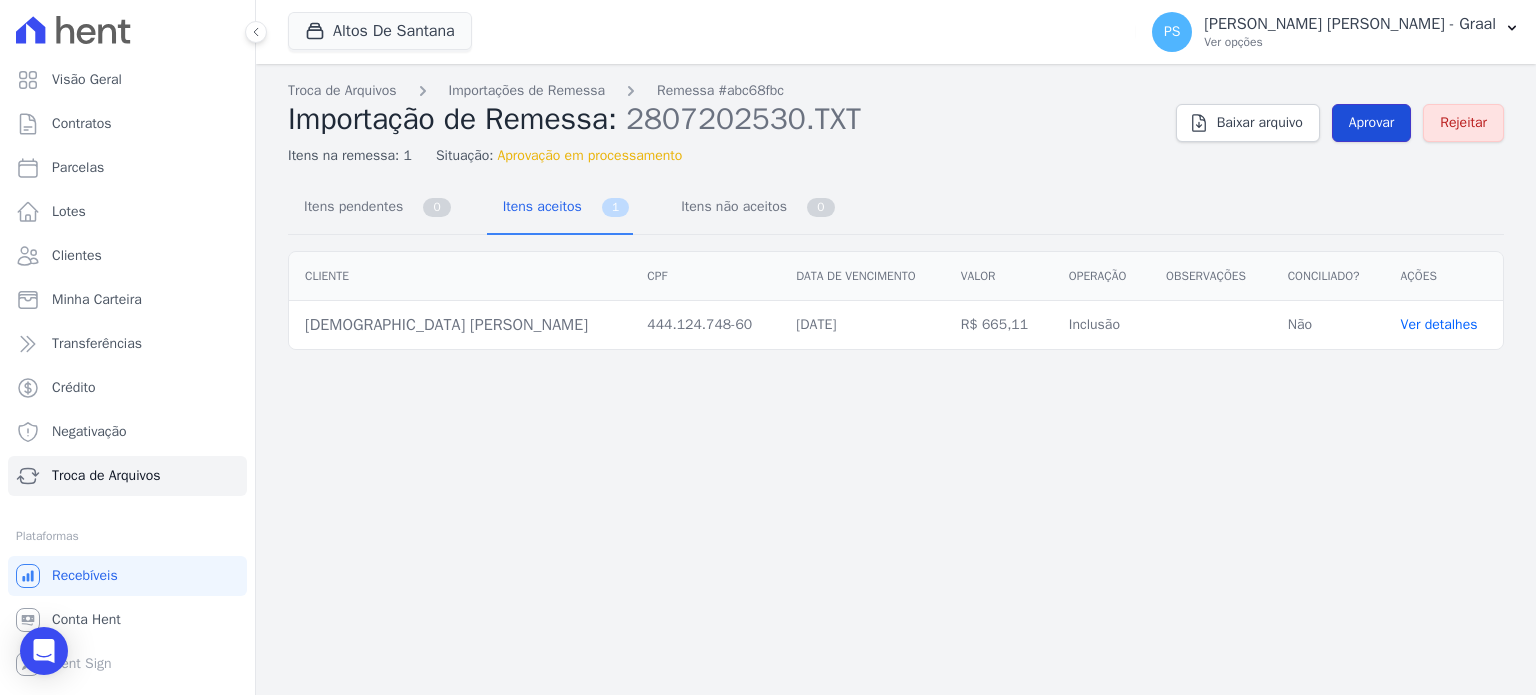 click on "Aprovar" at bounding box center (1372, 123) 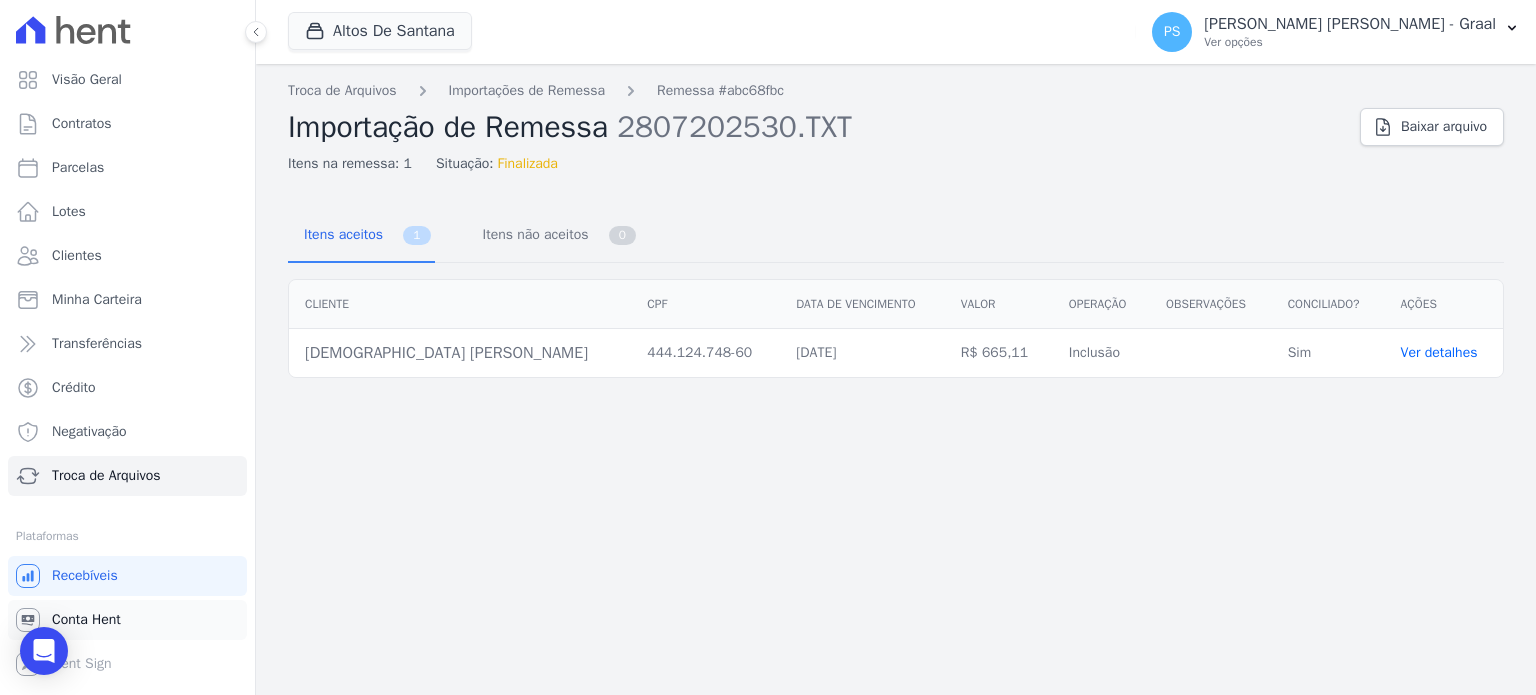 click on "Conta Hent" at bounding box center (86, 620) 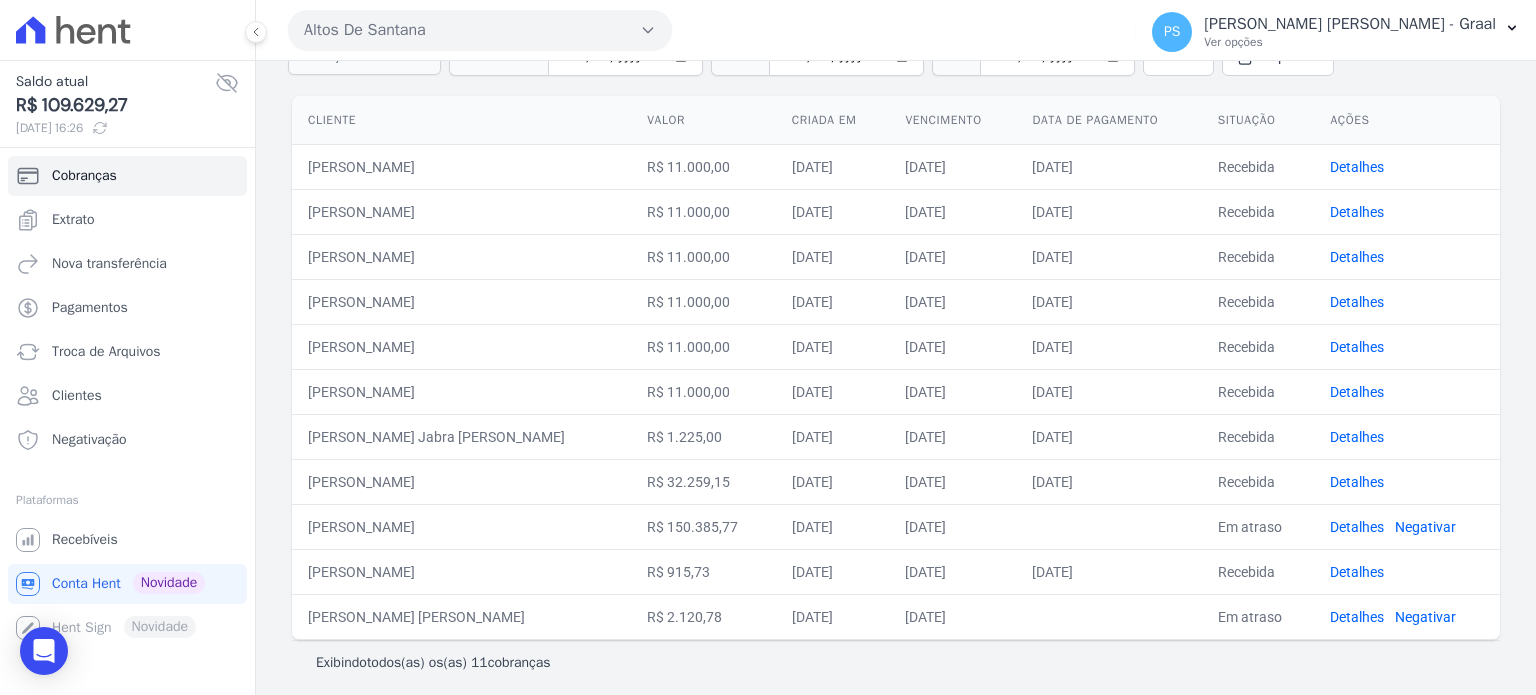 scroll, scrollTop: 173, scrollLeft: 0, axis: vertical 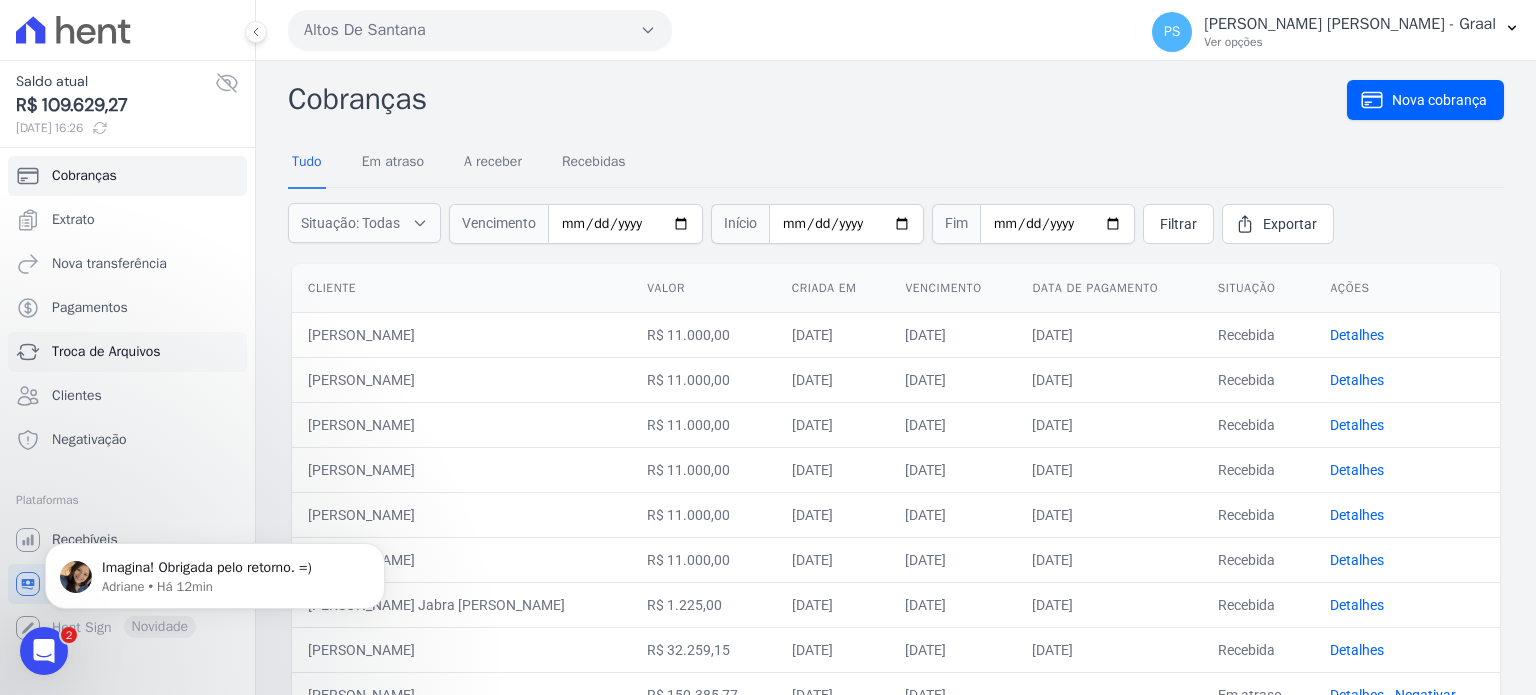 click on "Troca de Arquivos" at bounding box center (106, 352) 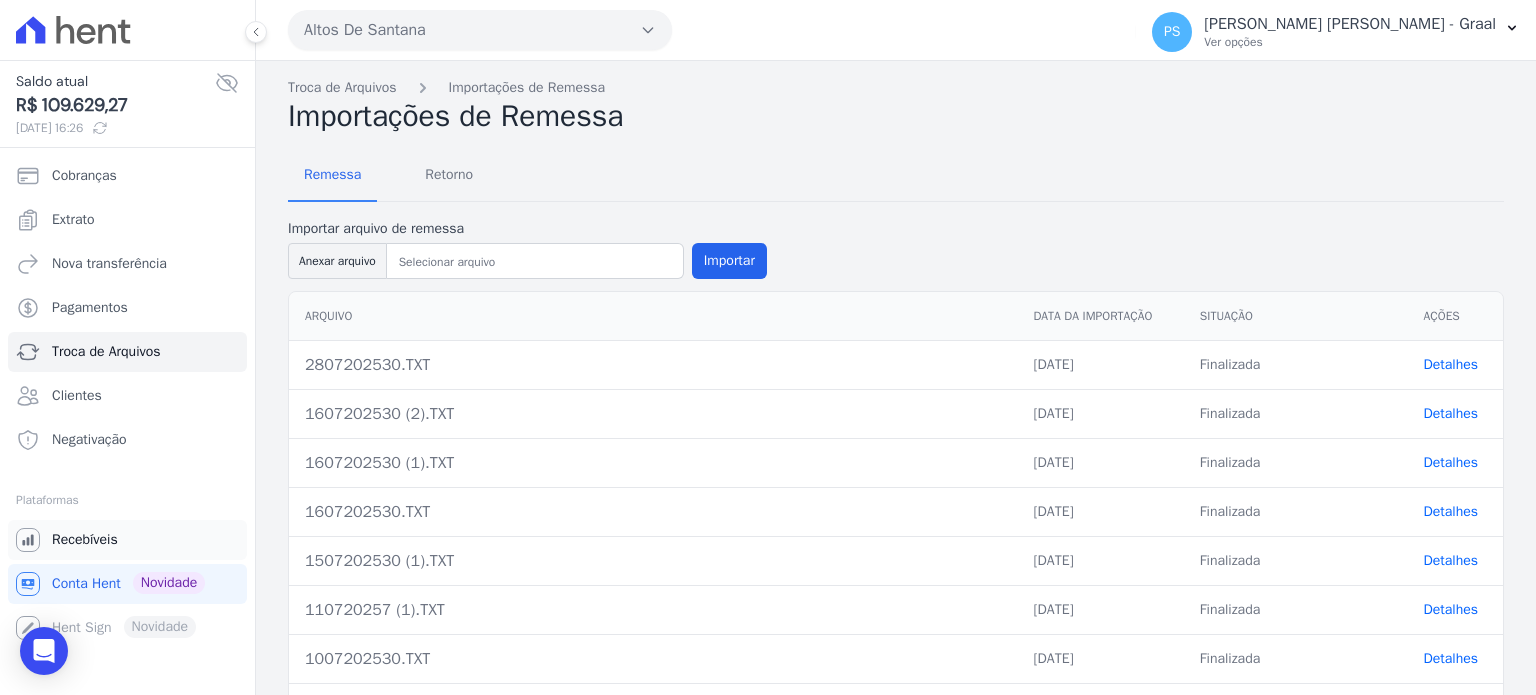 click on "Recebíveis" at bounding box center [85, 540] 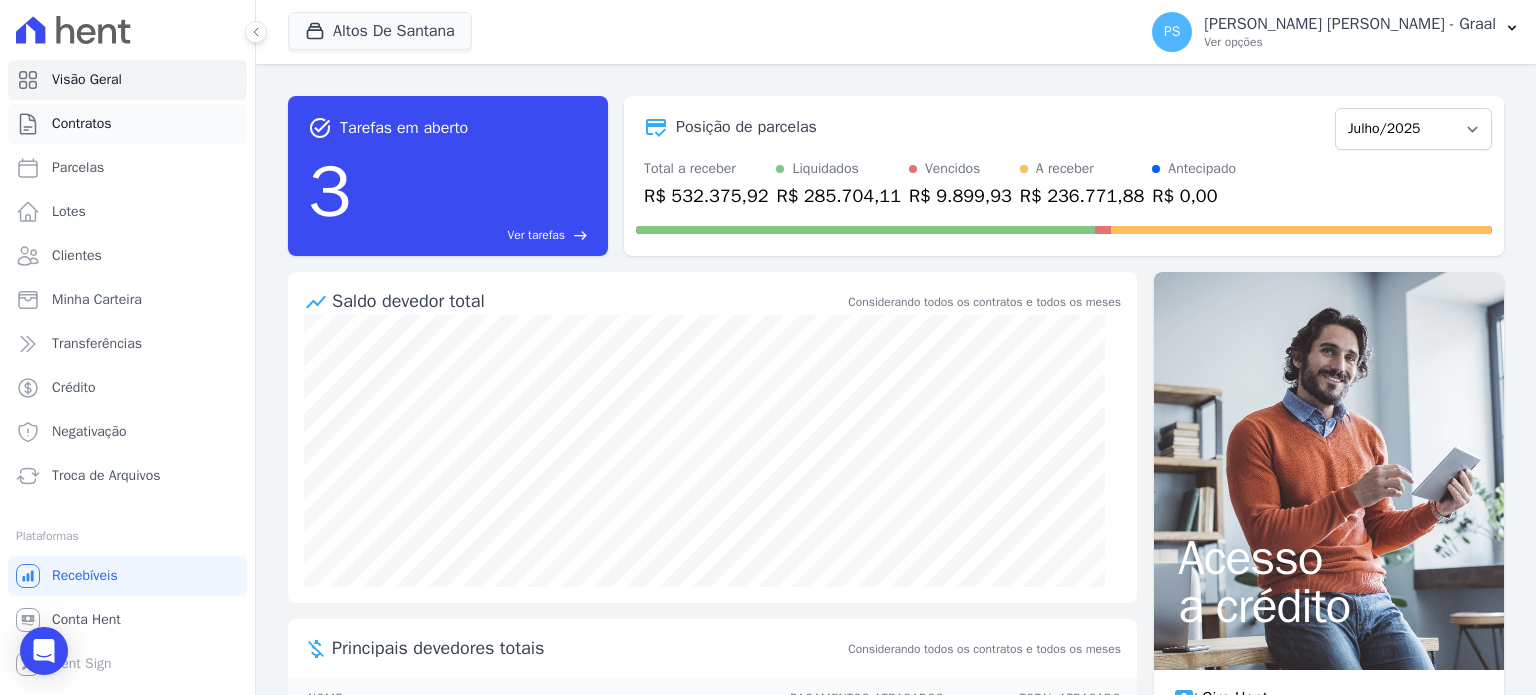 click on "Contratos" at bounding box center [82, 124] 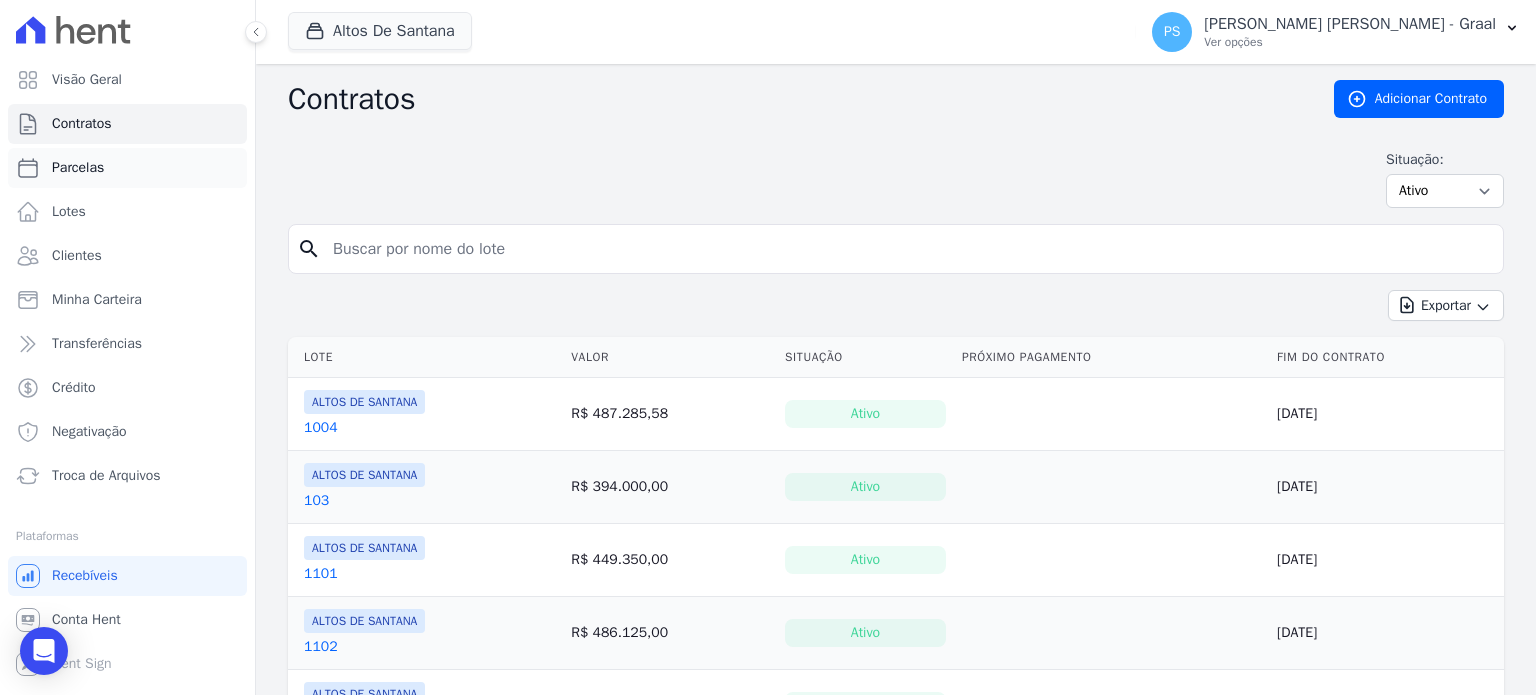 click on "Parcelas" at bounding box center (127, 168) 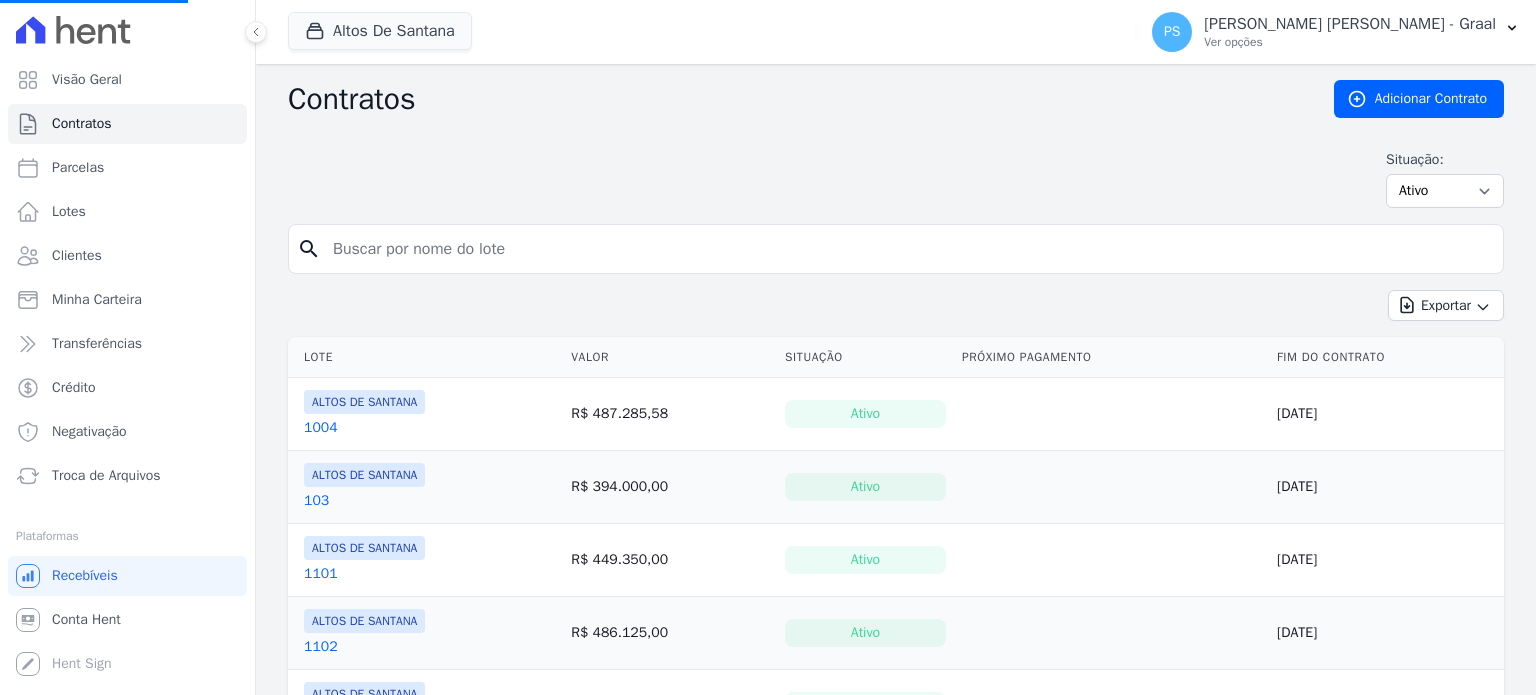 select 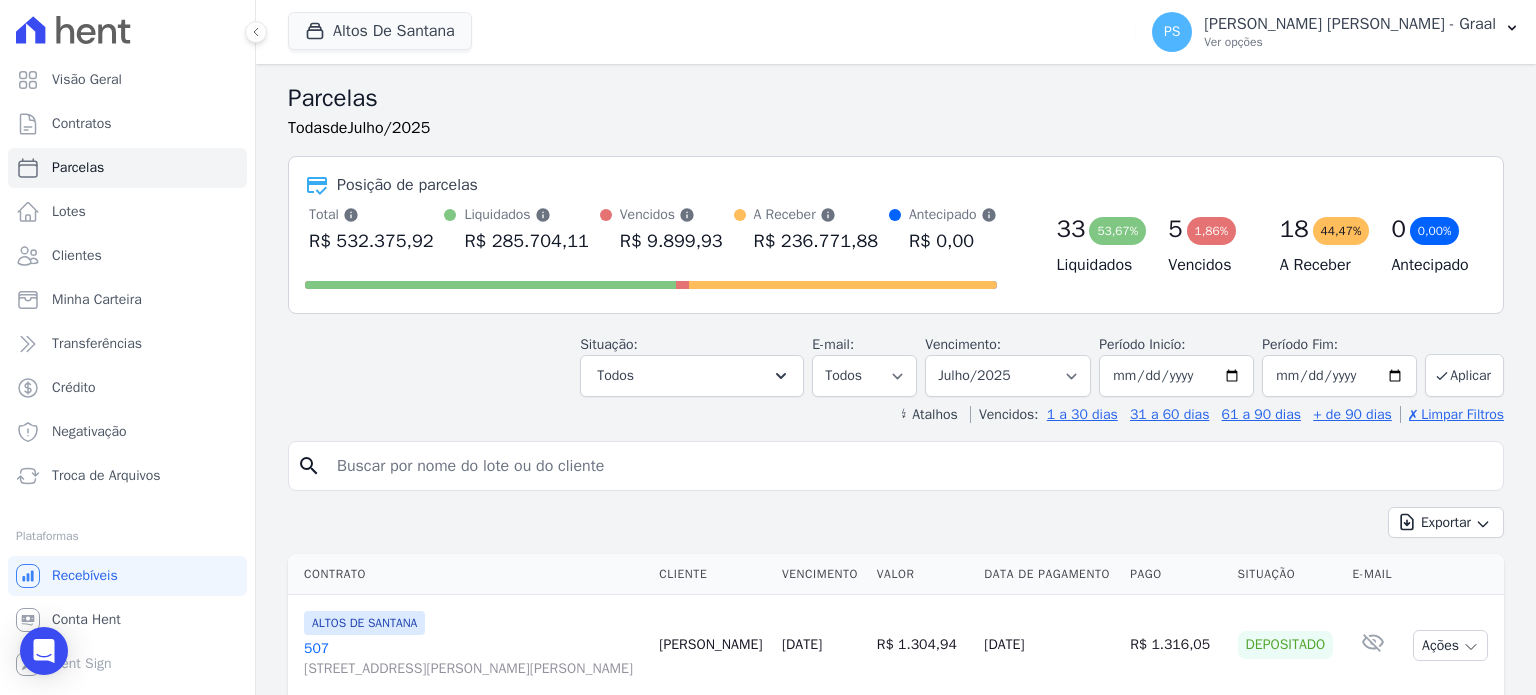 click at bounding box center [910, 466] 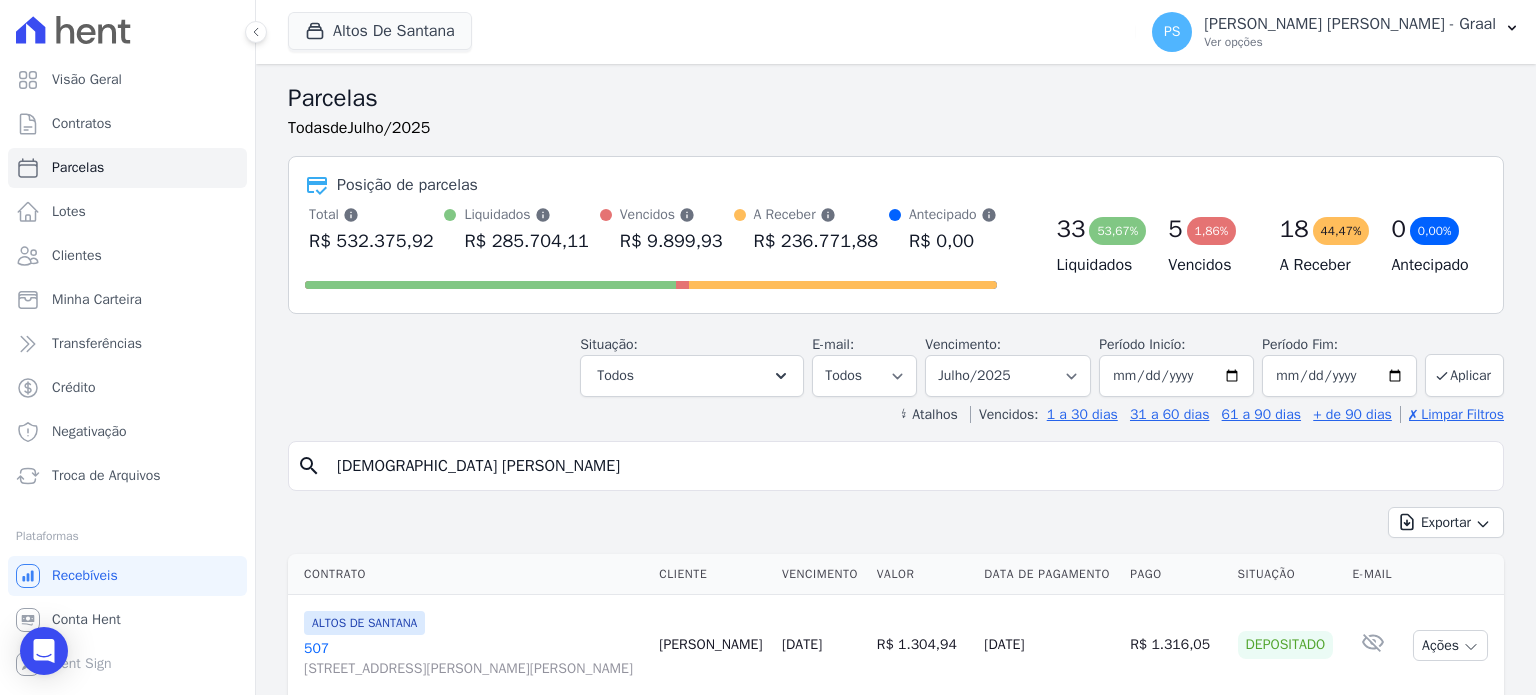 type on "[DEMOGRAPHIC_DATA] [PERSON_NAME]" 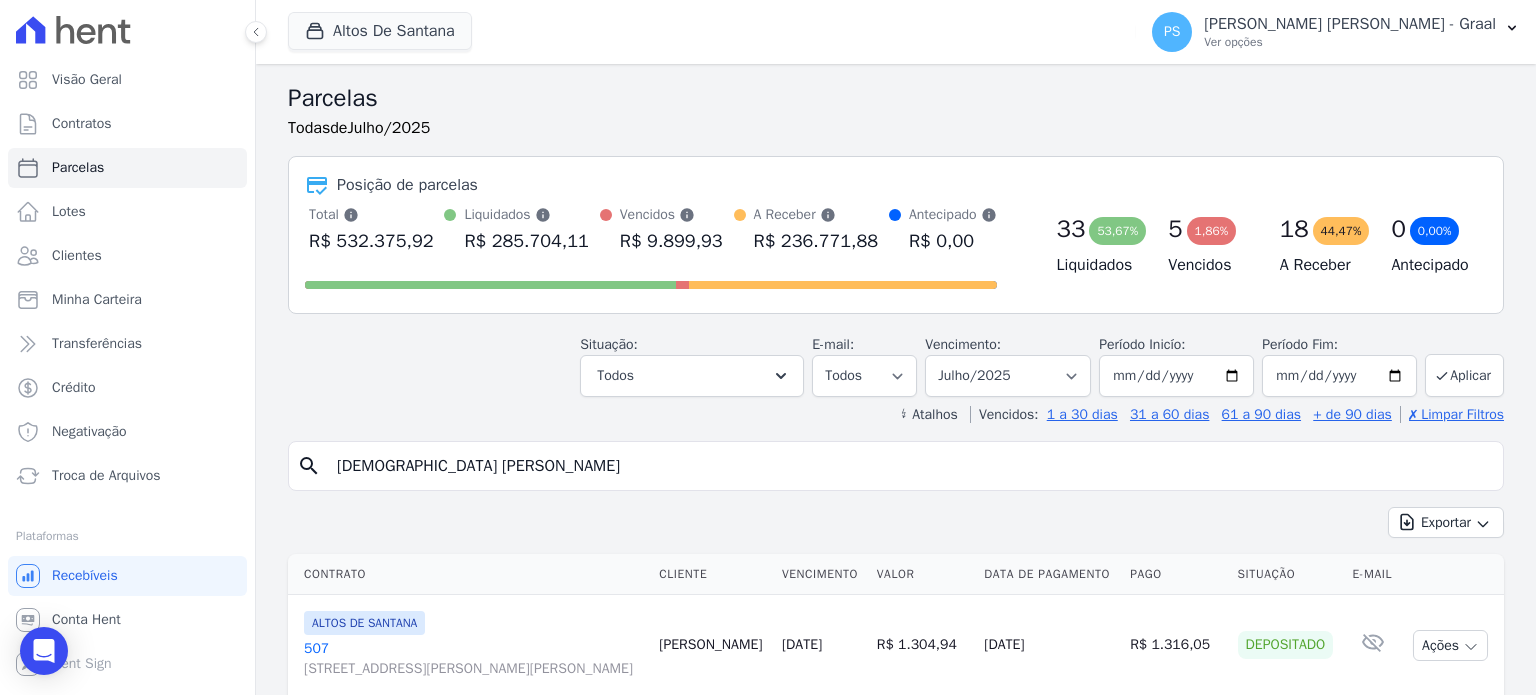 type 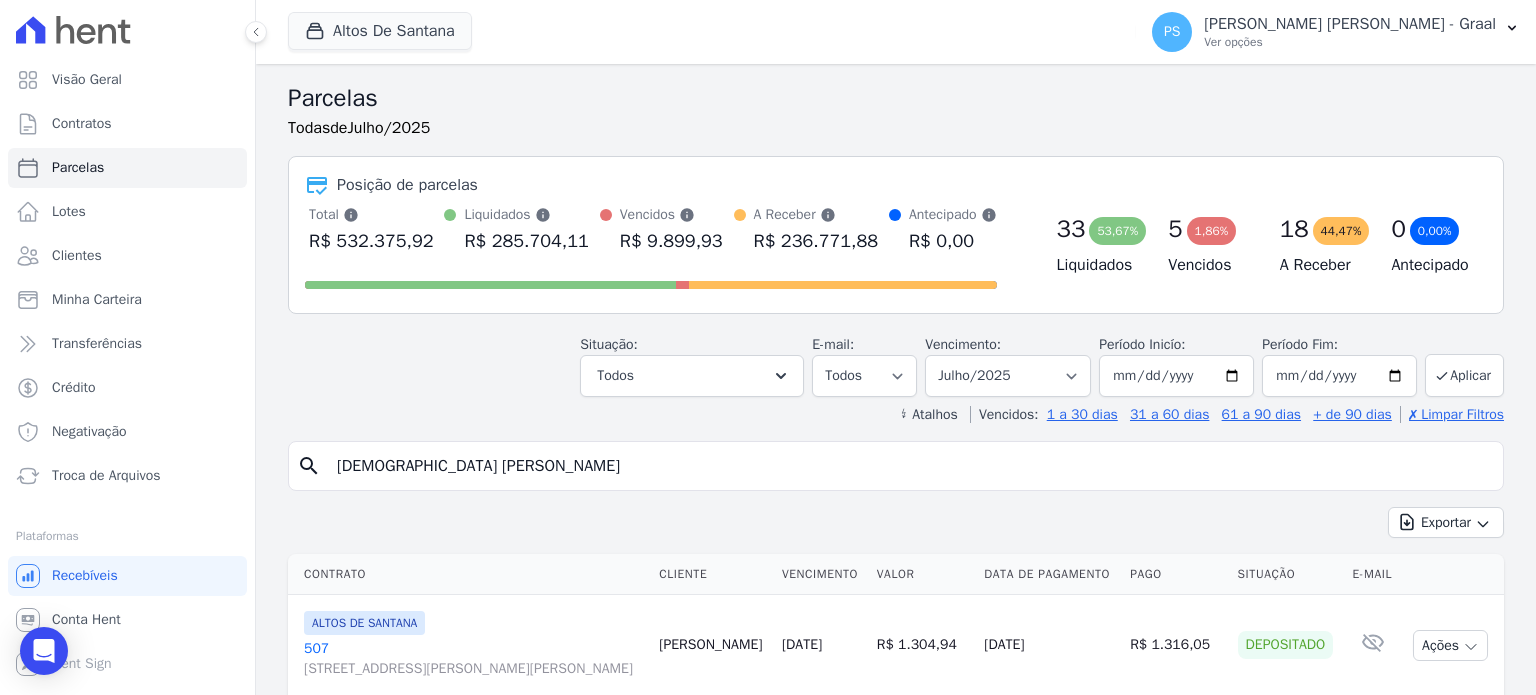 click on "Exportar" at bounding box center [1446, 522] 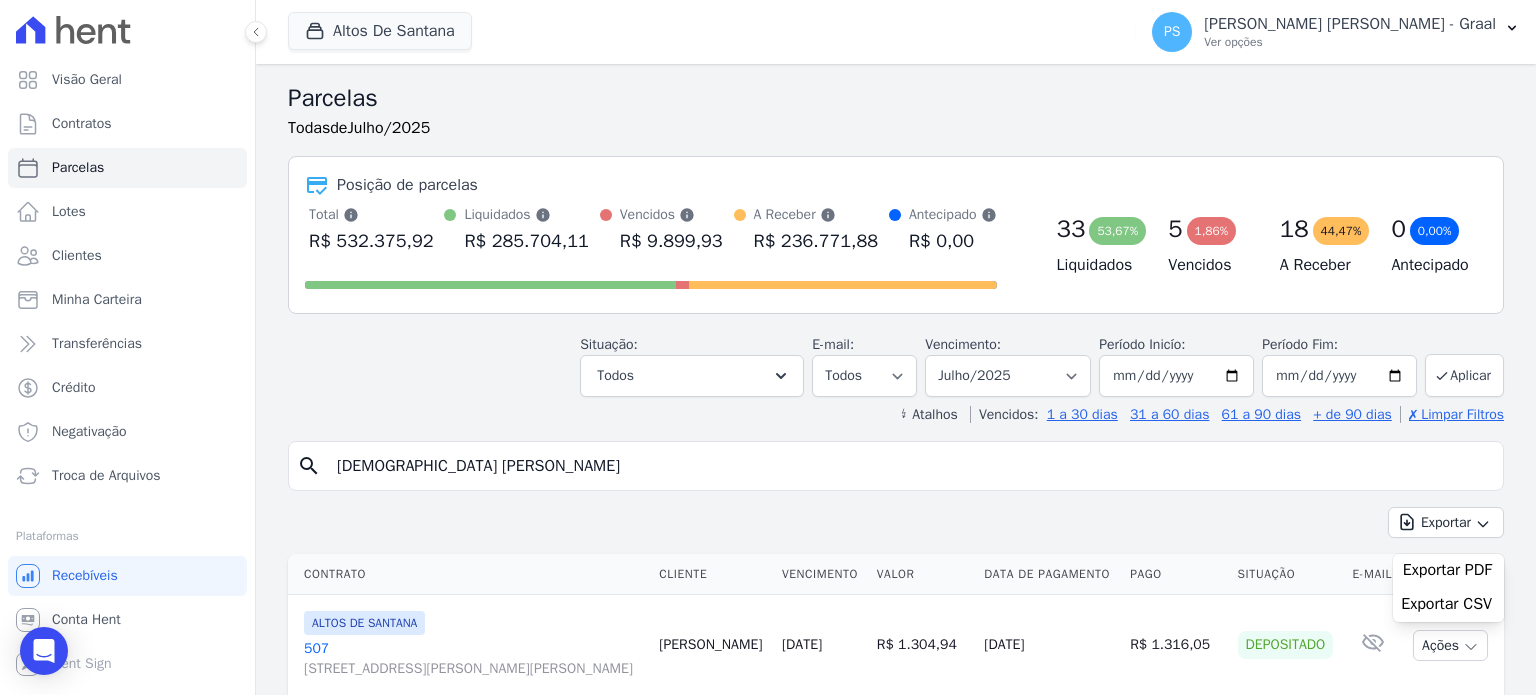 click on "[DEMOGRAPHIC_DATA] [PERSON_NAME]" at bounding box center [910, 466] 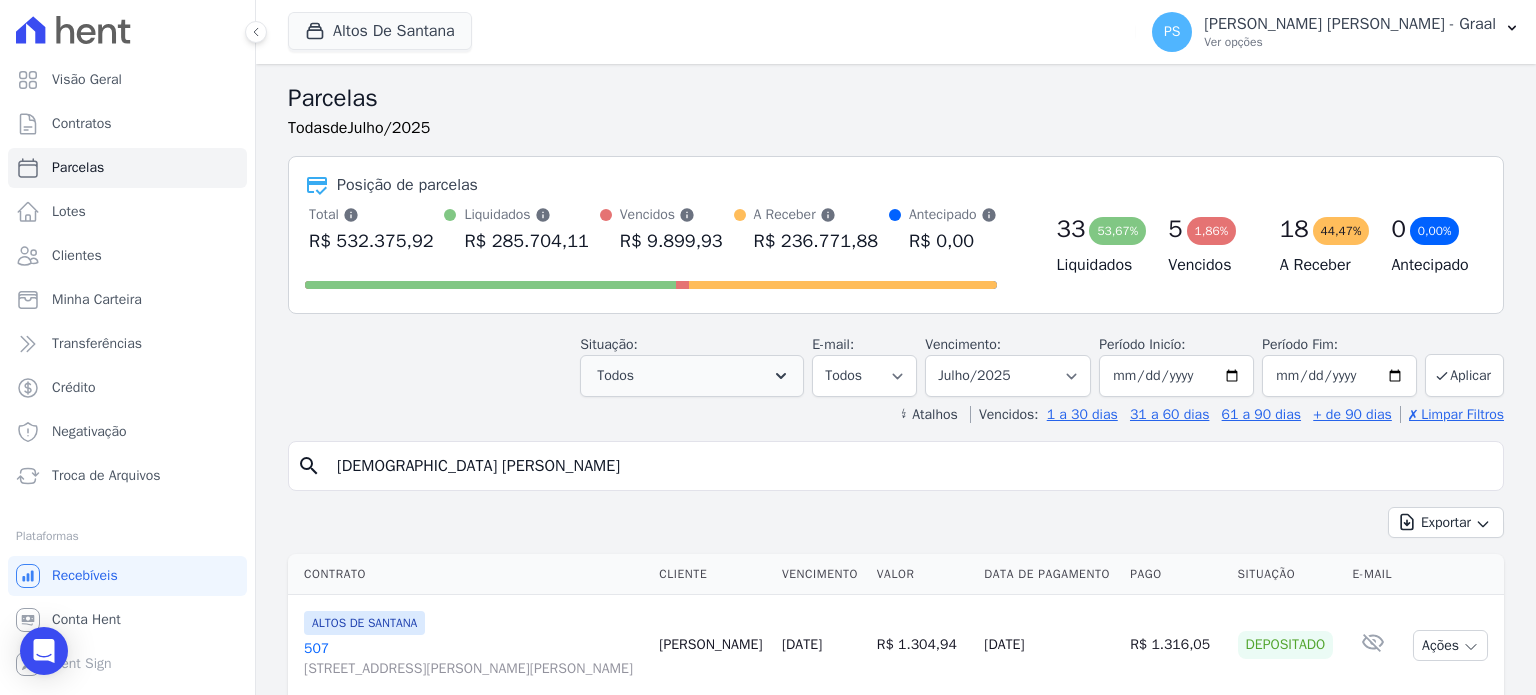 select 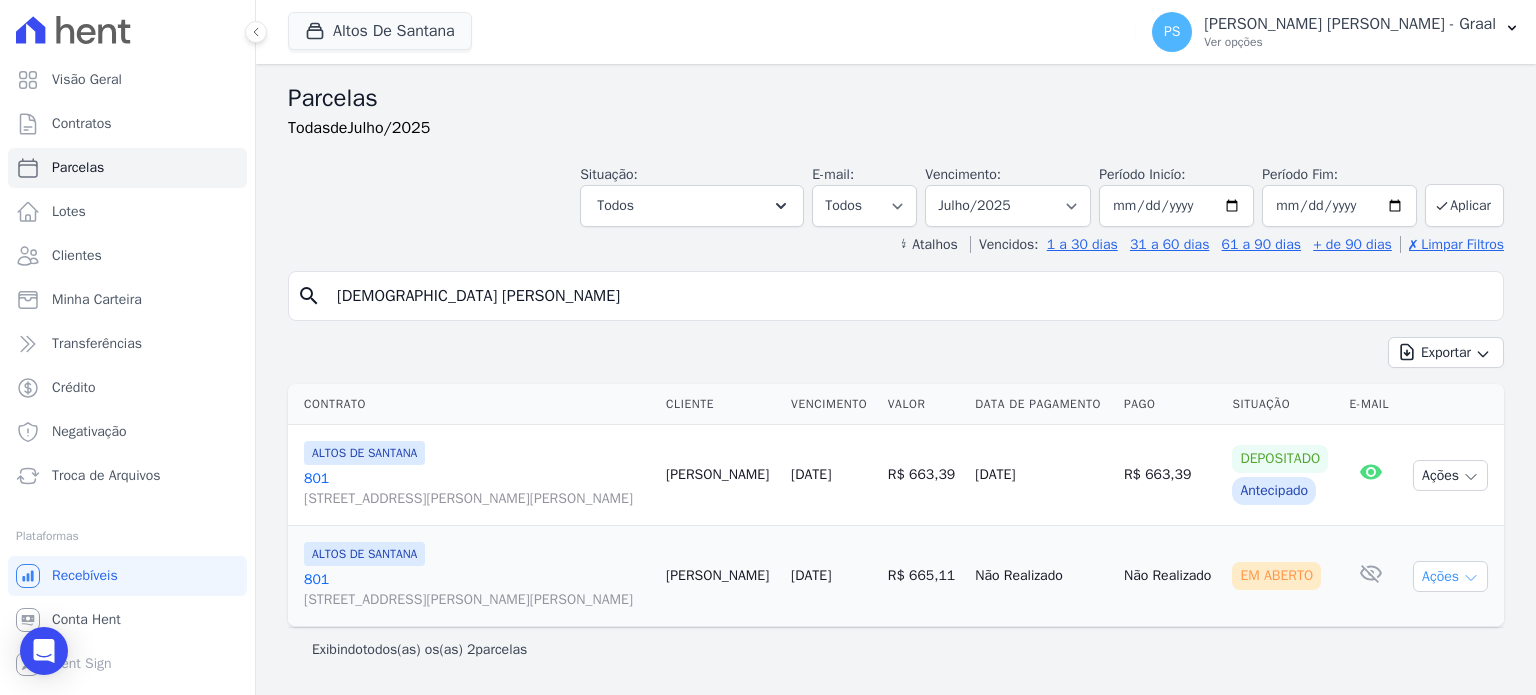 click on "Ações" at bounding box center (1450, 576) 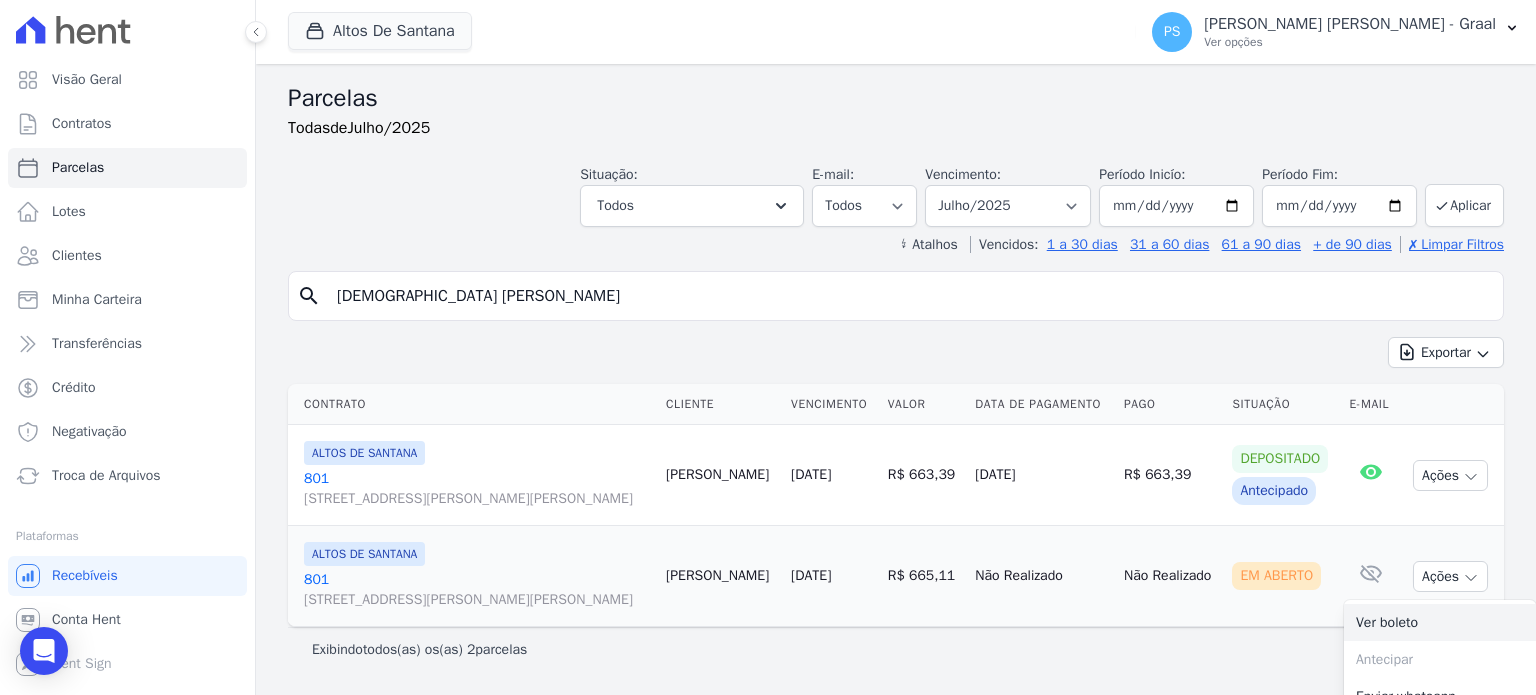click on "Ver boleto" at bounding box center [1440, 622] 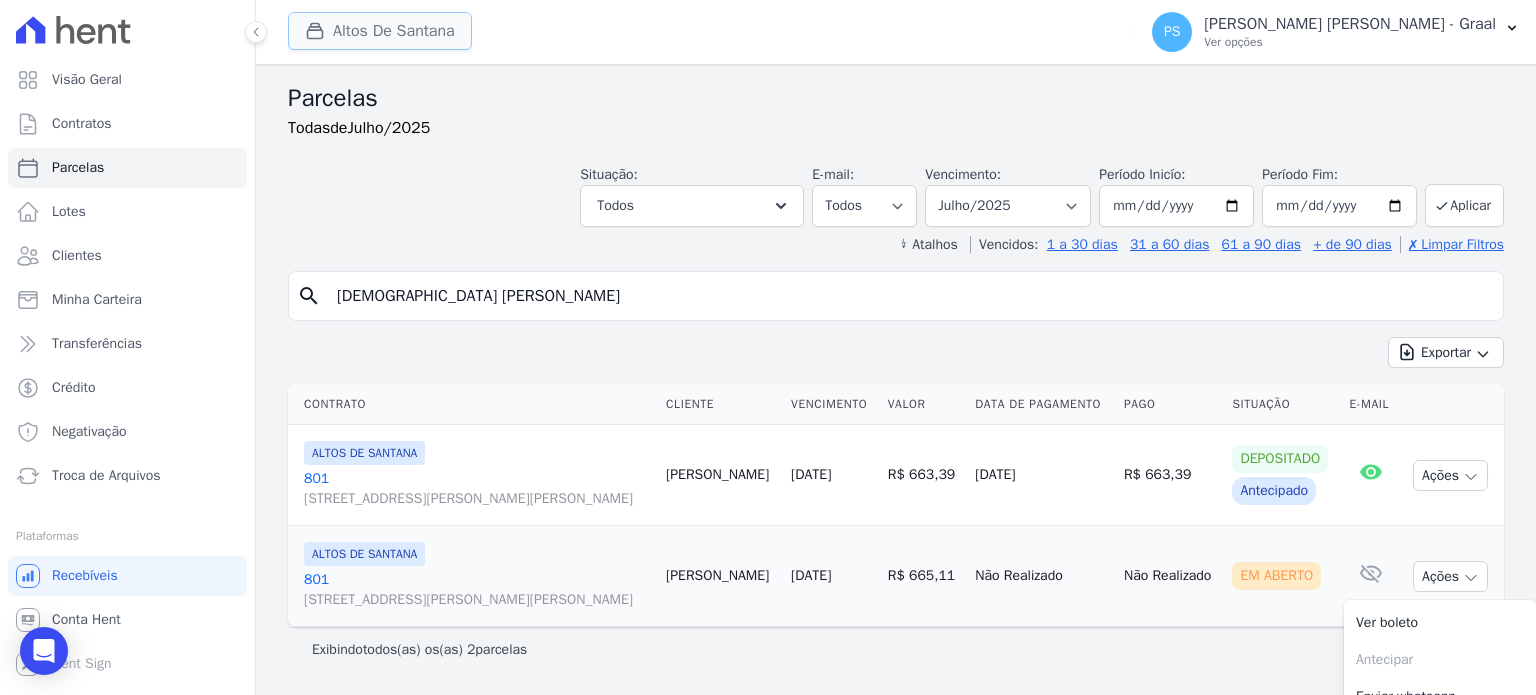 click on "Altos De Santana" at bounding box center (380, 31) 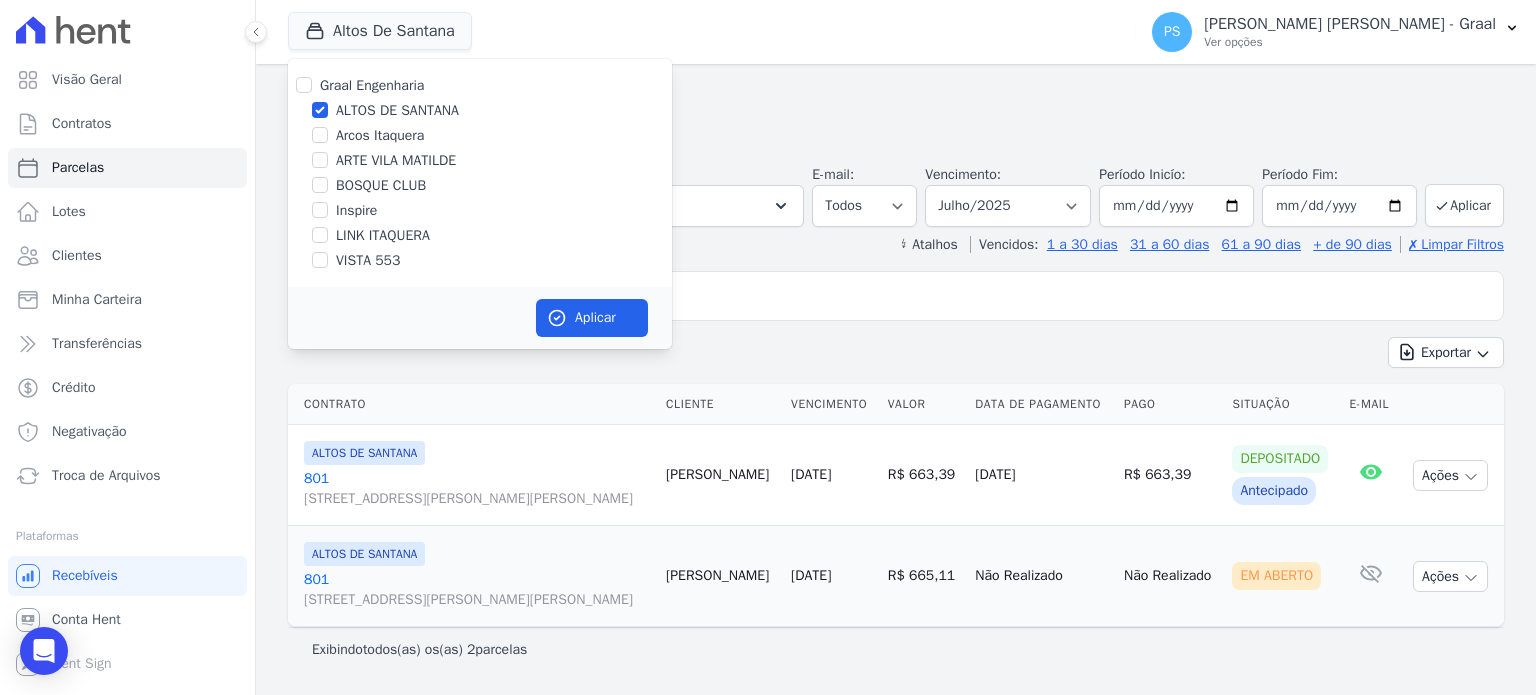 click on "ALTOS DE SANTANA" at bounding box center (397, 110) 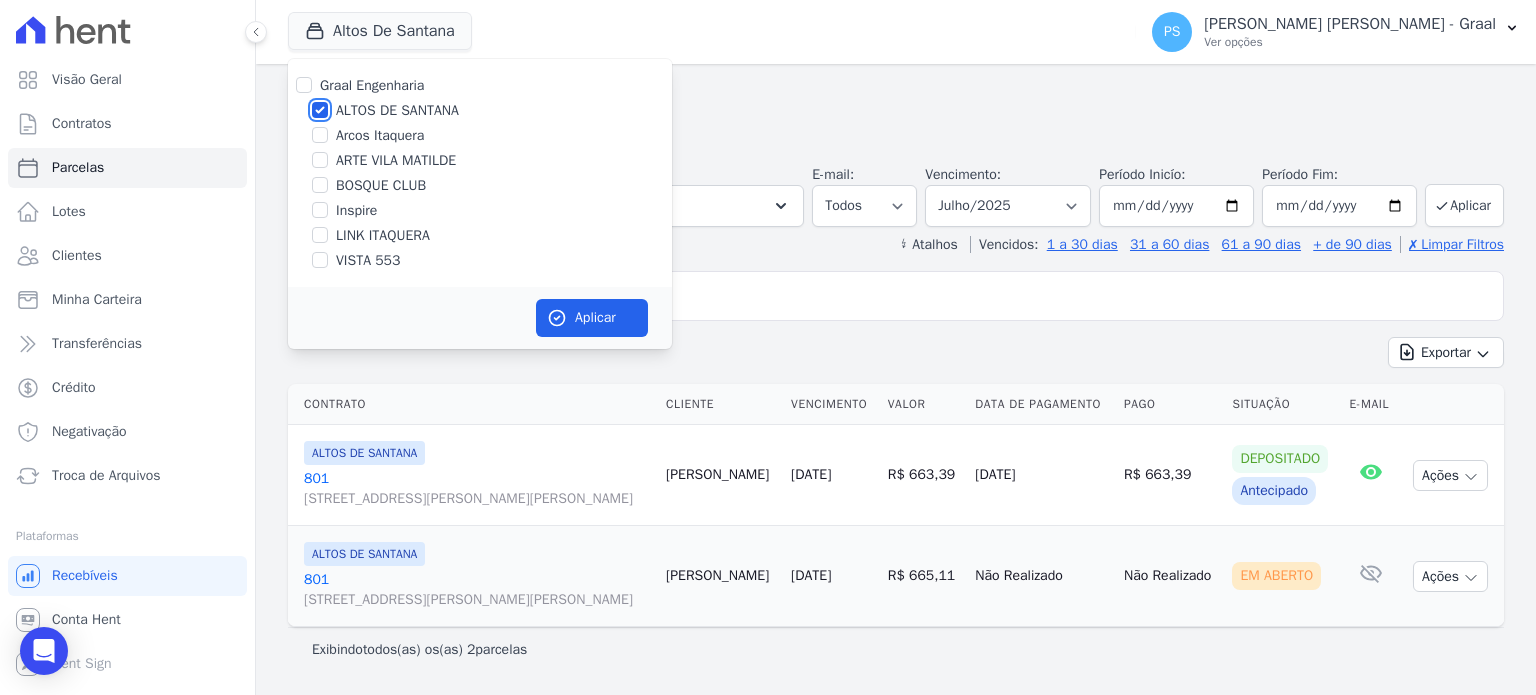 checkbox on "false" 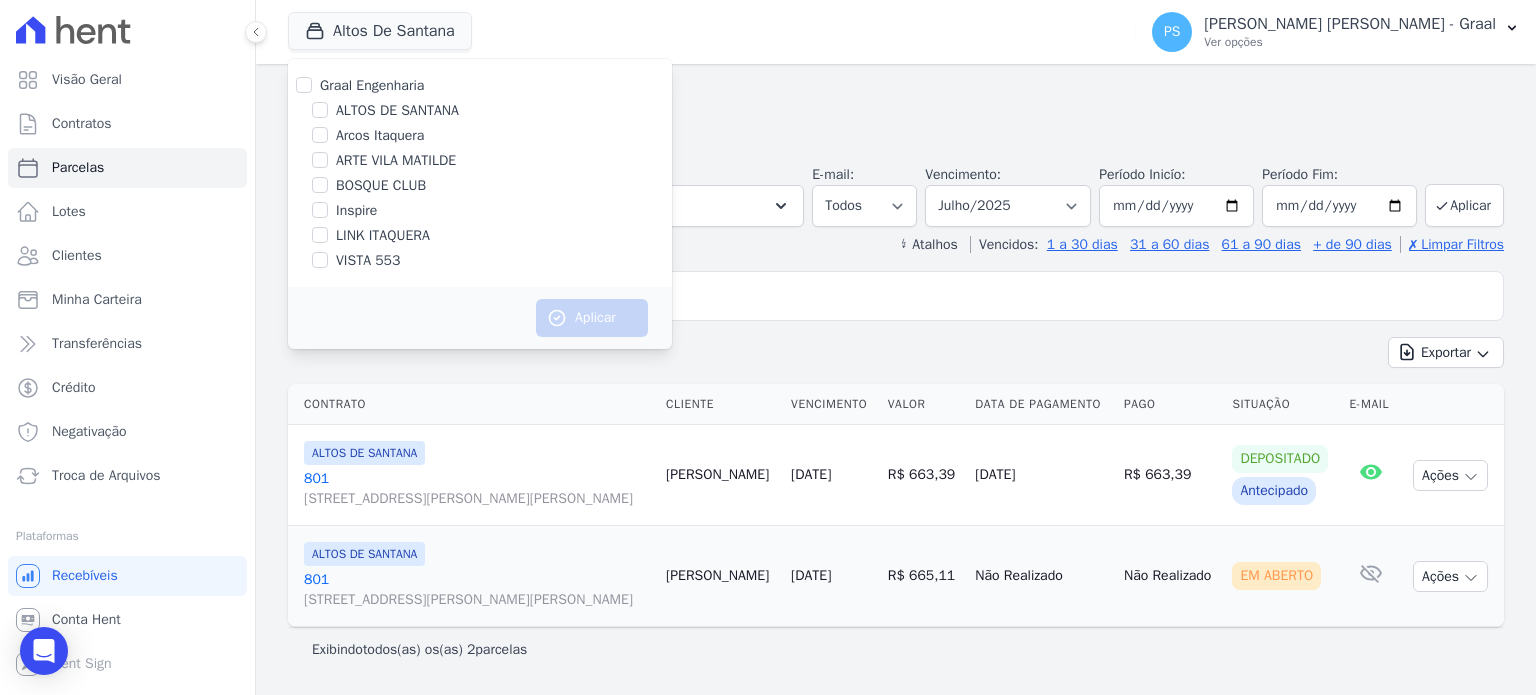 click on "Inspire" at bounding box center [356, 210] 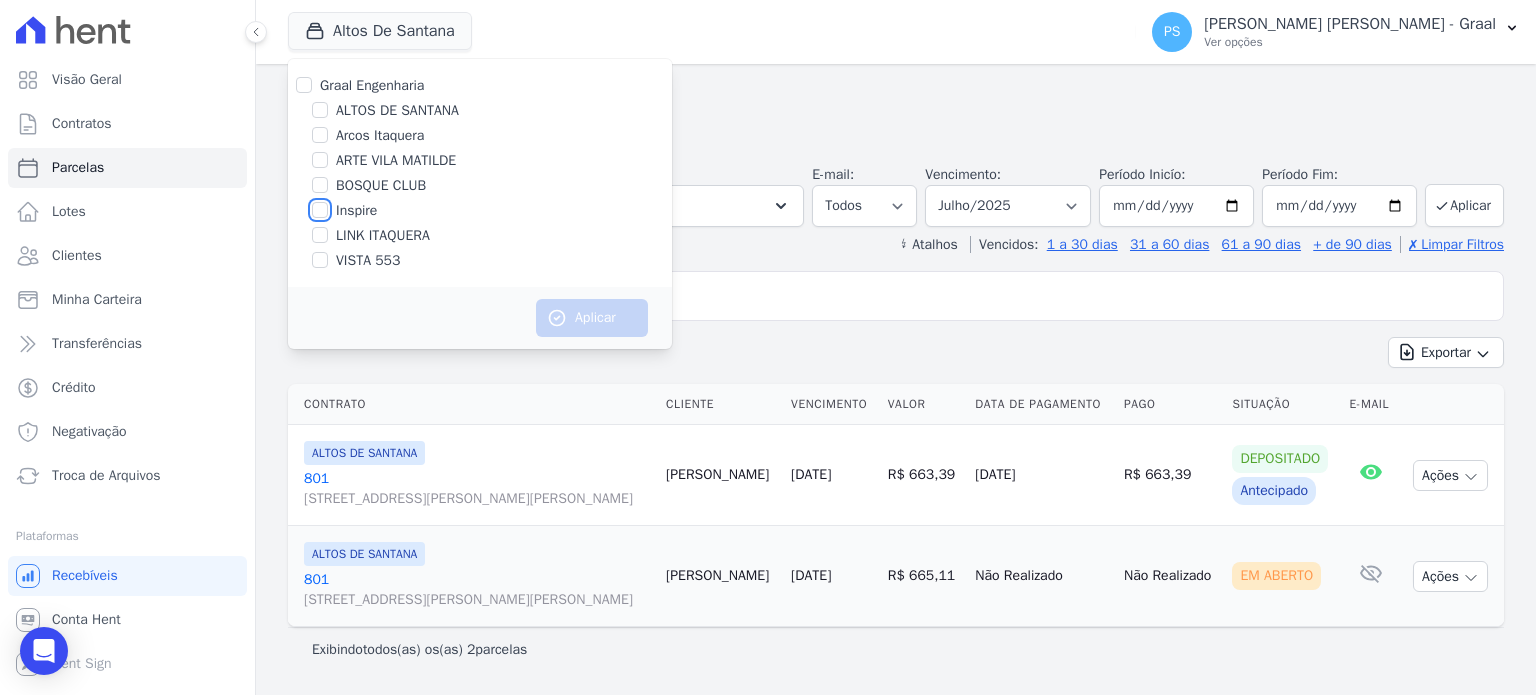 checkbox on "true" 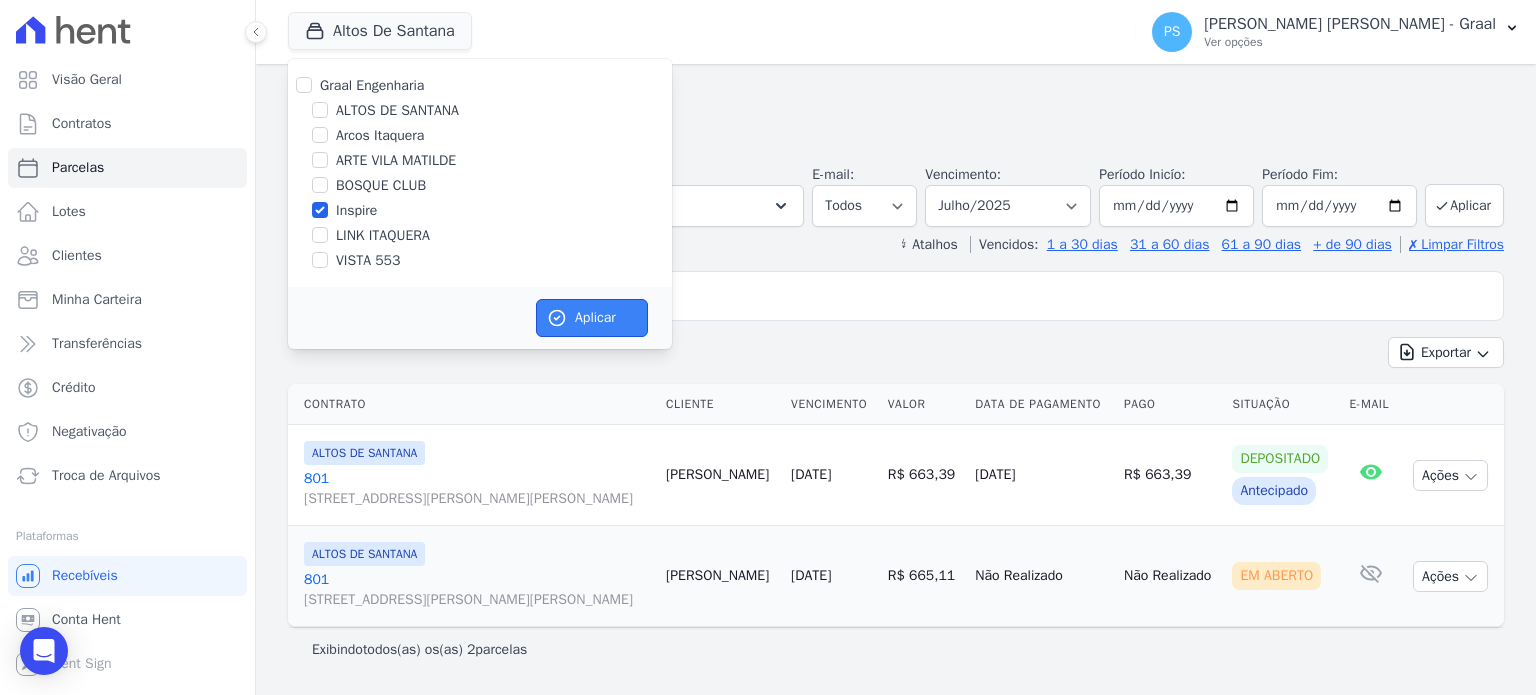 click on "Aplicar" at bounding box center (592, 318) 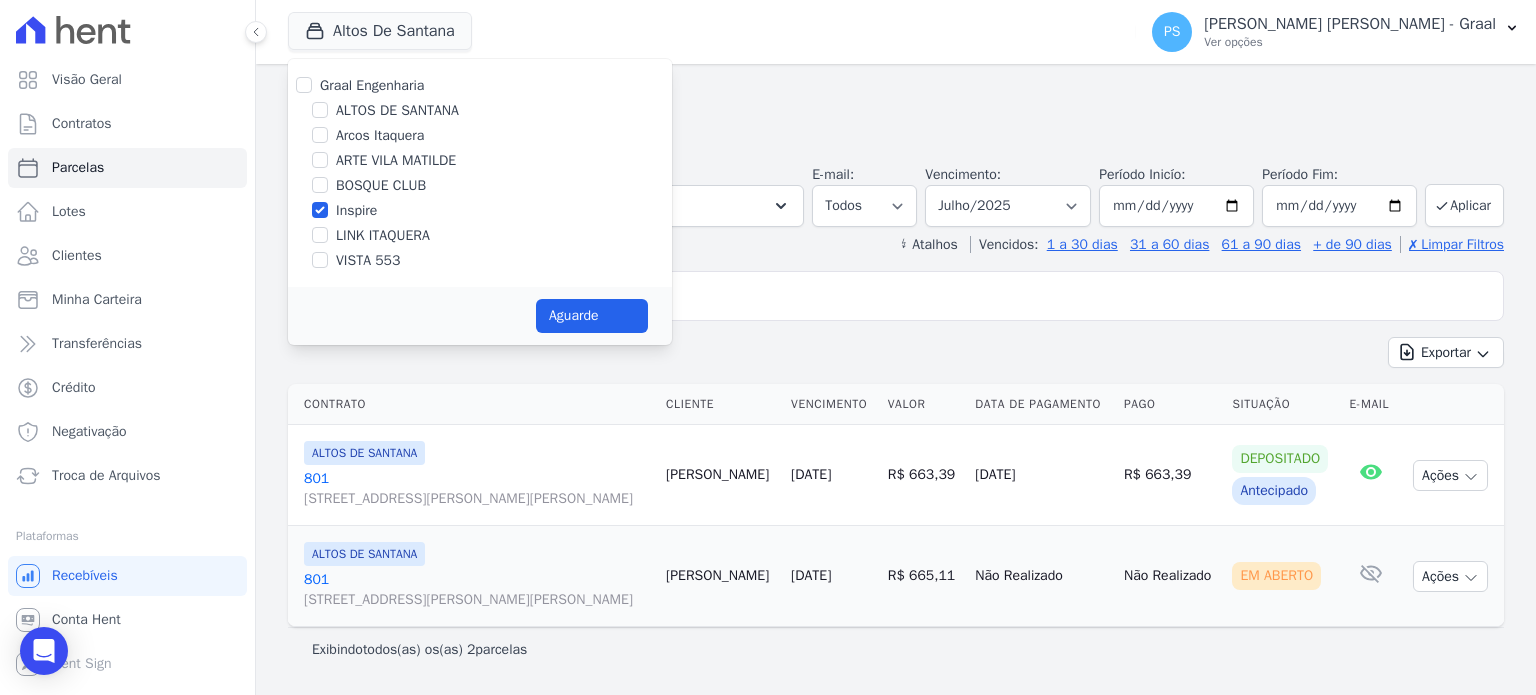 select 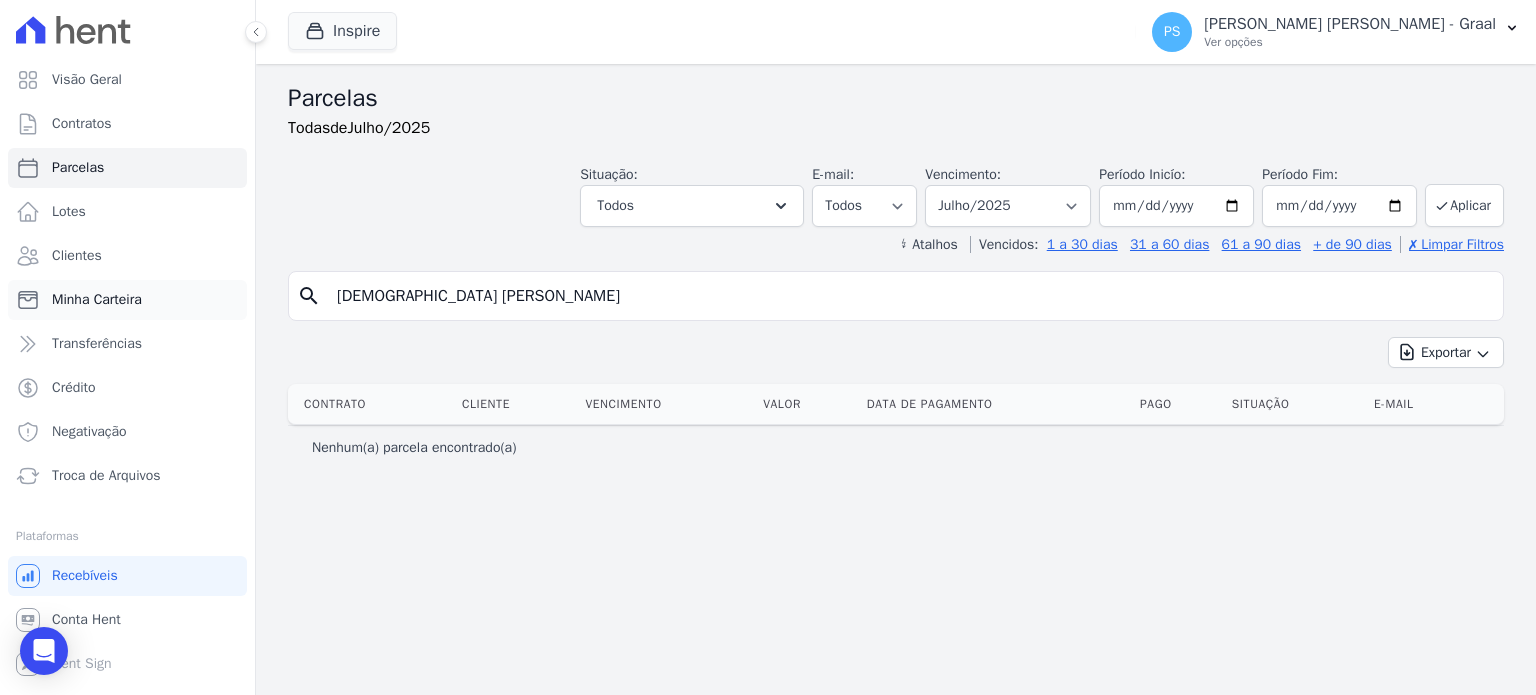 drag, startPoint x: 618, startPoint y: 295, endPoint x: 139, endPoint y: 299, distance: 479.0167 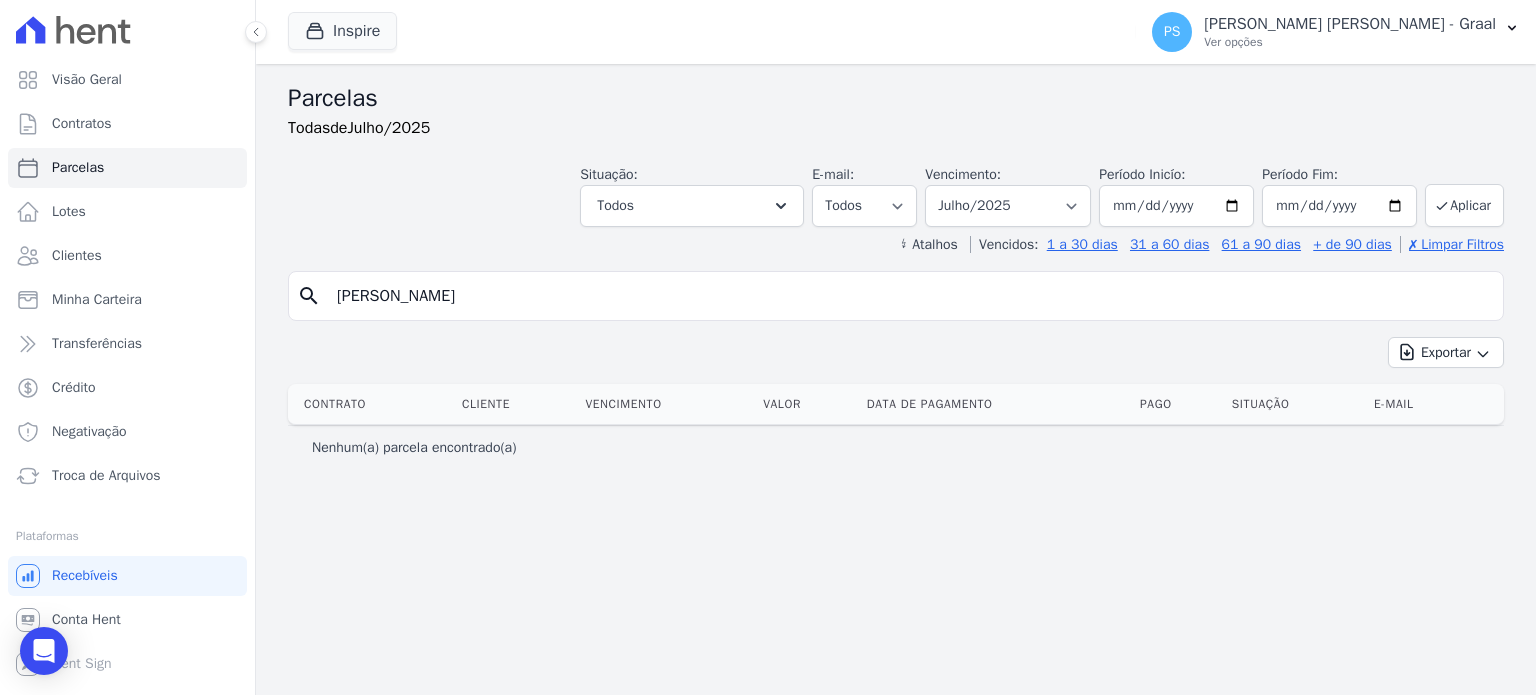 type on "[PERSON_NAME]" 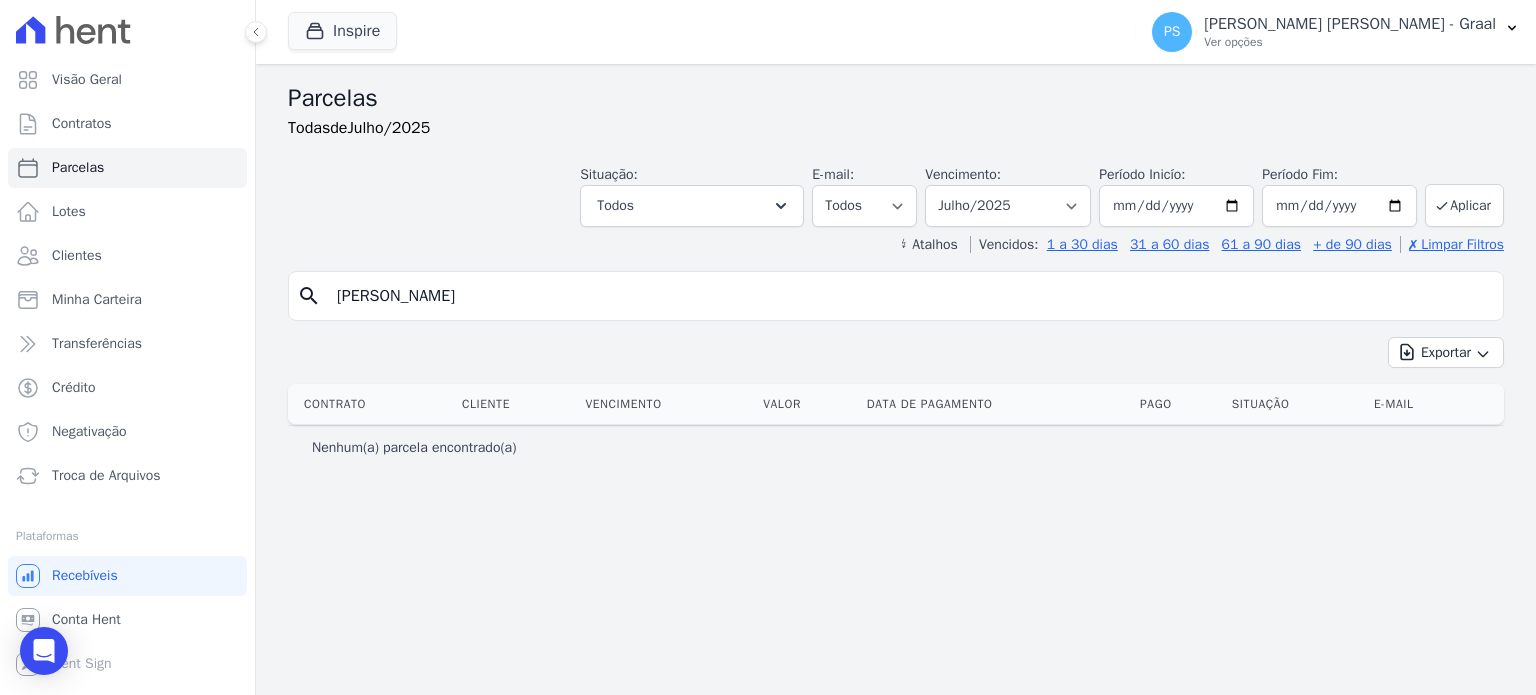 select 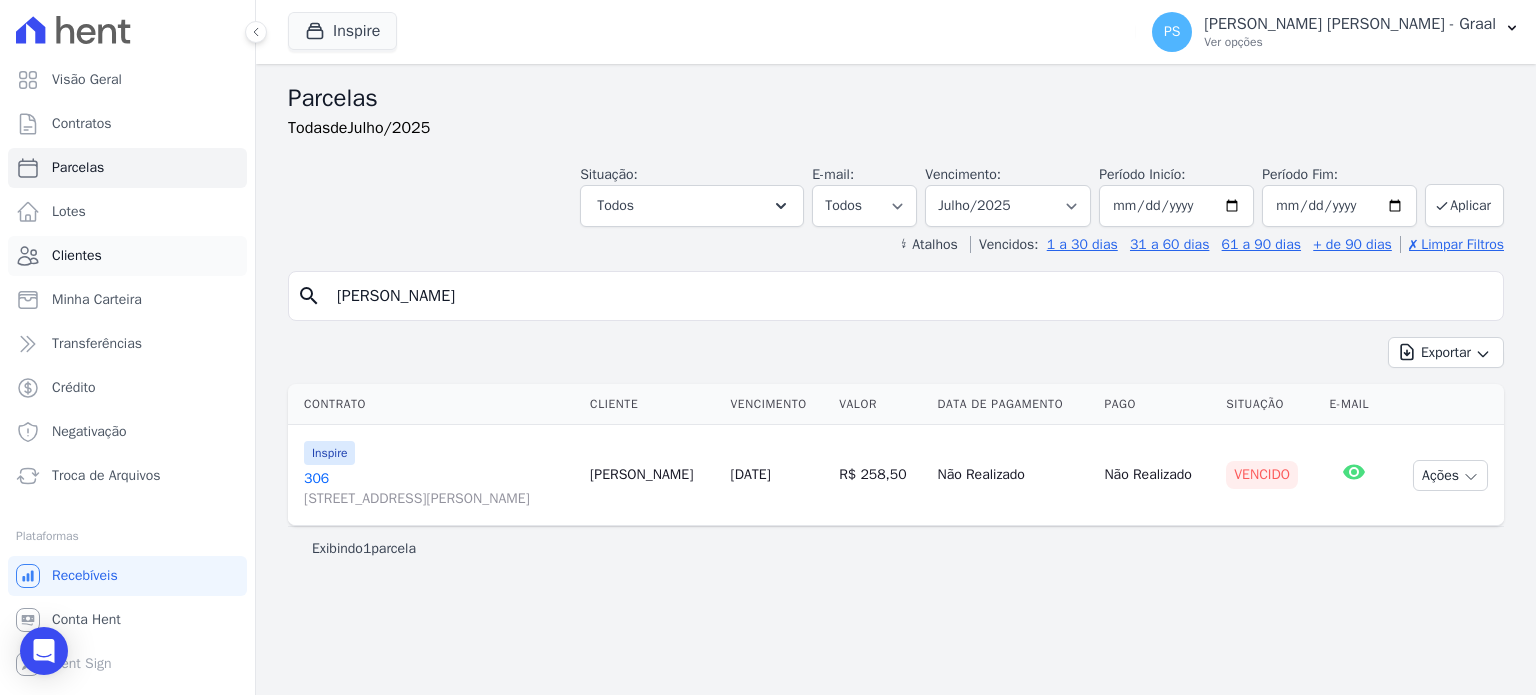 click on "Clientes" at bounding box center [127, 256] 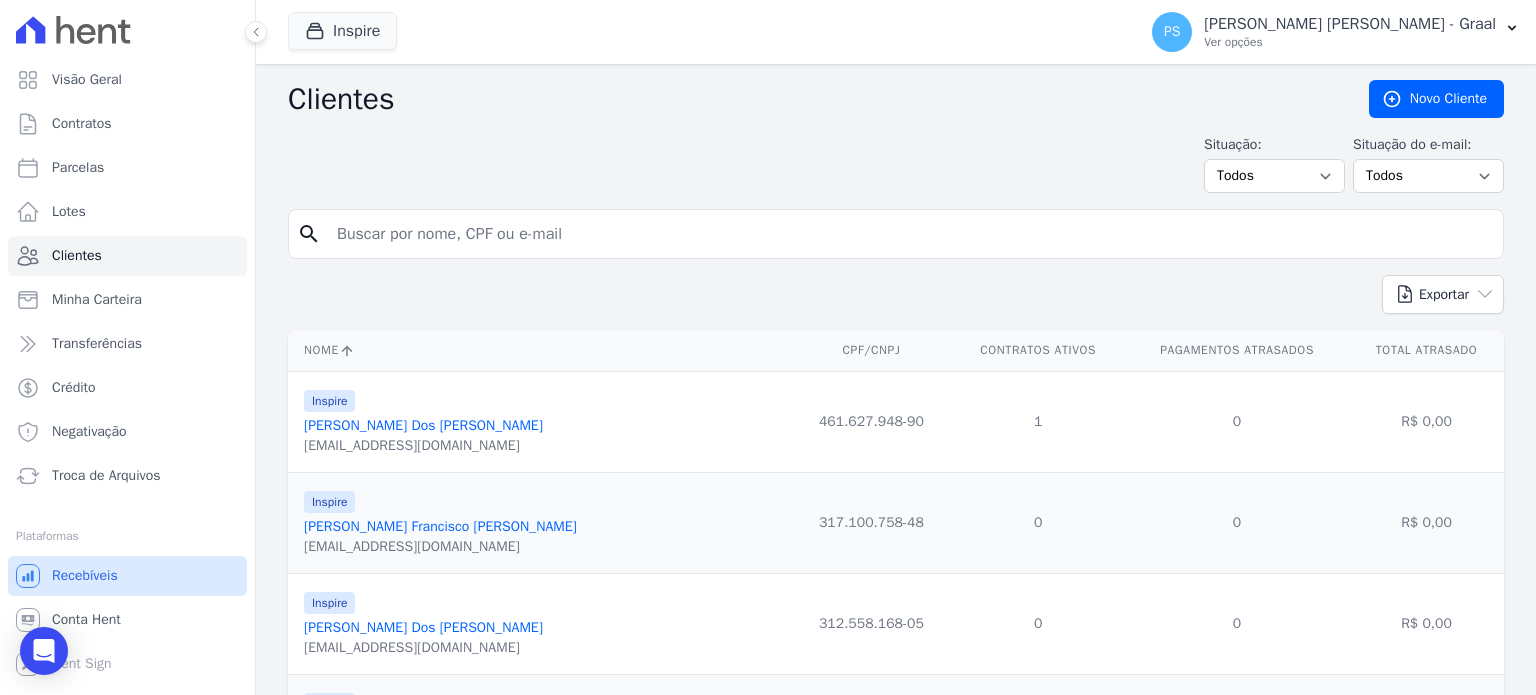 click on "Recebíveis" at bounding box center [85, 576] 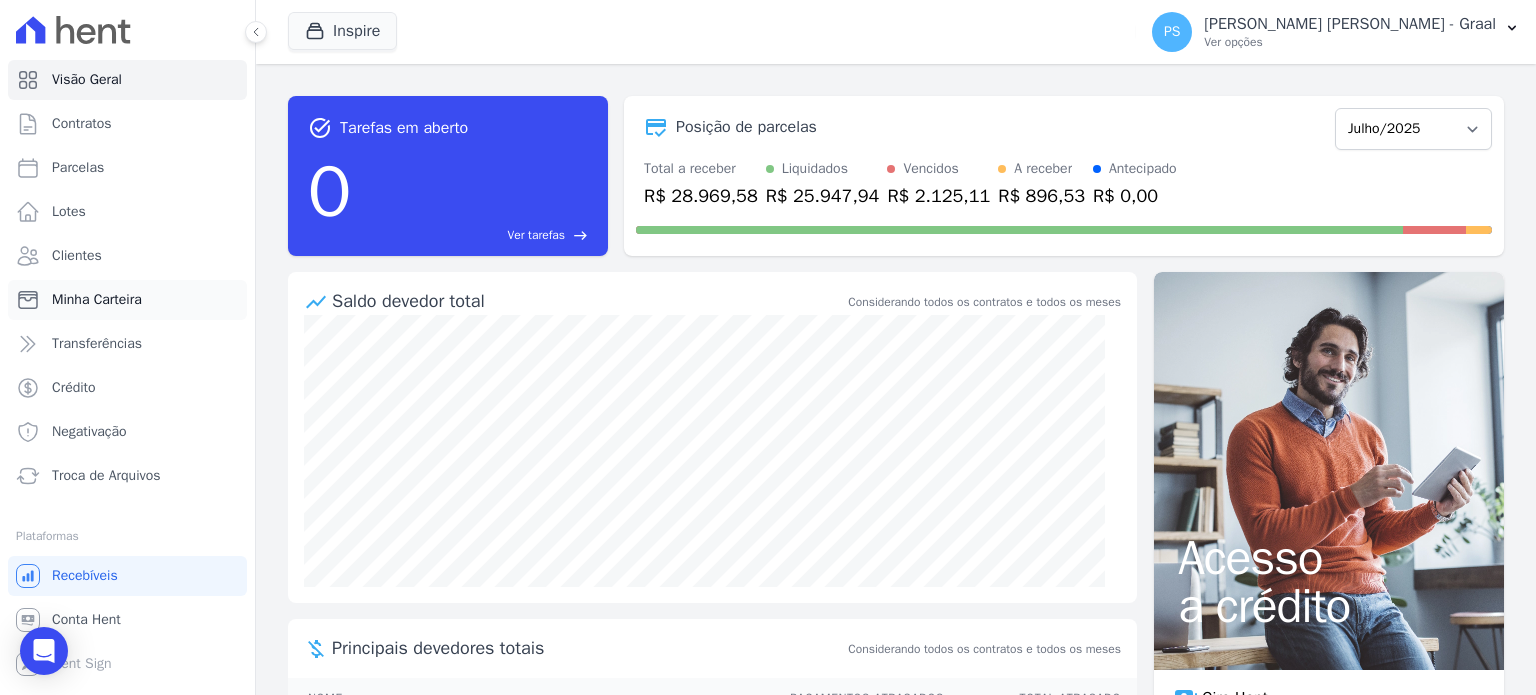 click on "Minha Carteira" at bounding box center (97, 300) 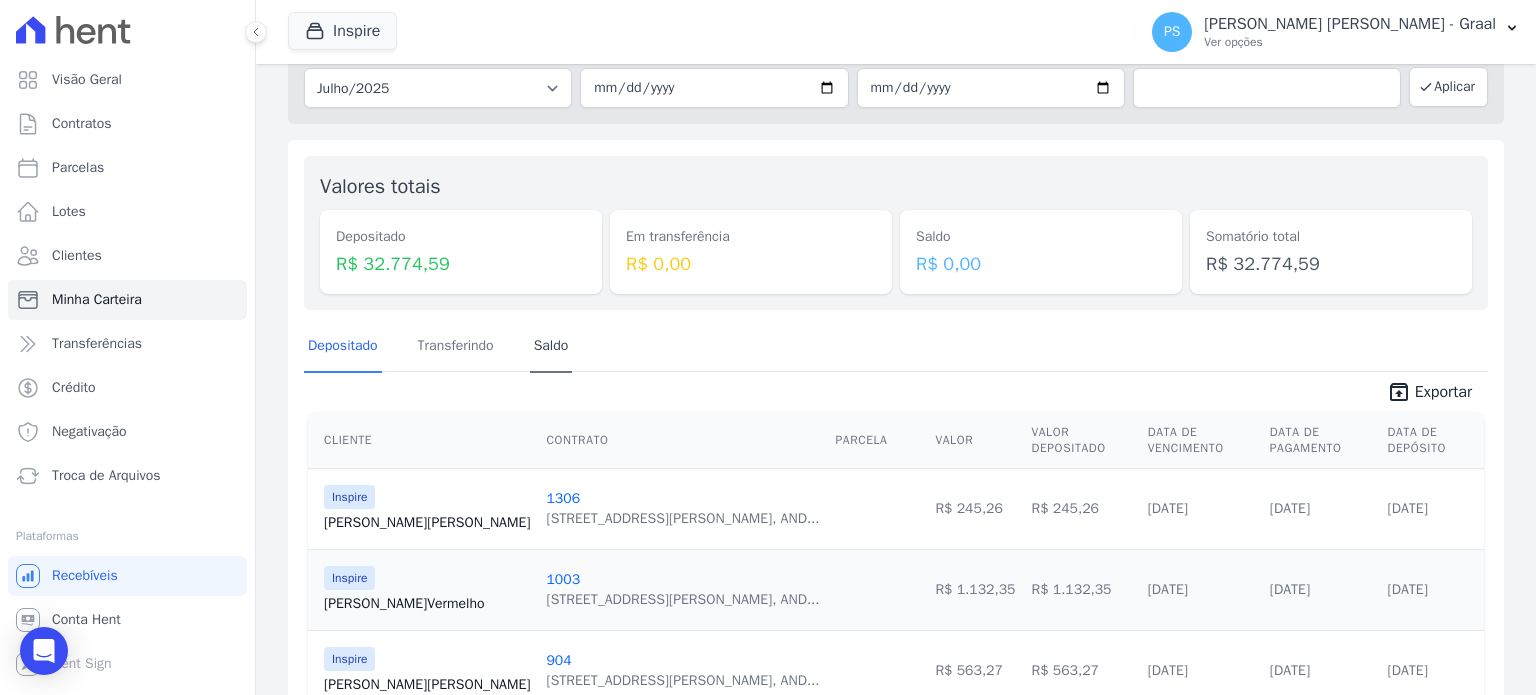 scroll, scrollTop: 100, scrollLeft: 0, axis: vertical 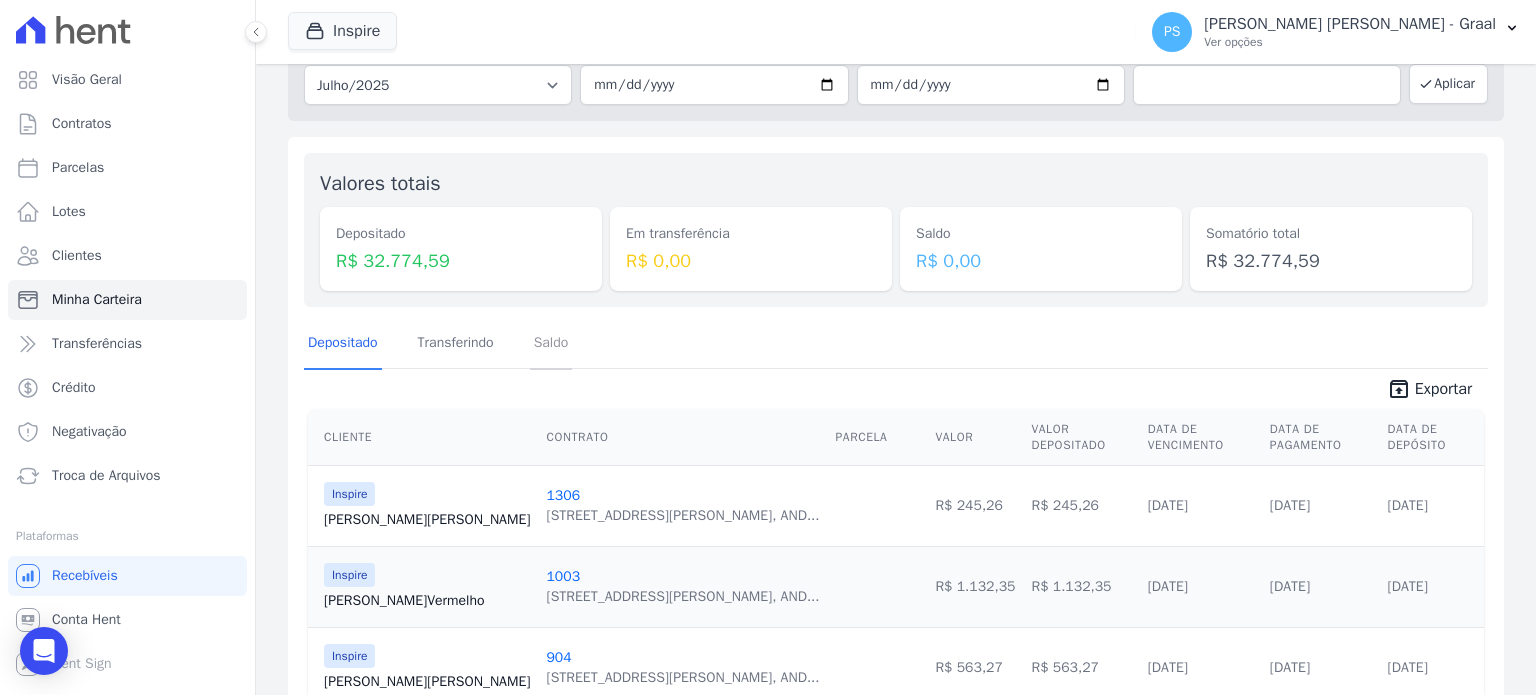 click on "Saldo" at bounding box center (551, 344) 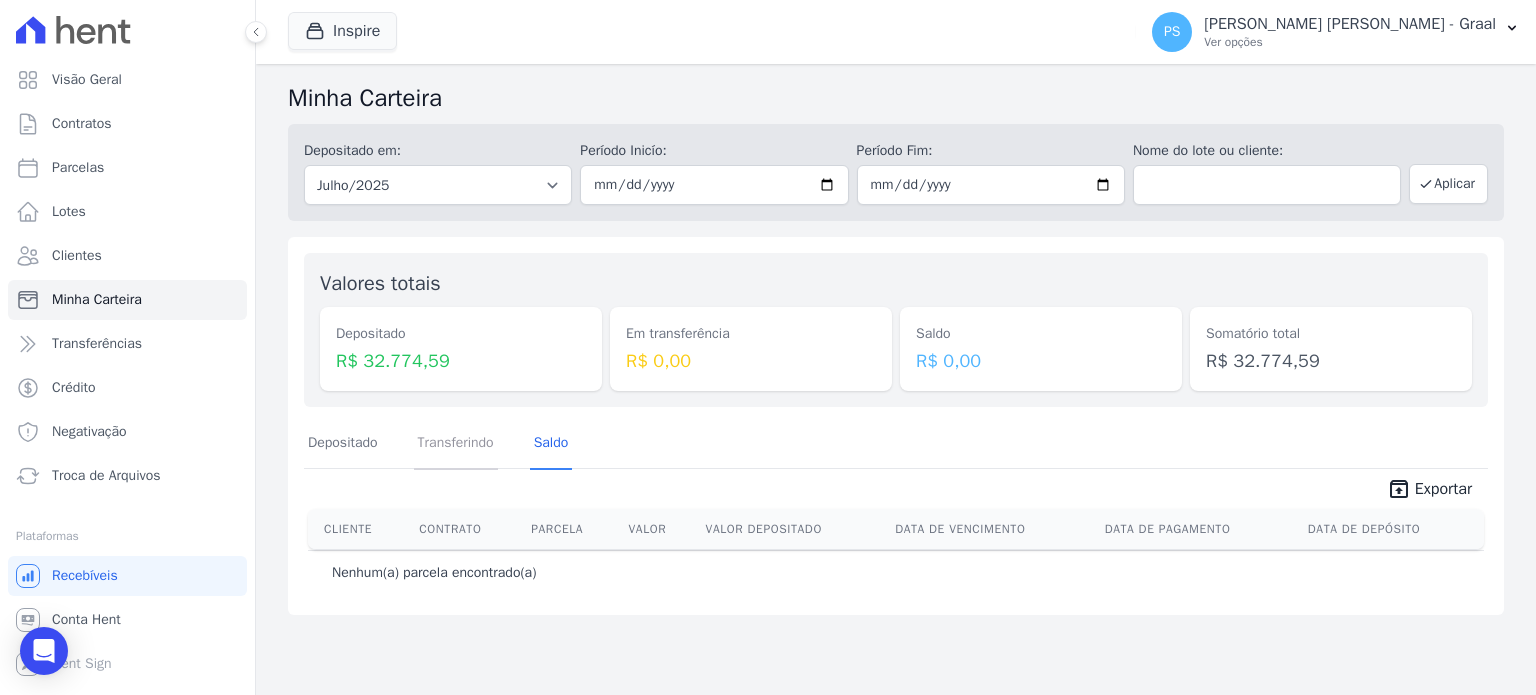 click on "Transferindo" at bounding box center [456, 444] 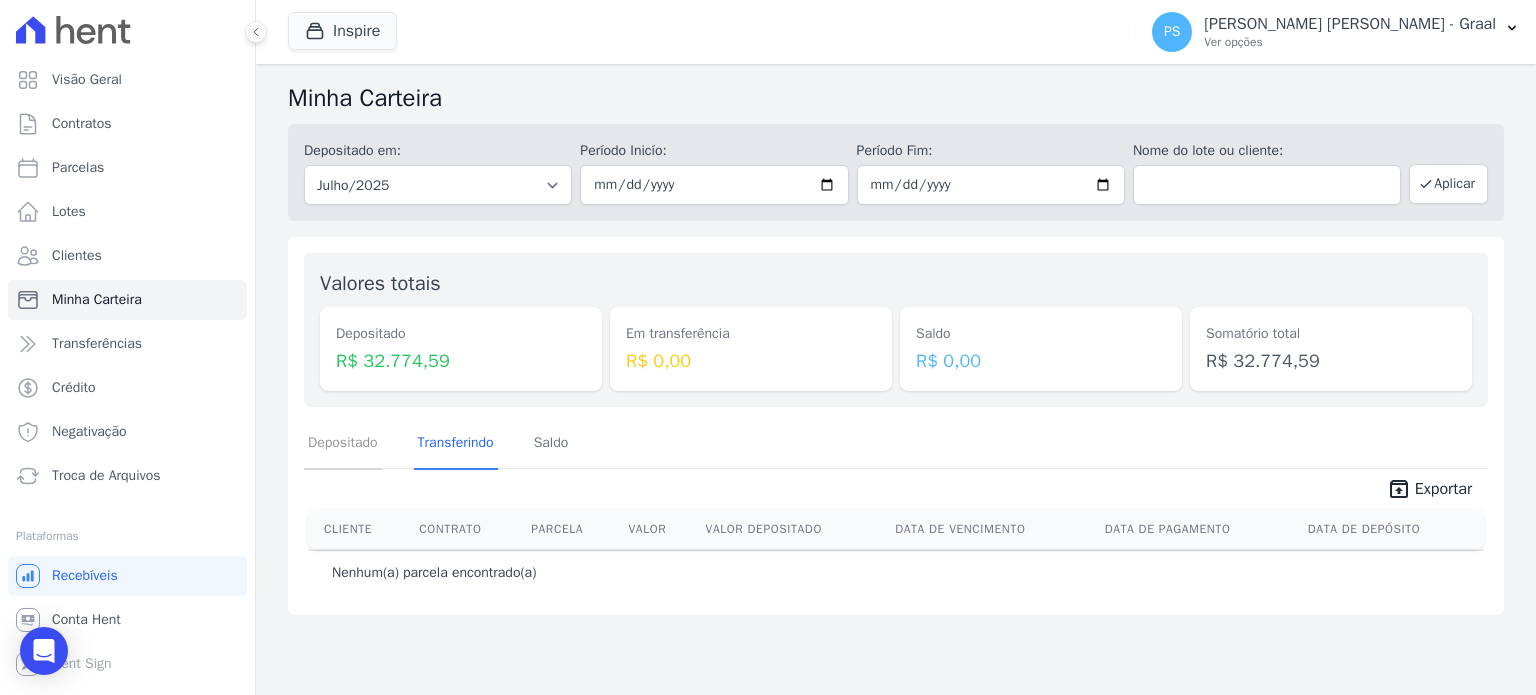 click on "Depositado" at bounding box center (343, 444) 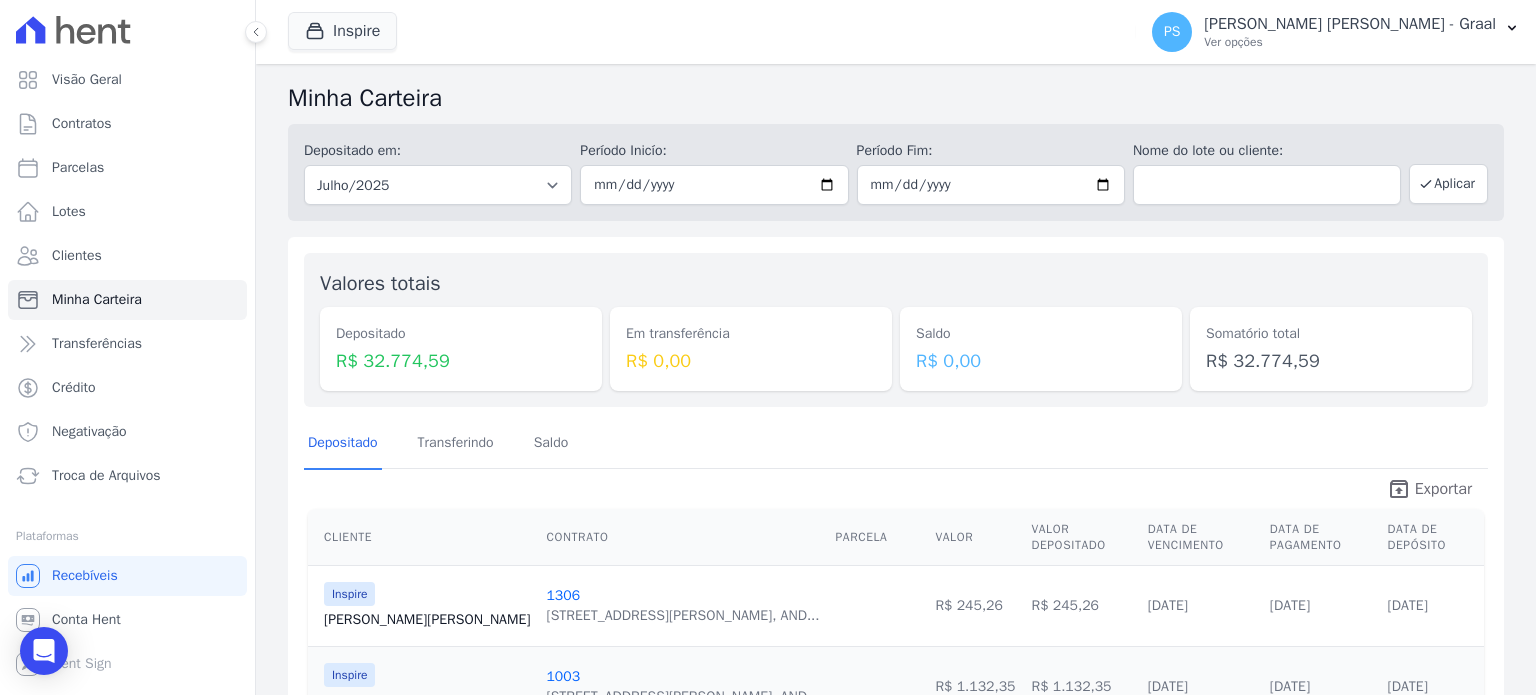 click on "Exportar" at bounding box center [1443, 489] 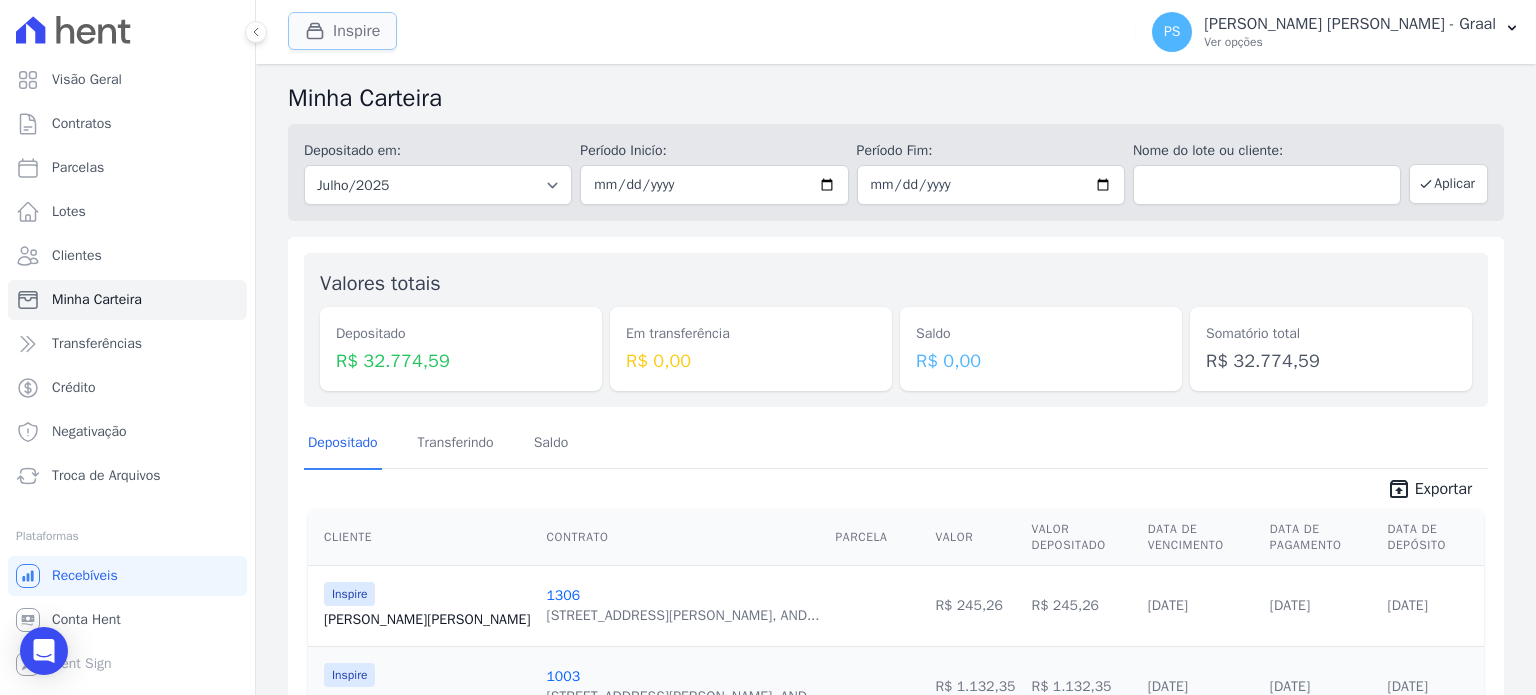 click on "Inspire" at bounding box center (342, 31) 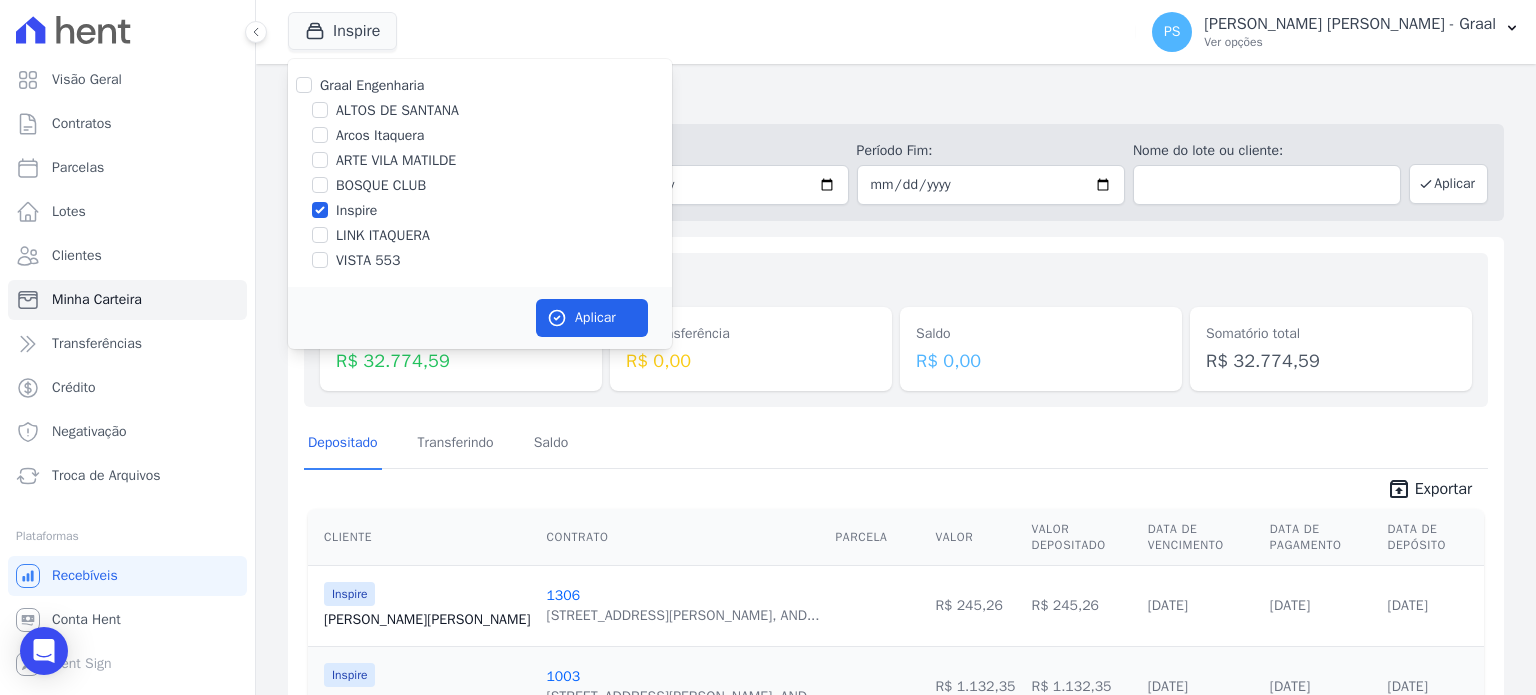 click on "Inspire" at bounding box center [356, 210] 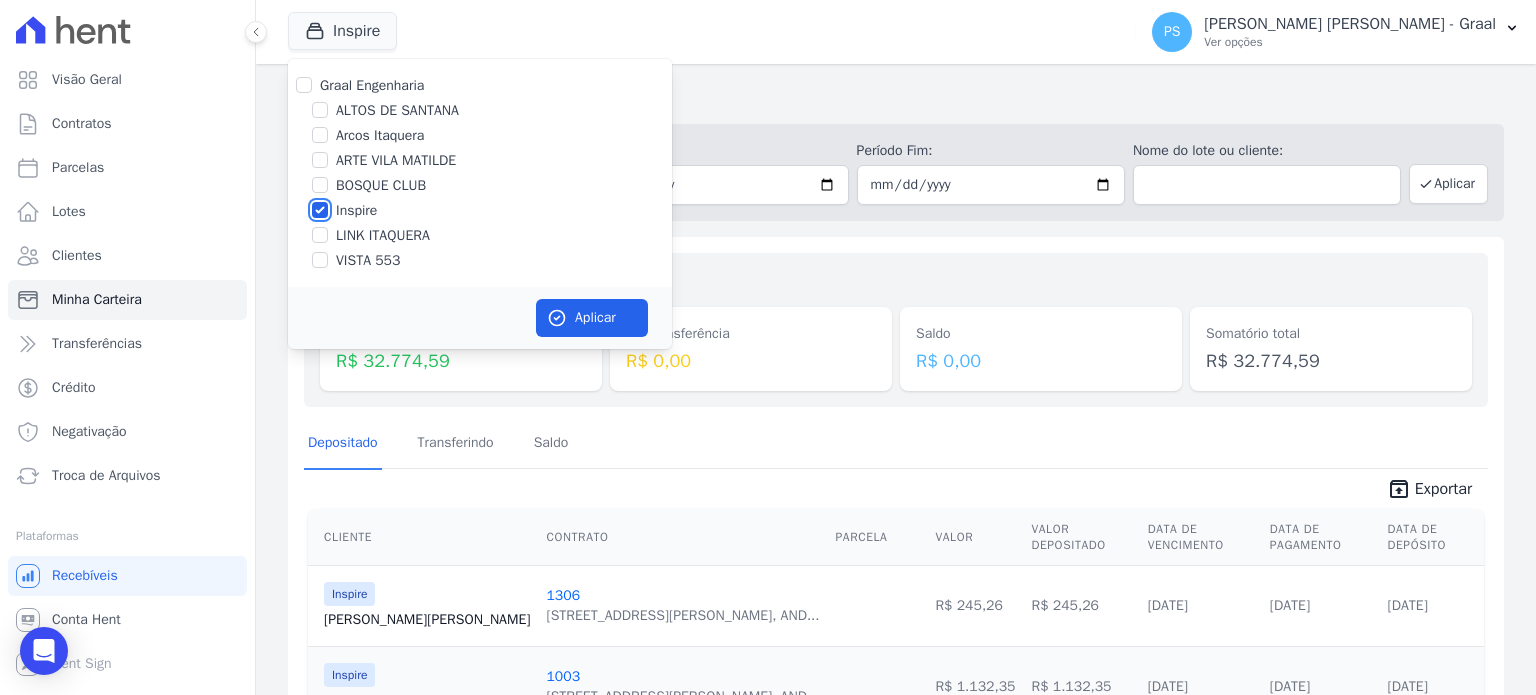 click on "Inspire" at bounding box center [320, 210] 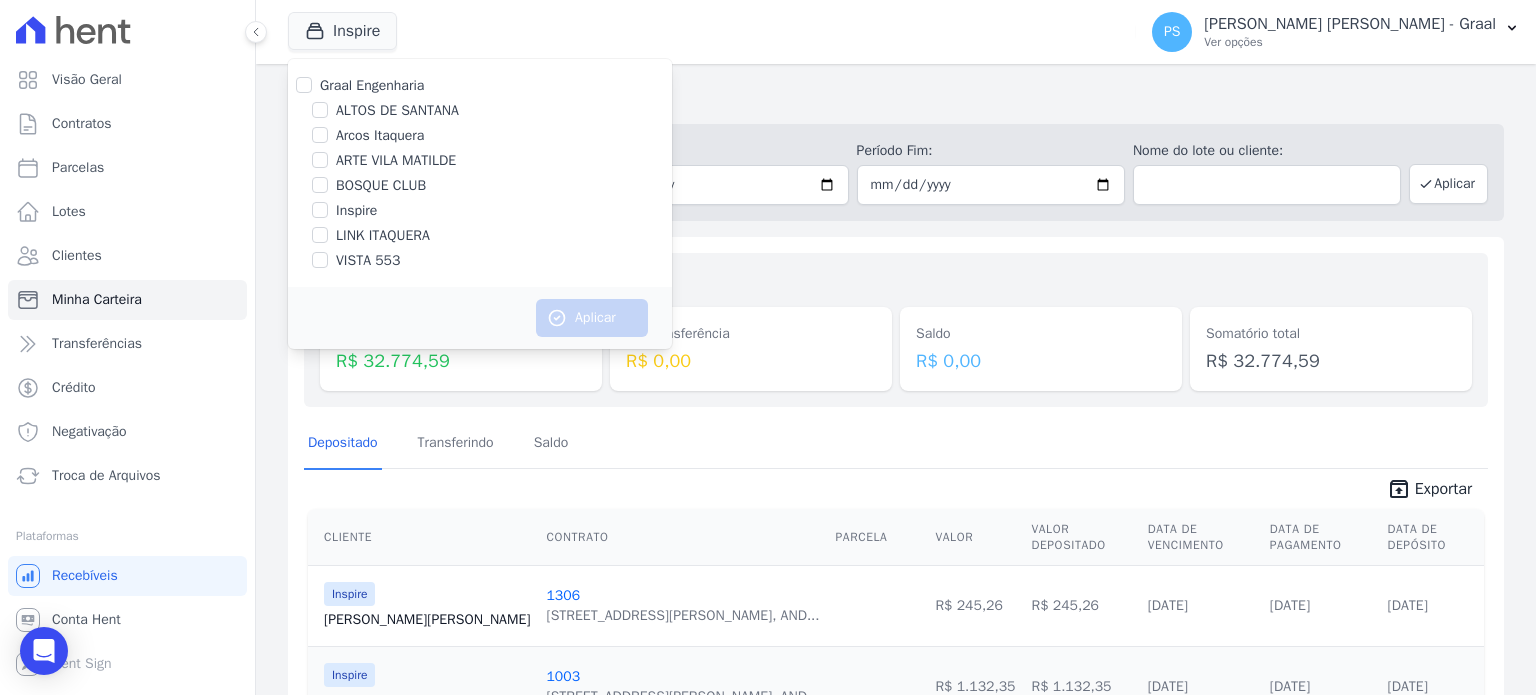 click on "ARTE VILA MATILDE" at bounding box center [396, 160] 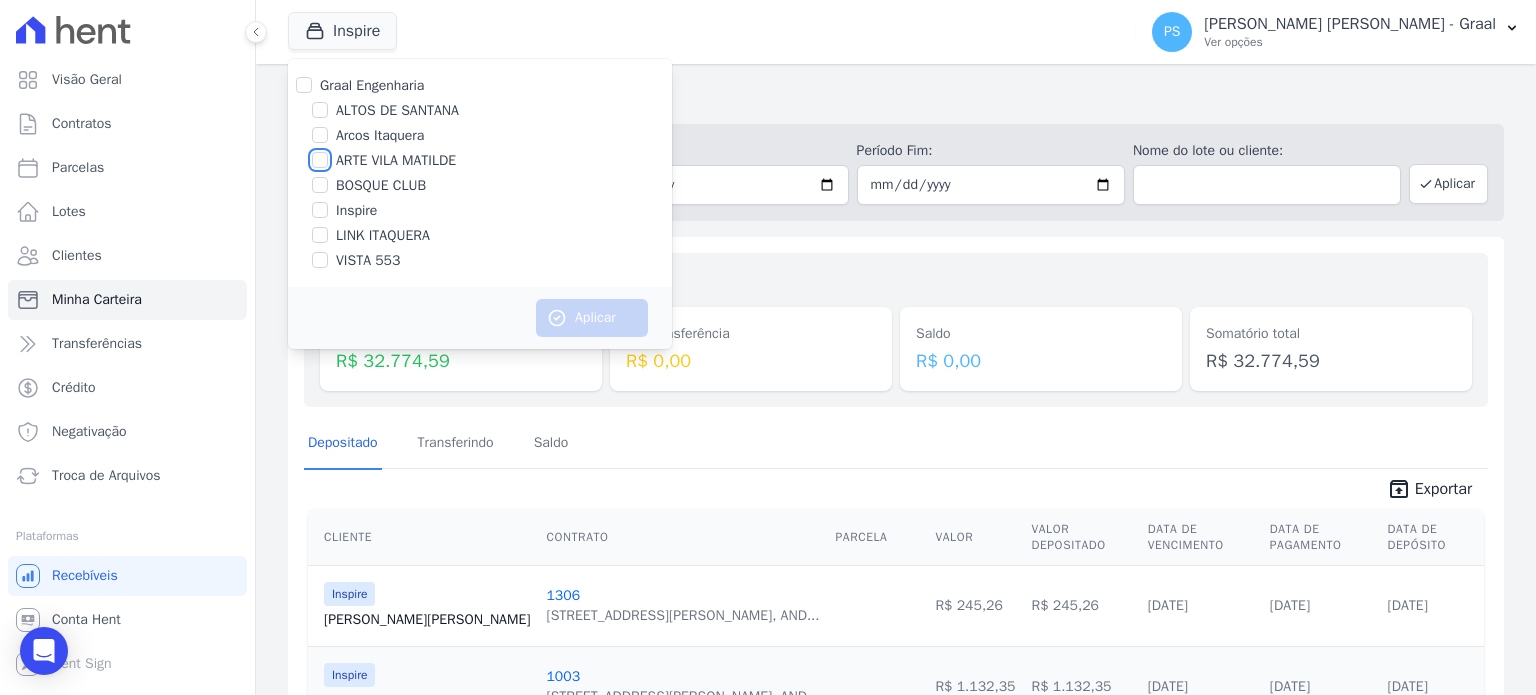 click on "ARTE VILA MATILDE" at bounding box center (320, 160) 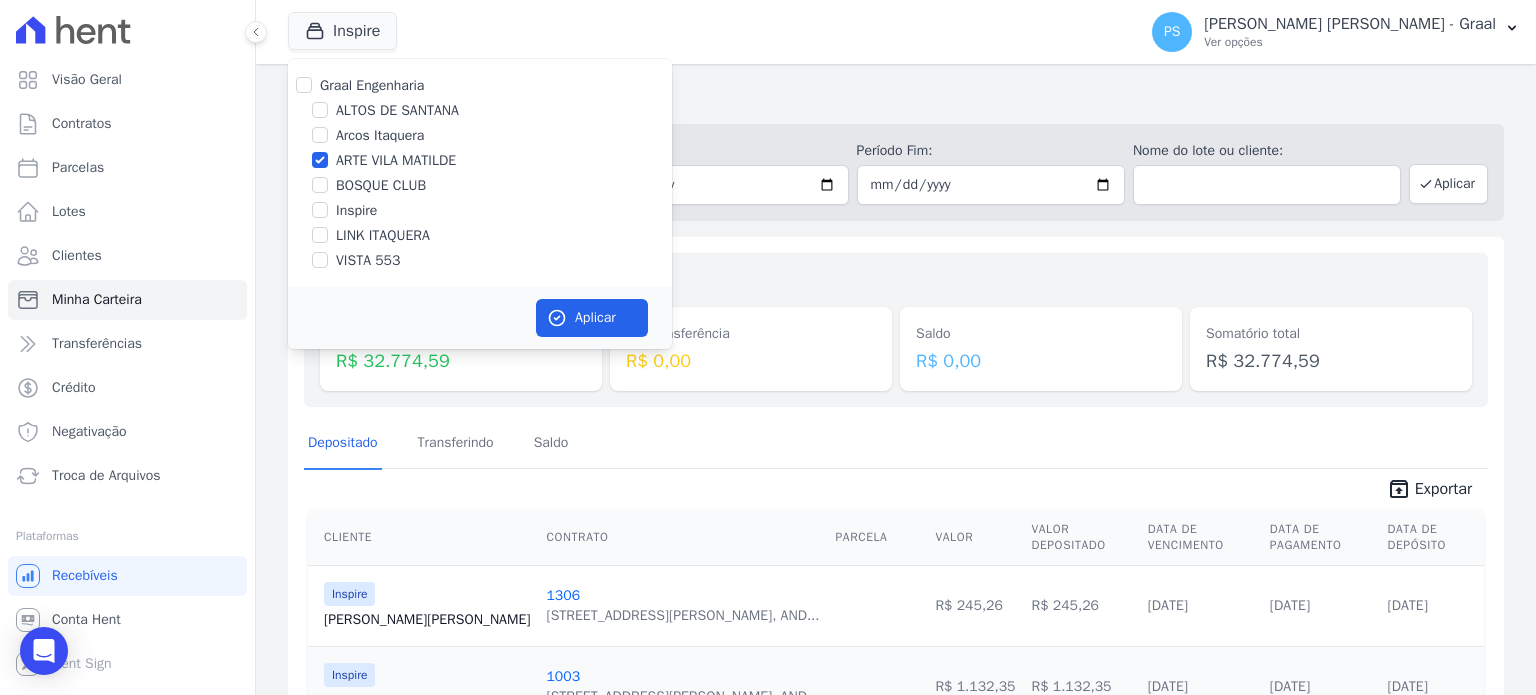 click on "BOSQUE CLUB" at bounding box center [381, 185] 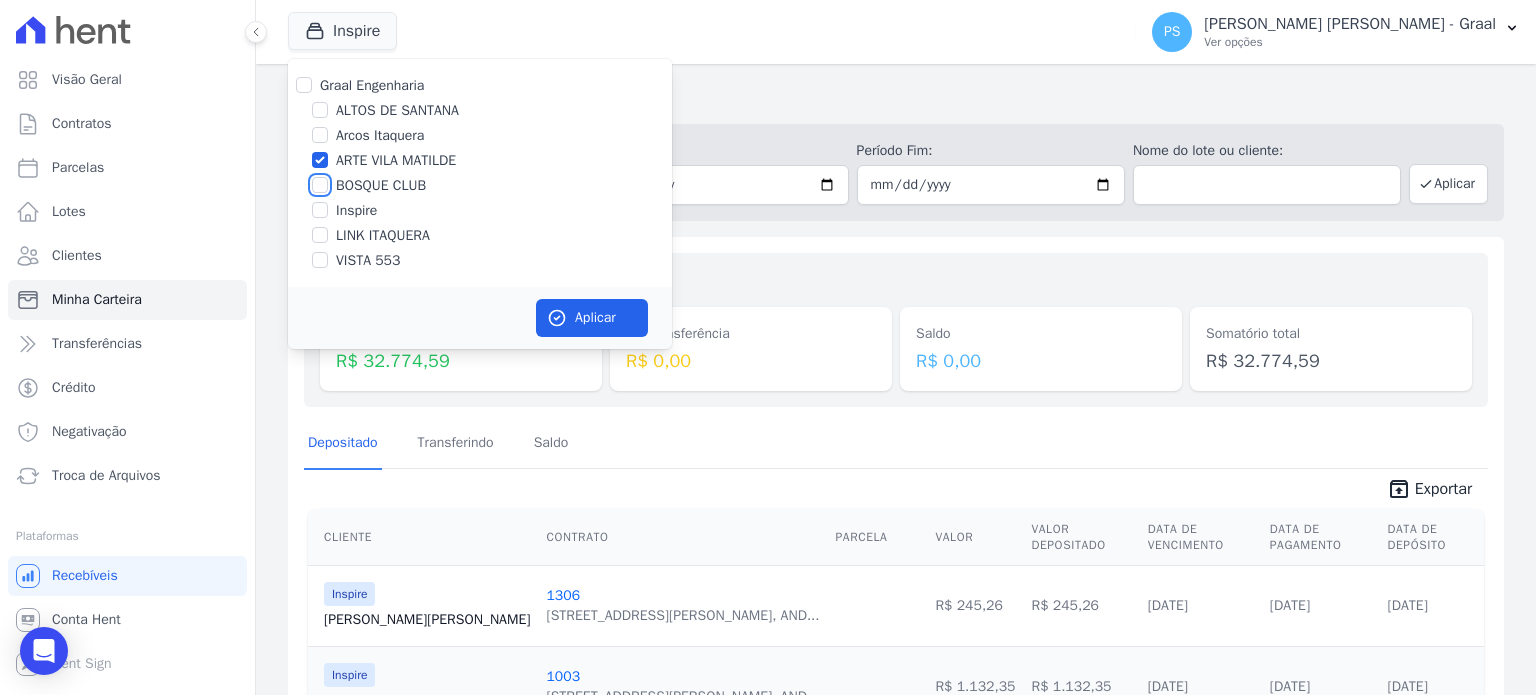 checkbox on "true" 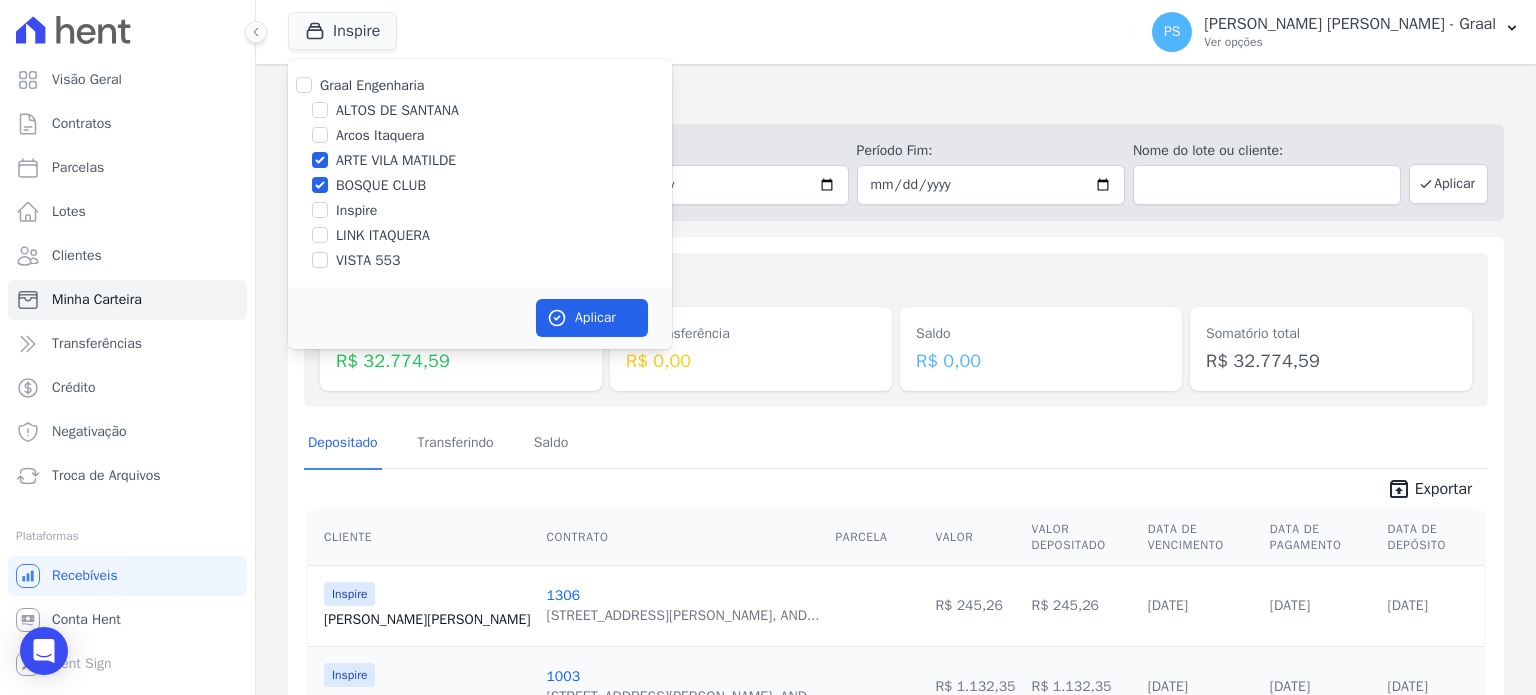 click on "ARTE VILA MATILDE" at bounding box center [396, 160] 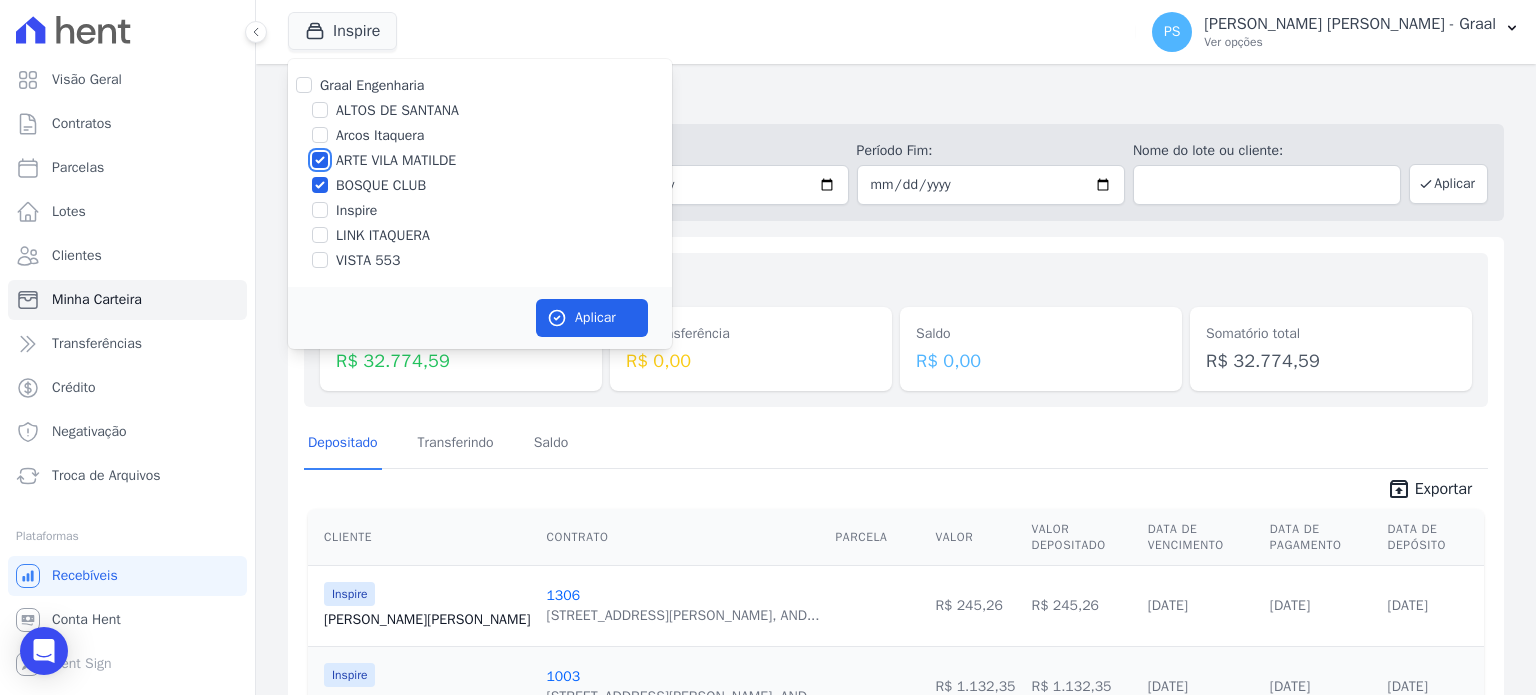 checkbox on "false" 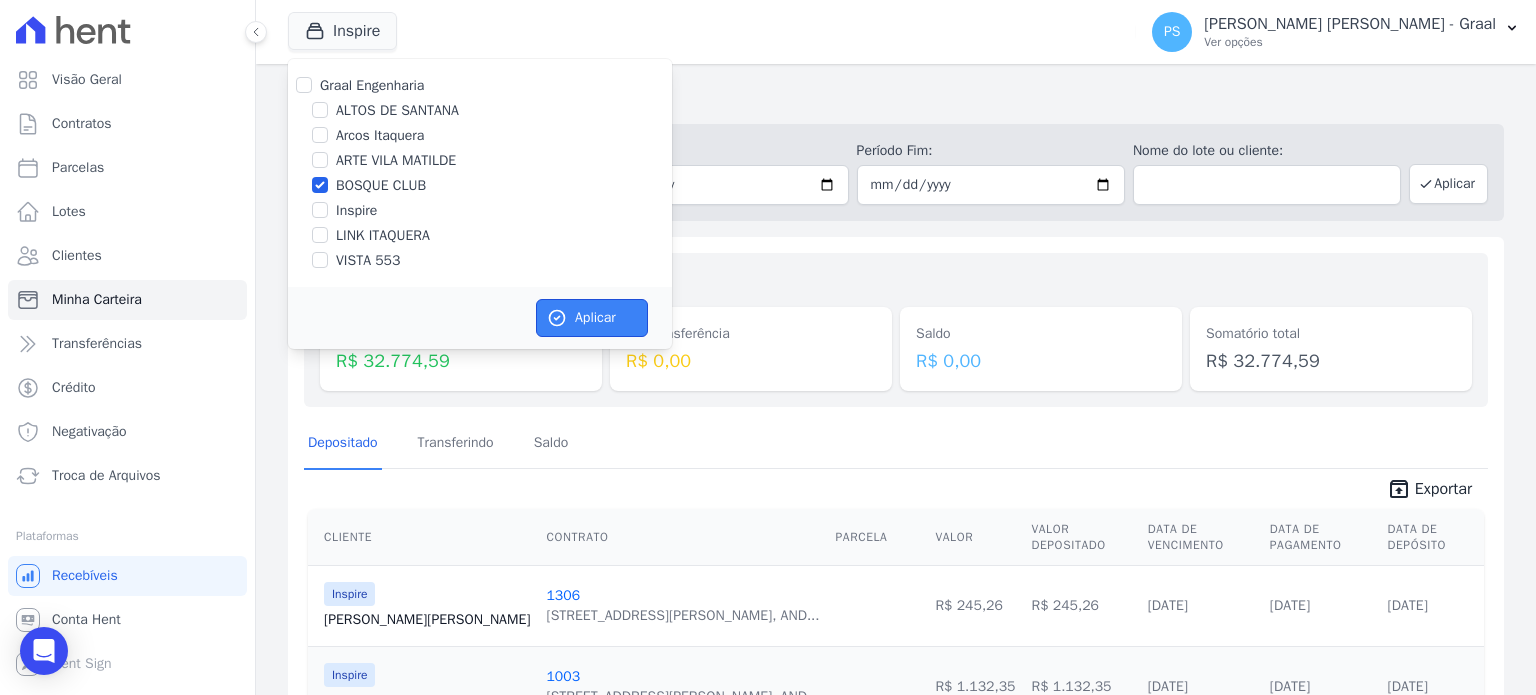 click on "Aplicar" at bounding box center [592, 318] 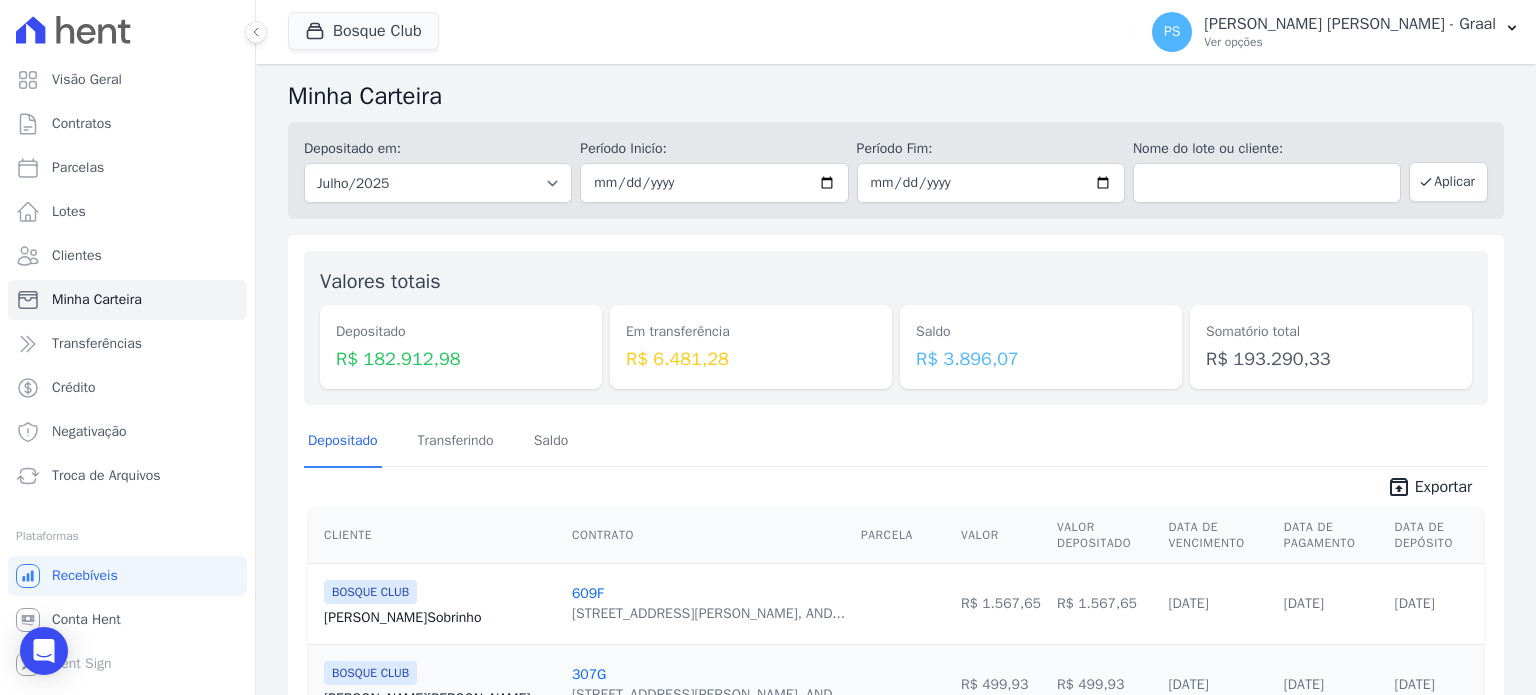 scroll, scrollTop: 0, scrollLeft: 0, axis: both 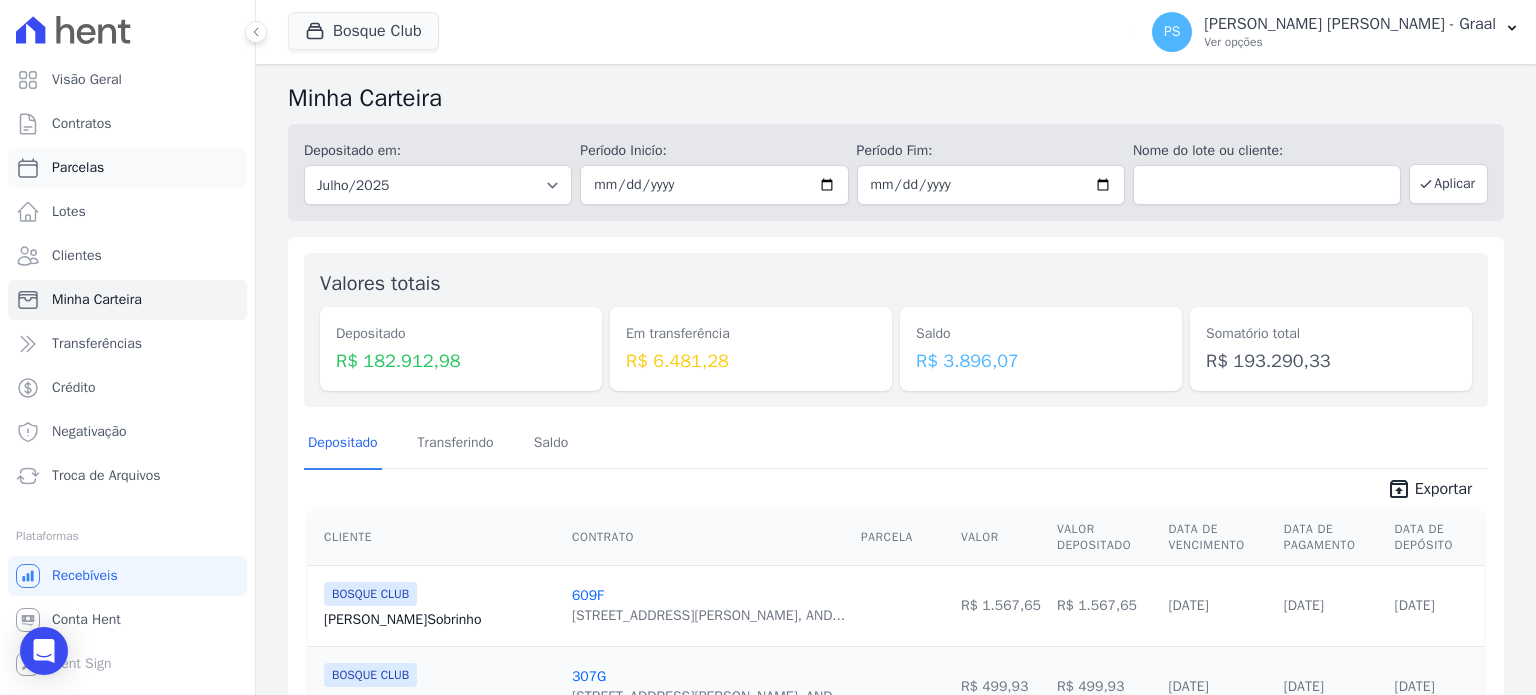 click on "Parcelas" at bounding box center [78, 168] 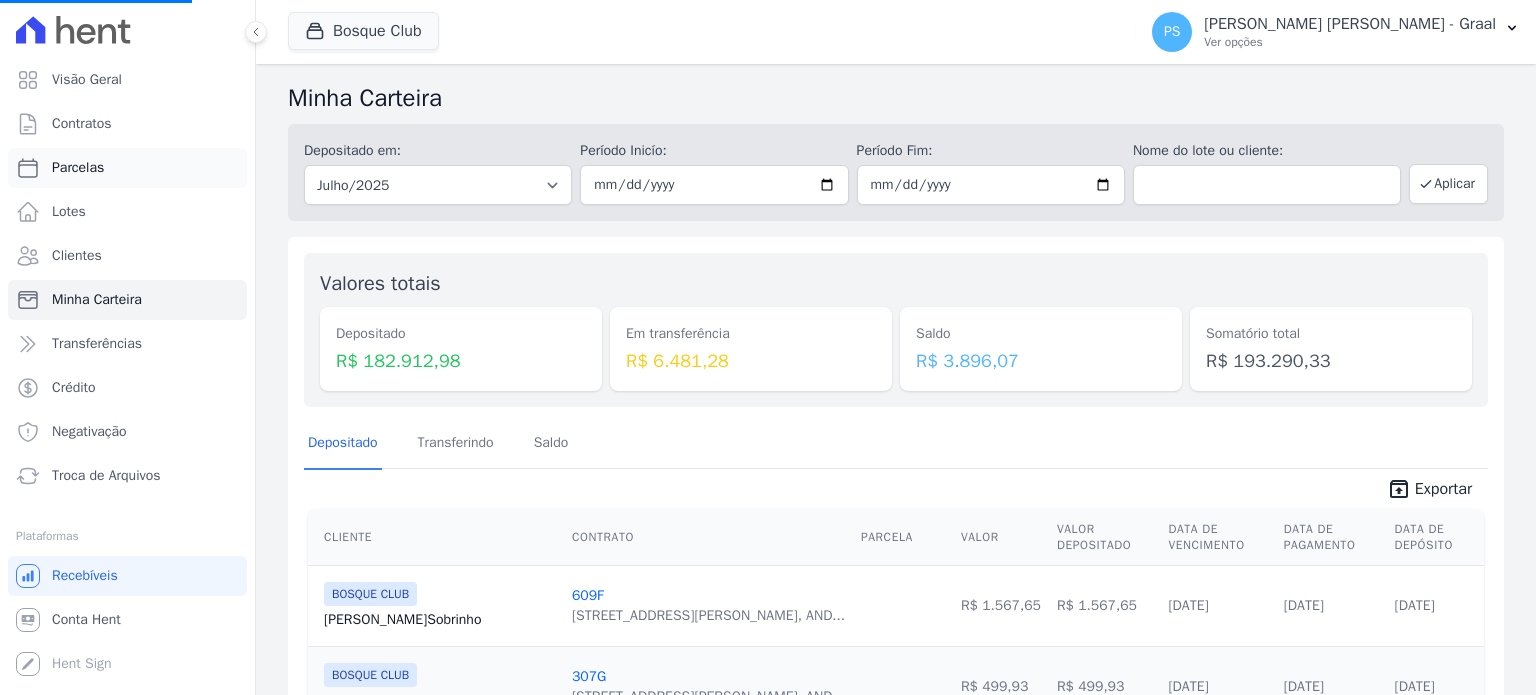 select 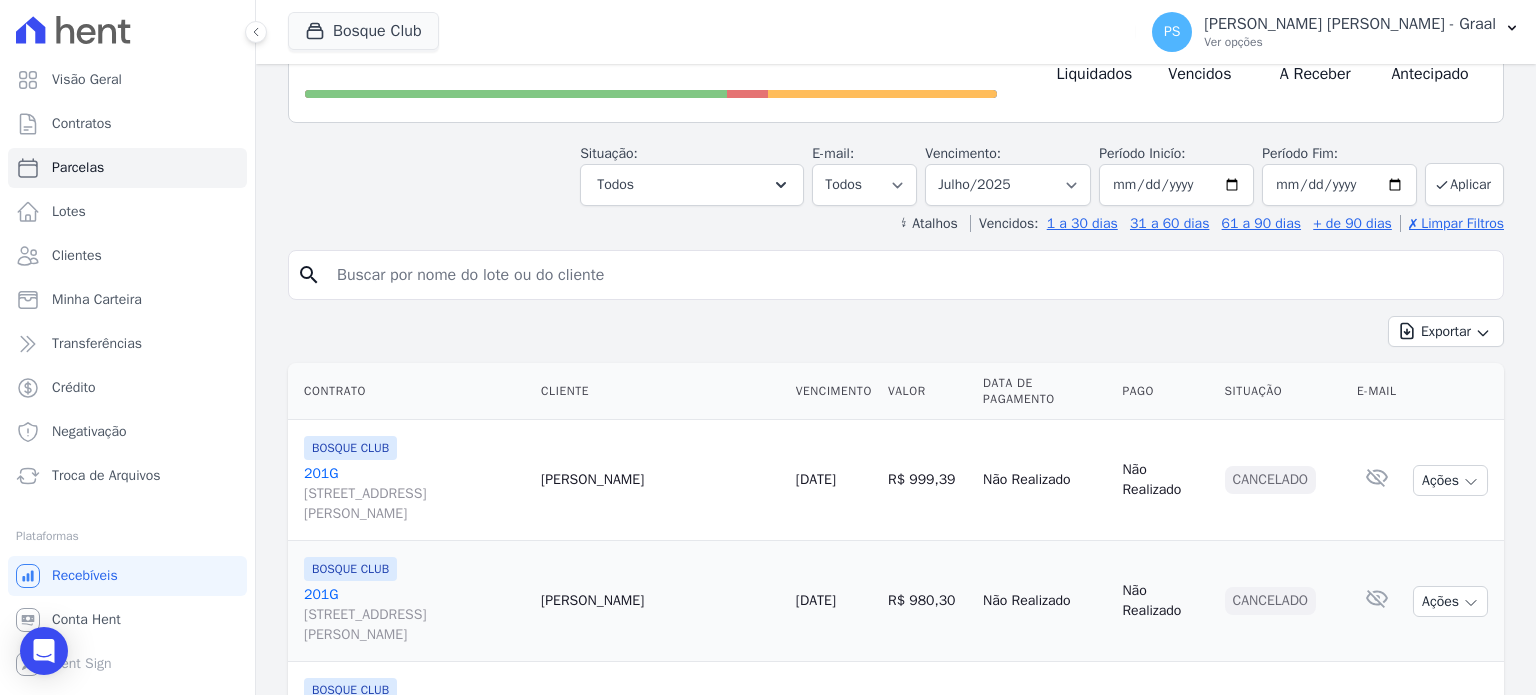 scroll, scrollTop: 100, scrollLeft: 0, axis: vertical 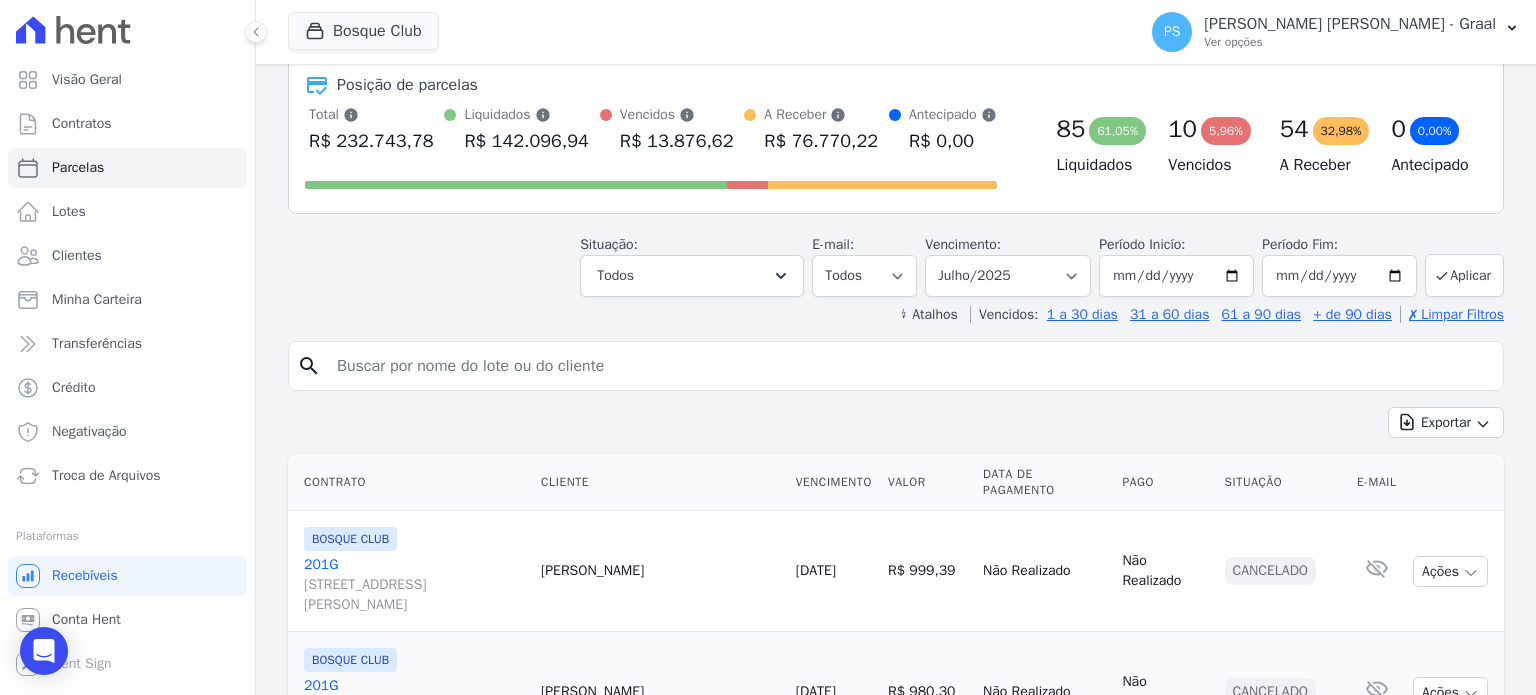 click at bounding box center [910, 366] 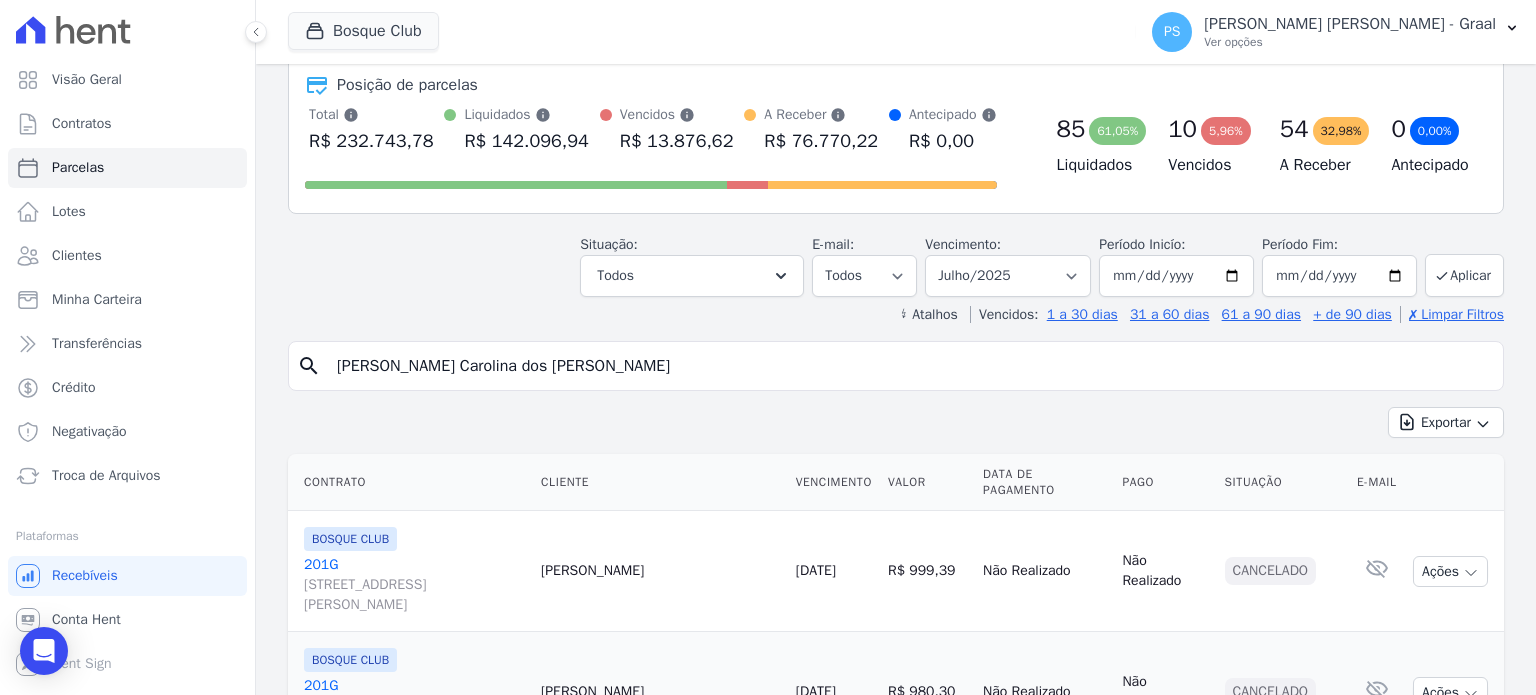 type on "[PERSON_NAME] Carolina dos [PERSON_NAME]" 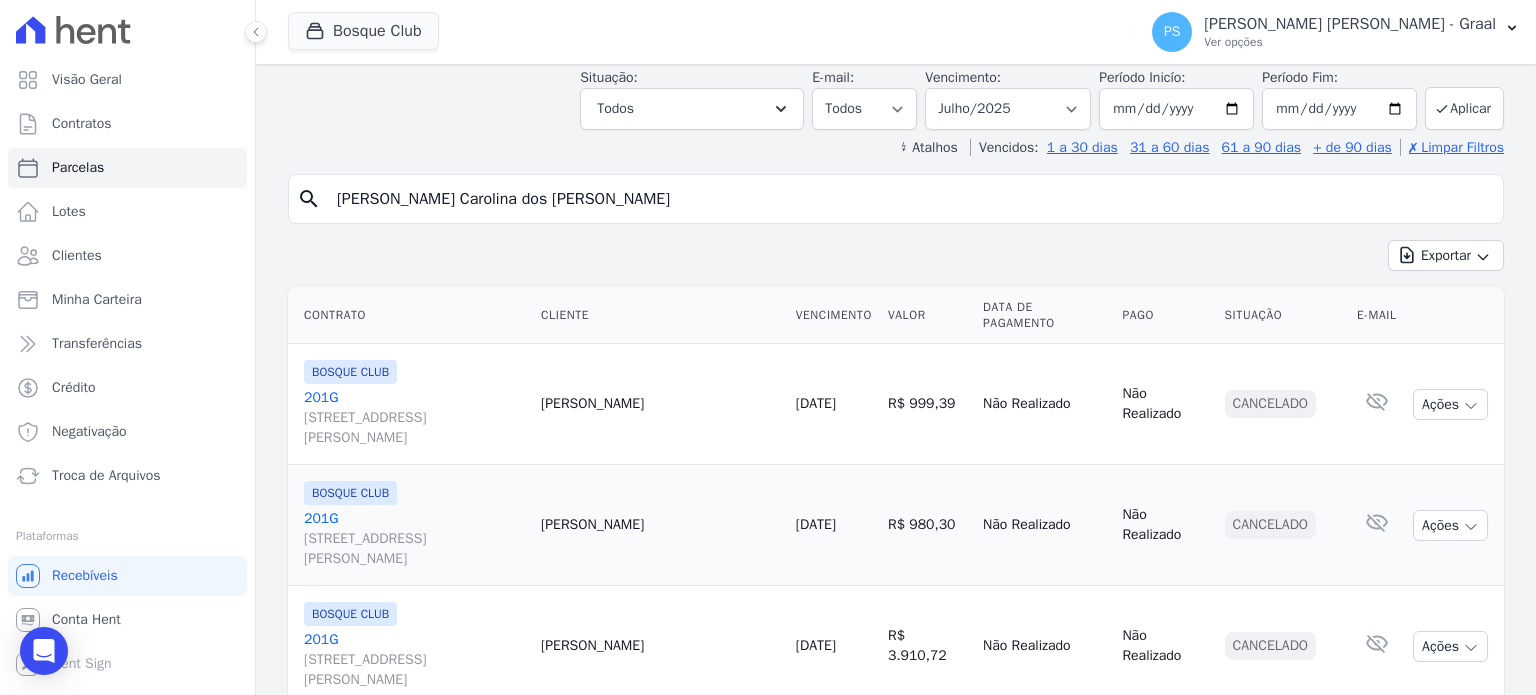 scroll, scrollTop: 300, scrollLeft: 0, axis: vertical 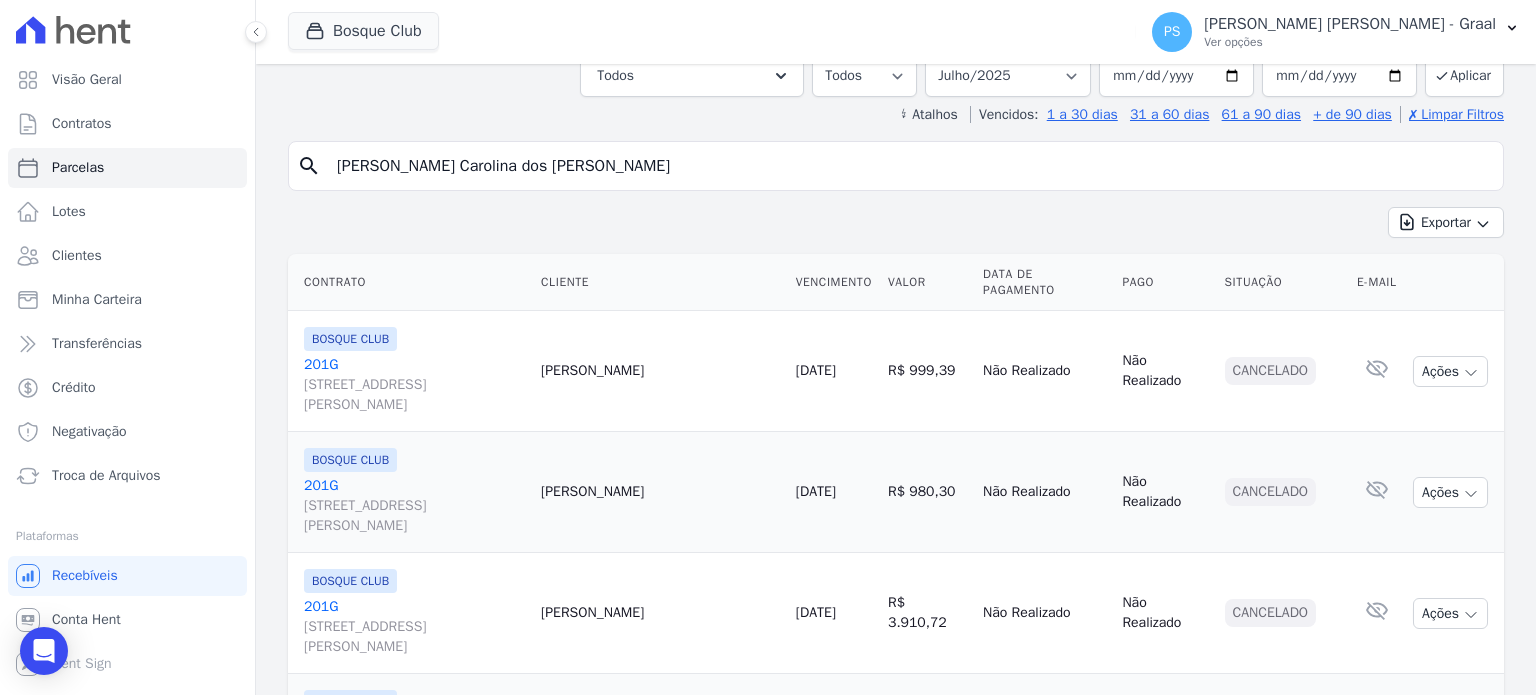 select 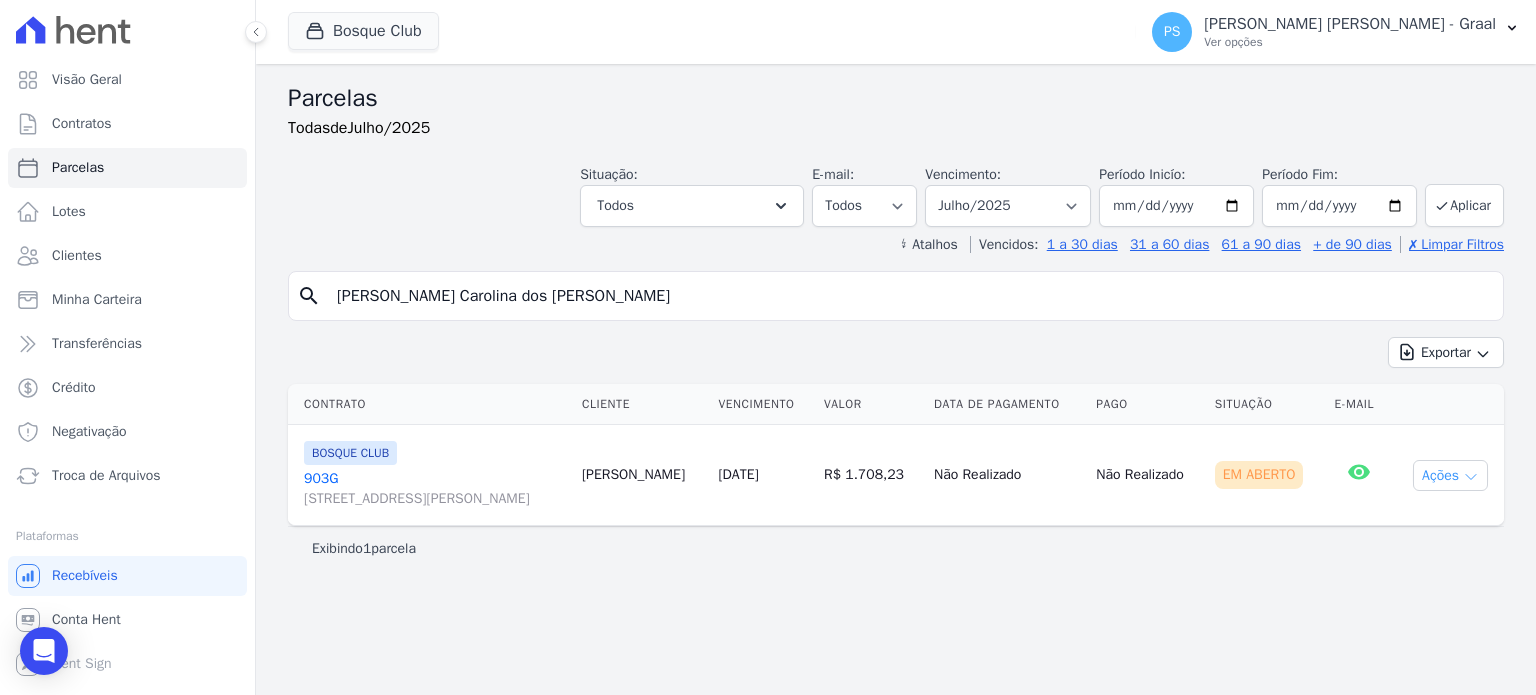 click on "Ações" at bounding box center (1450, 475) 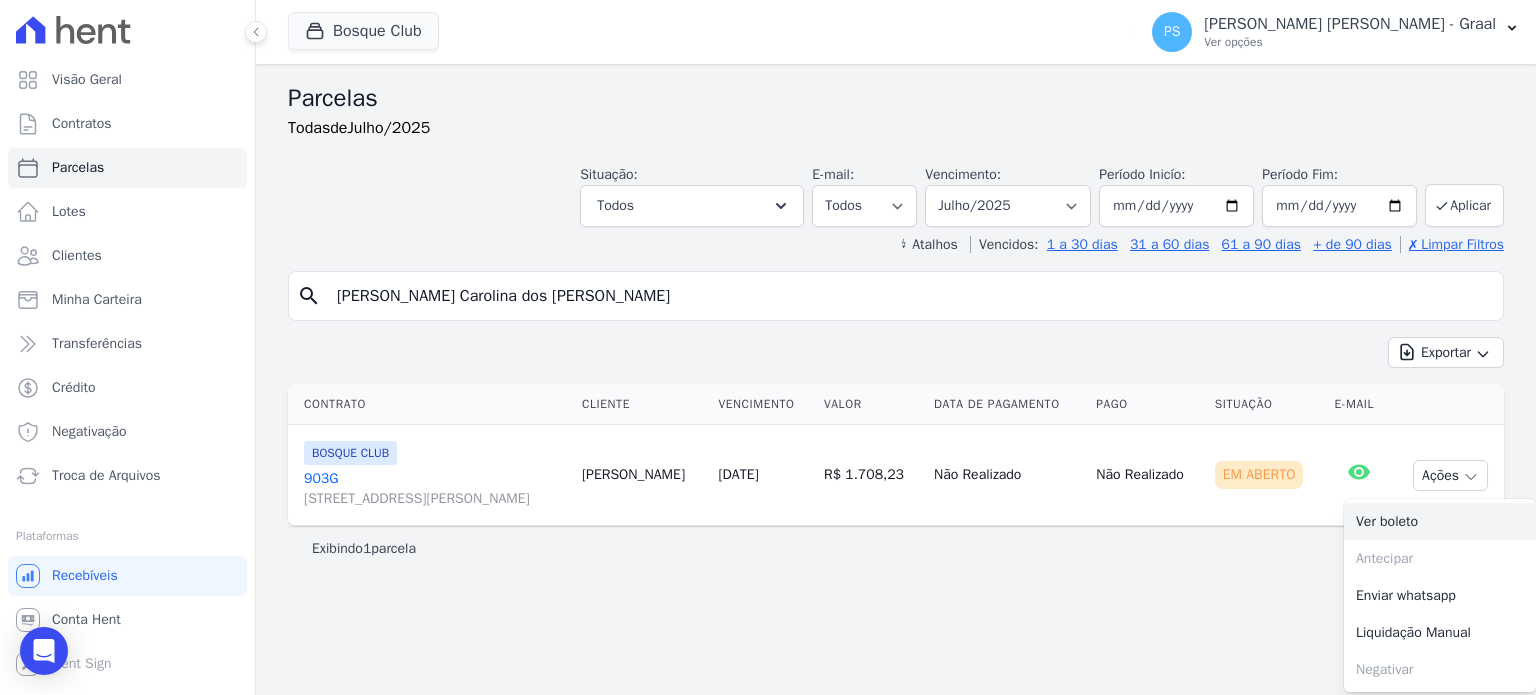 click on "Ver boleto" at bounding box center [1440, 521] 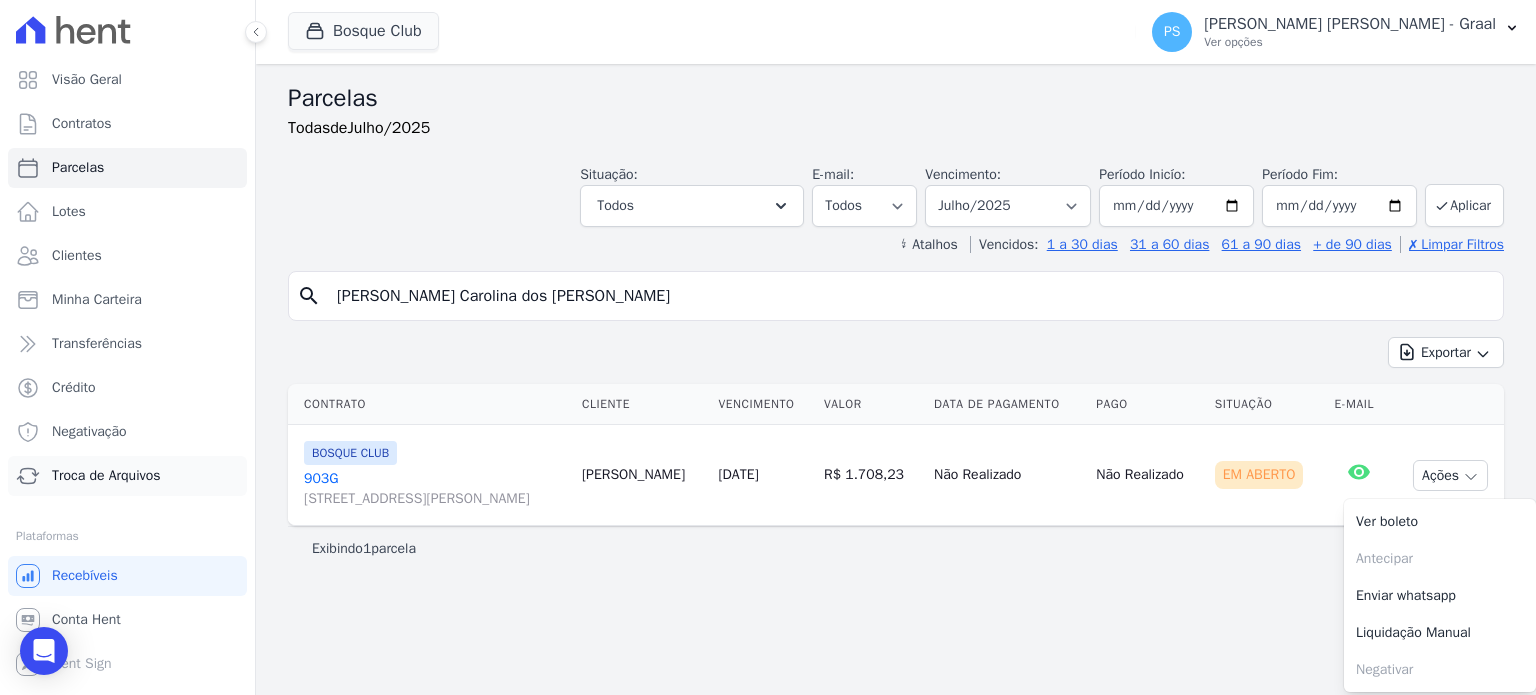 click on "Troca de Arquivos" at bounding box center (106, 476) 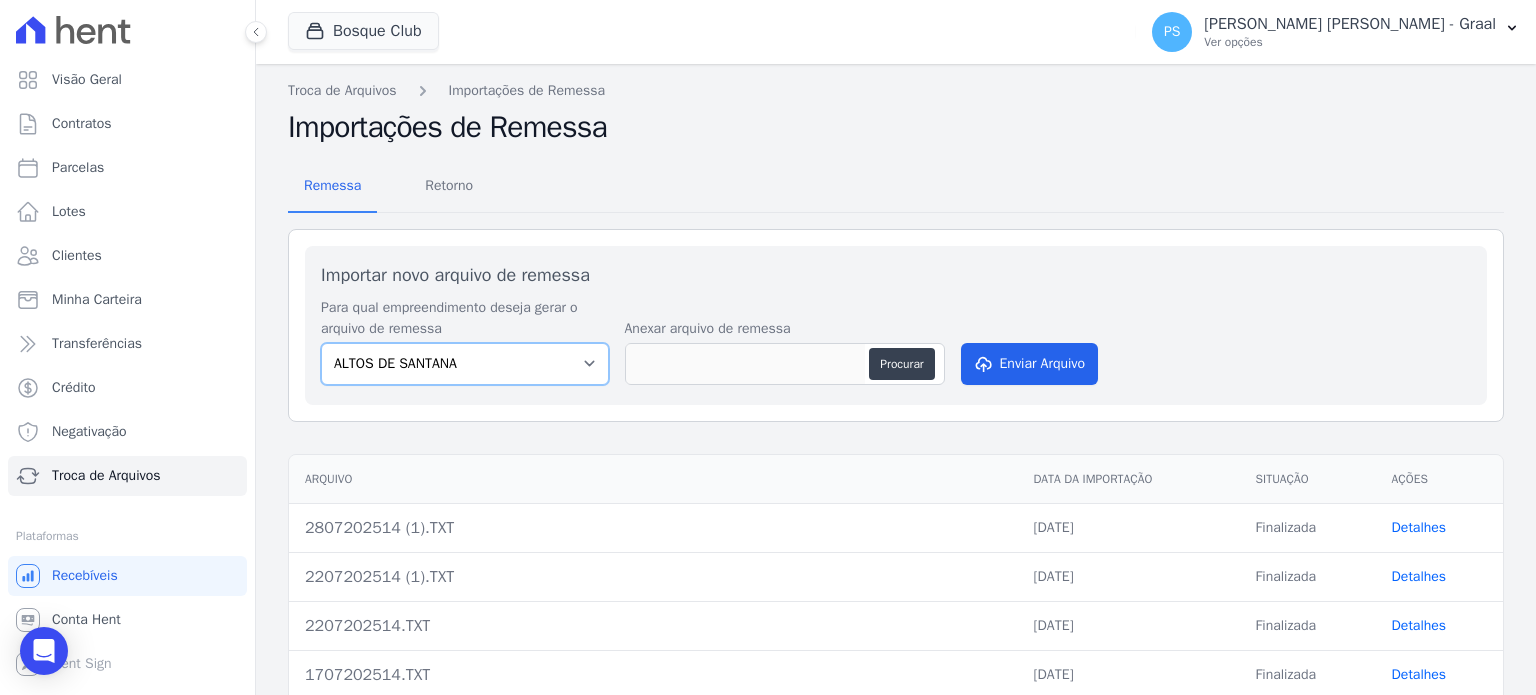 click on "ALTOS DE [PERSON_NAME] Itaquera
ARTE VILA [PERSON_NAME] CLUB
Inspire
LINK [GEOGRAPHIC_DATA] 553" at bounding box center [465, 364] 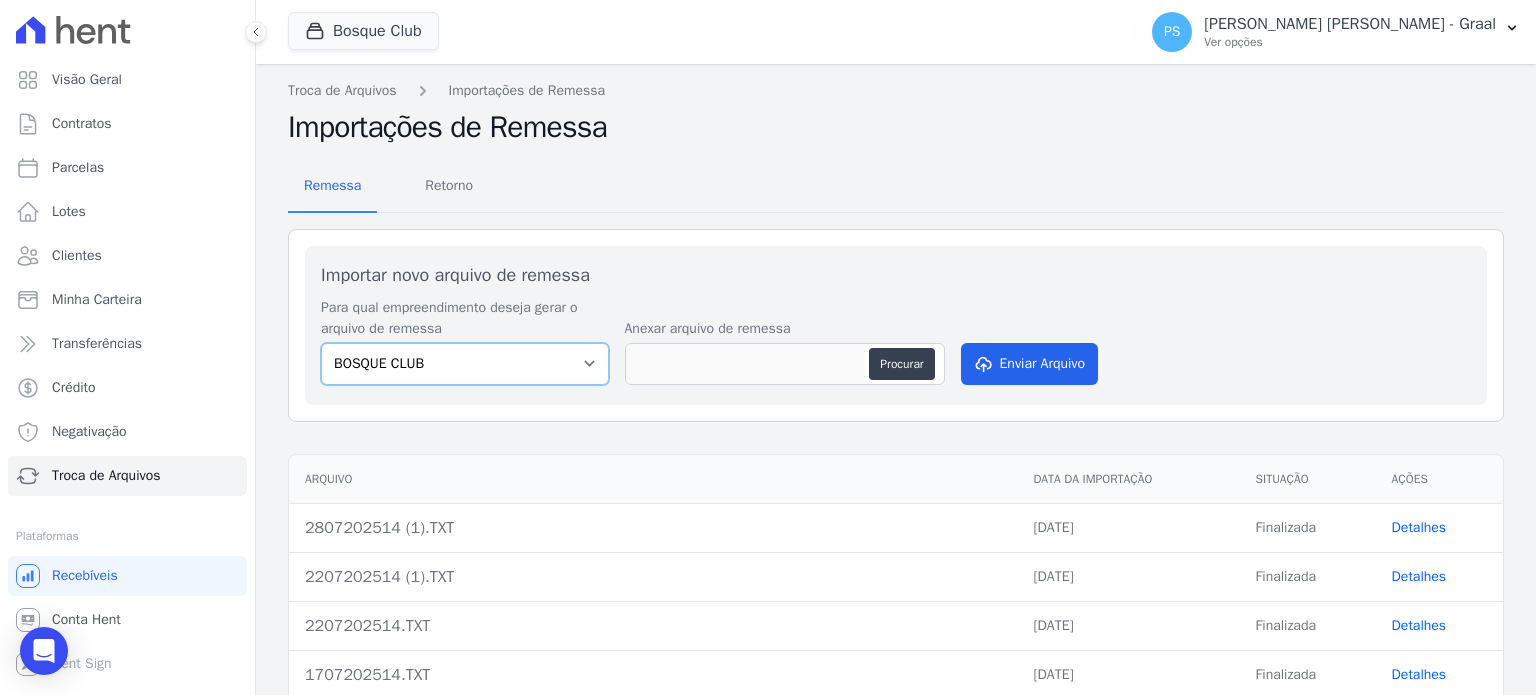 click on "ALTOS DE [PERSON_NAME] Itaquera
ARTE VILA [PERSON_NAME] CLUB
Inspire
LINK [GEOGRAPHIC_DATA] 553" at bounding box center [465, 364] 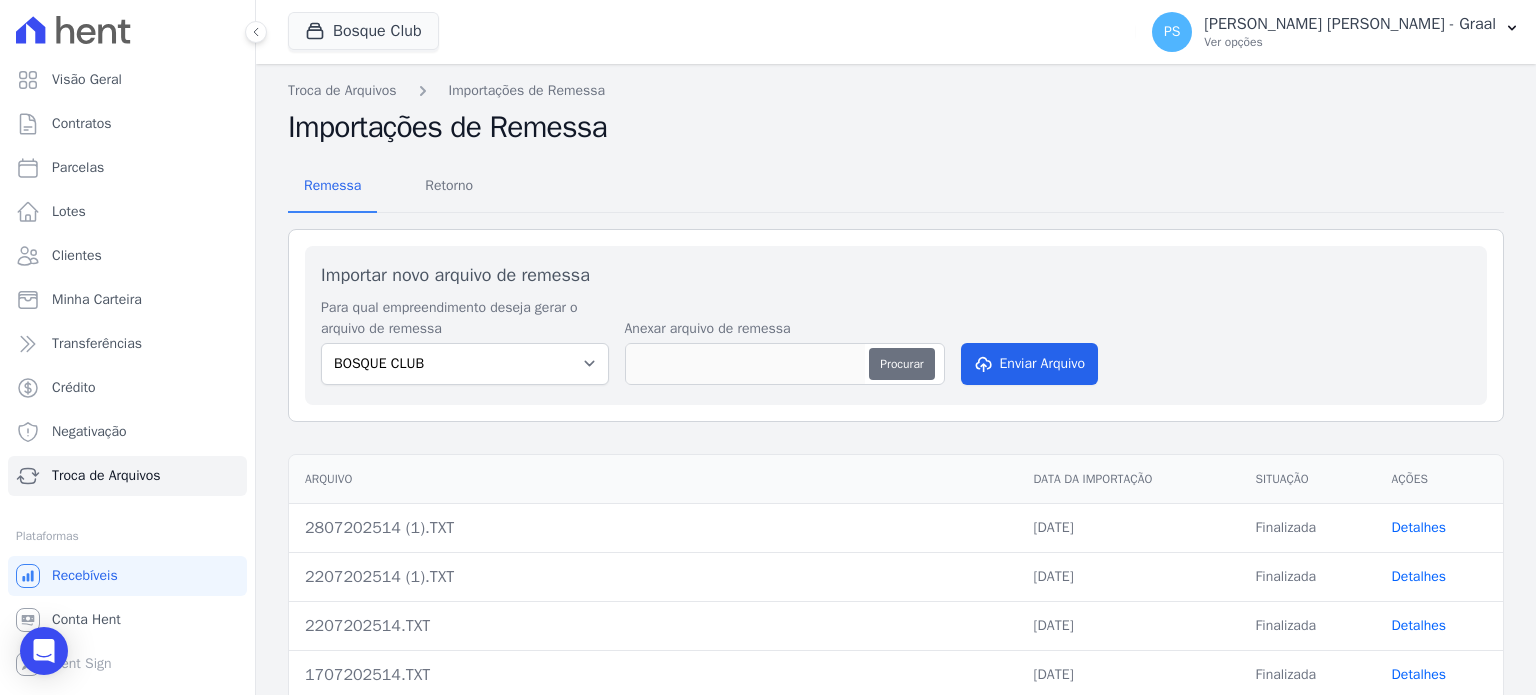 click on "Procurar" at bounding box center [901, 364] 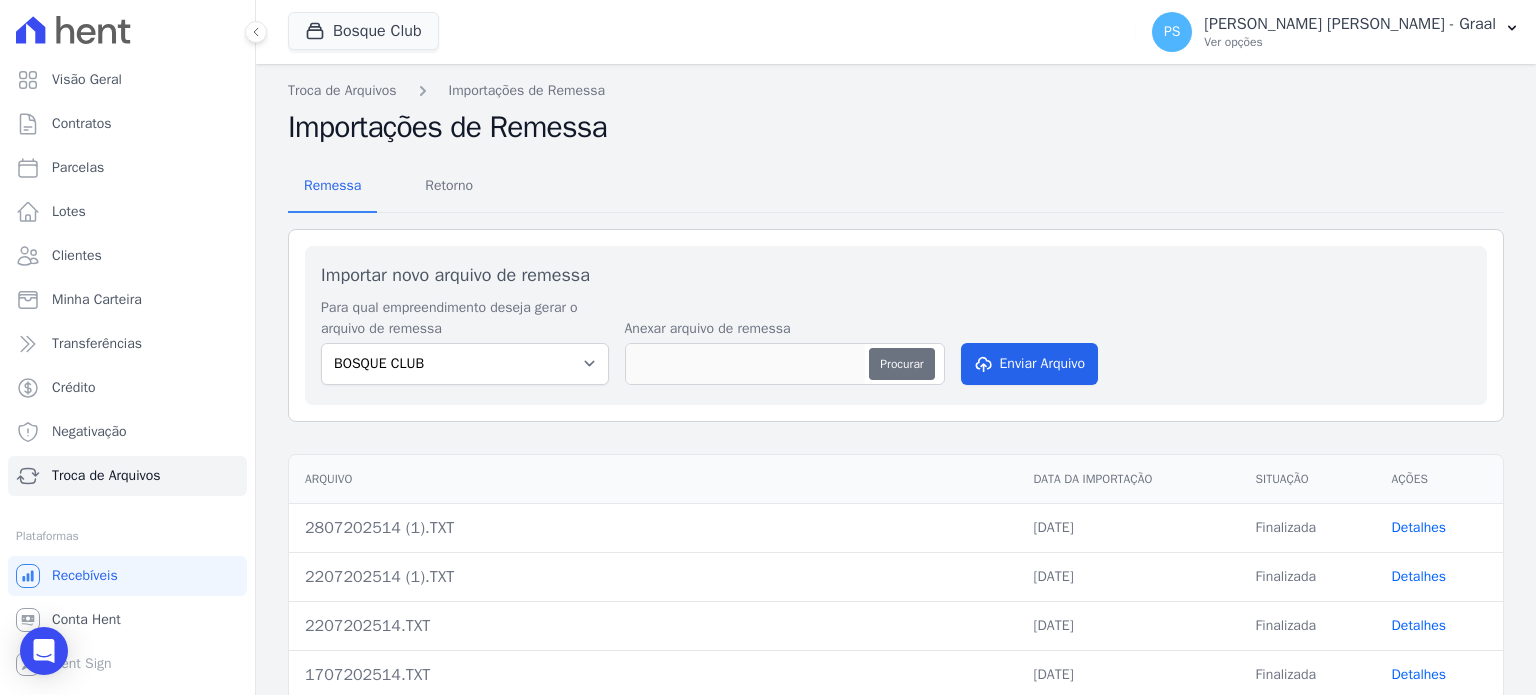 type on "2807202514 (2).TXT" 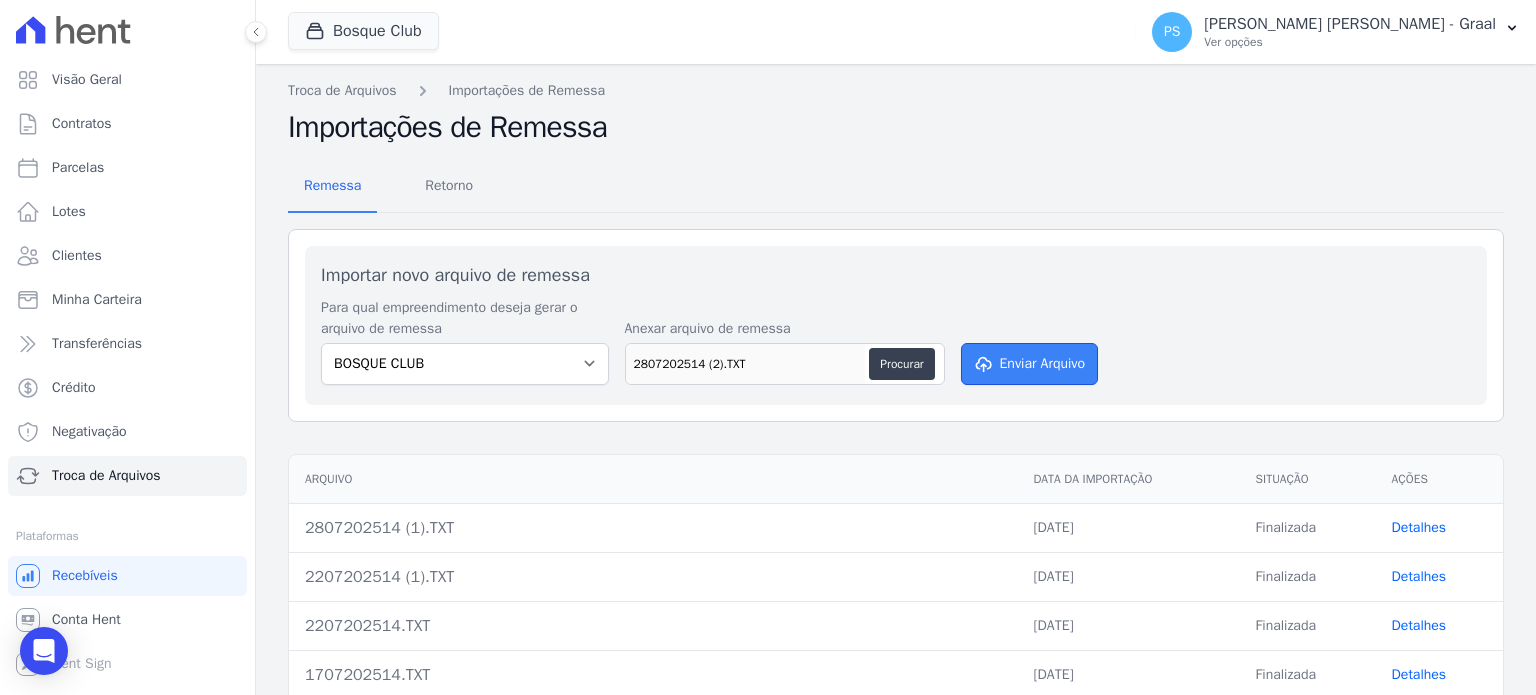 click on "Enviar Arquivo" at bounding box center [1030, 364] 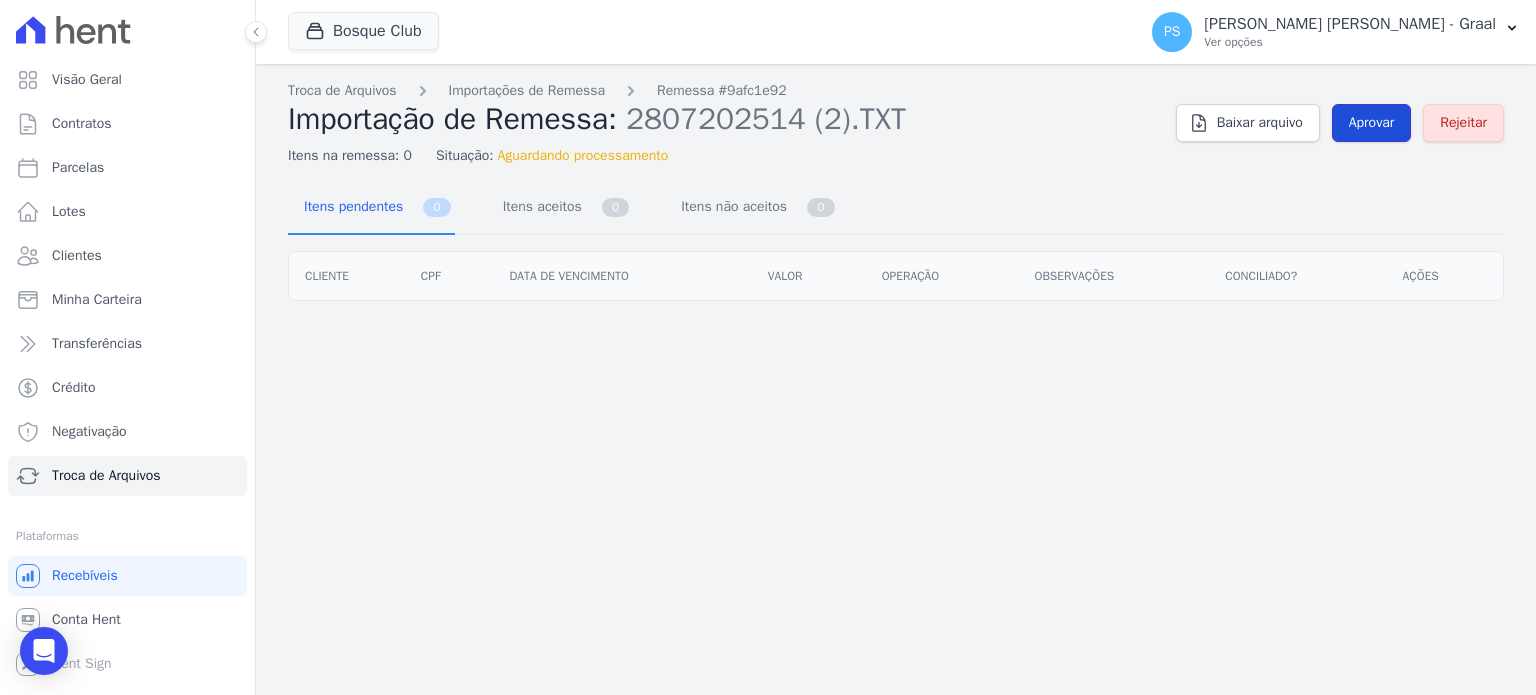 click on "Aprovar" at bounding box center [1372, 123] 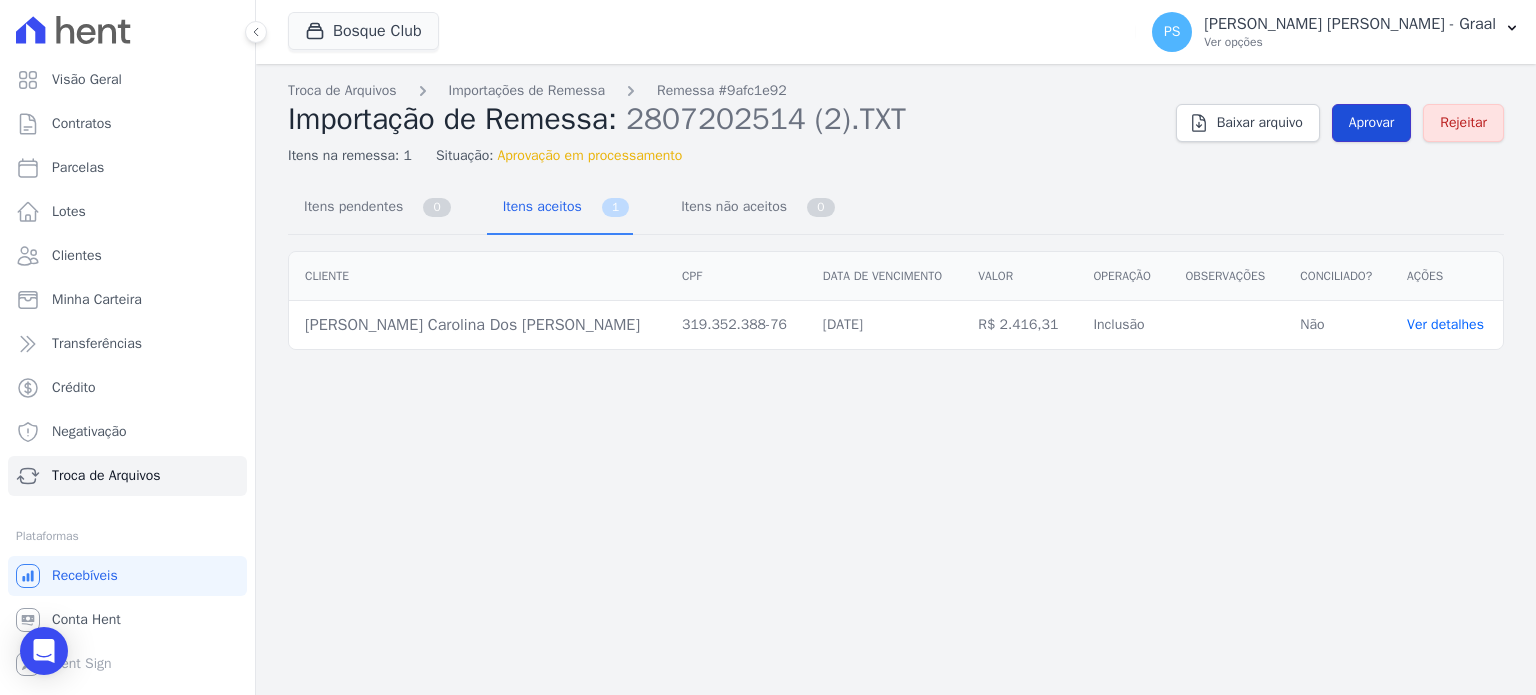click on "Aprovar" at bounding box center (1372, 123) 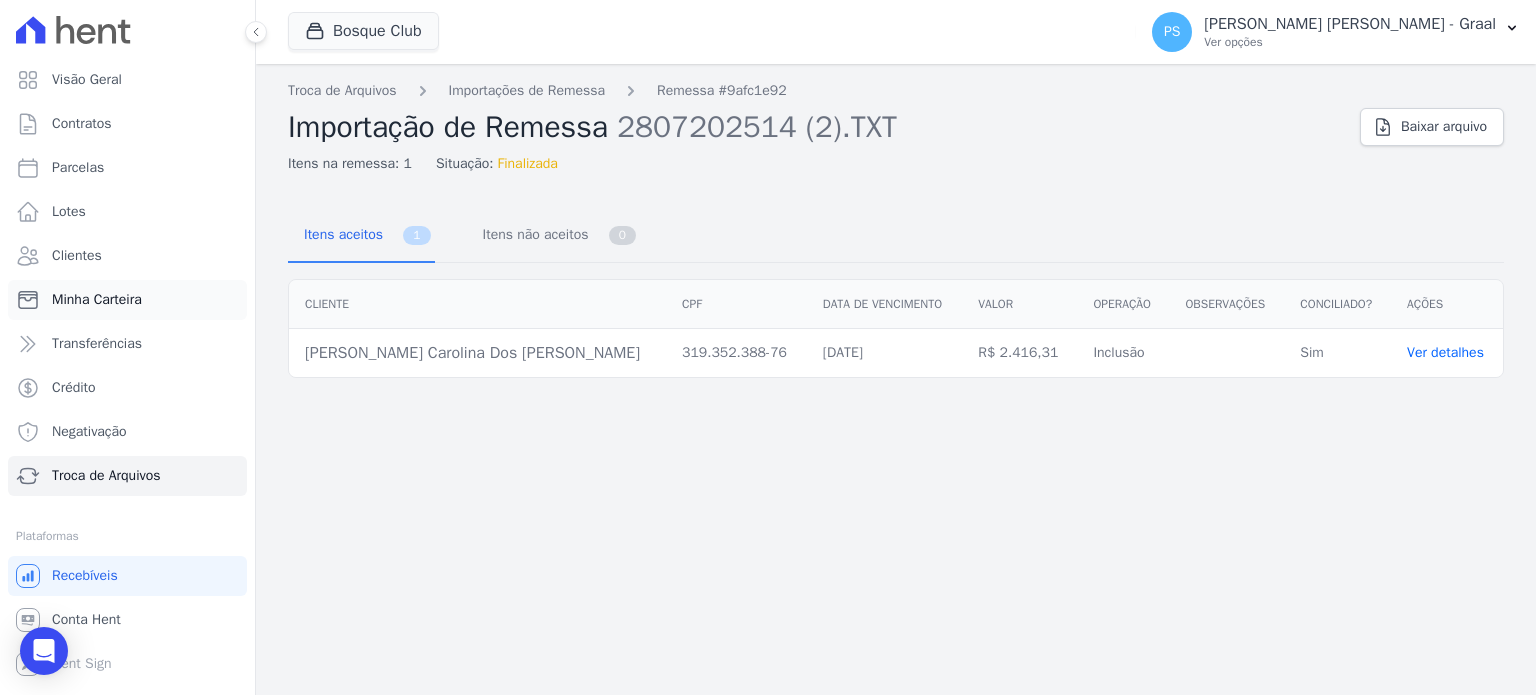 click on "Minha Carteira" at bounding box center [97, 300] 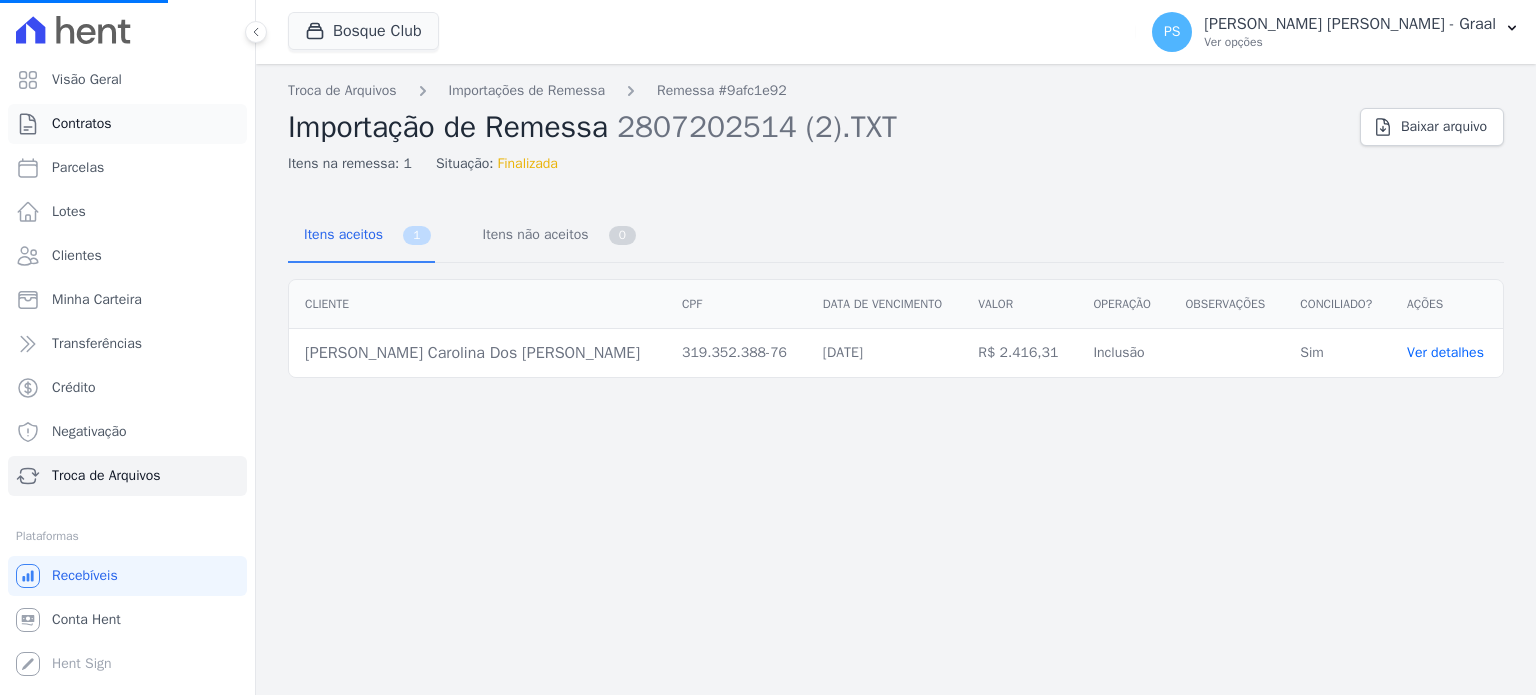 click on "Contratos" at bounding box center (82, 124) 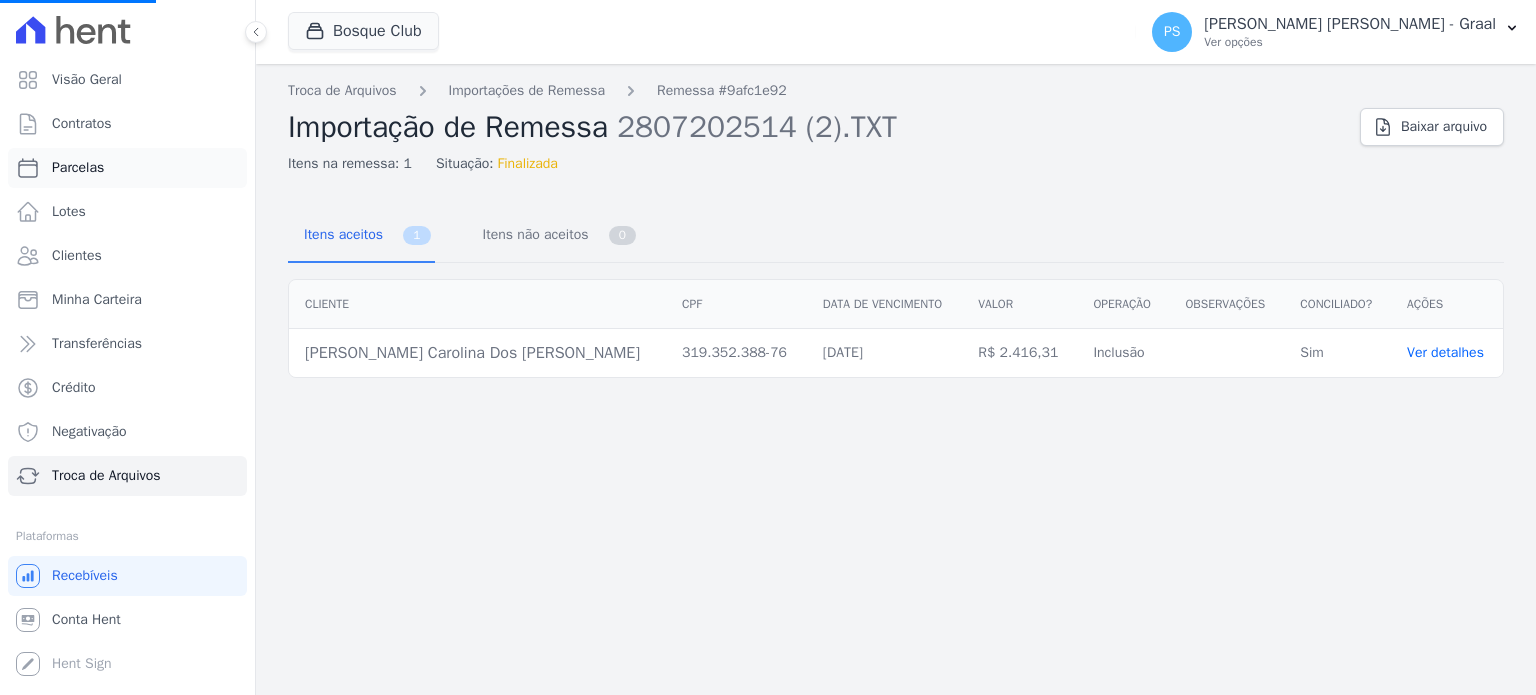click on "Parcelas" at bounding box center [127, 168] 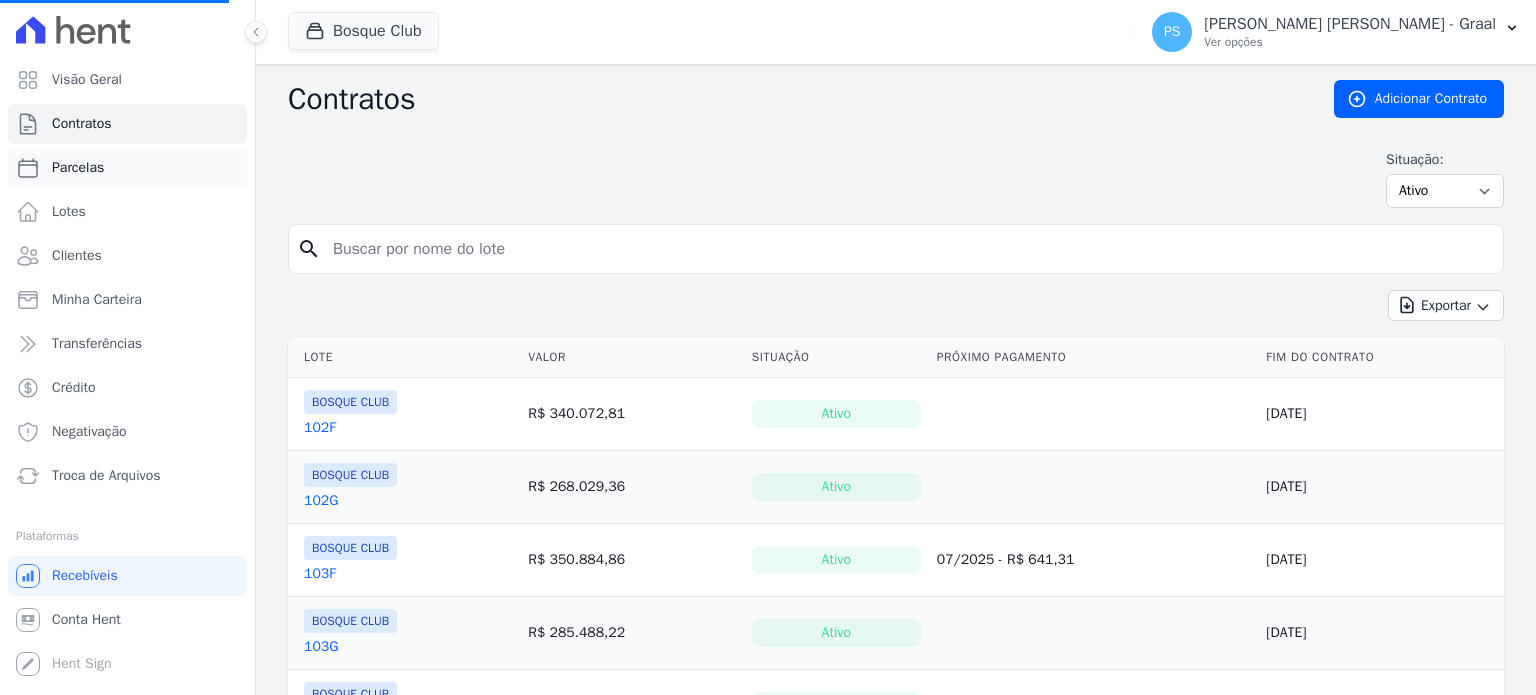 click on "Parcelas" at bounding box center (127, 168) 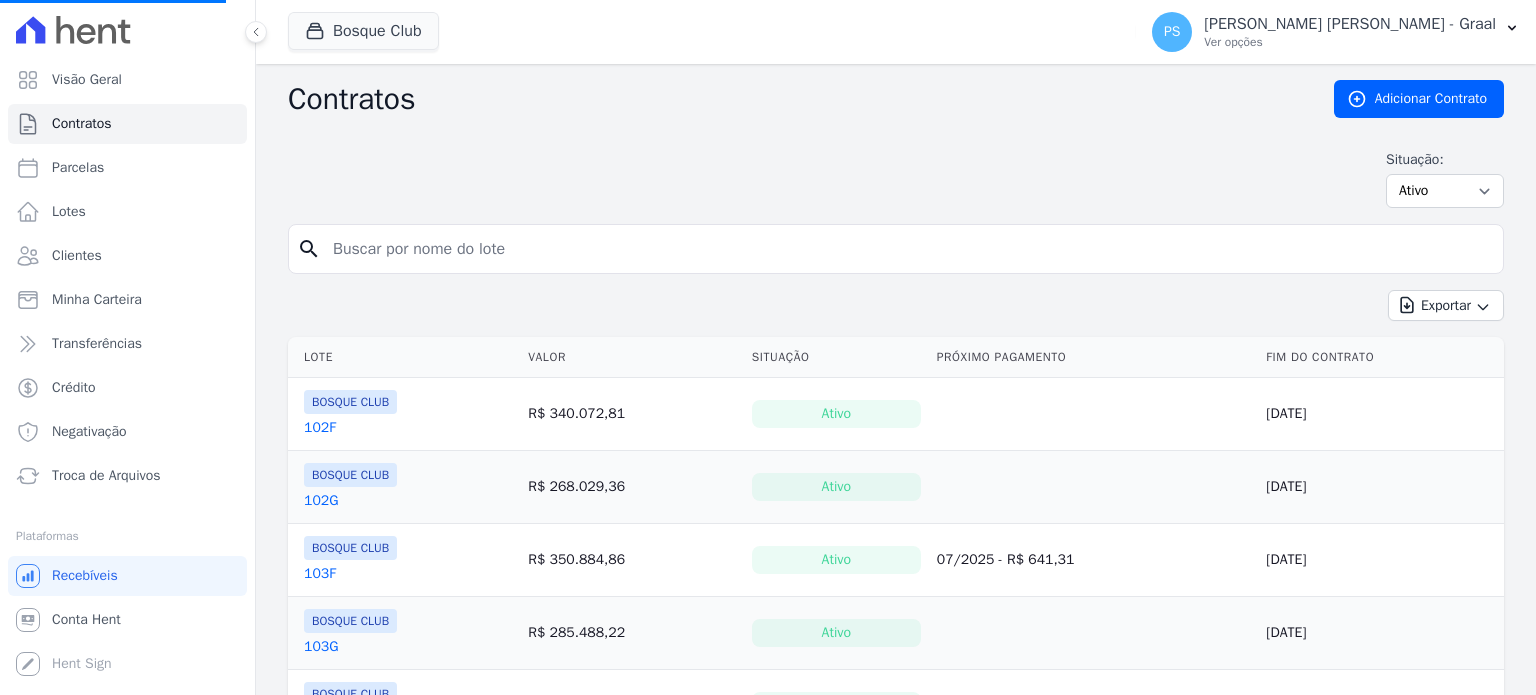 select 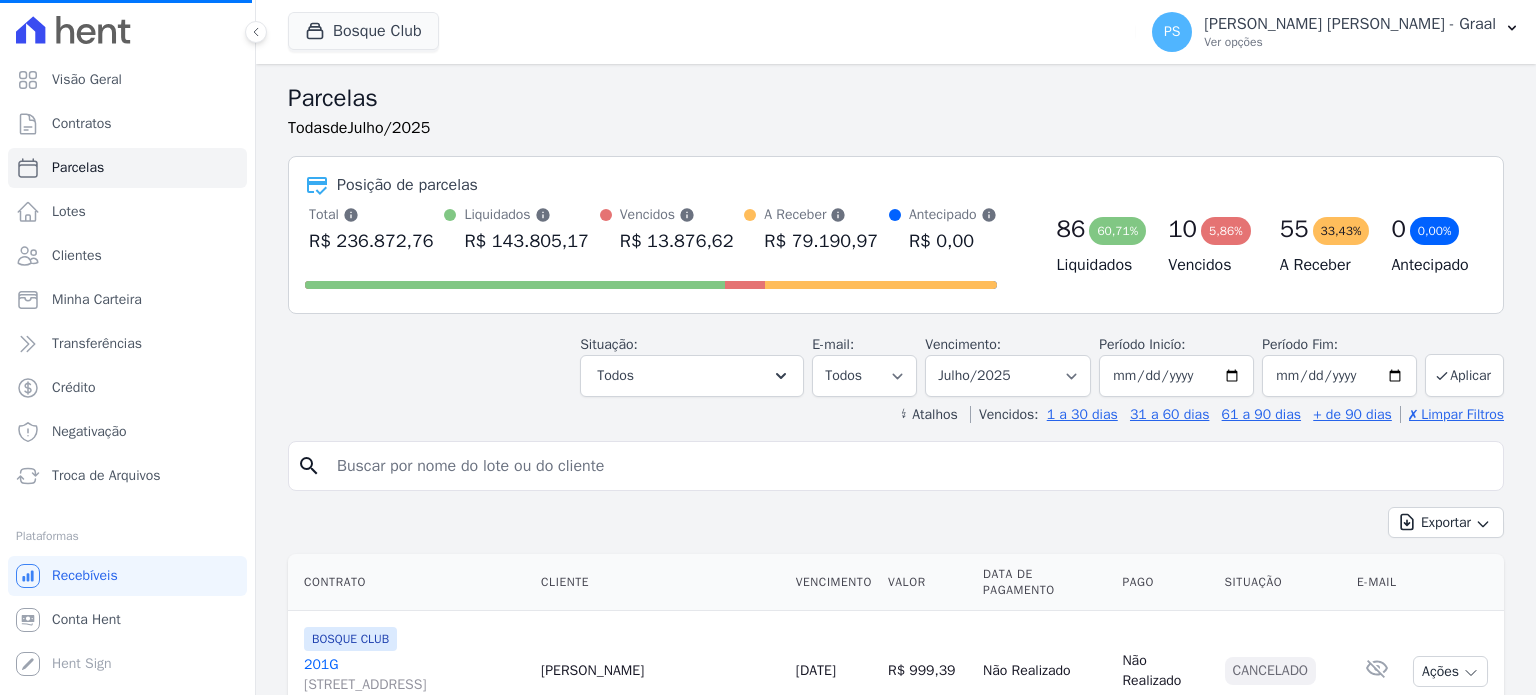 click at bounding box center (910, 466) 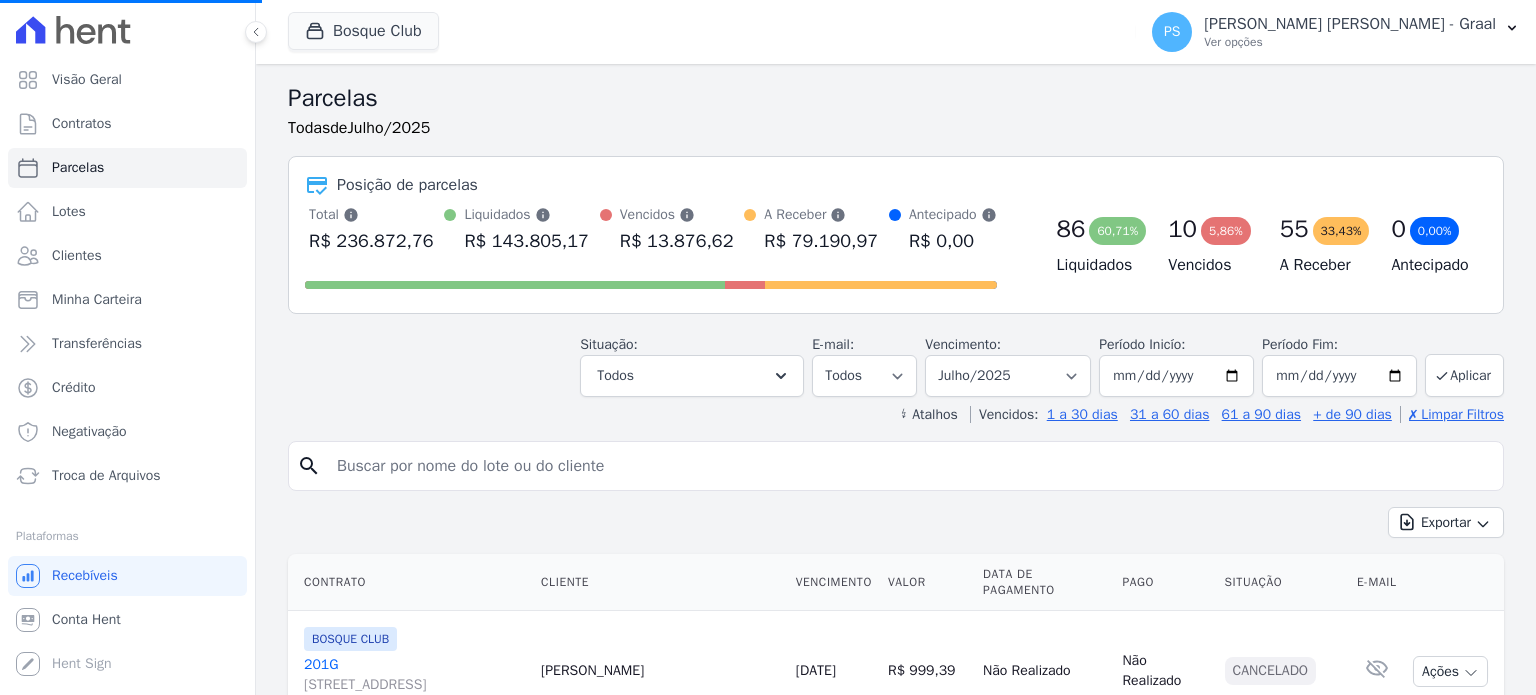 paste on "[PERSON_NAME] Carolina dos [PERSON_NAME]" 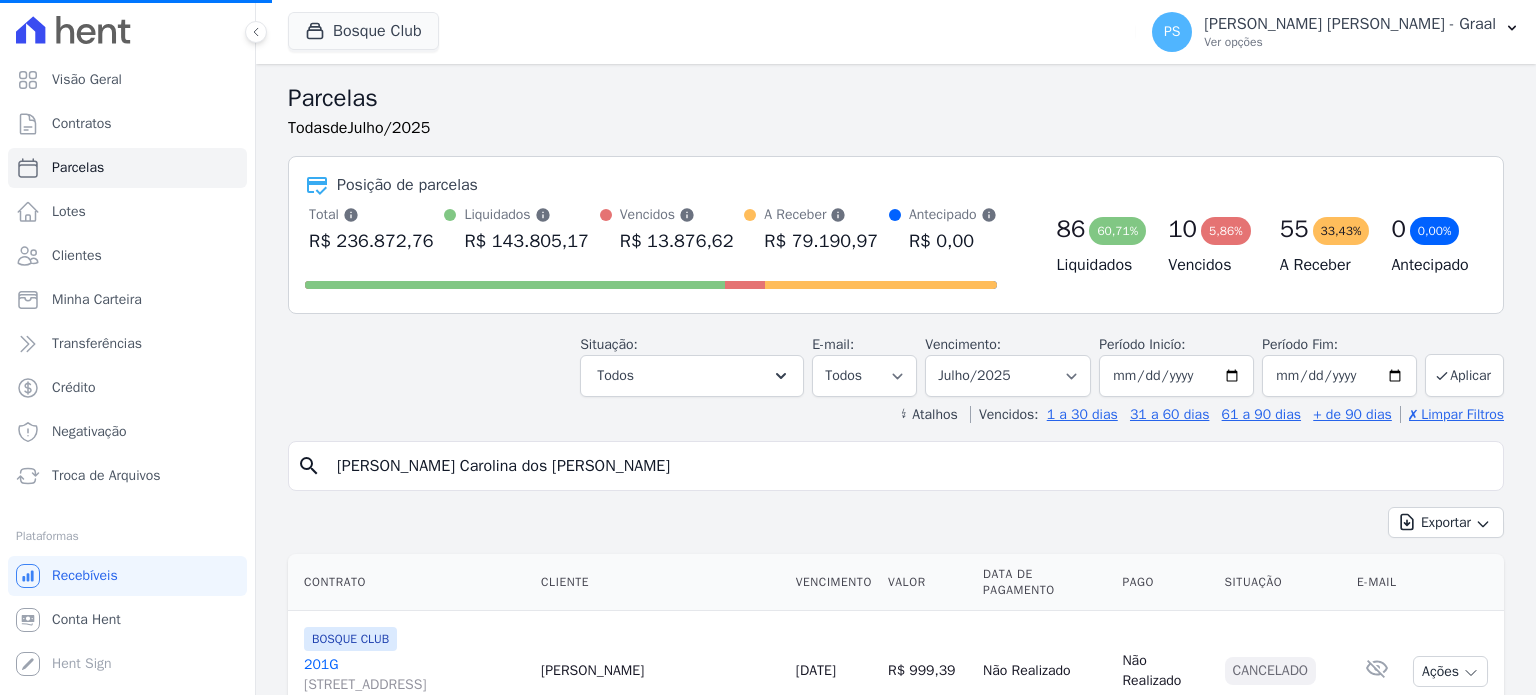 type on "[PERSON_NAME] Carolina dos [PERSON_NAME]" 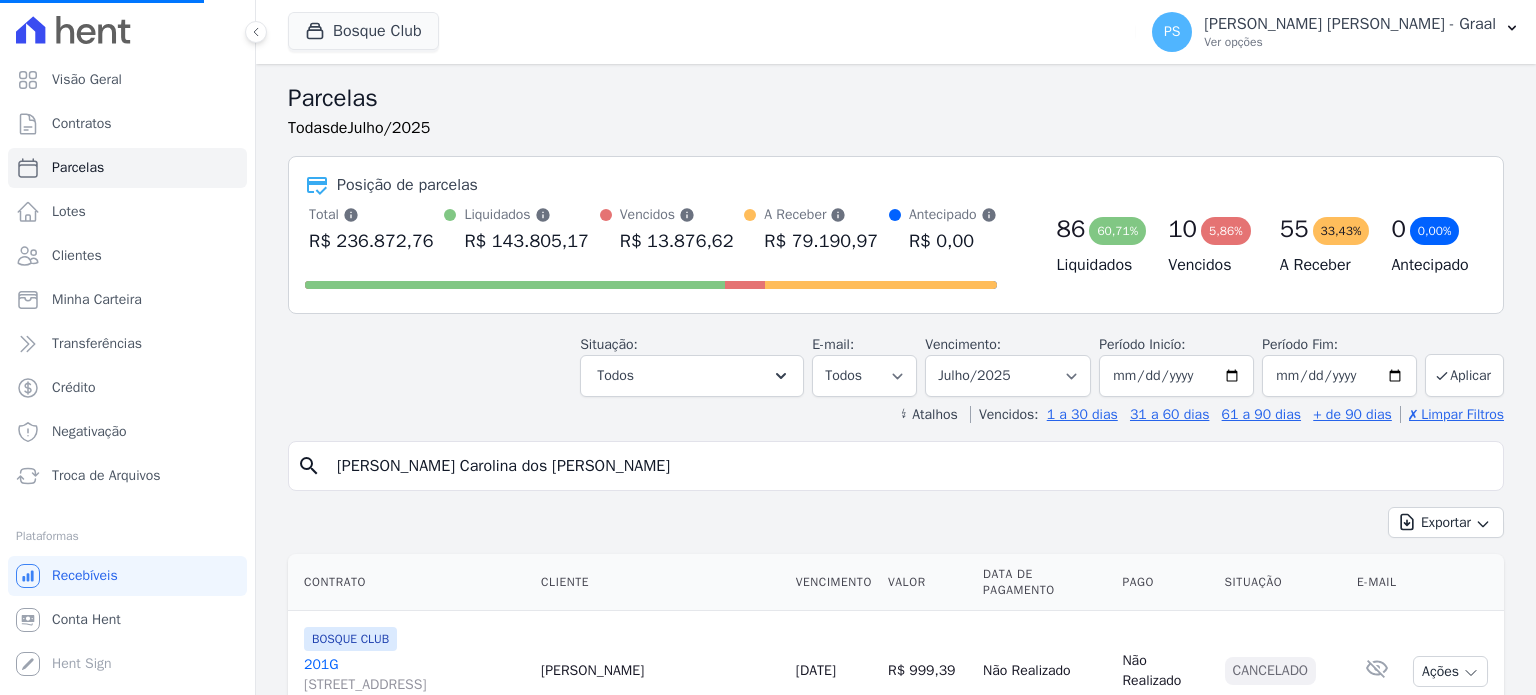 select 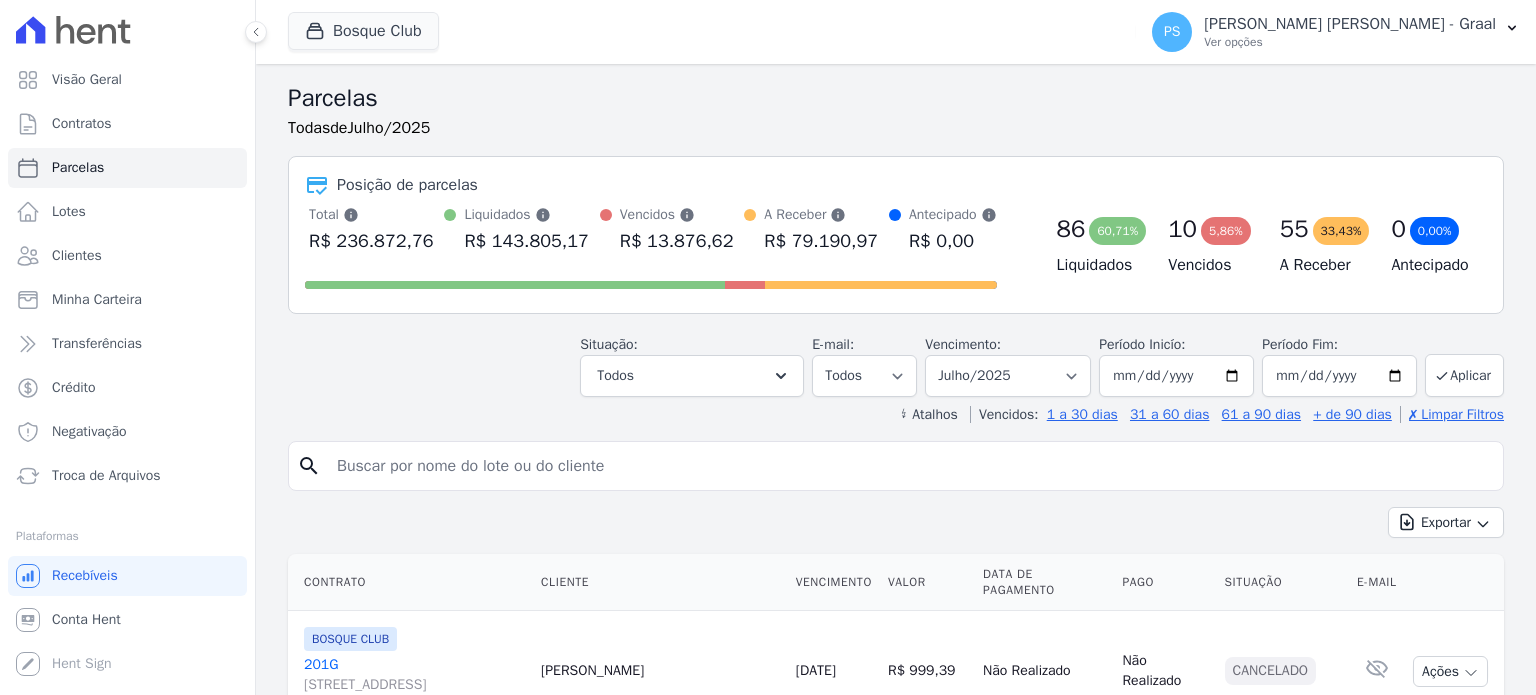 select 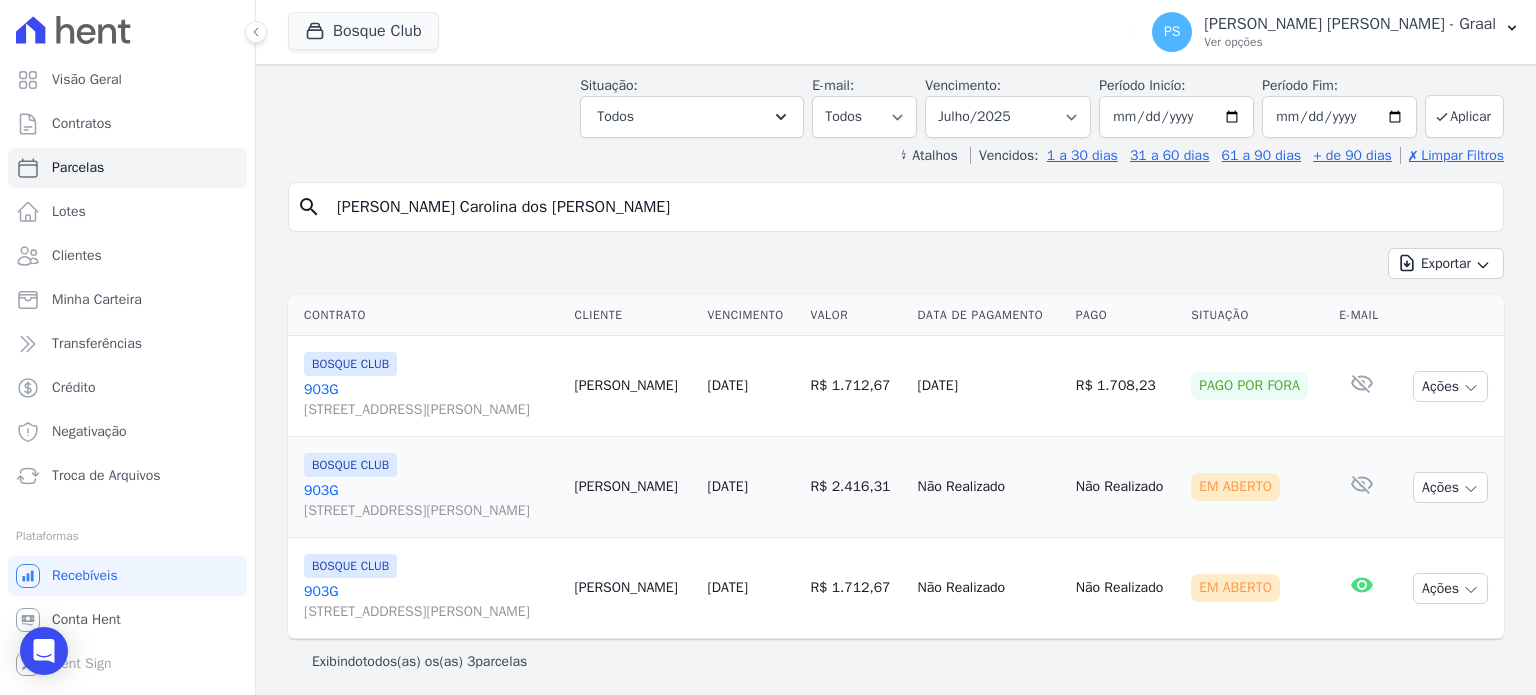 scroll, scrollTop: 92, scrollLeft: 0, axis: vertical 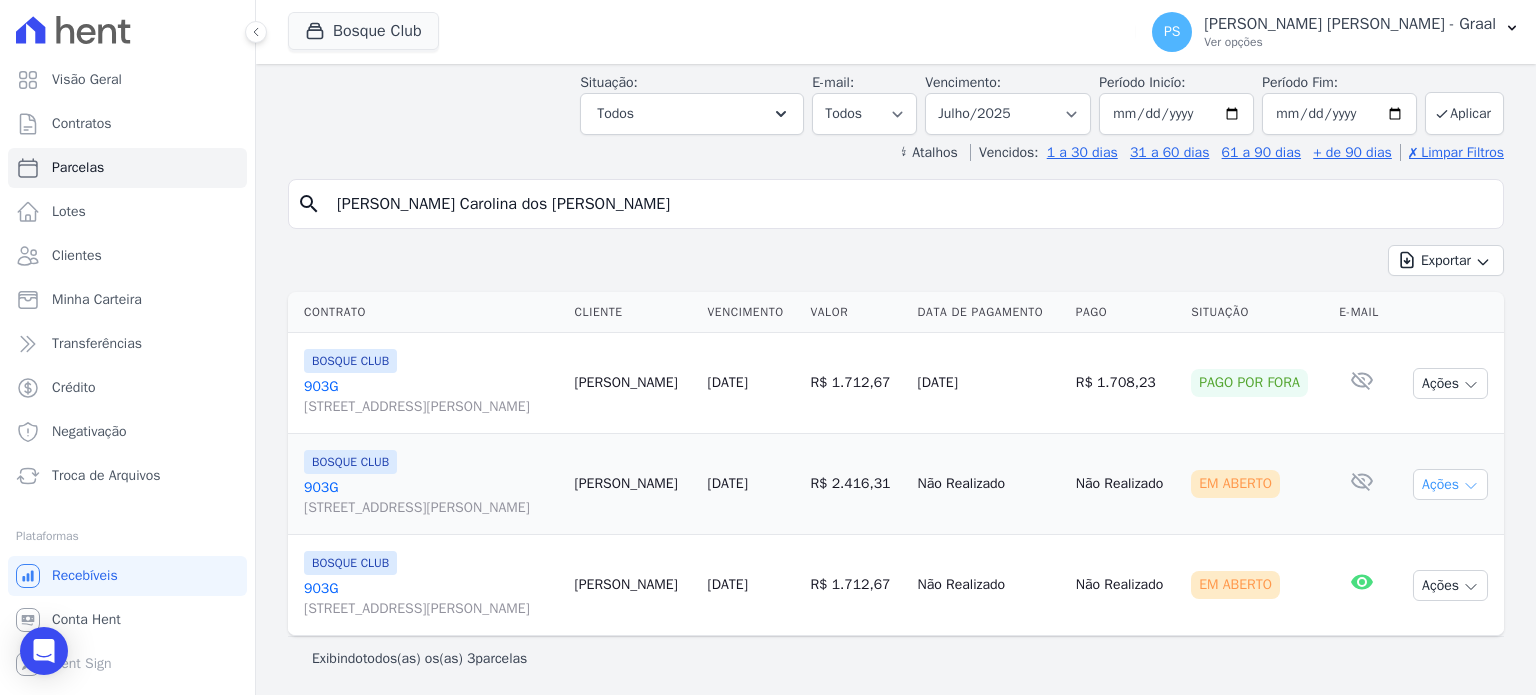 click on "Ações" at bounding box center [1450, 484] 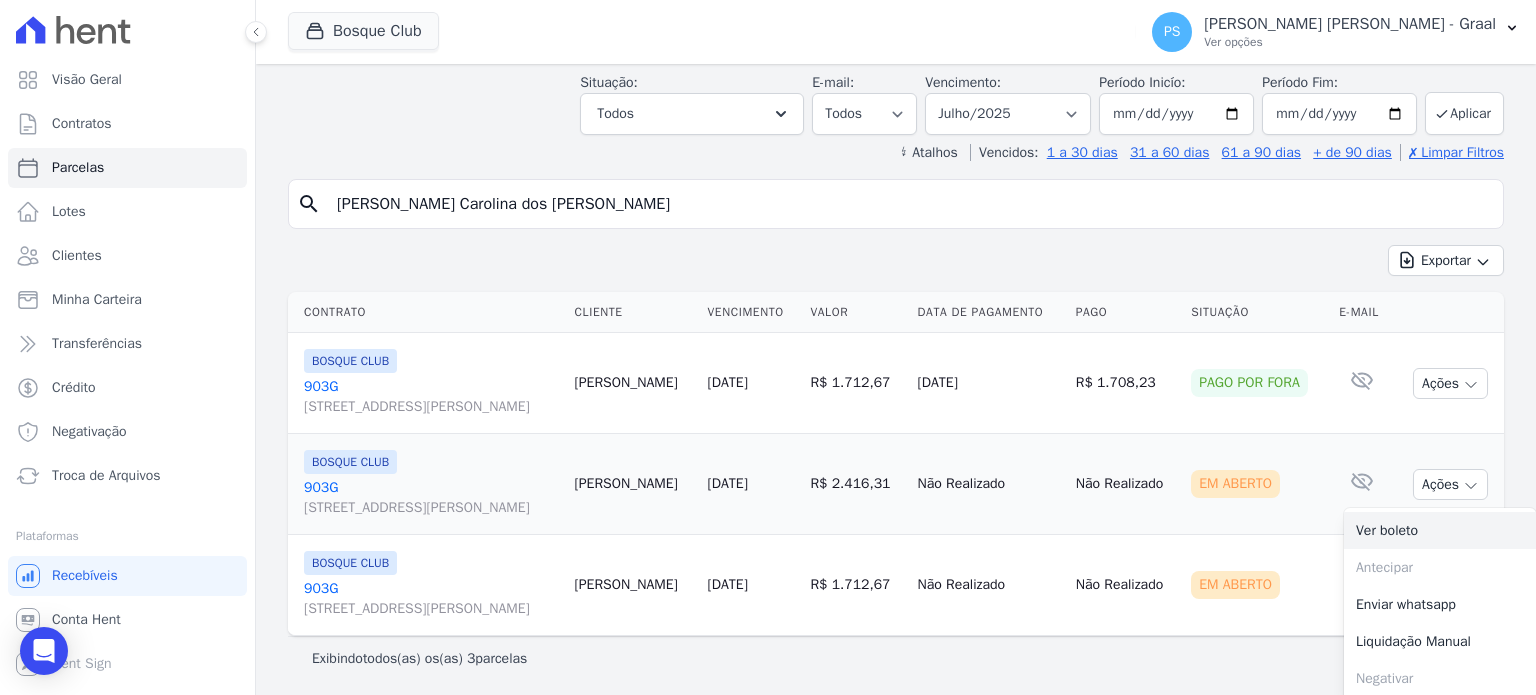 click on "Ver boleto" at bounding box center (1440, 530) 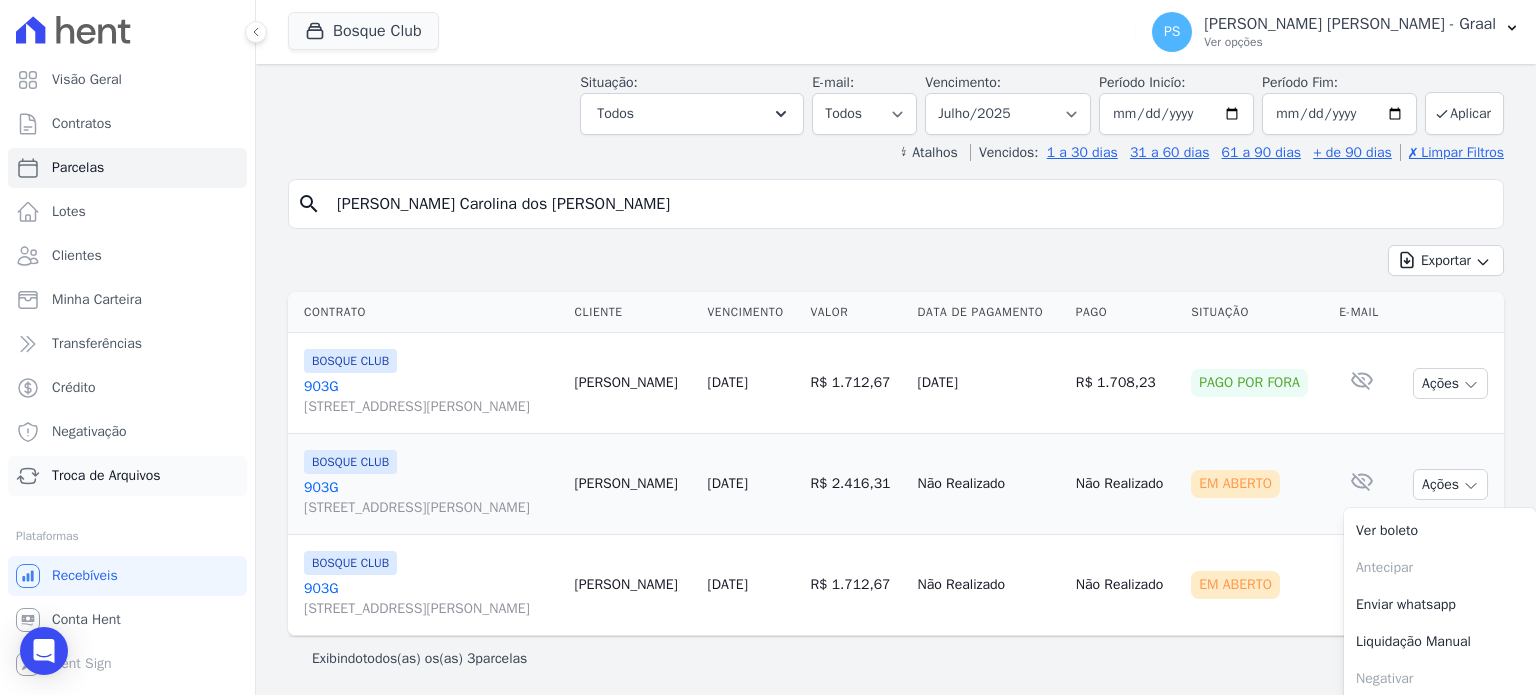 click on "Troca de Arquivos" at bounding box center [106, 476] 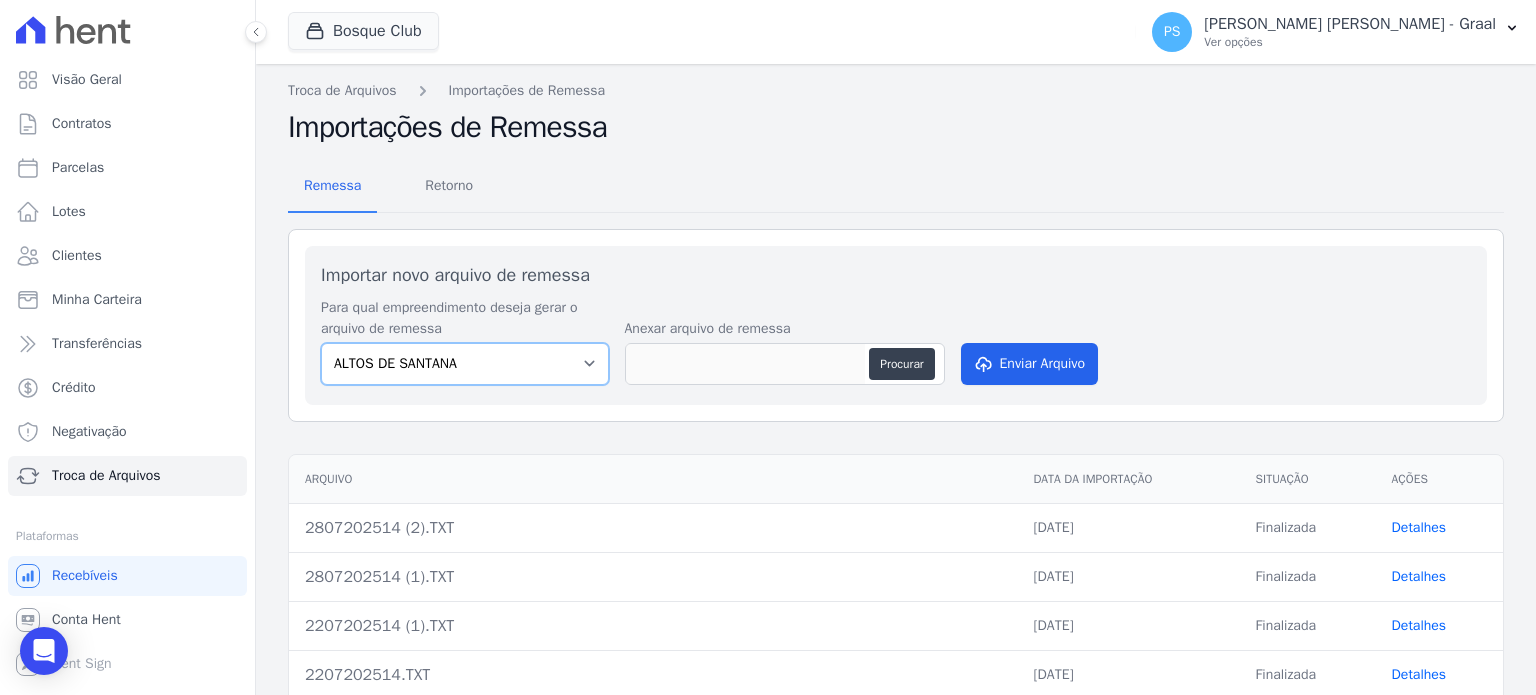 click on "ALTOS DE [PERSON_NAME] Itaquera
ARTE VILA [PERSON_NAME] CLUB
Inspire
LINK [GEOGRAPHIC_DATA] 553" at bounding box center (465, 364) 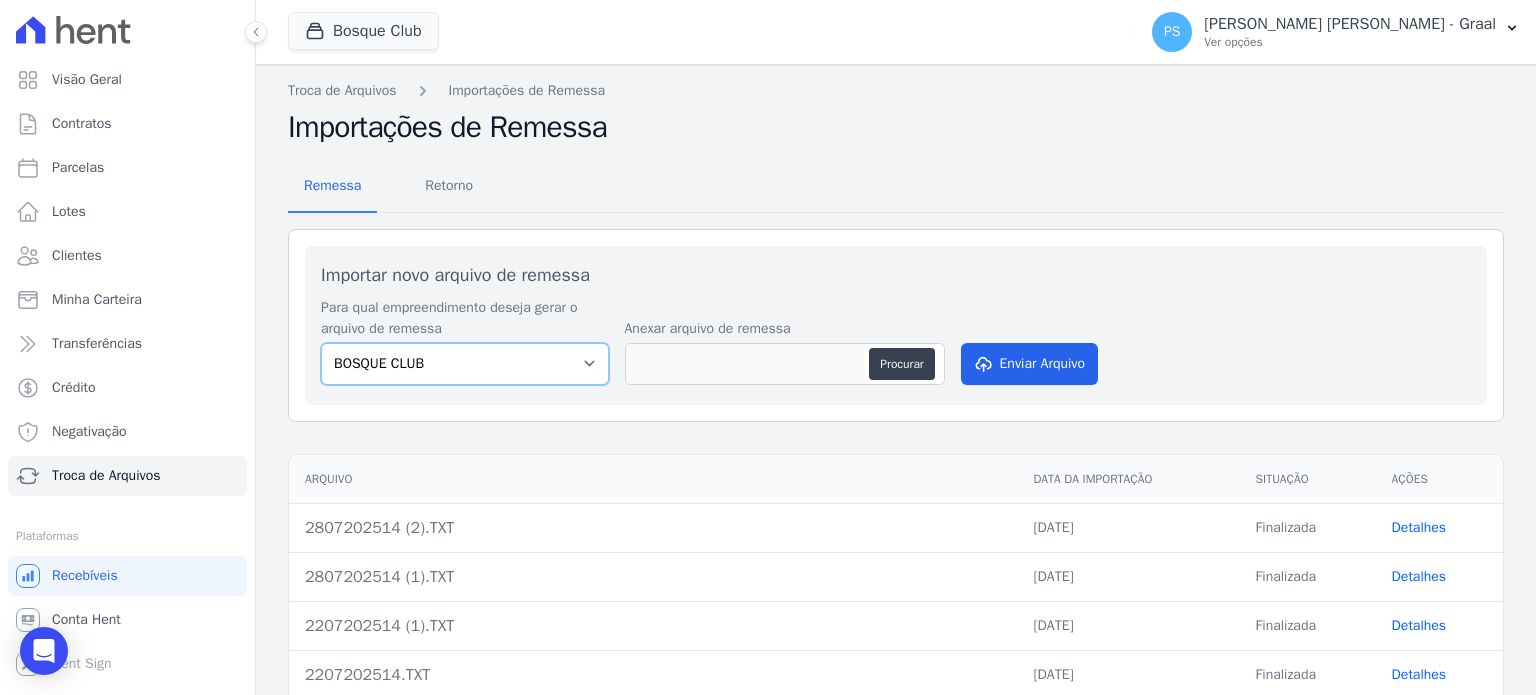 click on "ALTOS DE [PERSON_NAME] Itaquera
ARTE VILA [PERSON_NAME] CLUB
Inspire
LINK [GEOGRAPHIC_DATA] 553" at bounding box center (465, 364) 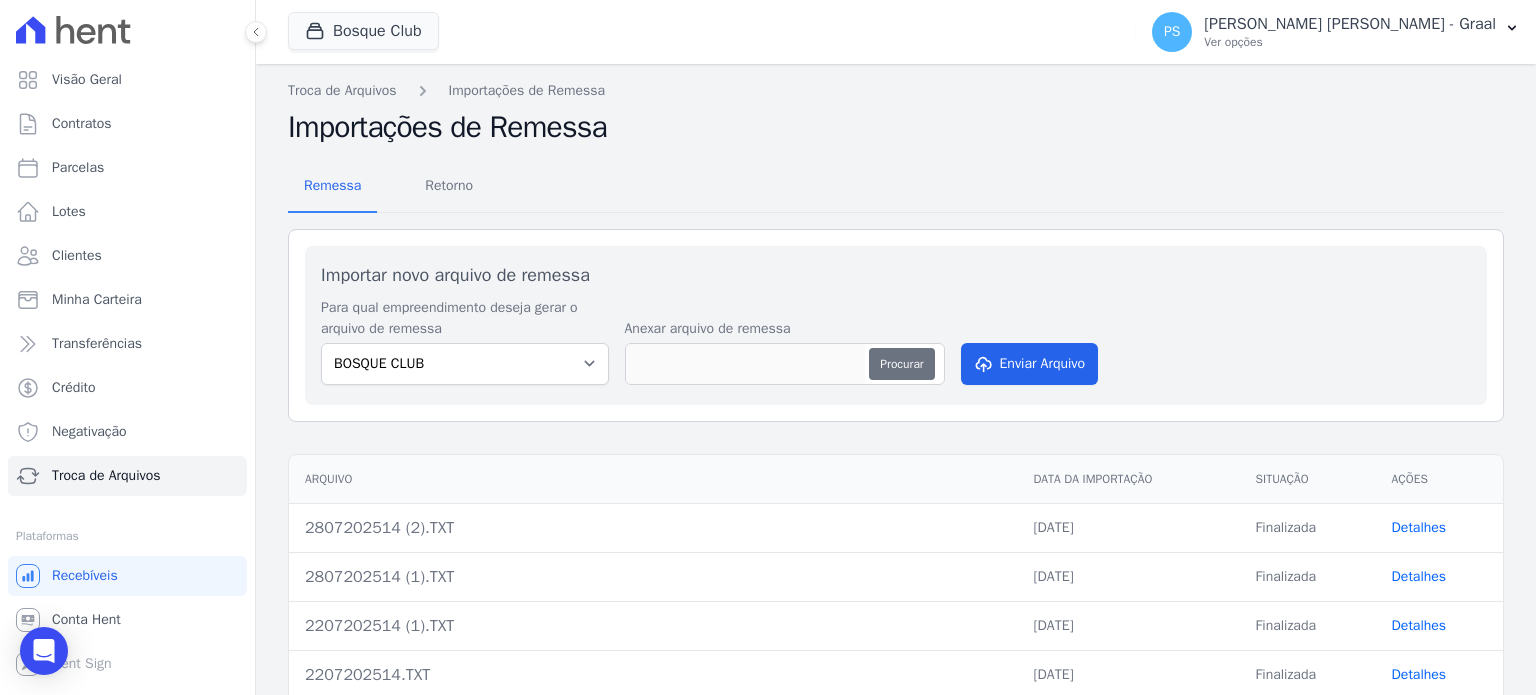 click on "Procurar" at bounding box center (901, 364) 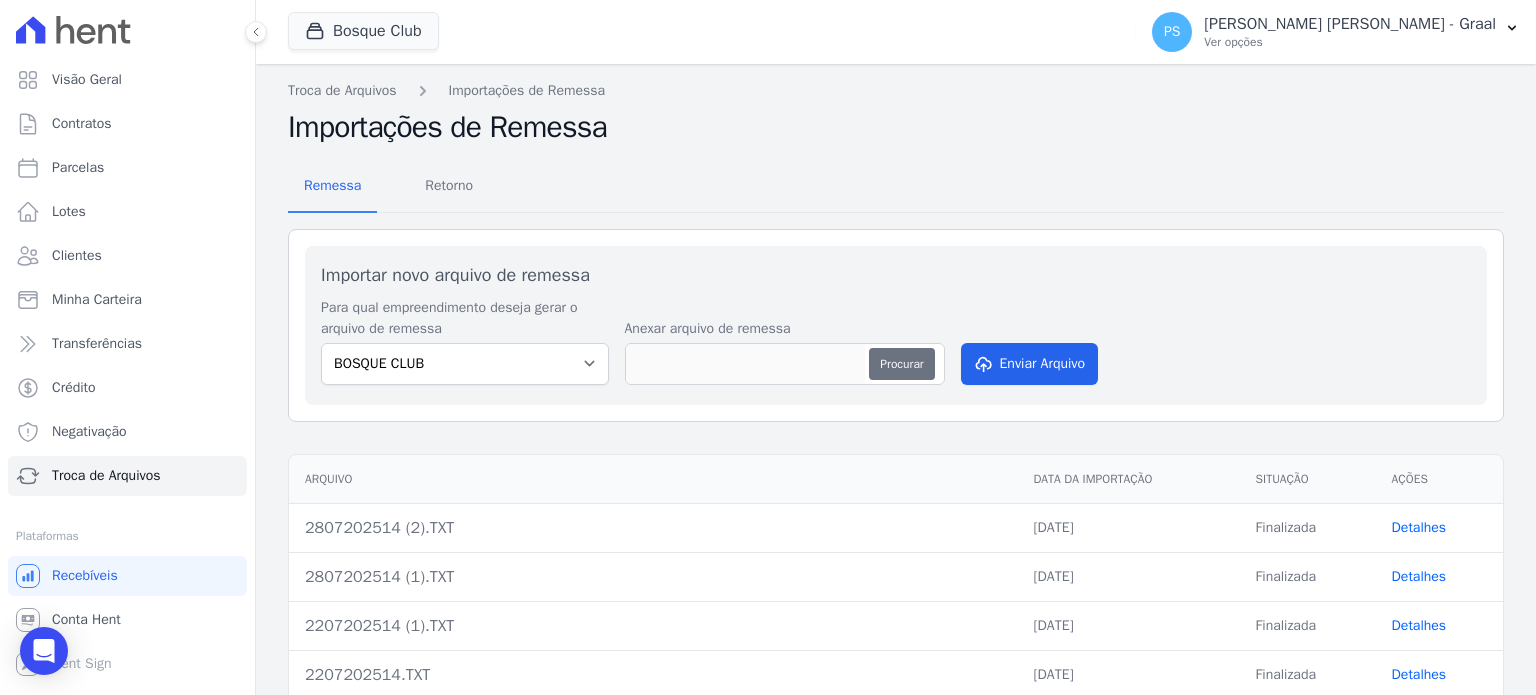 type on "2807202514 (3).TXT" 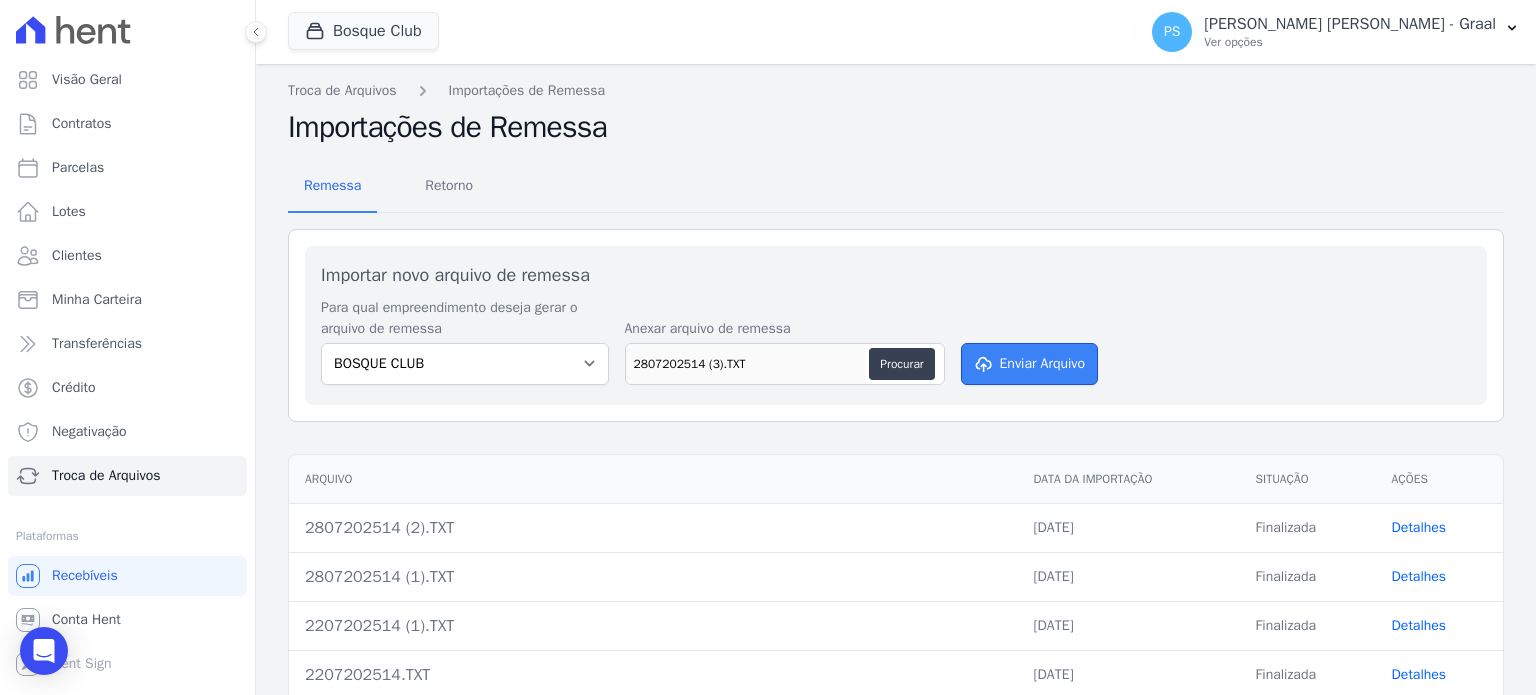 click on "Enviar Arquivo" at bounding box center (1030, 364) 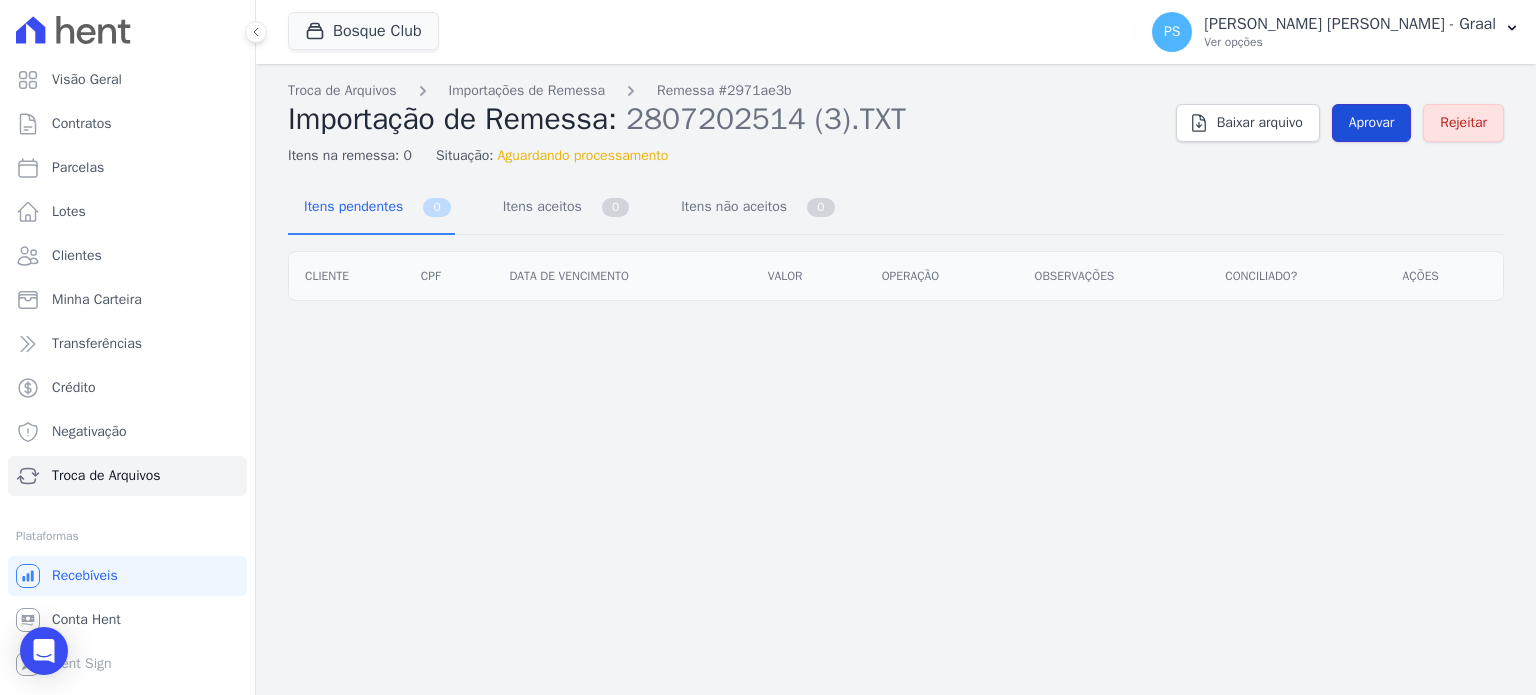 click on "Aprovar" at bounding box center (1372, 123) 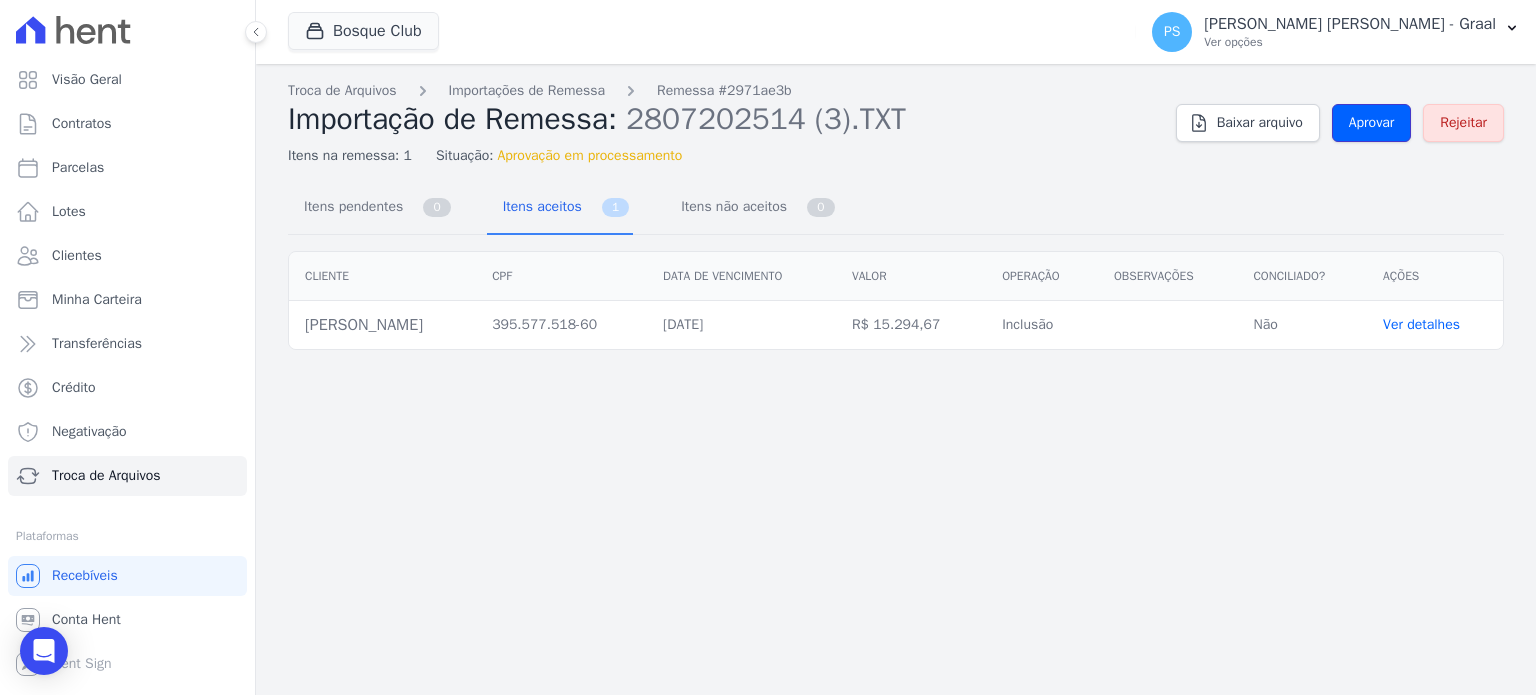 click on "Aprovar" at bounding box center (1372, 123) 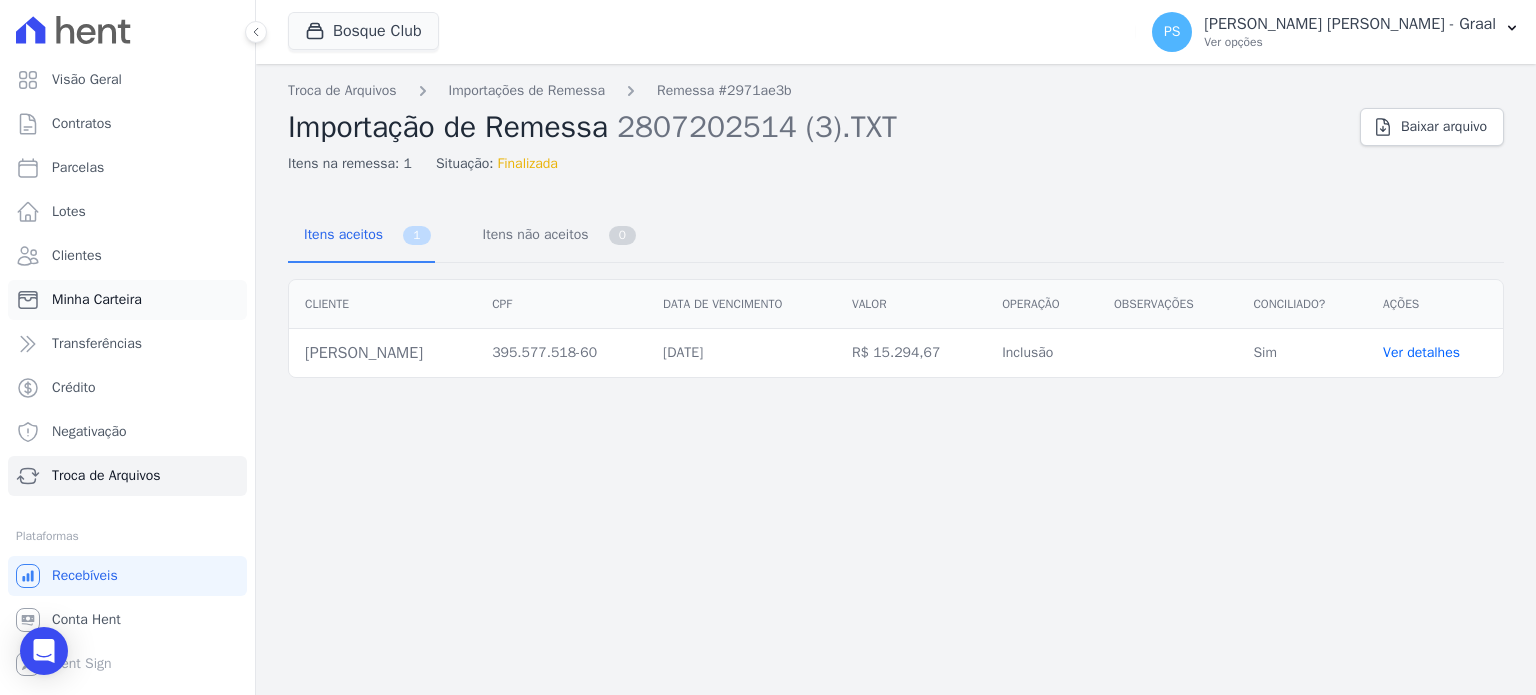 click on "Minha Carteira" at bounding box center (127, 300) 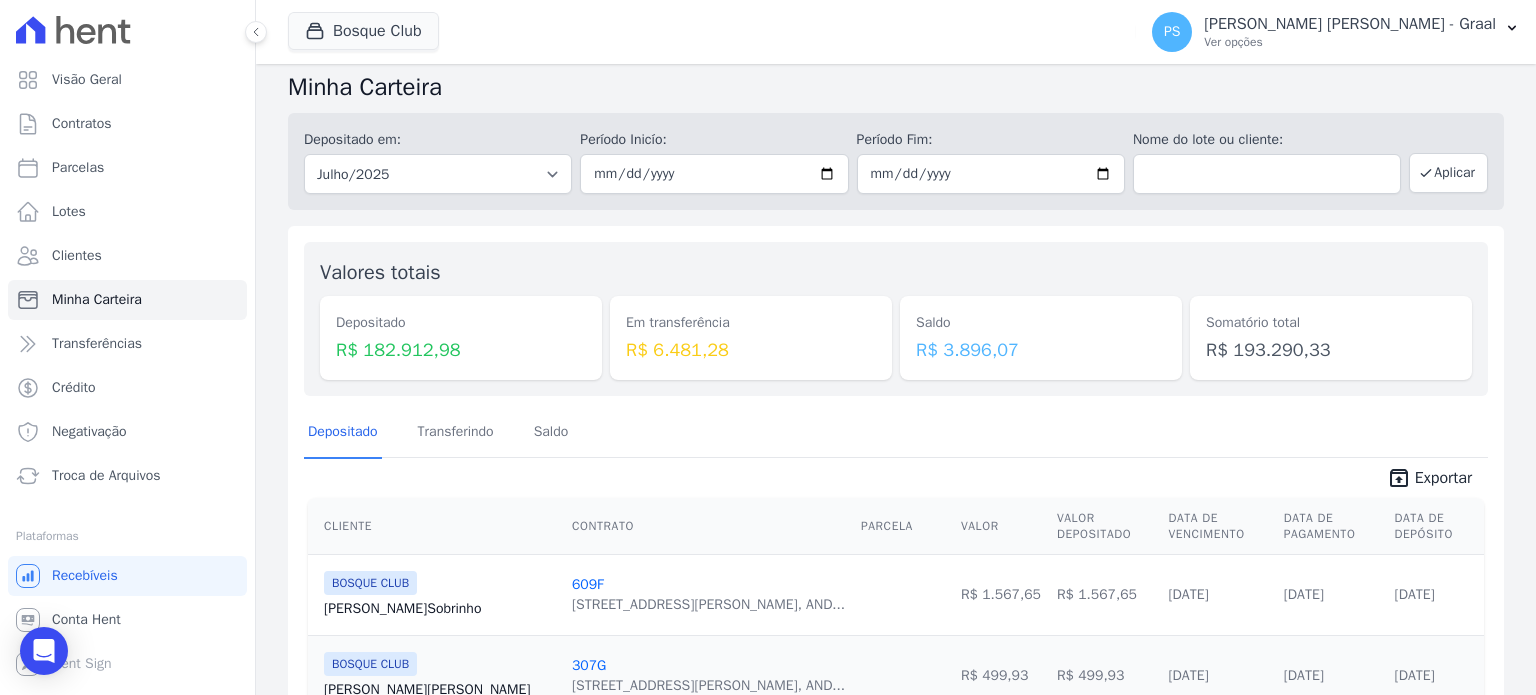 scroll, scrollTop: 0, scrollLeft: 0, axis: both 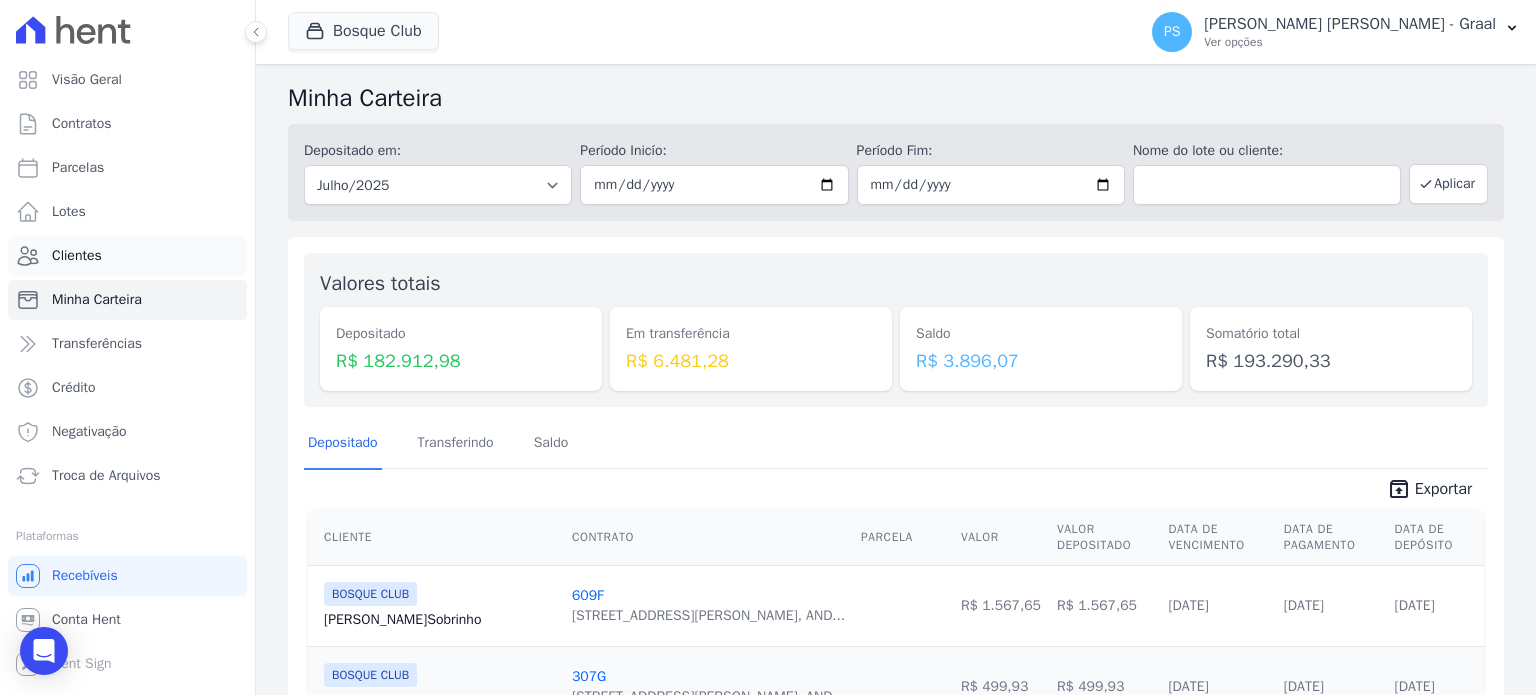 click on "Clientes" at bounding box center [77, 256] 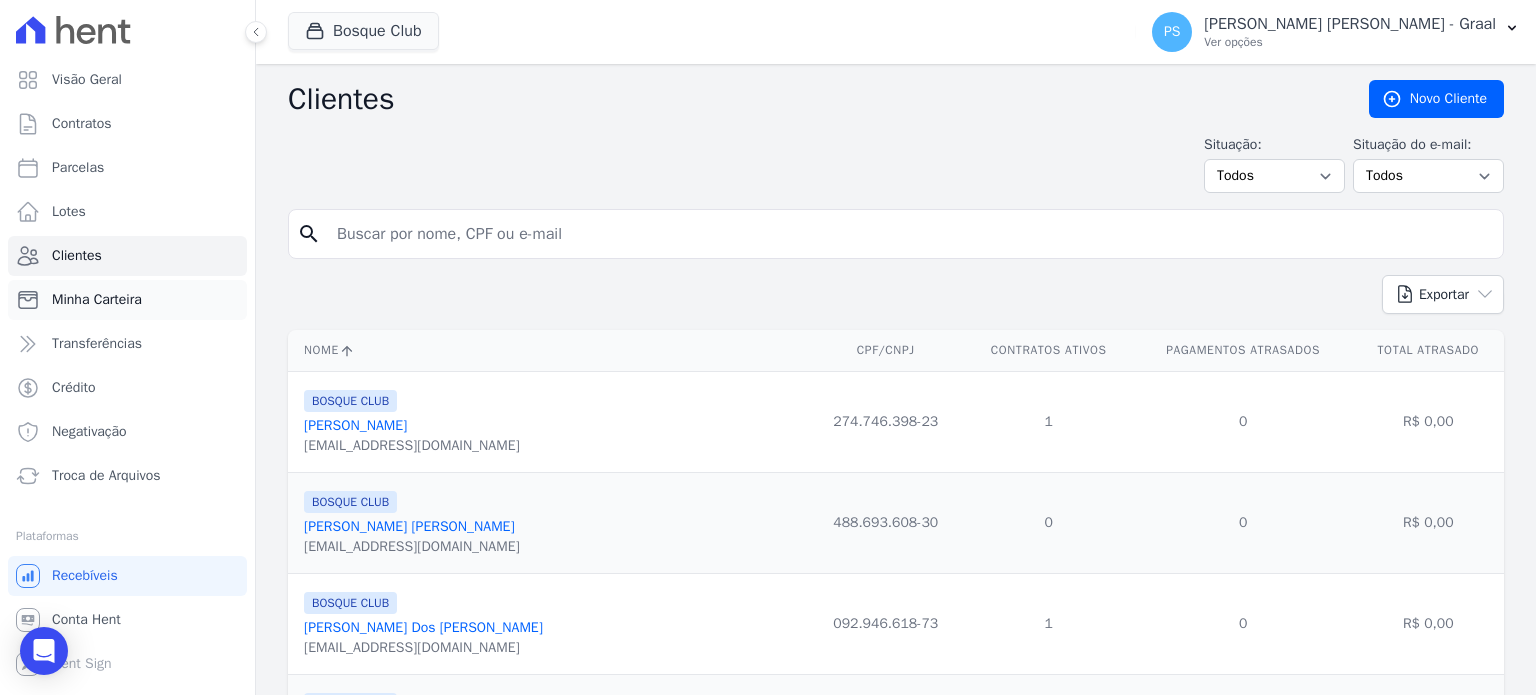 click on "Minha Carteira" at bounding box center [97, 300] 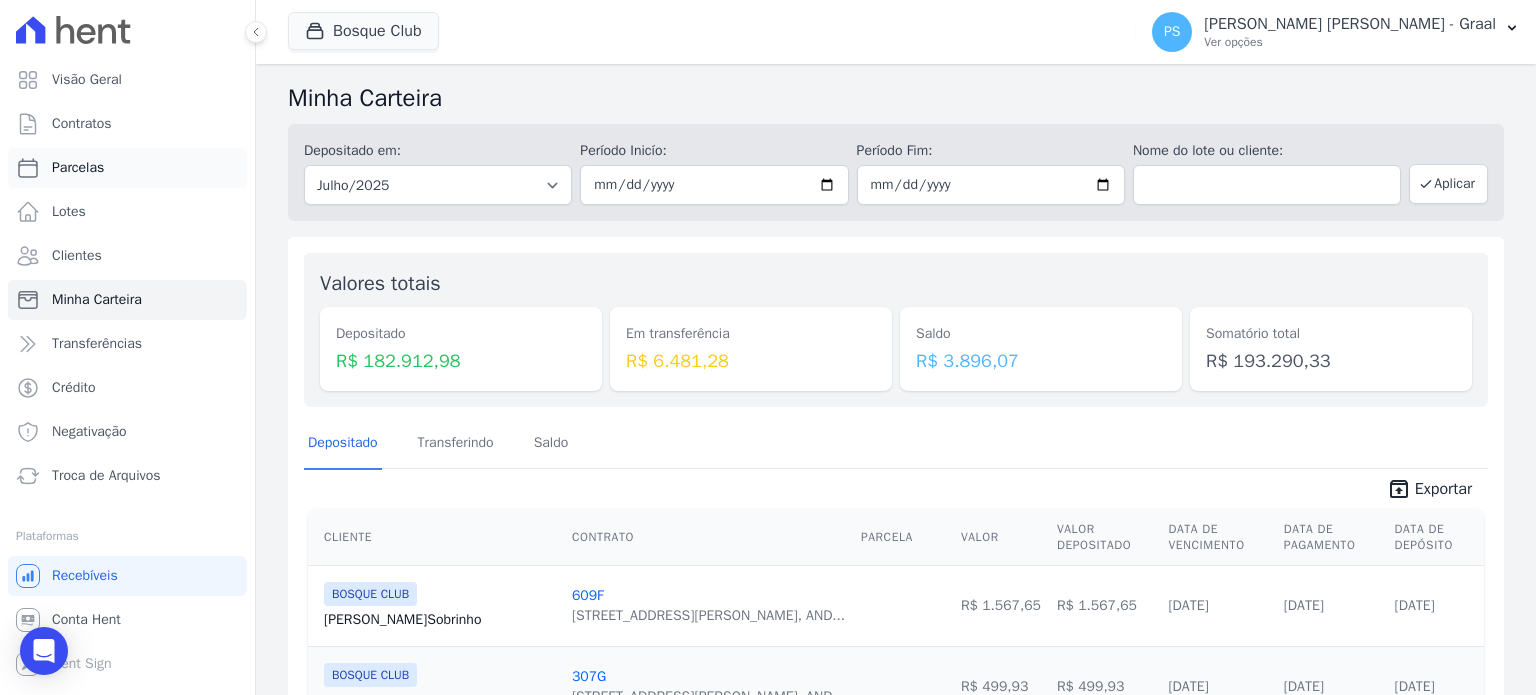 click on "Parcelas" at bounding box center (127, 168) 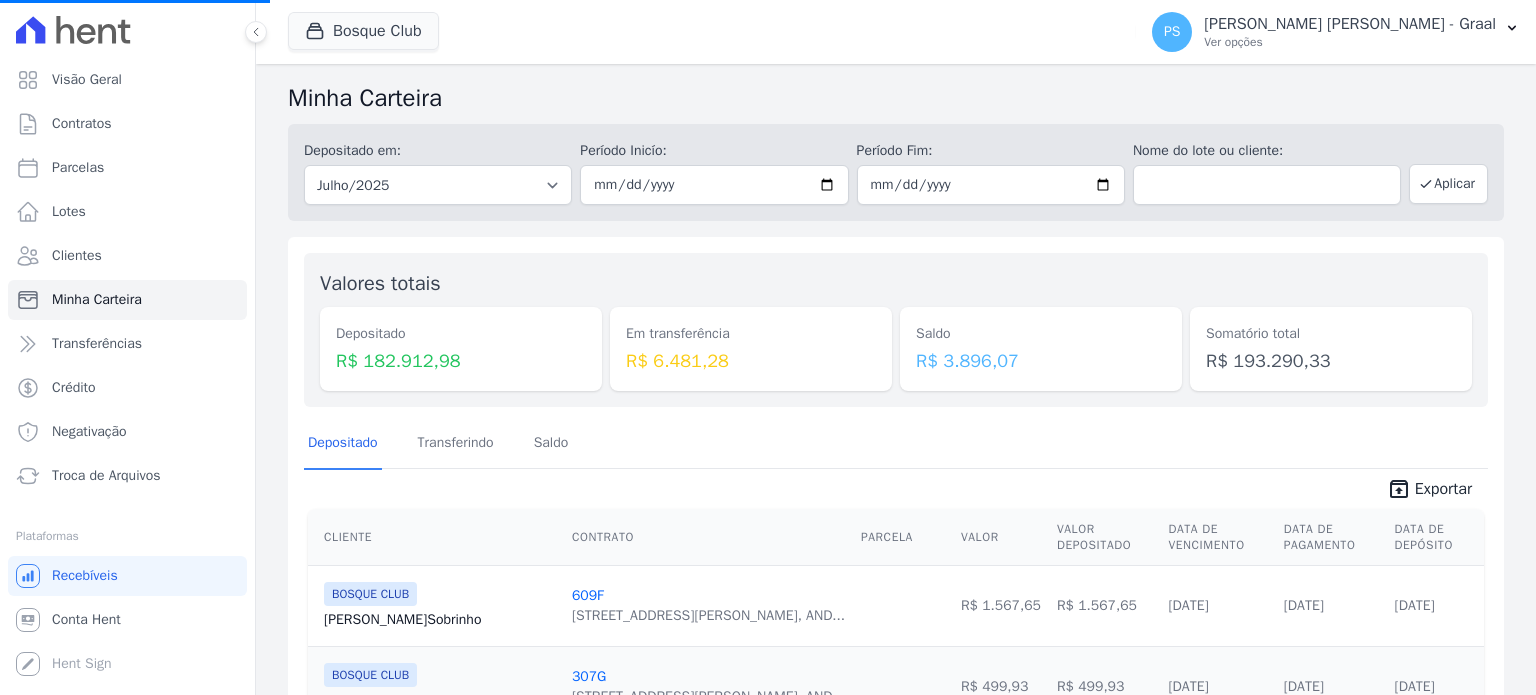 select 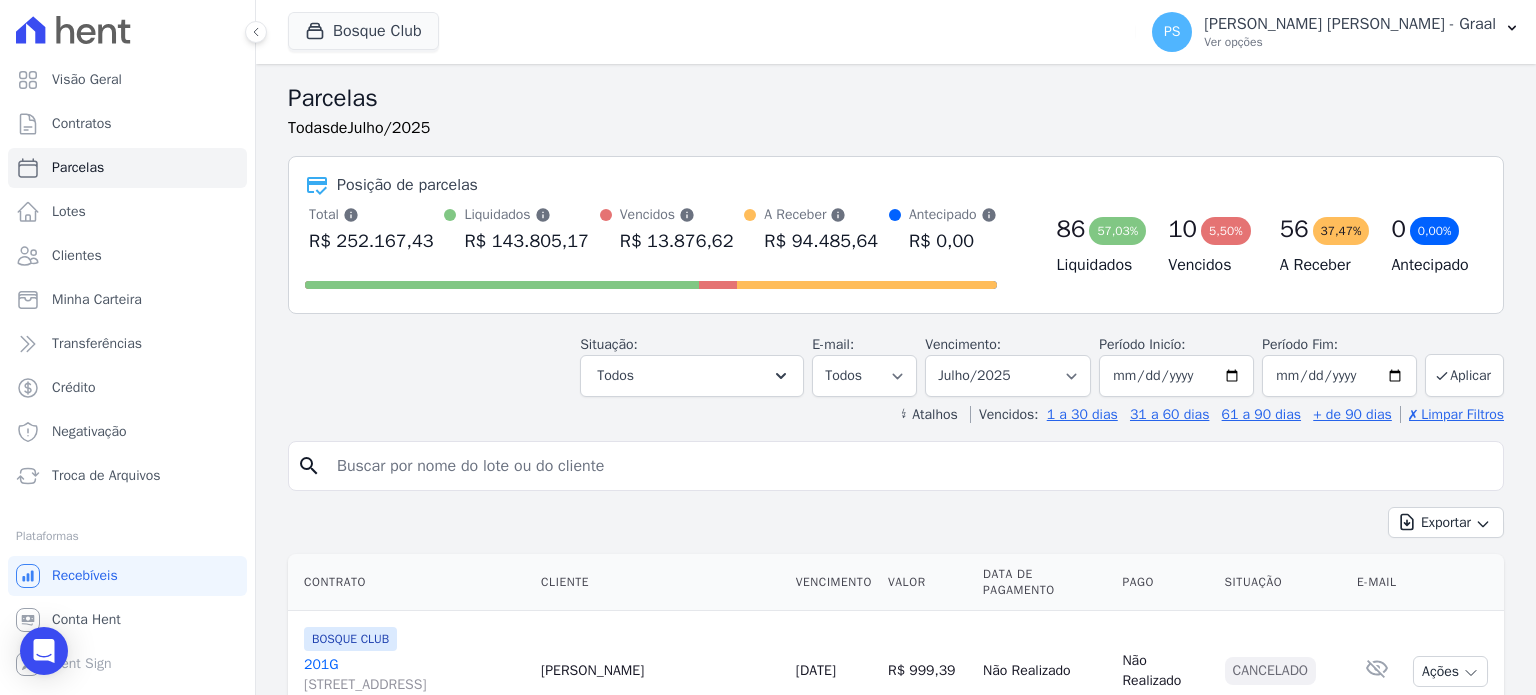 click at bounding box center [910, 466] 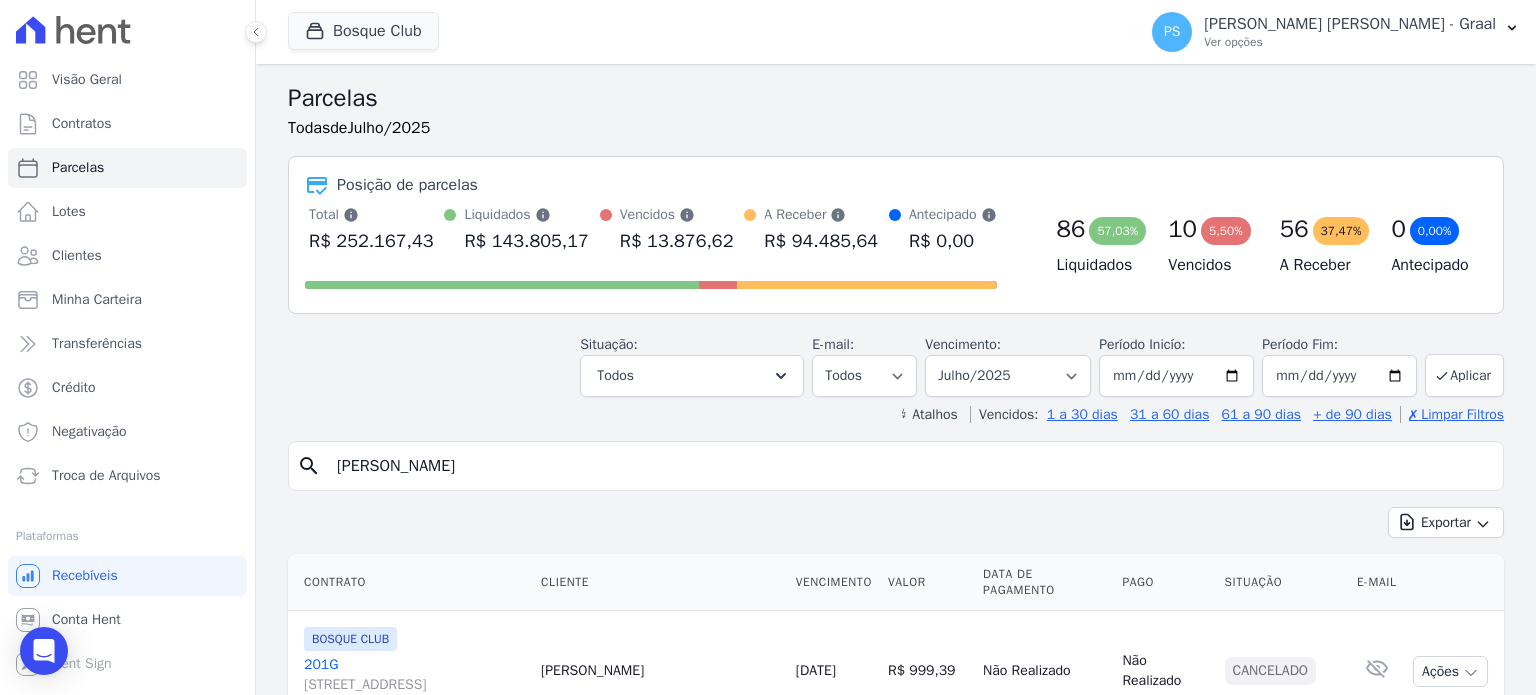 type on "[PERSON_NAME]" 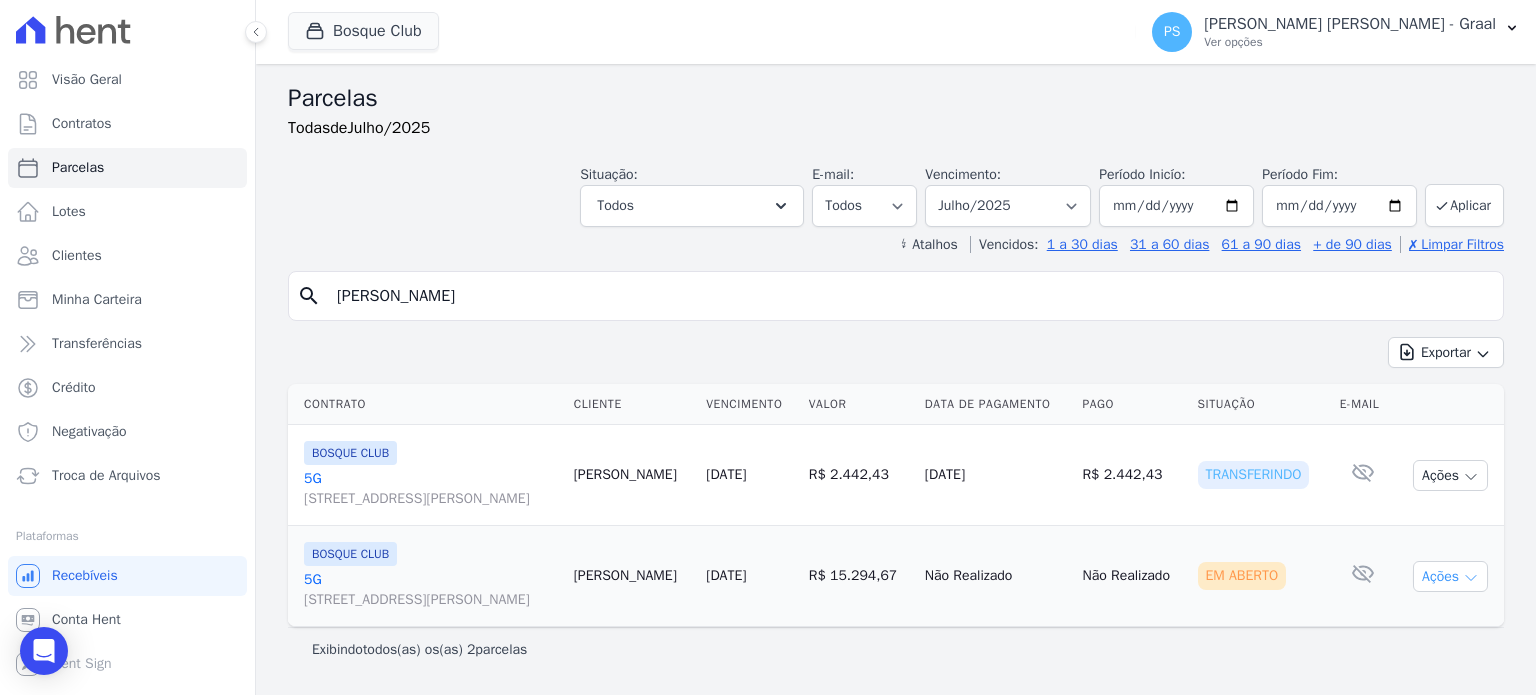 click 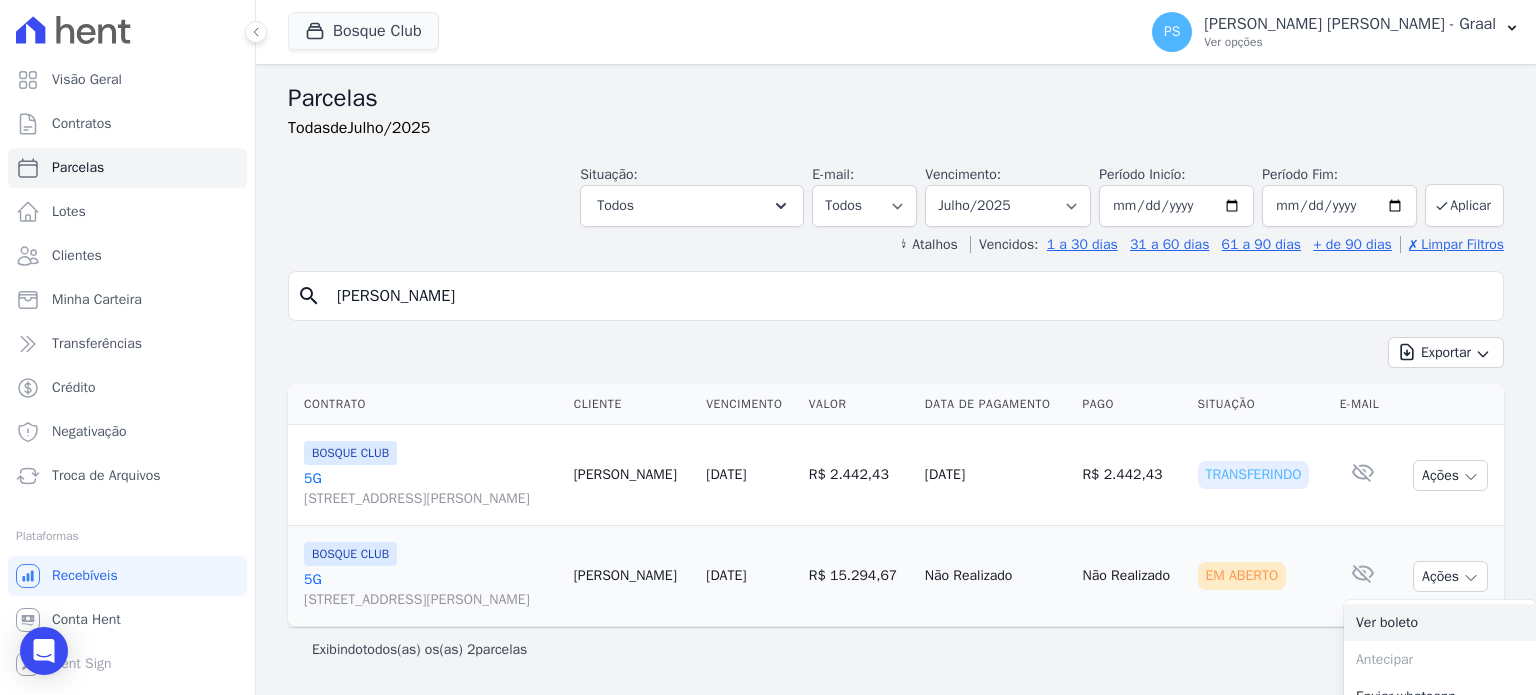 click on "Ver boleto" at bounding box center [1440, 622] 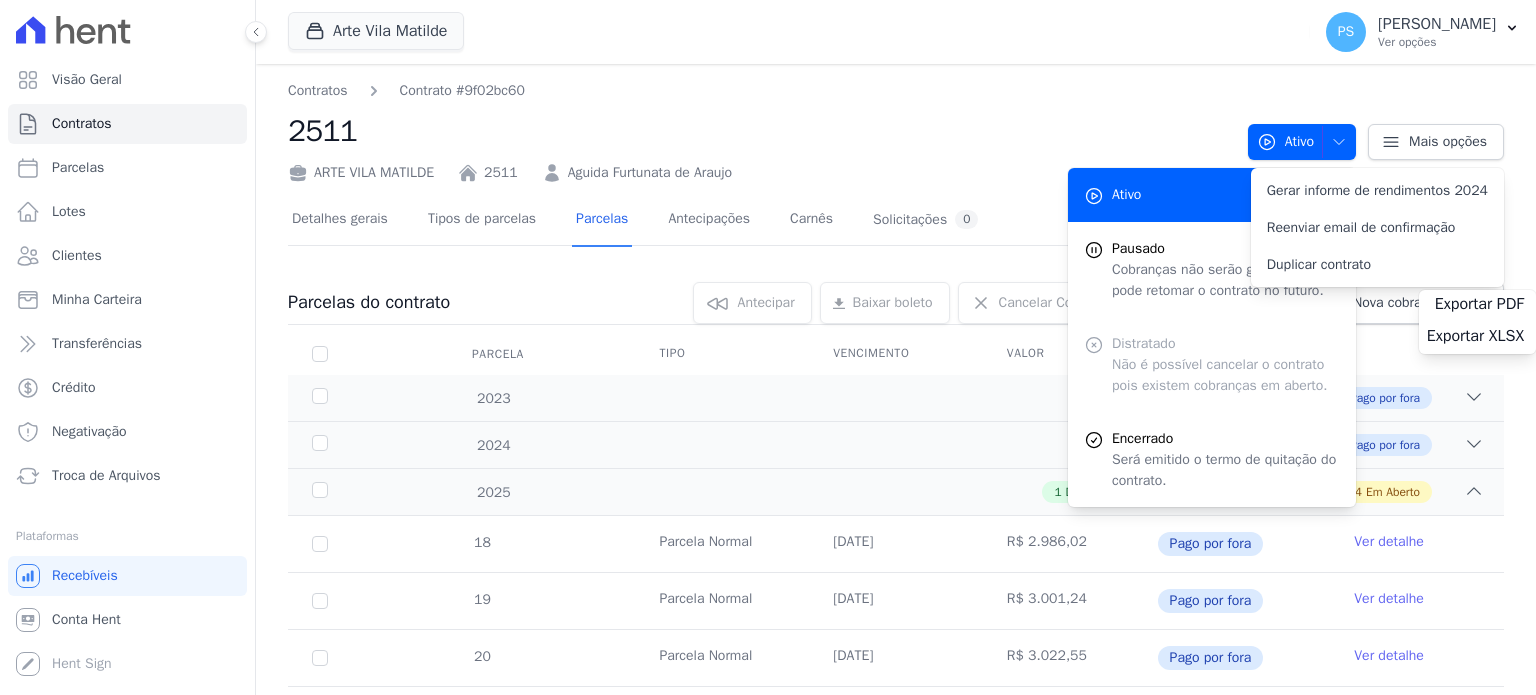 scroll, scrollTop: 0, scrollLeft: 0, axis: both 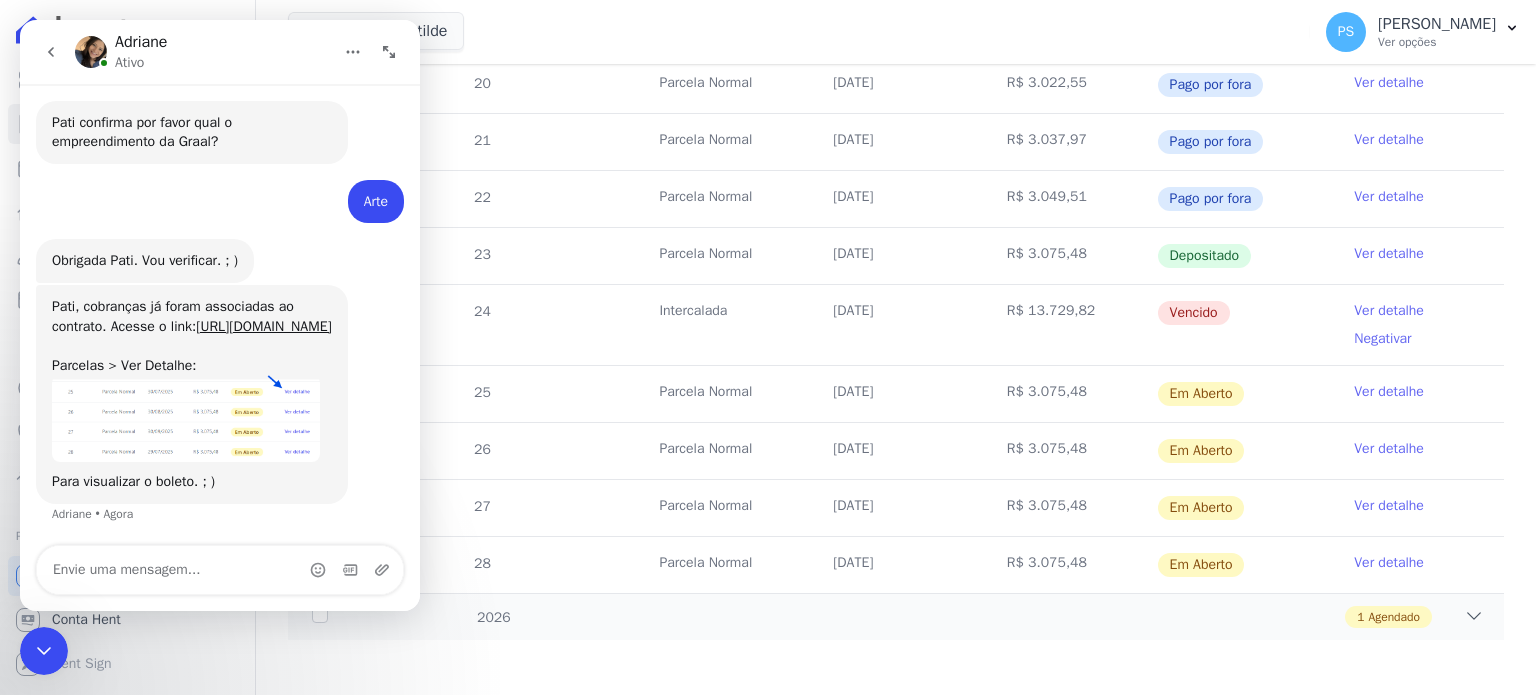 click on "Ver detalhe" at bounding box center (1389, 563) 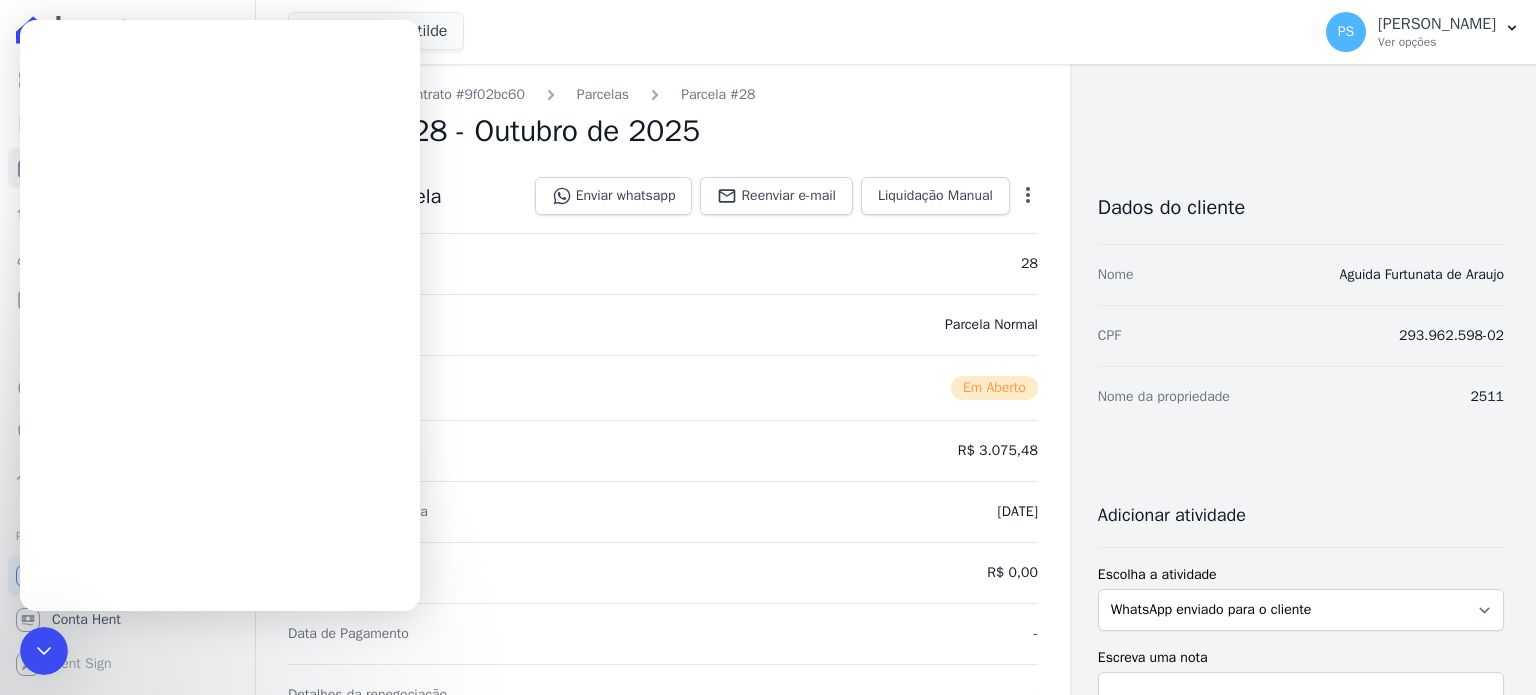 scroll, scrollTop: 0, scrollLeft: 0, axis: both 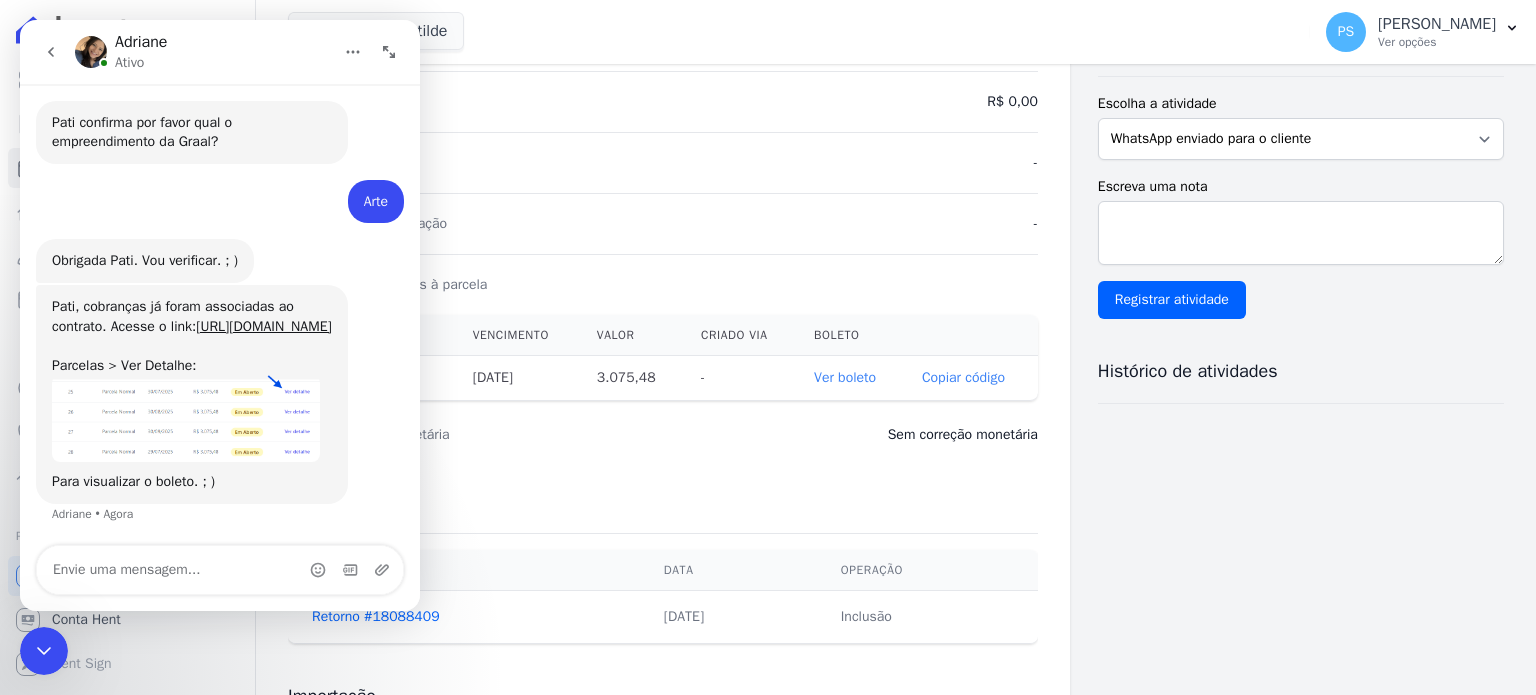 click on "Ver boleto" at bounding box center (845, 377) 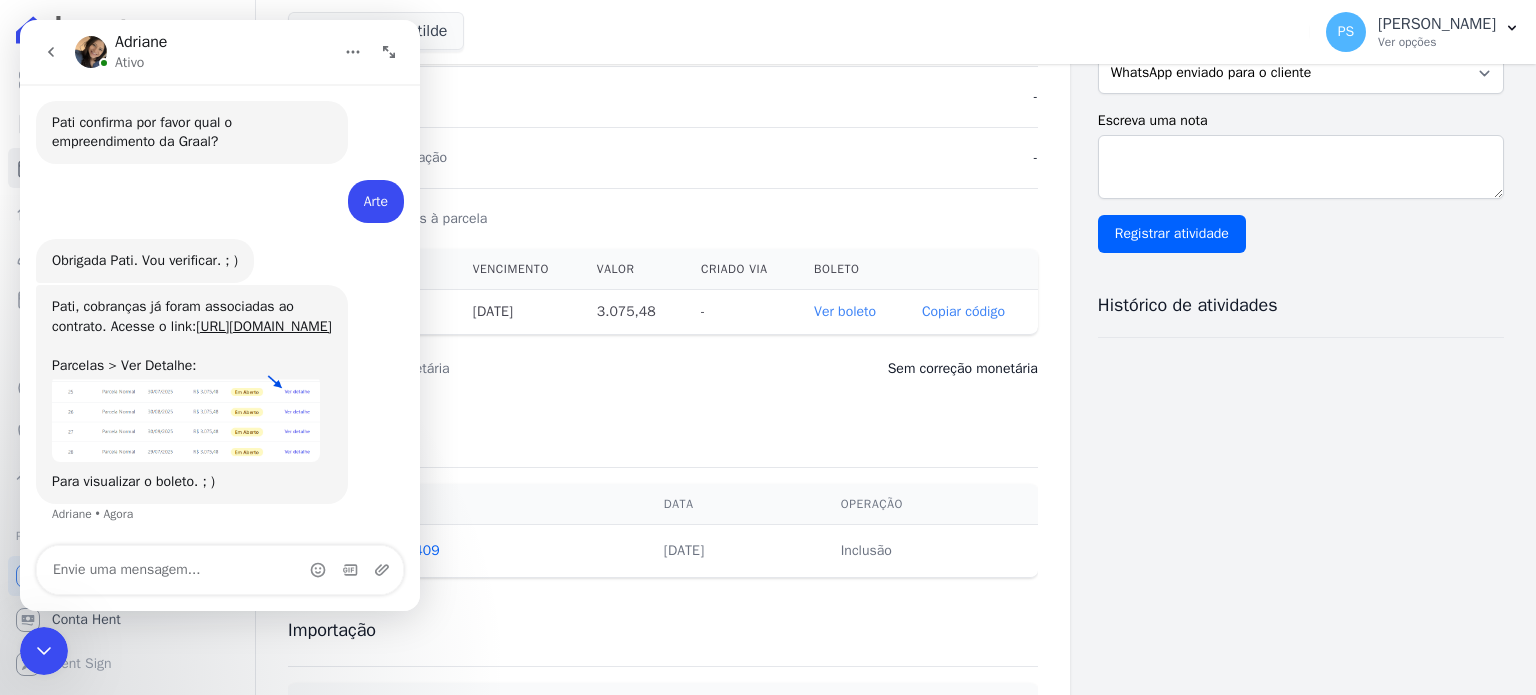 scroll, scrollTop: 671, scrollLeft: 0, axis: vertical 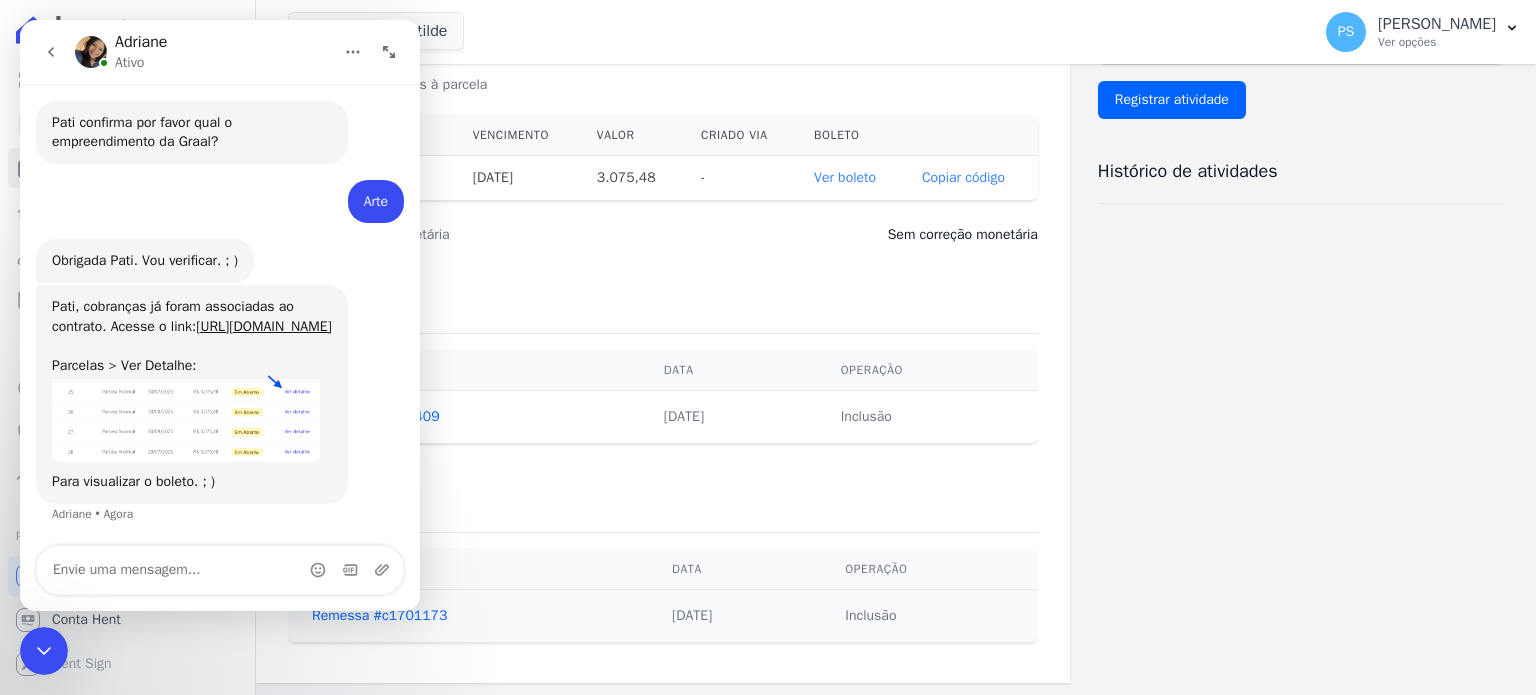 click at bounding box center (389, 52) 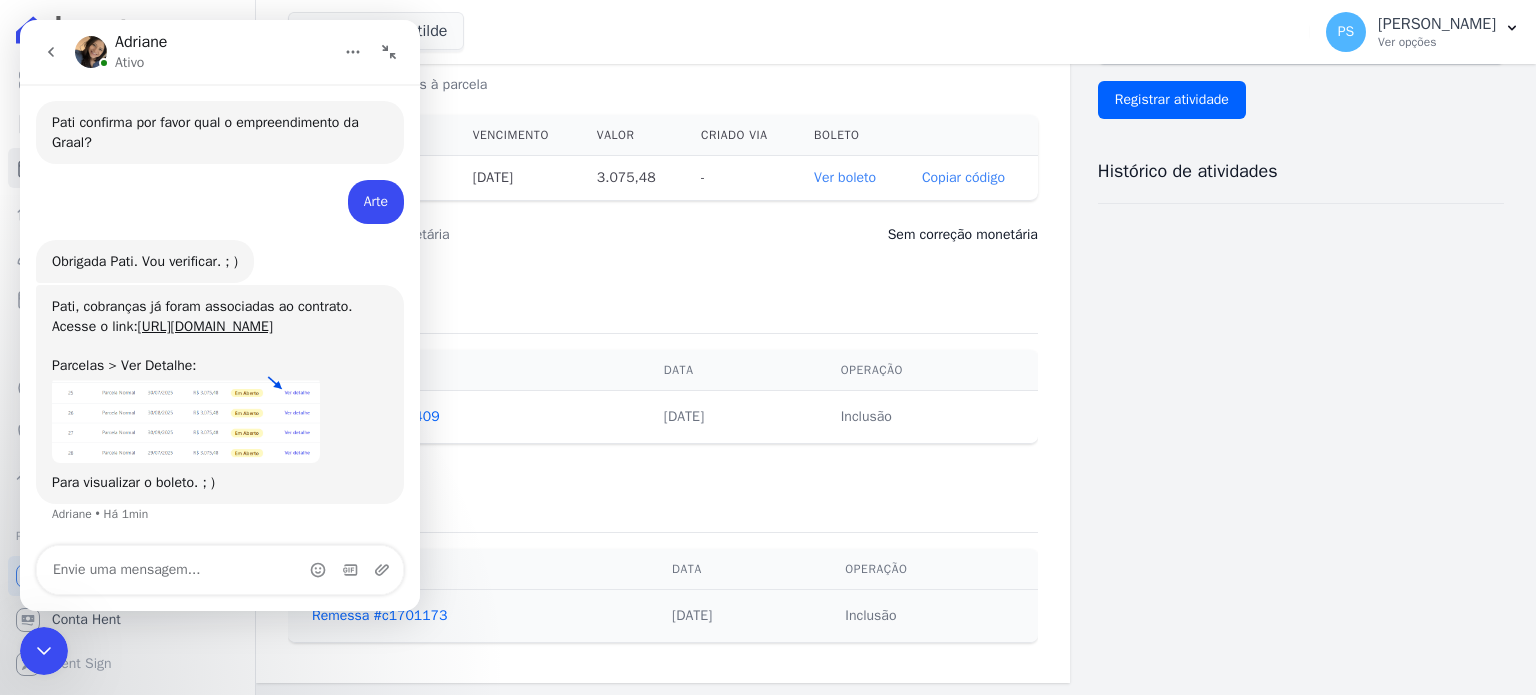 scroll, scrollTop: 2253, scrollLeft: 0, axis: vertical 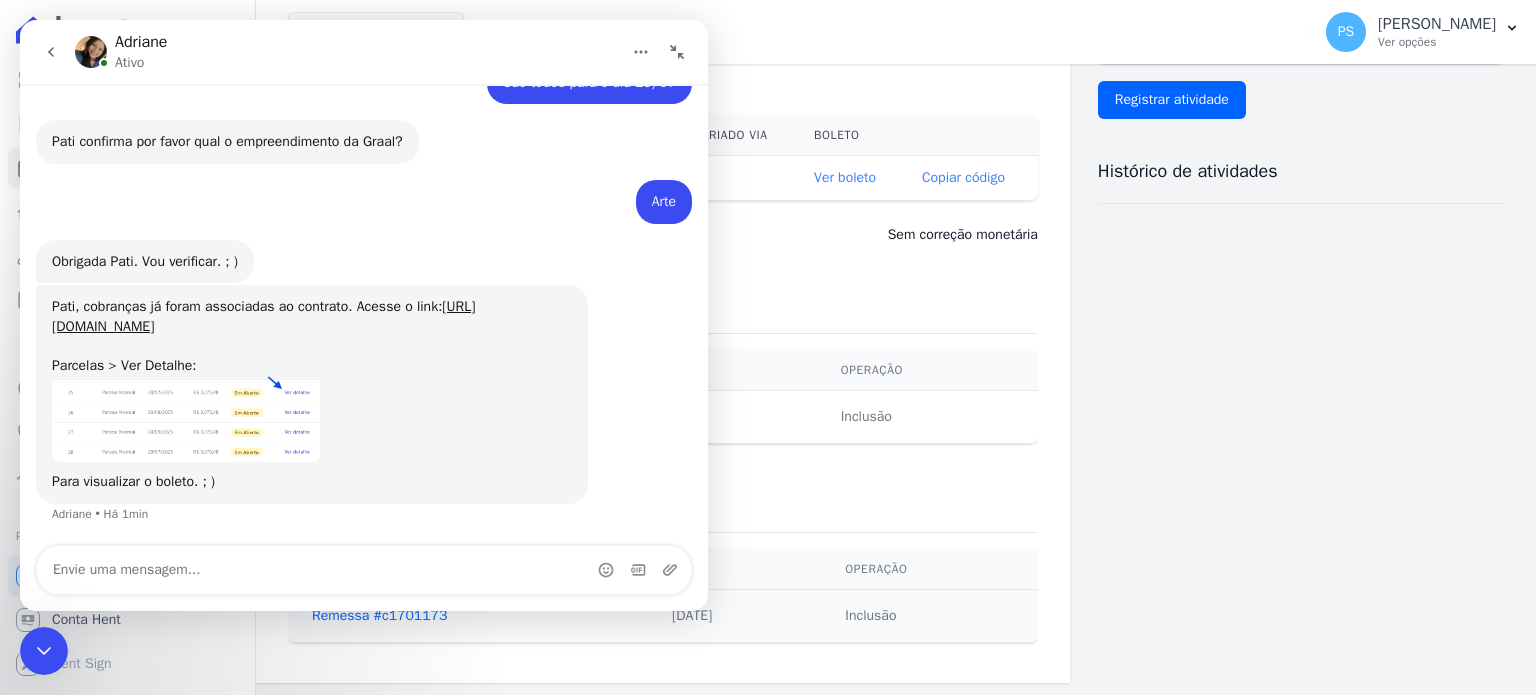 drag, startPoint x: 684, startPoint y: 49, endPoint x: 665, endPoint y: 93, distance: 47.92703 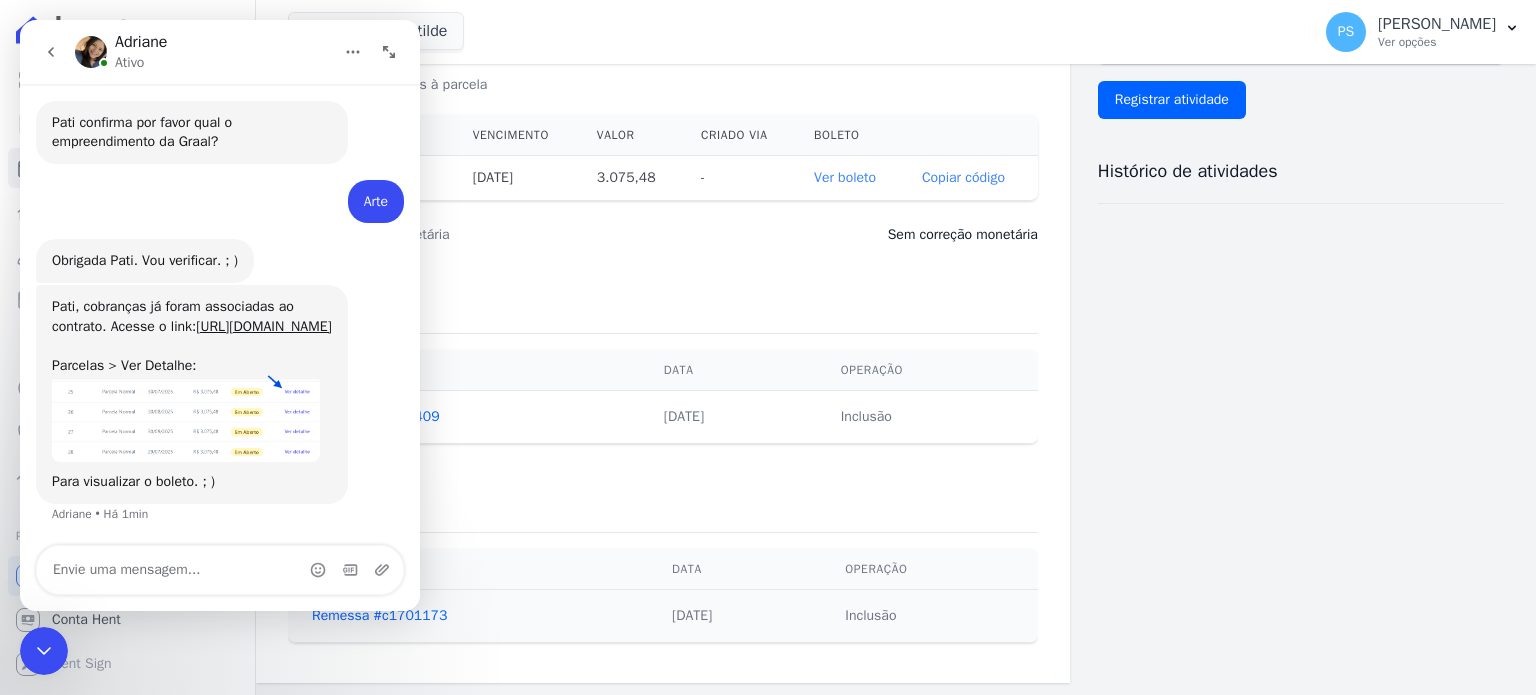 click at bounding box center [44, 651] 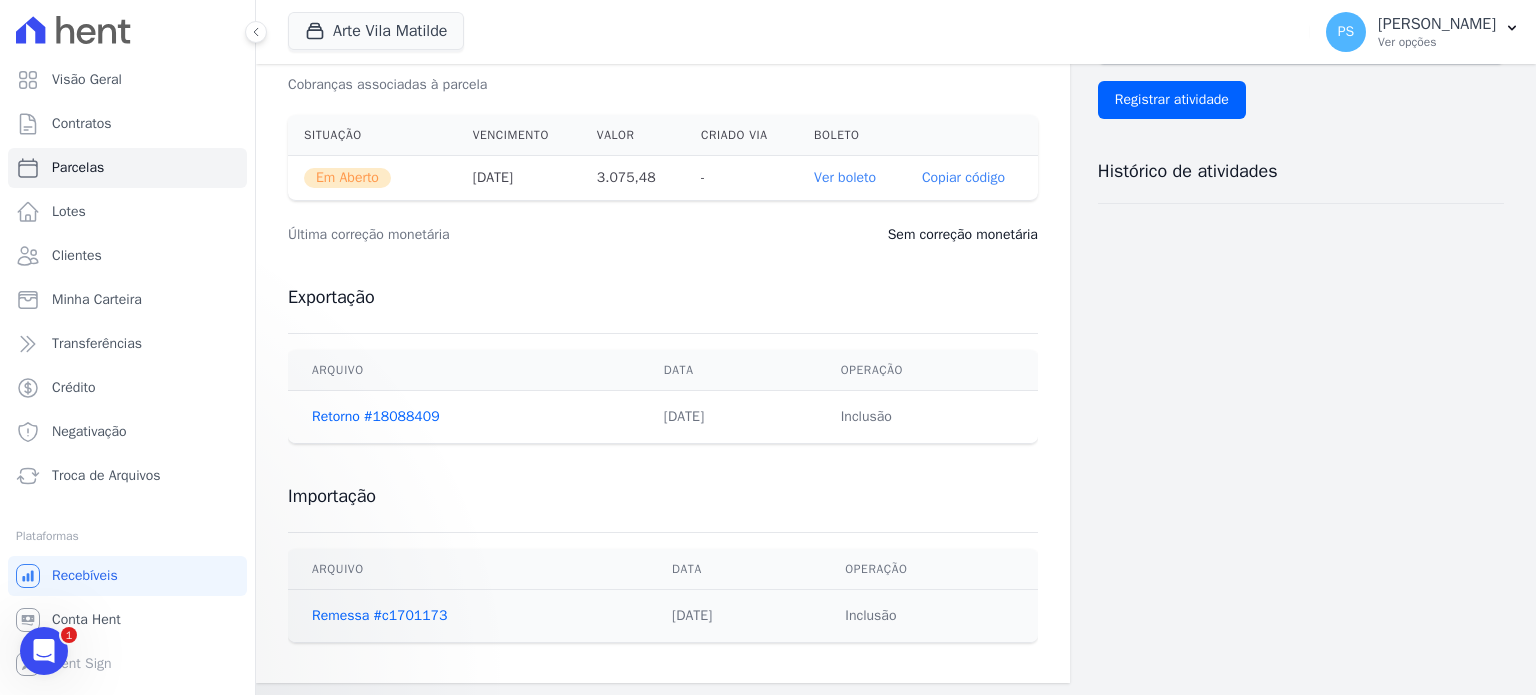 scroll, scrollTop: 0, scrollLeft: 0, axis: both 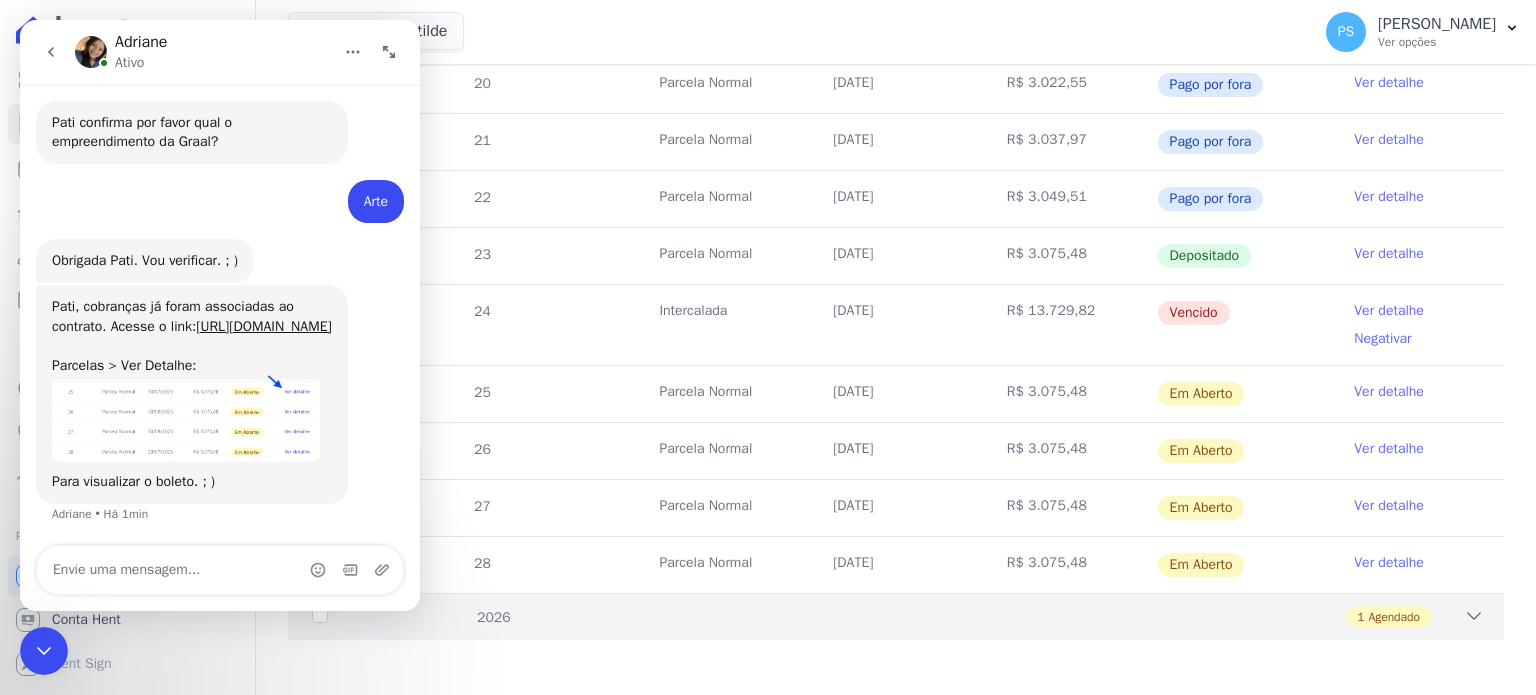 click 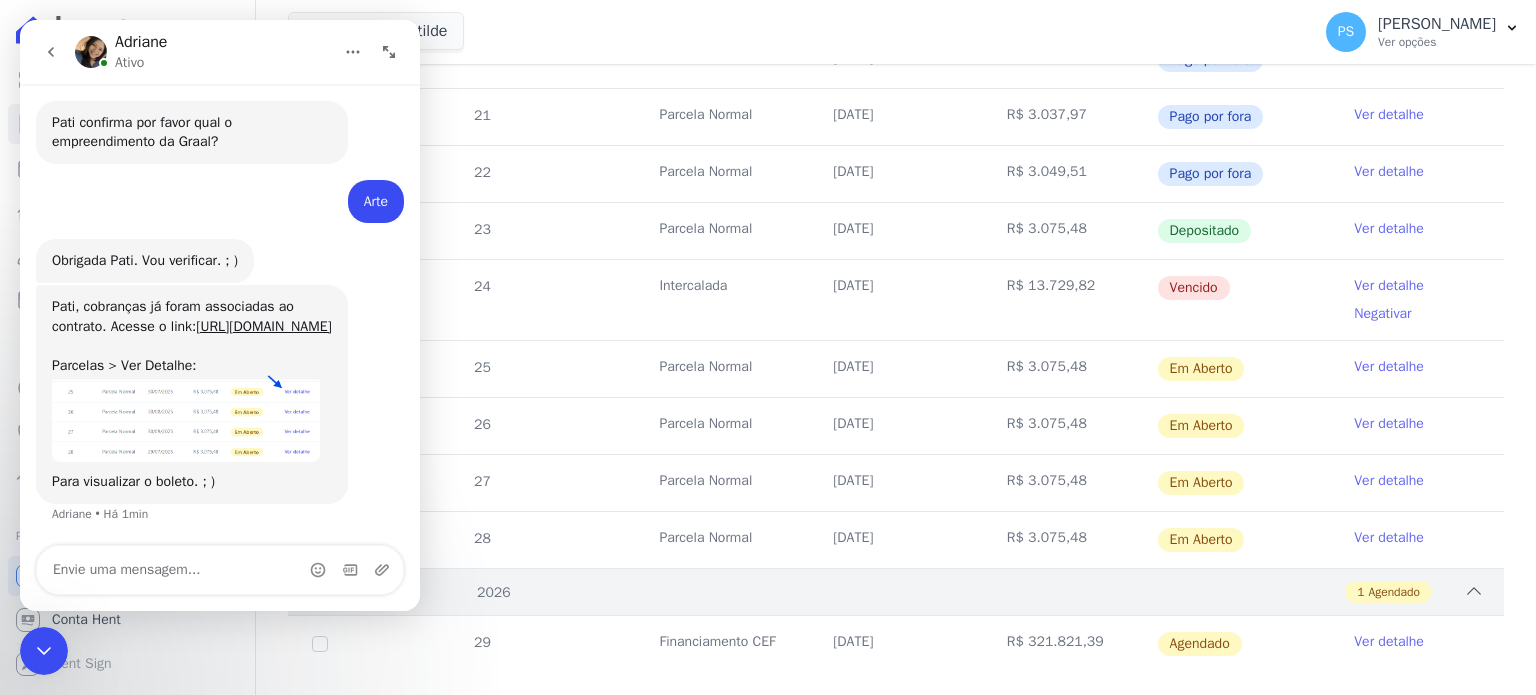 scroll, scrollTop: 630, scrollLeft: 0, axis: vertical 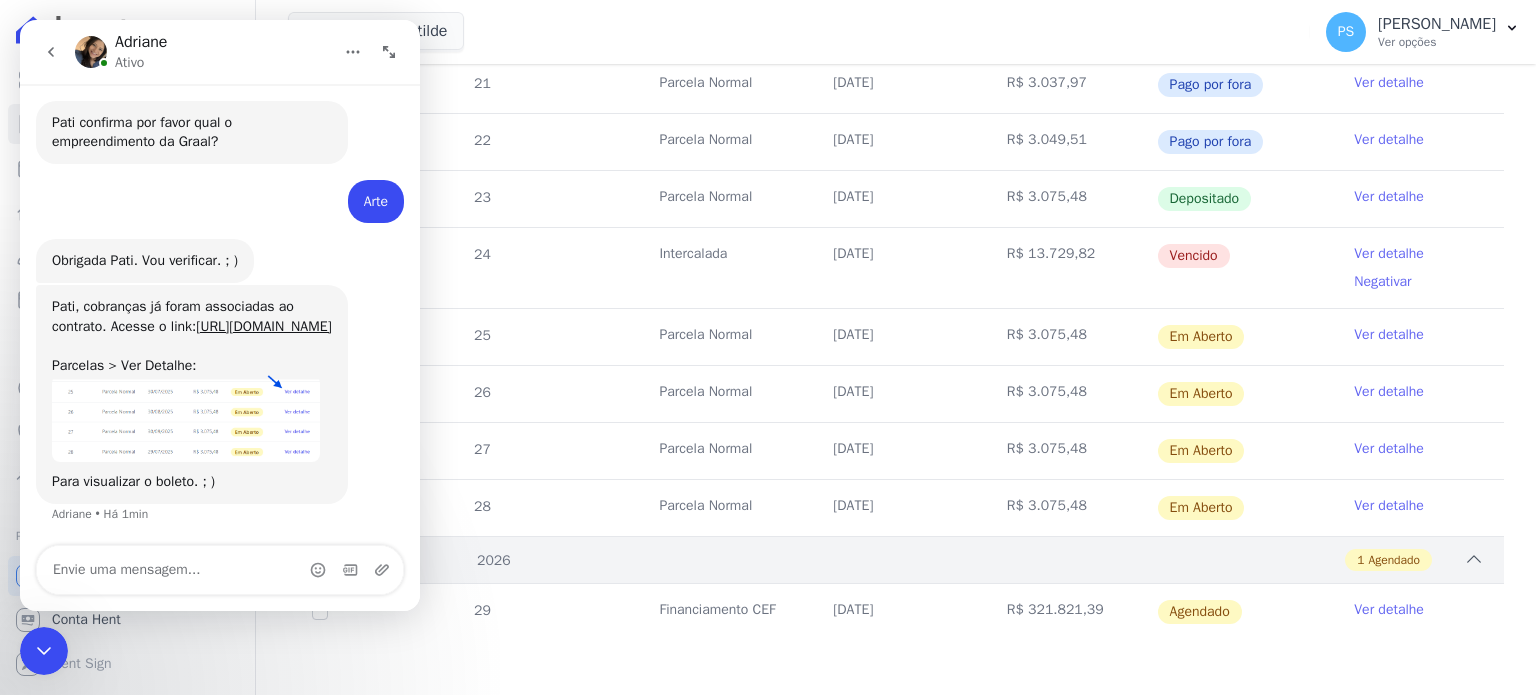 click 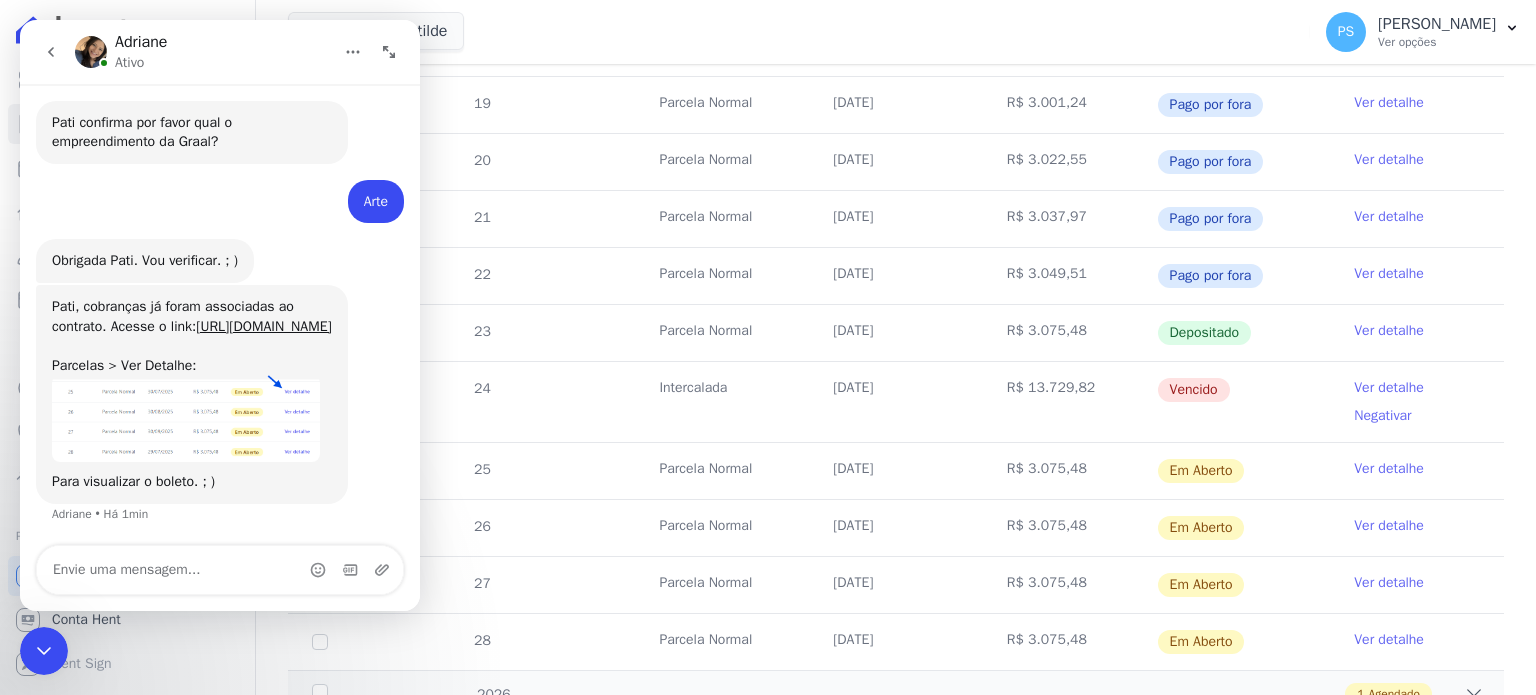 scroll, scrollTop: 573, scrollLeft: 0, axis: vertical 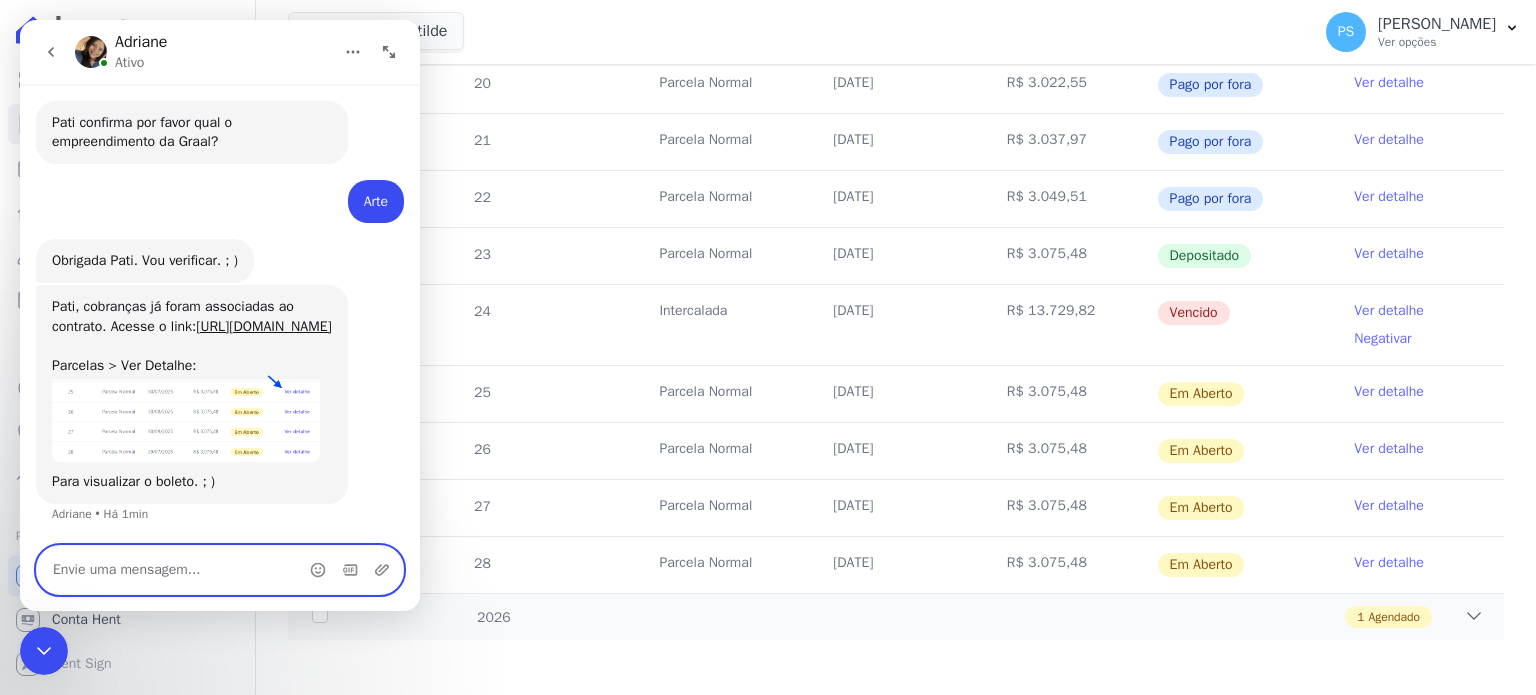 click at bounding box center [220, 570] 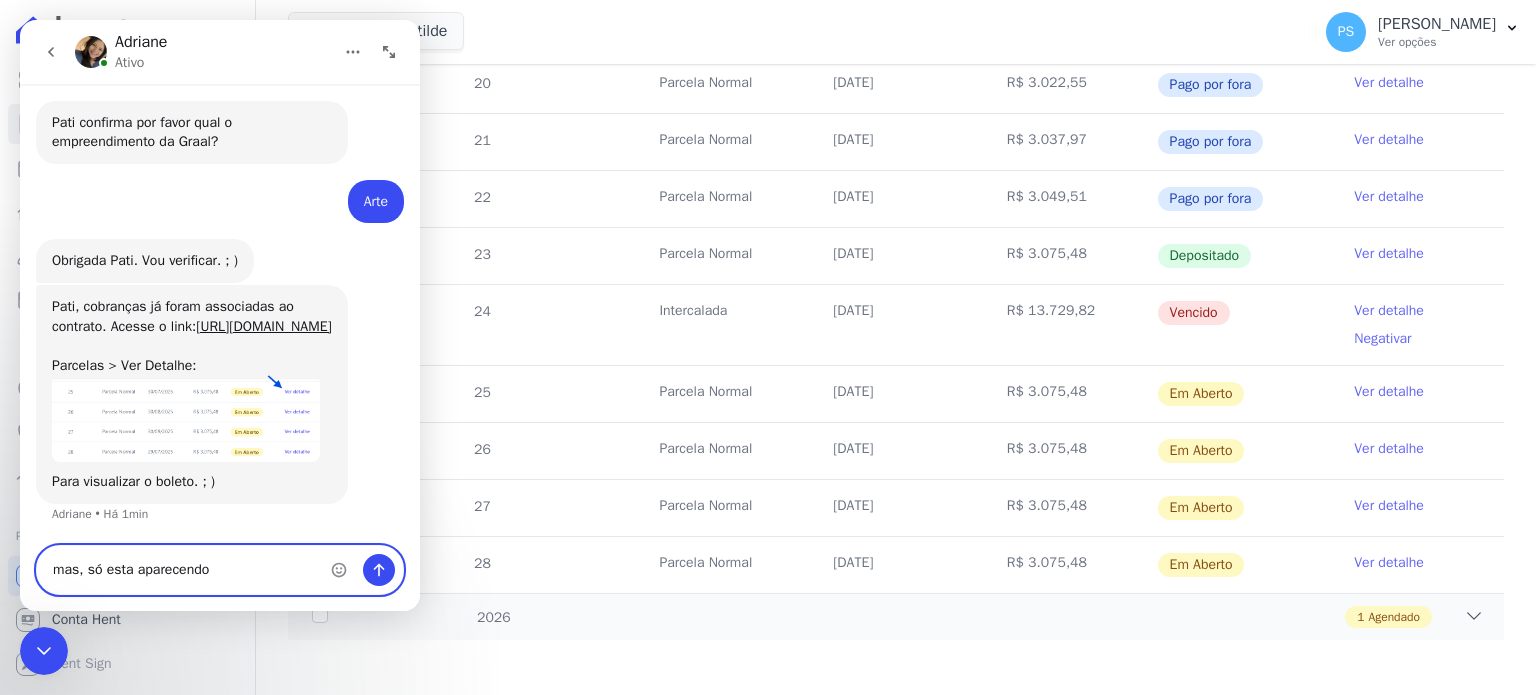 type on "mas, só esta aparecendo 1" 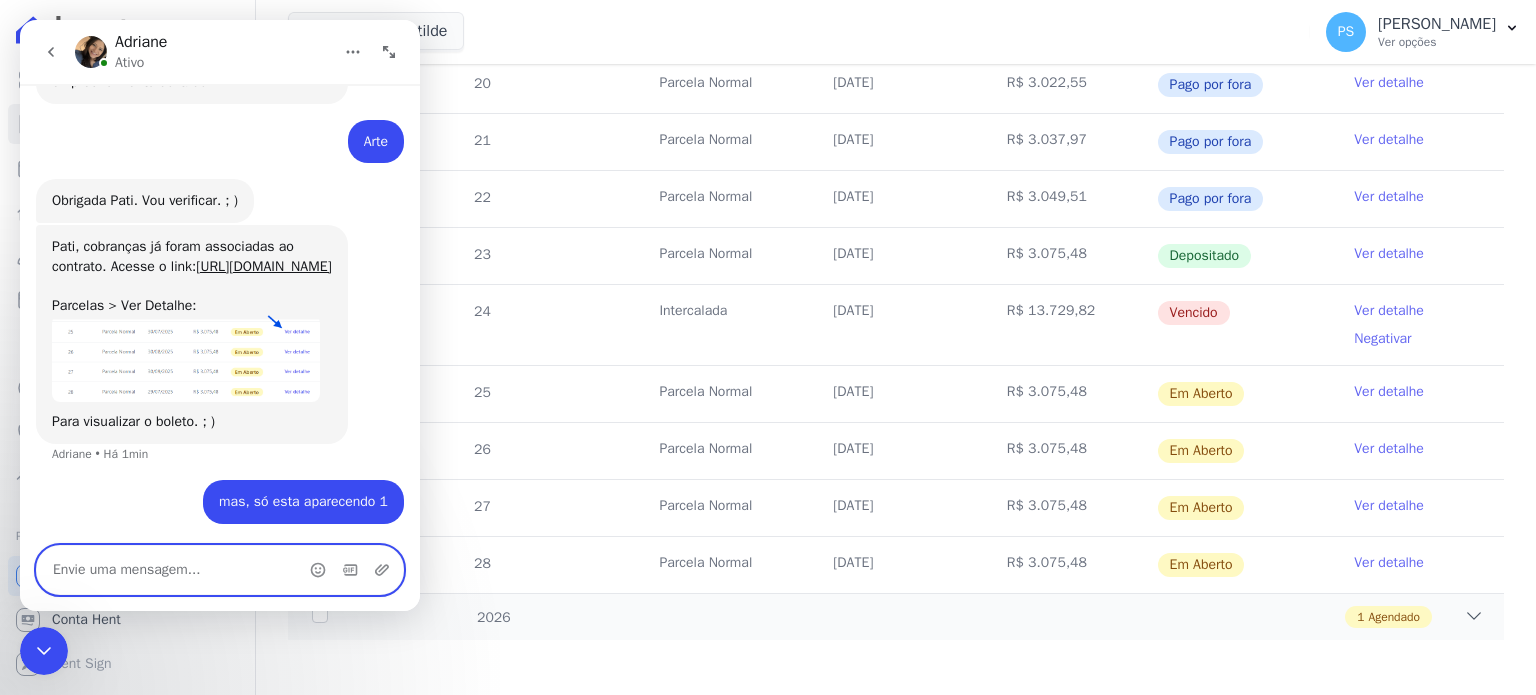 scroll, scrollTop: 2627, scrollLeft: 0, axis: vertical 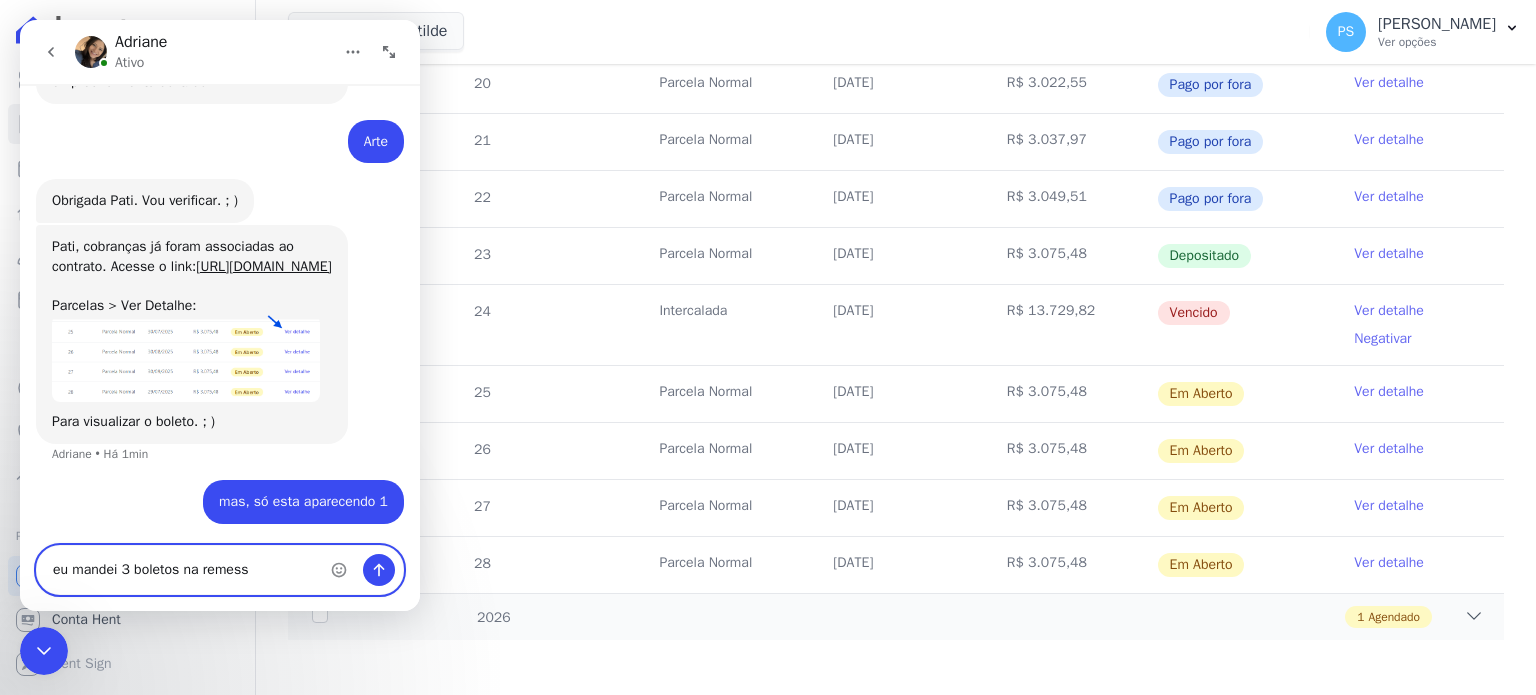 type on "eu mandei 3 boletos na remessa" 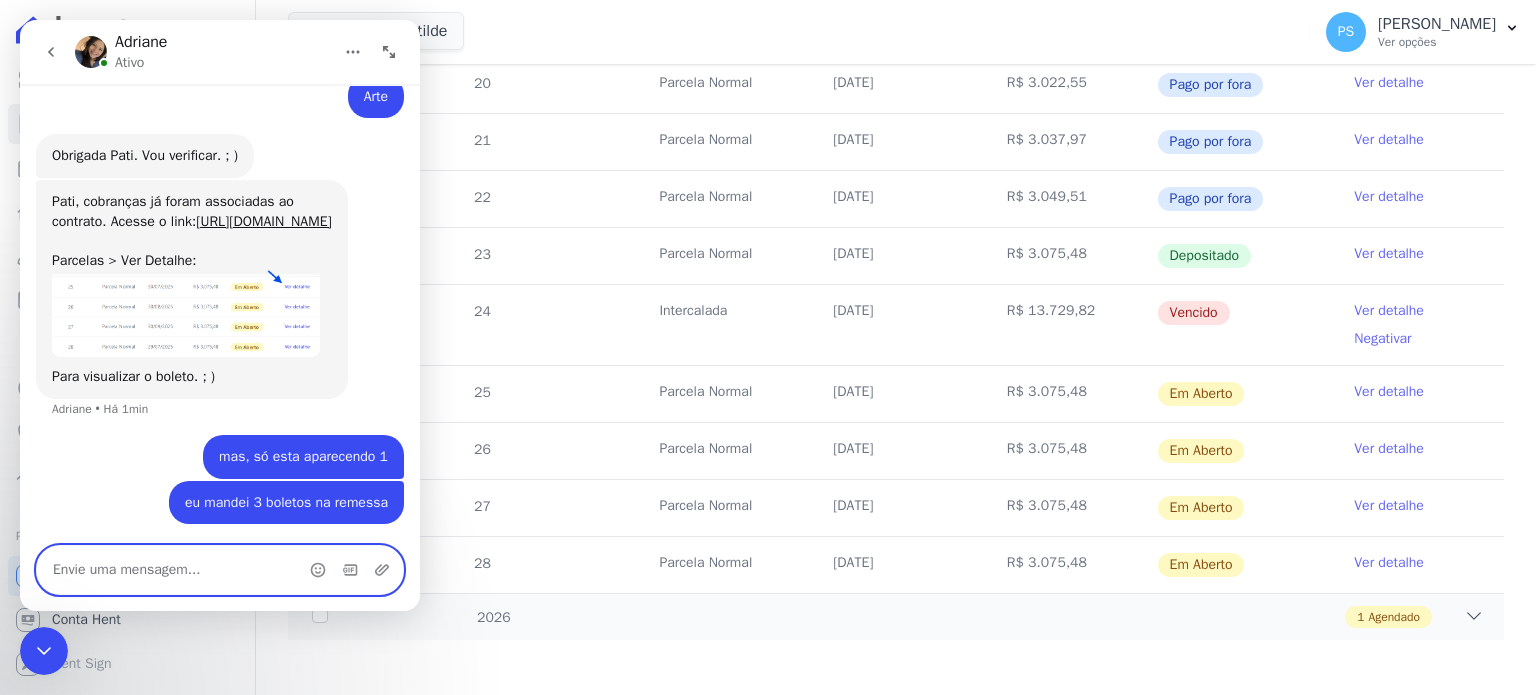 scroll, scrollTop: 2672, scrollLeft: 0, axis: vertical 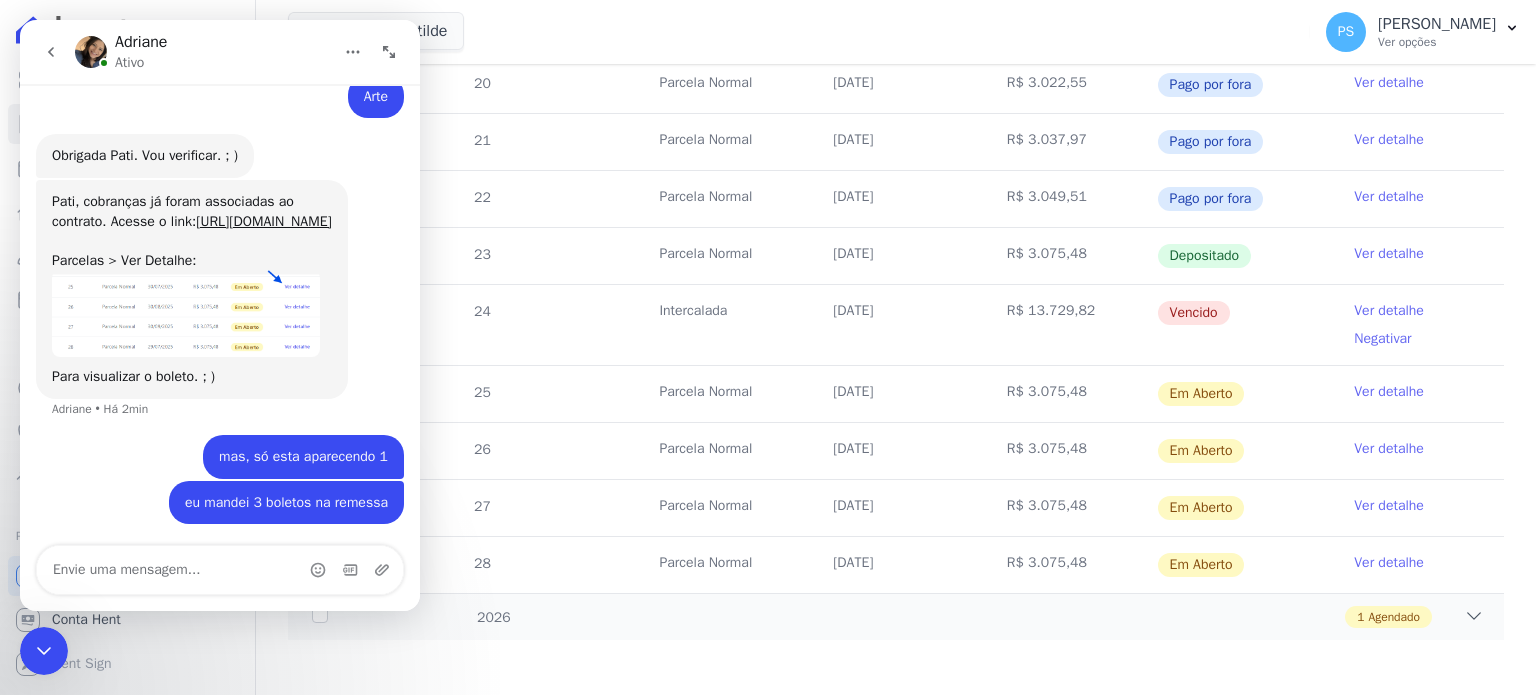 click 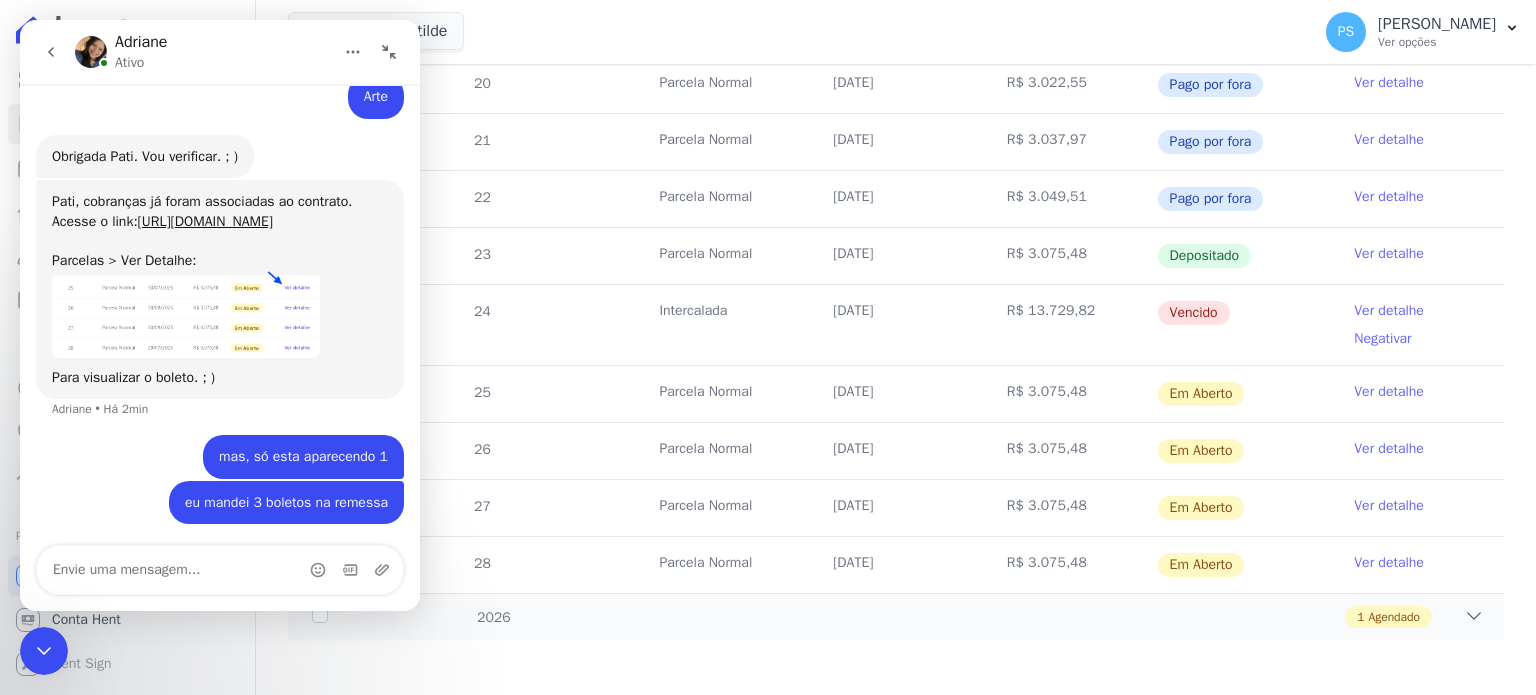 scroll, scrollTop: 2359, scrollLeft: 0, axis: vertical 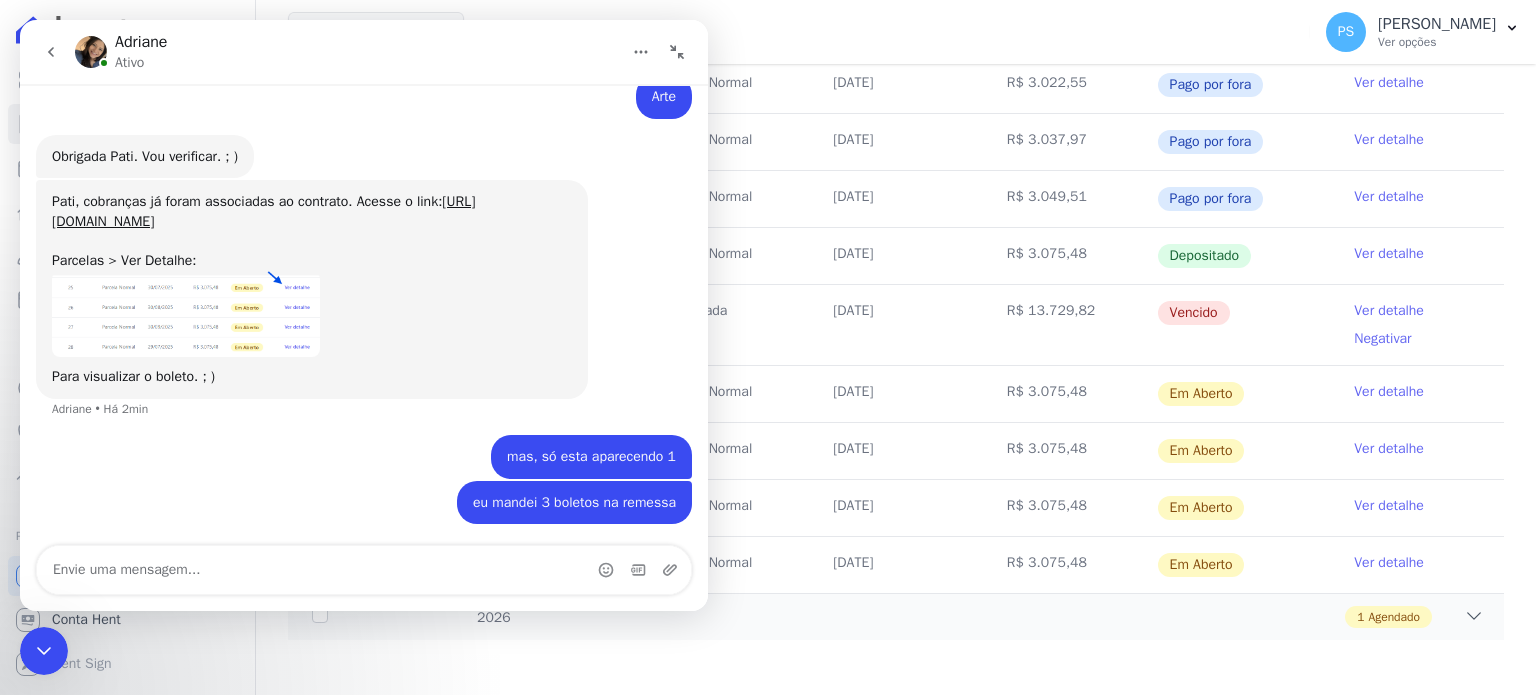 drag, startPoint x: 672, startPoint y: 47, endPoint x: 680, endPoint y: 67, distance: 21.540659 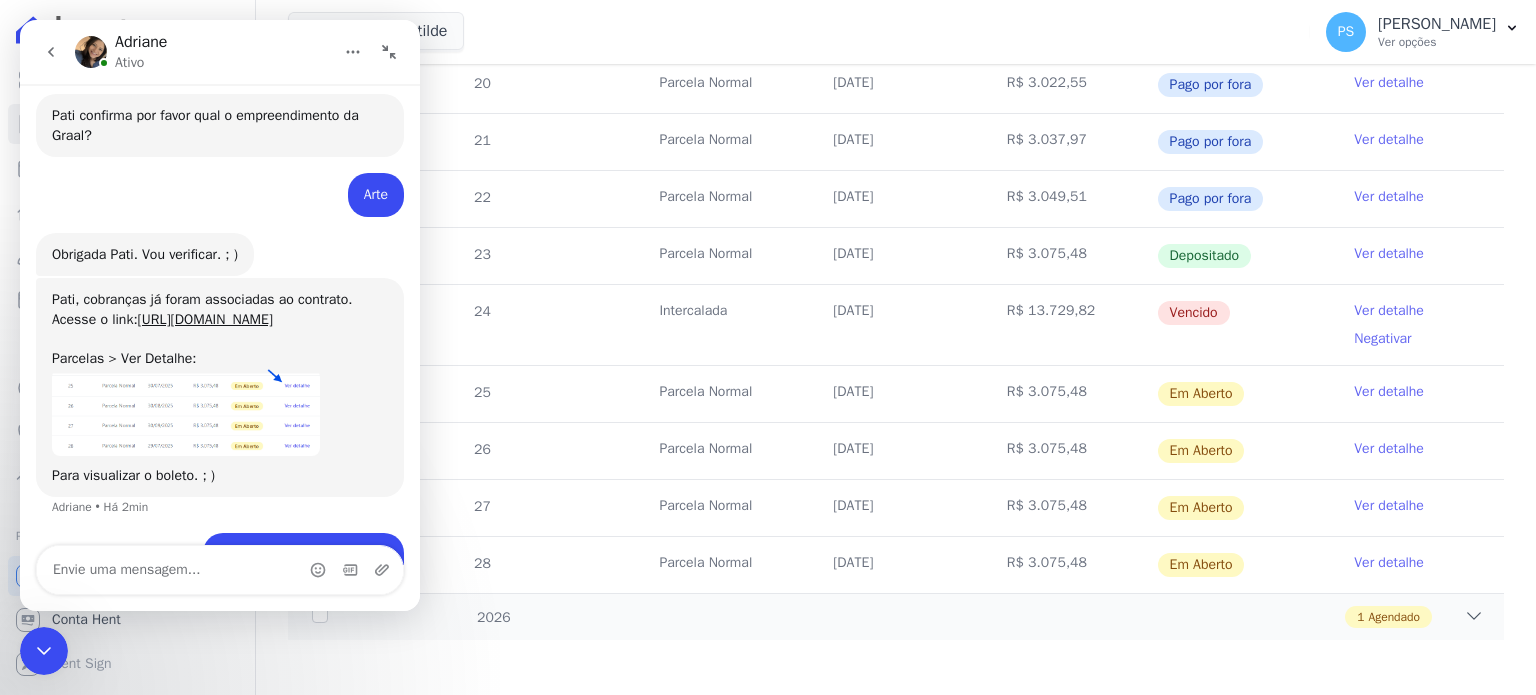 scroll, scrollTop: 2672, scrollLeft: 0, axis: vertical 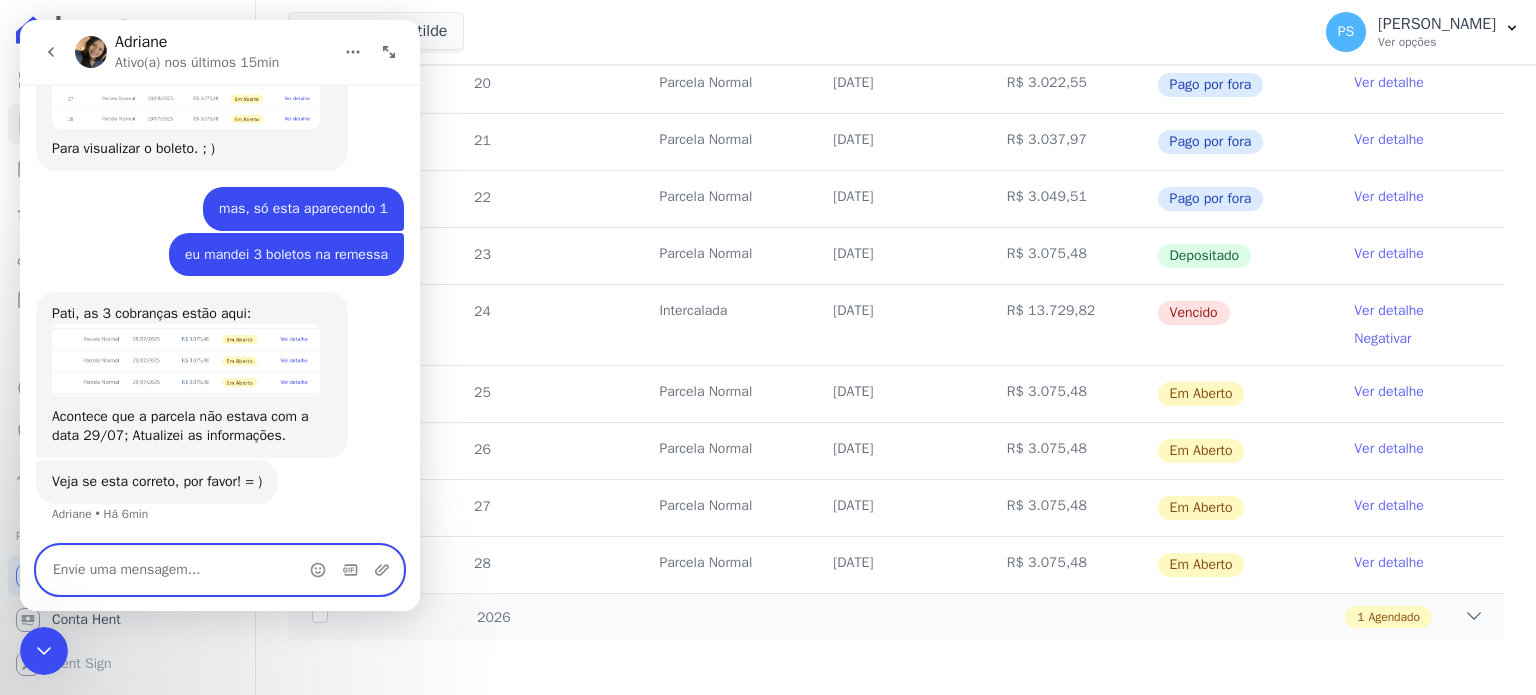 click at bounding box center [220, 570] 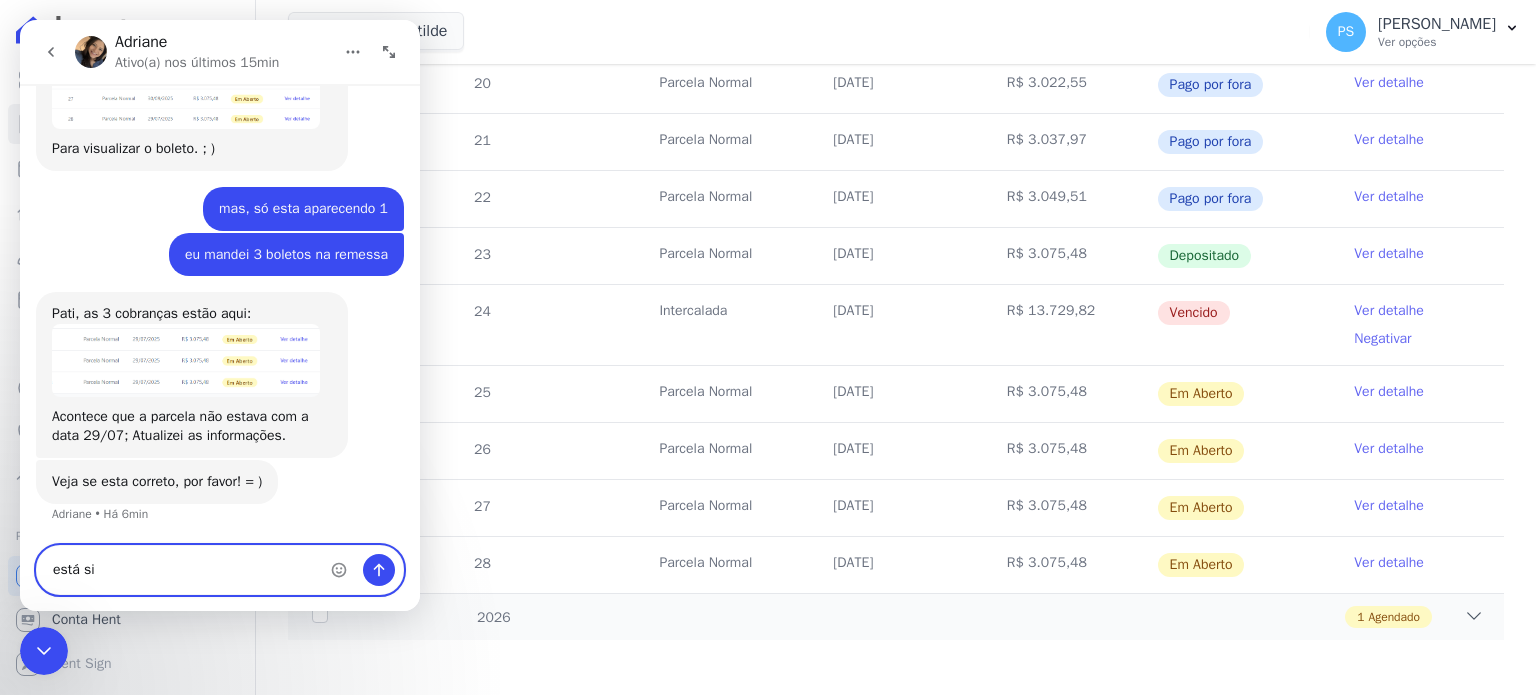 type on "está sim" 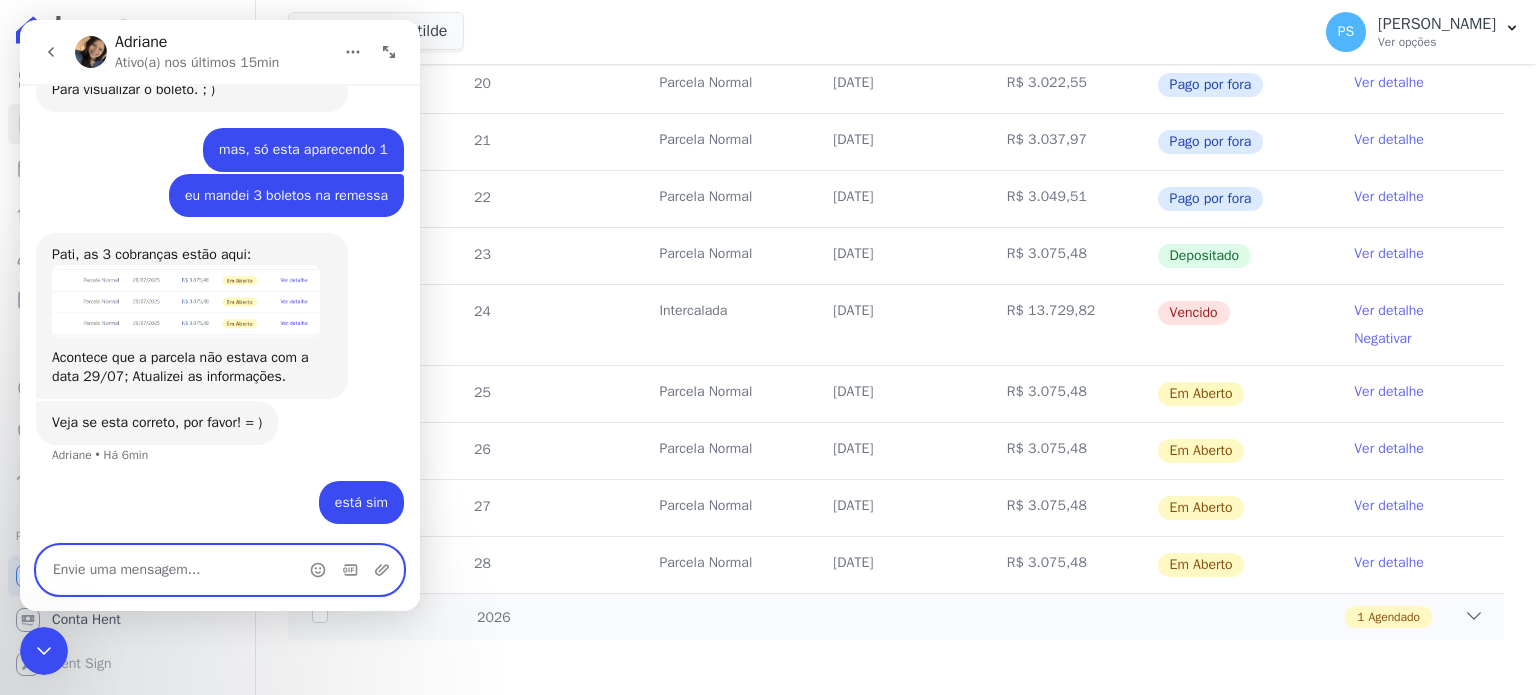 scroll, scrollTop: 2960, scrollLeft: 0, axis: vertical 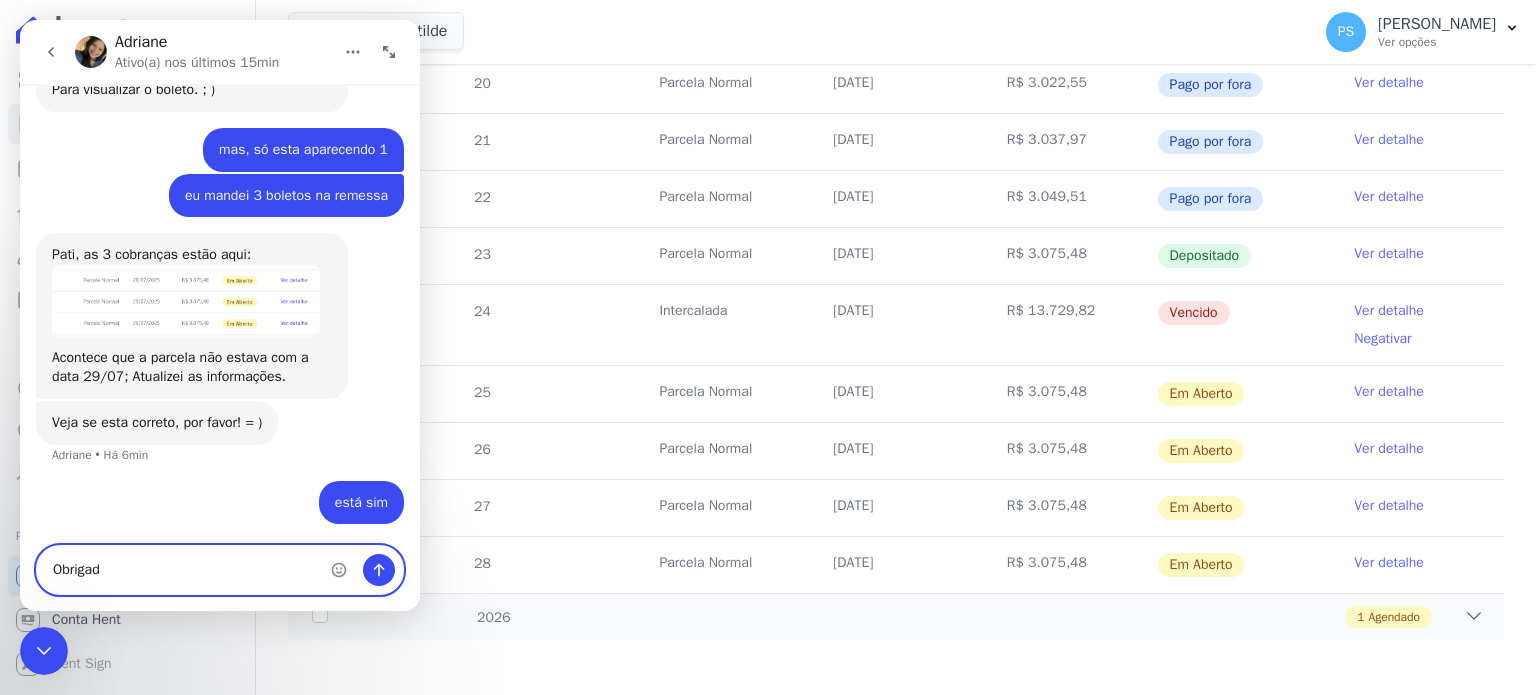type on "Obrigada" 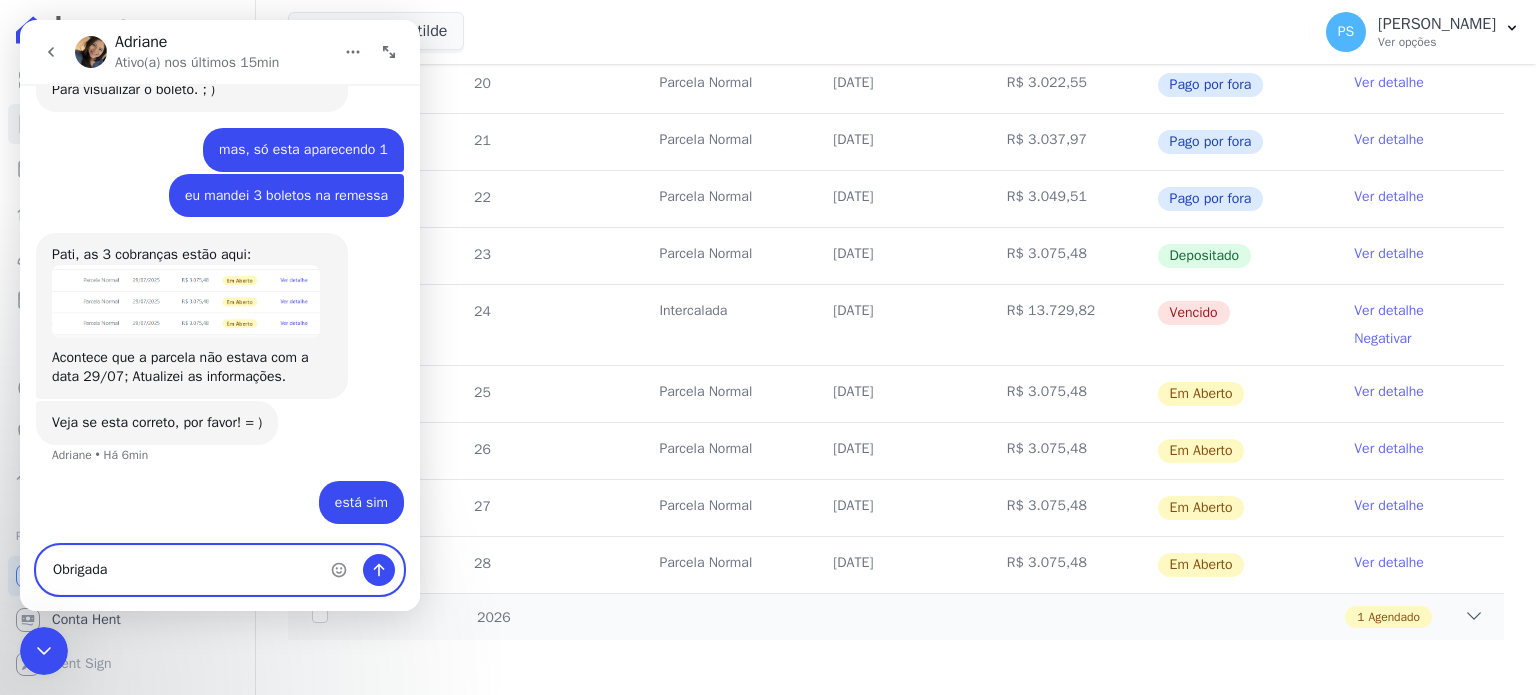 type 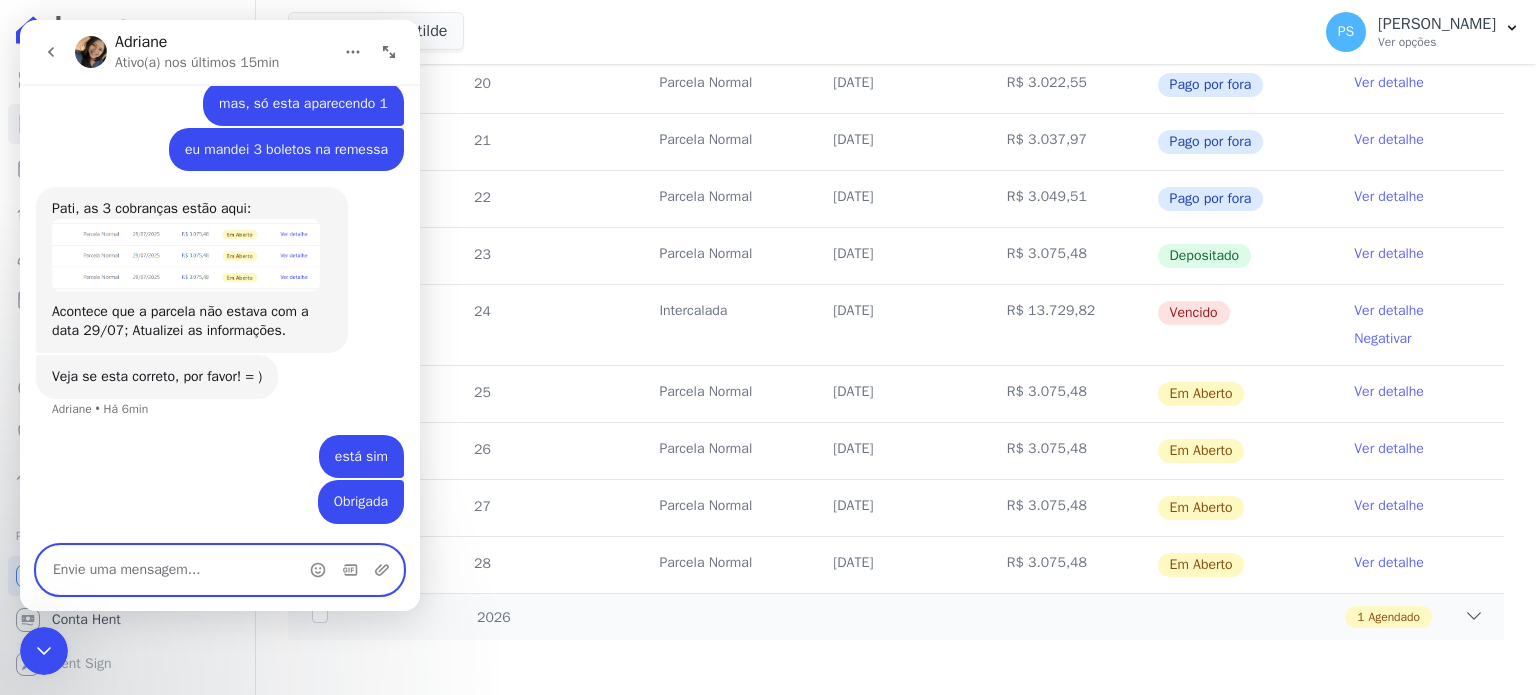 scroll, scrollTop: 3005, scrollLeft: 0, axis: vertical 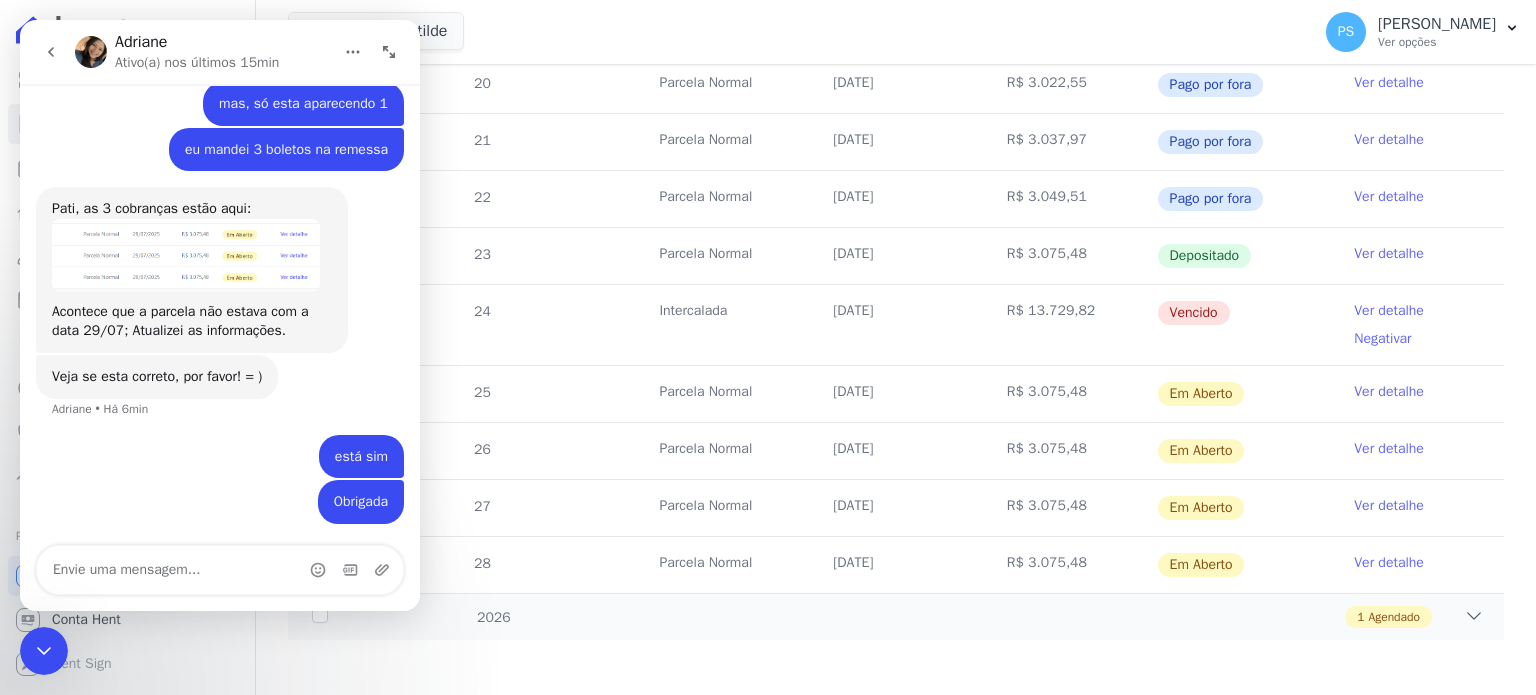click 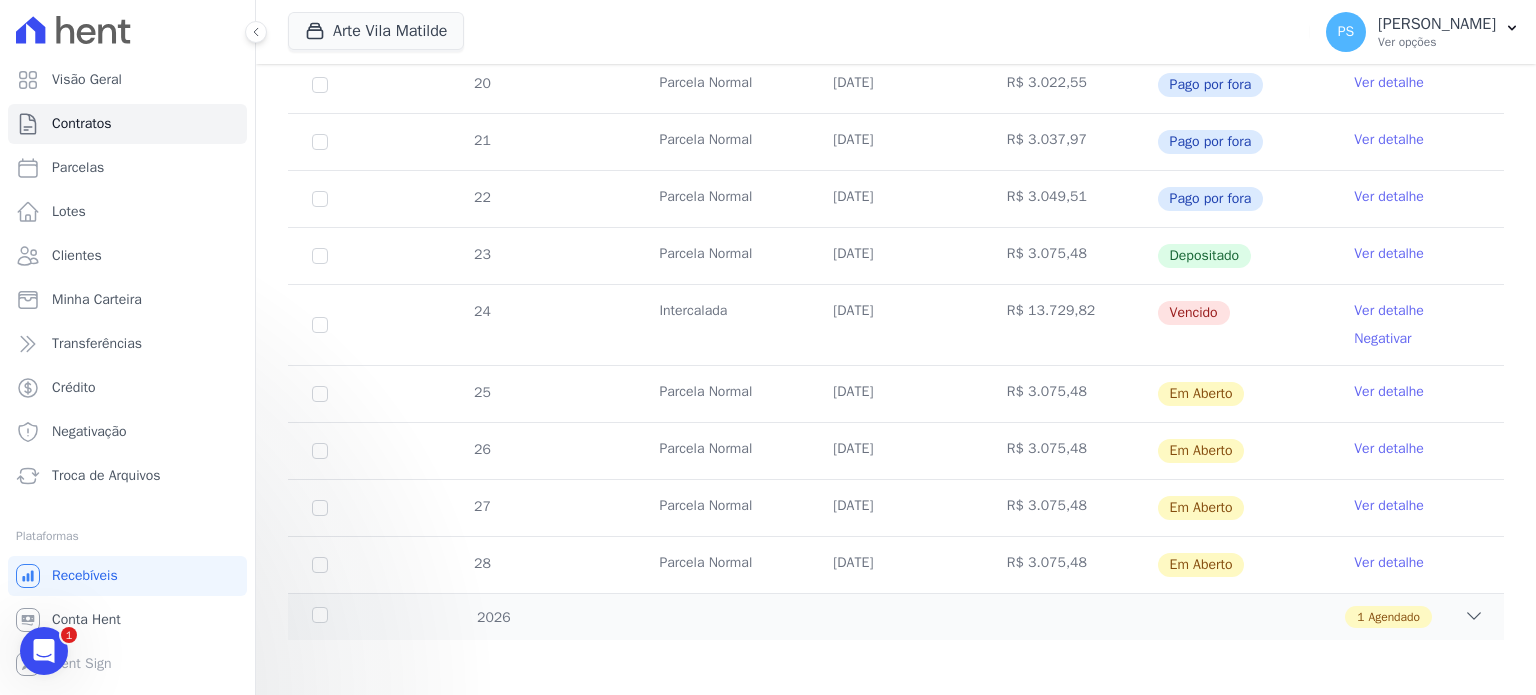 scroll, scrollTop: 0, scrollLeft: 0, axis: both 